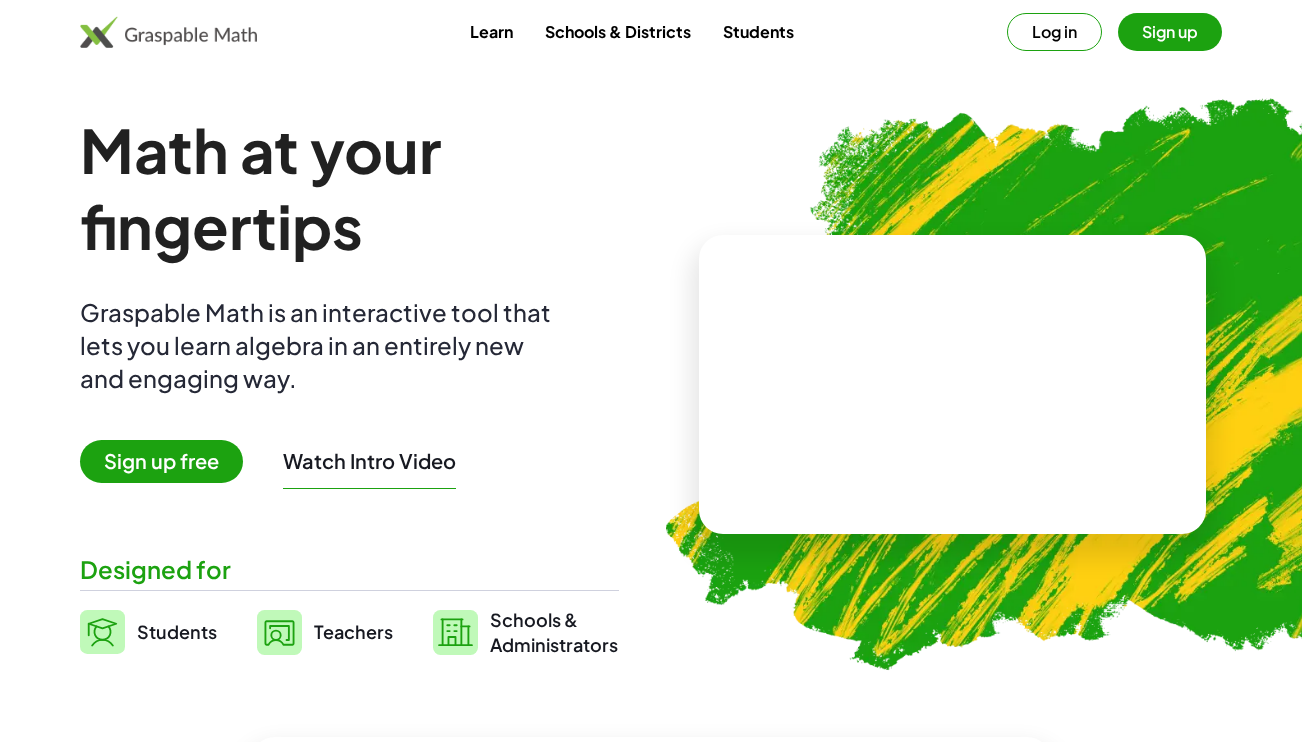 scroll, scrollTop: 0, scrollLeft: 0, axis: both 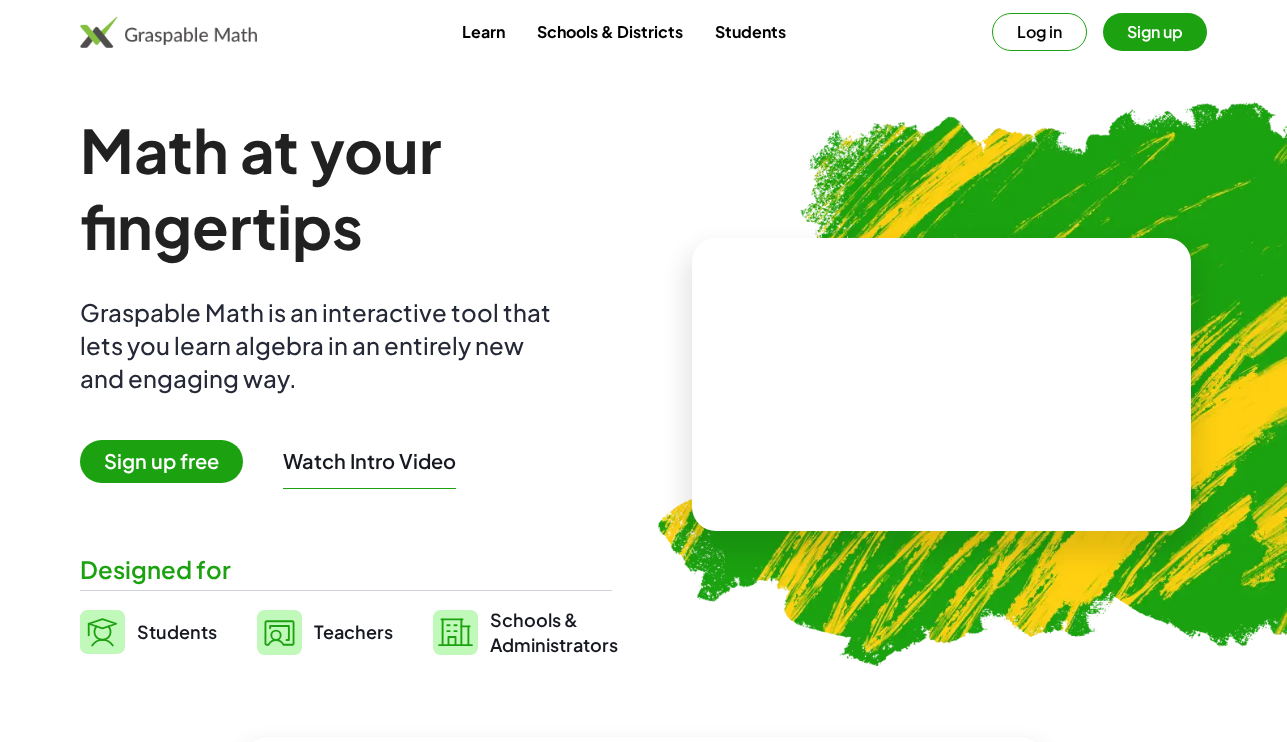 click on "Sign up" at bounding box center [1155, 32] 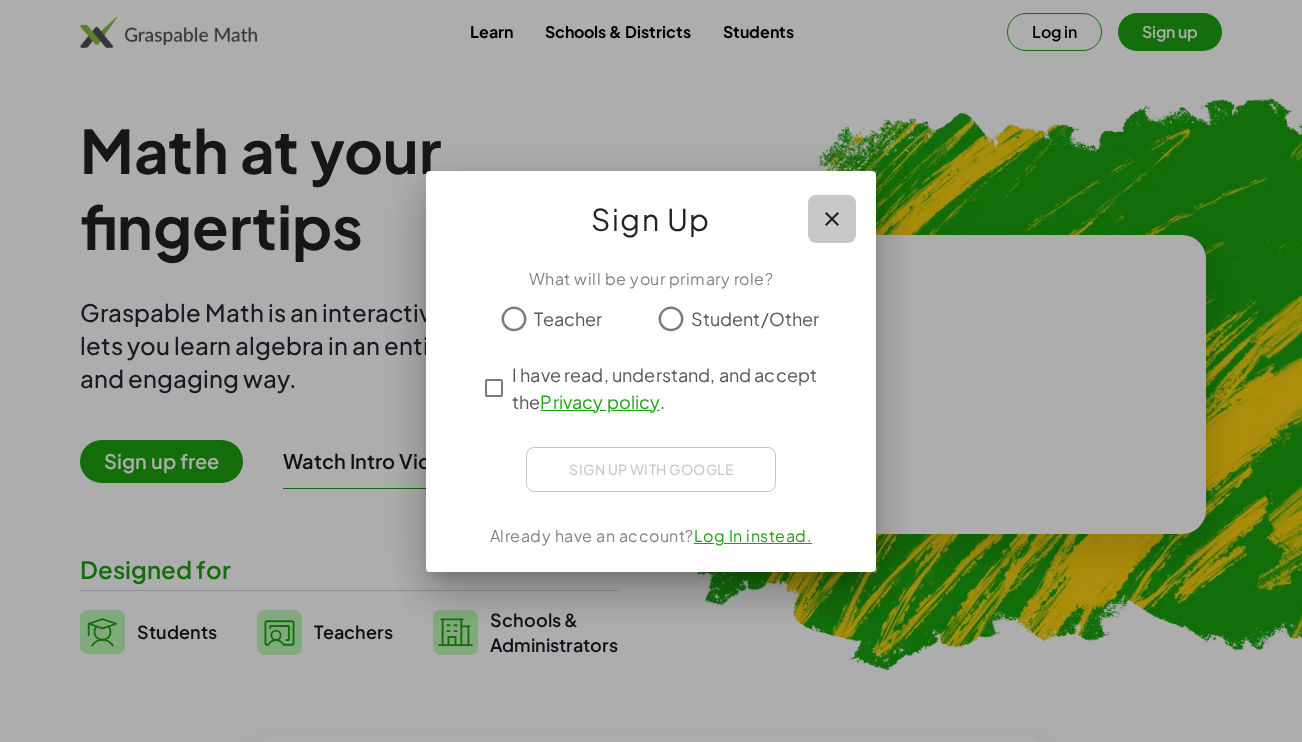 click 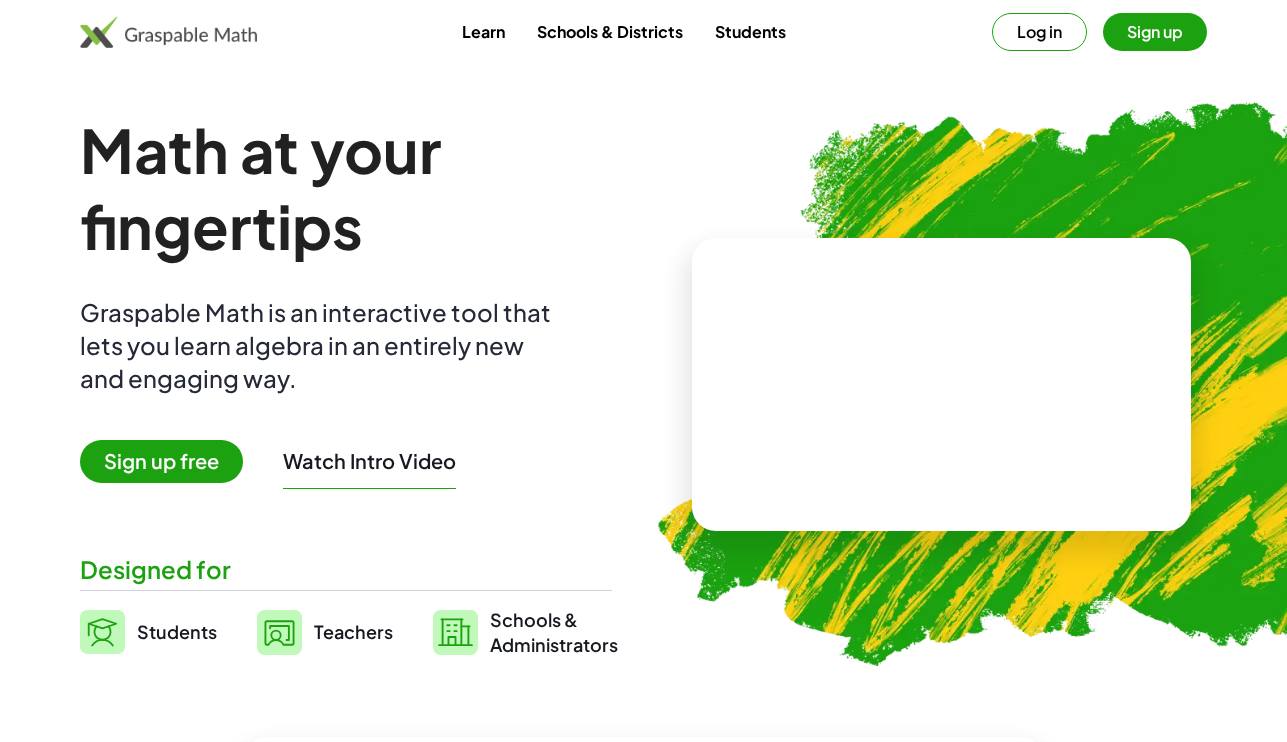 click on "Log in" at bounding box center (1039, 32) 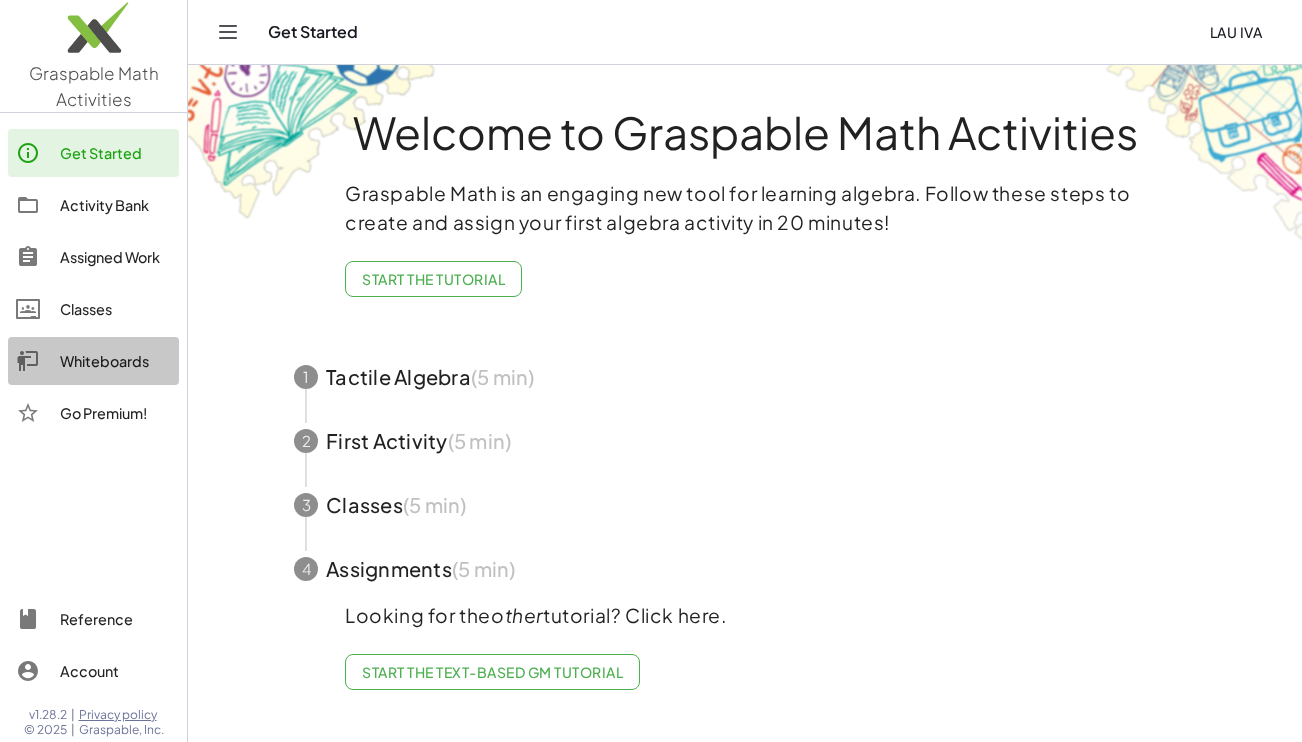 click on "Whiteboards" 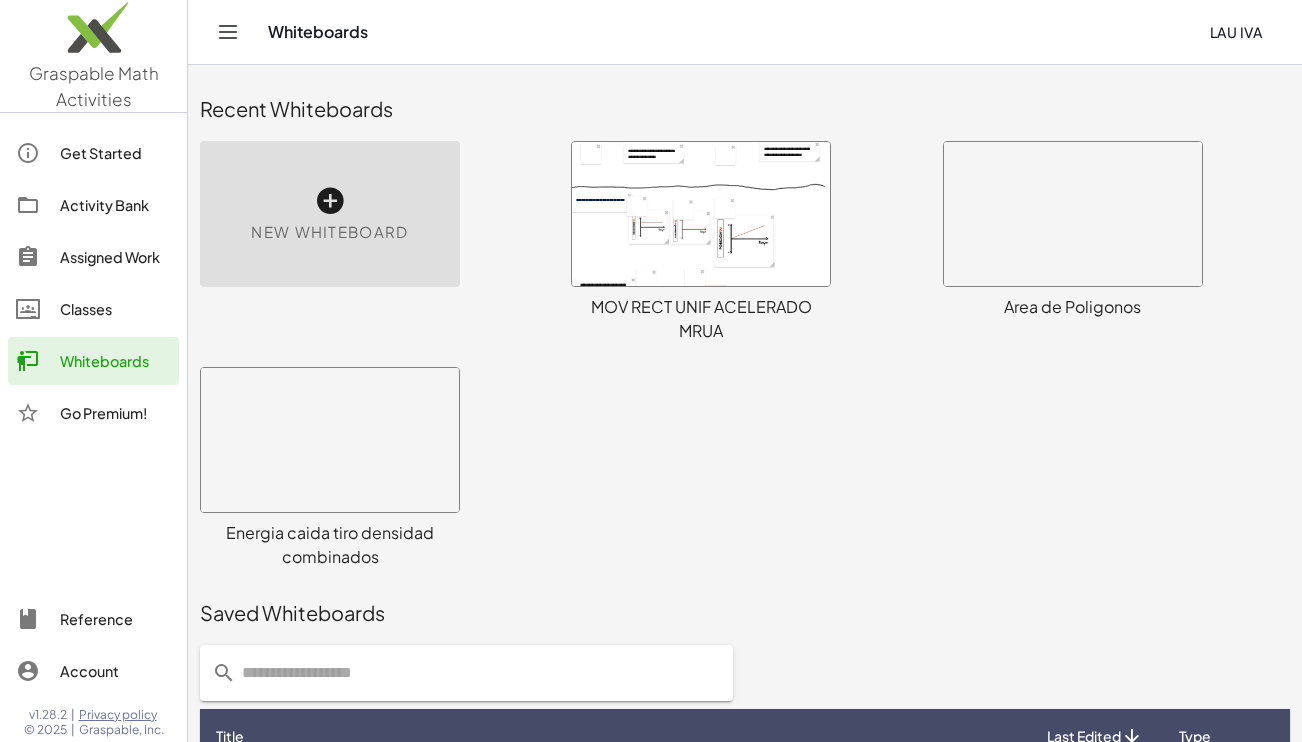 click at bounding box center [701, 214] 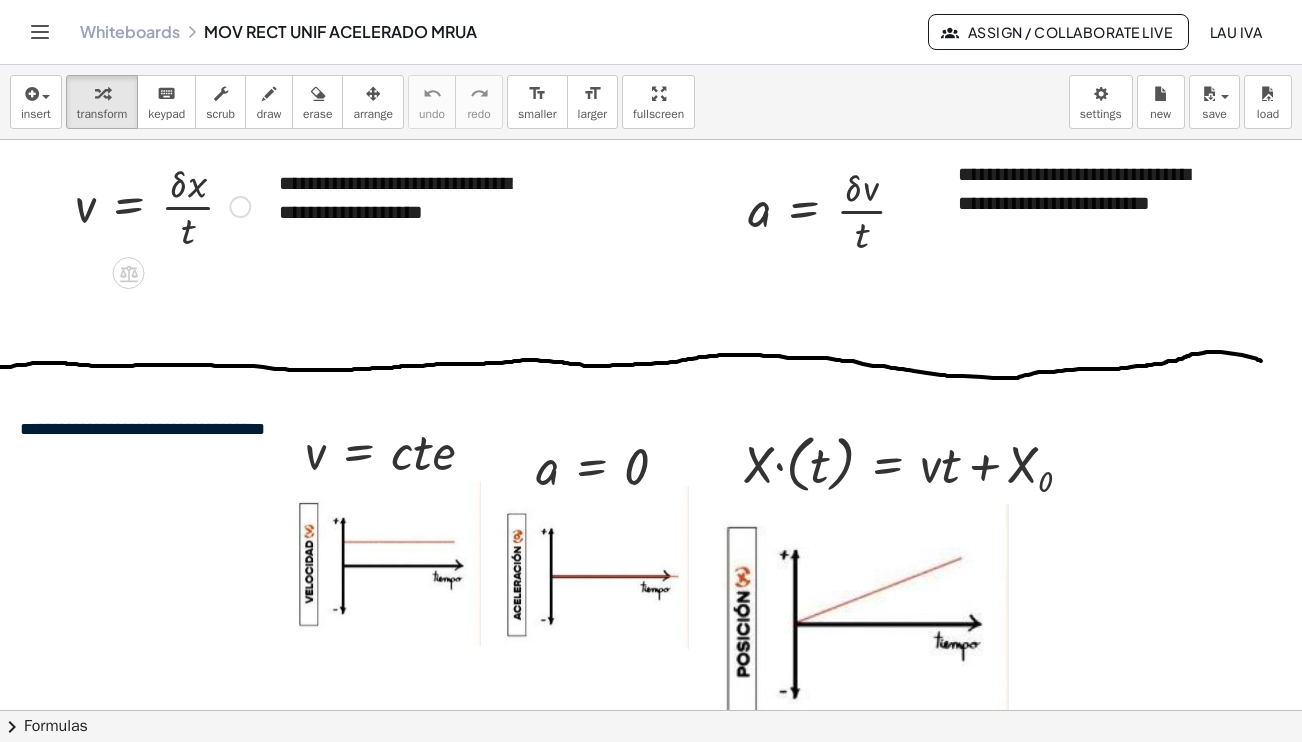 click at bounding box center [240, 207] 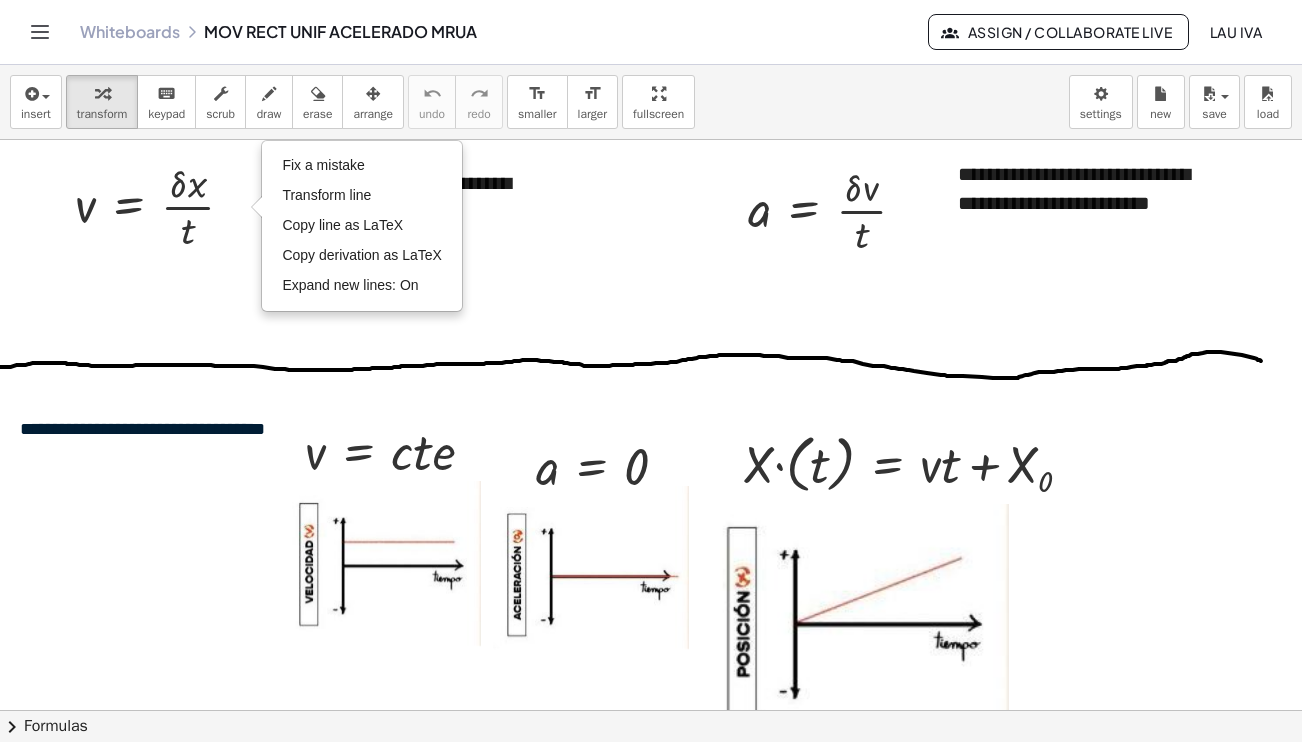 click at bounding box center [653, 1753] 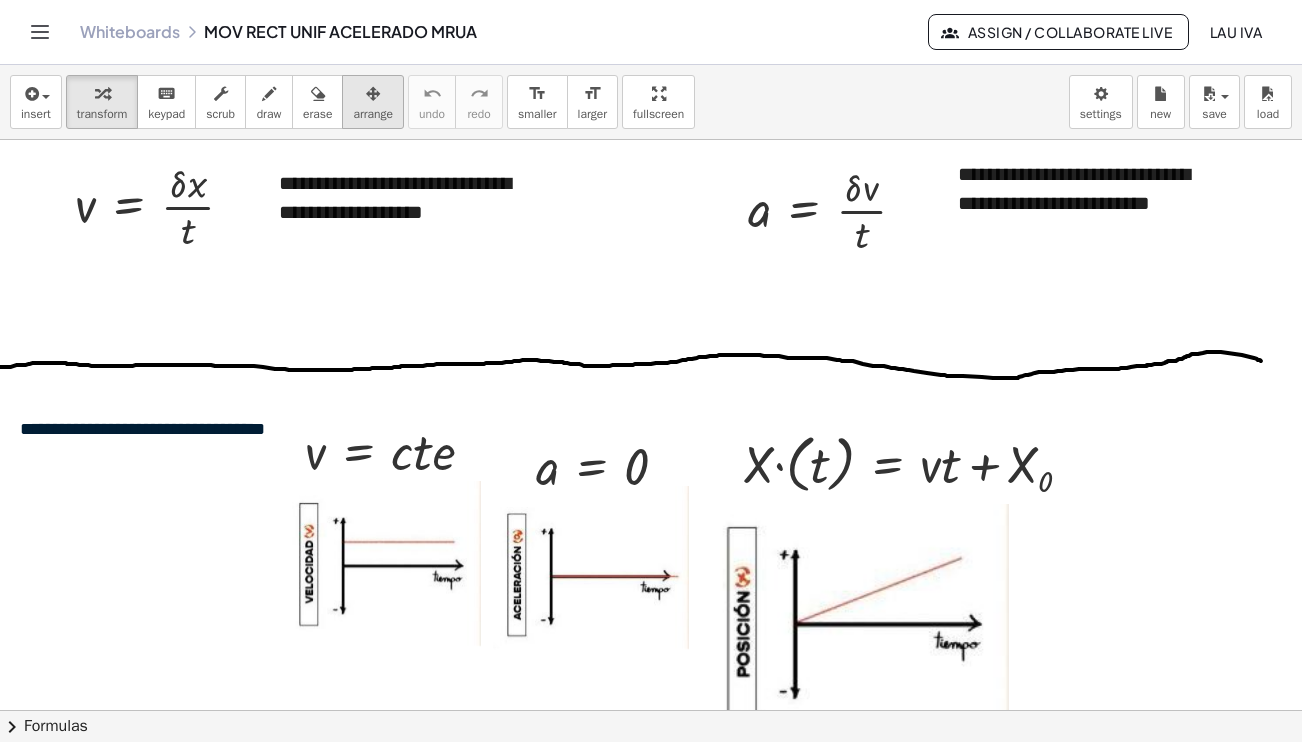 click on "arrange" at bounding box center (373, 114) 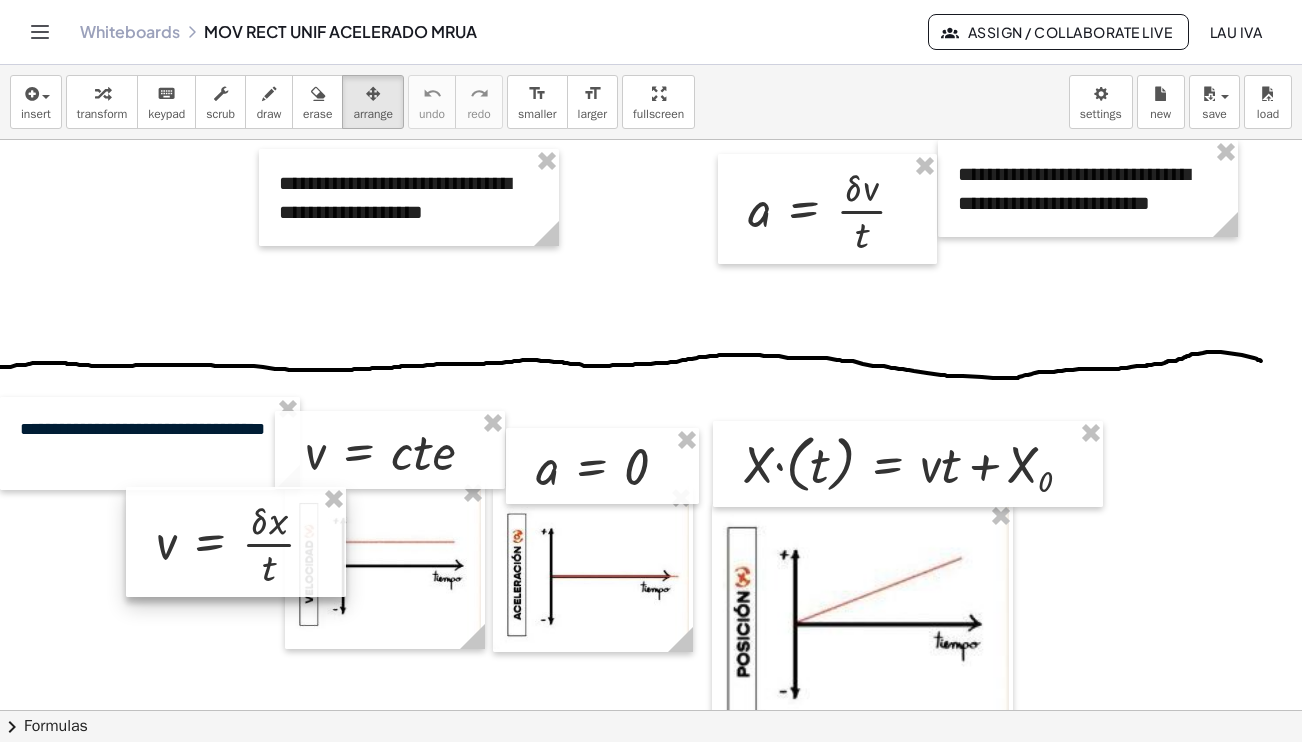 drag, startPoint x: 144, startPoint y: 189, endPoint x: 225, endPoint y: 527, distance: 347.57013 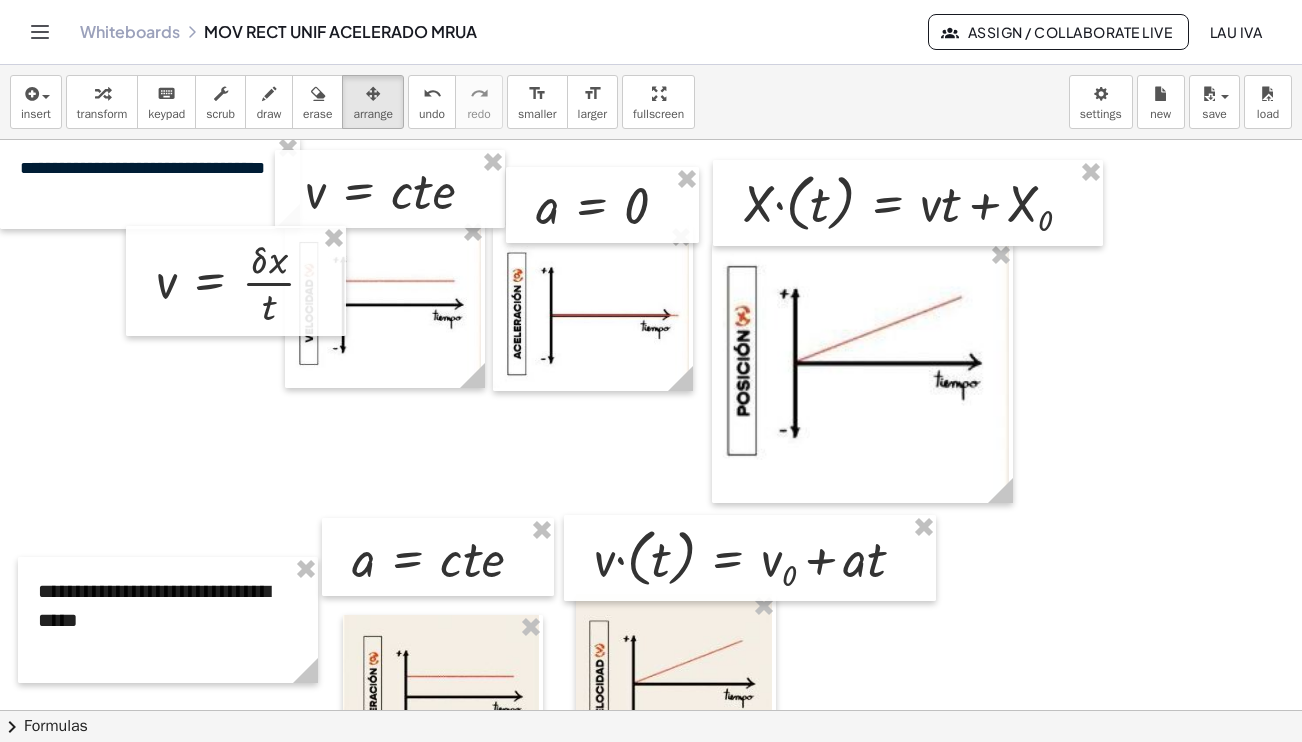scroll, scrollTop: 300, scrollLeft: 0, axis: vertical 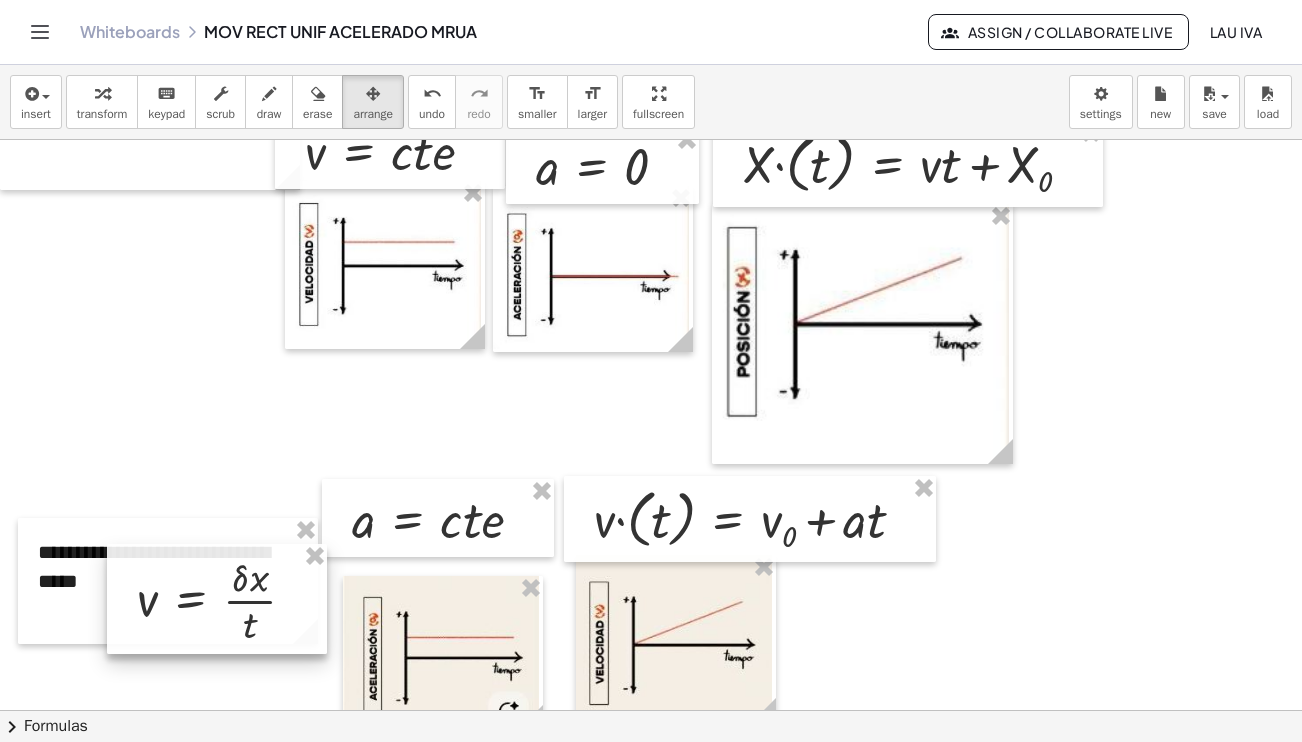 drag, startPoint x: 223, startPoint y: 257, endPoint x: 208, endPoint y: 599, distance: 342.3288 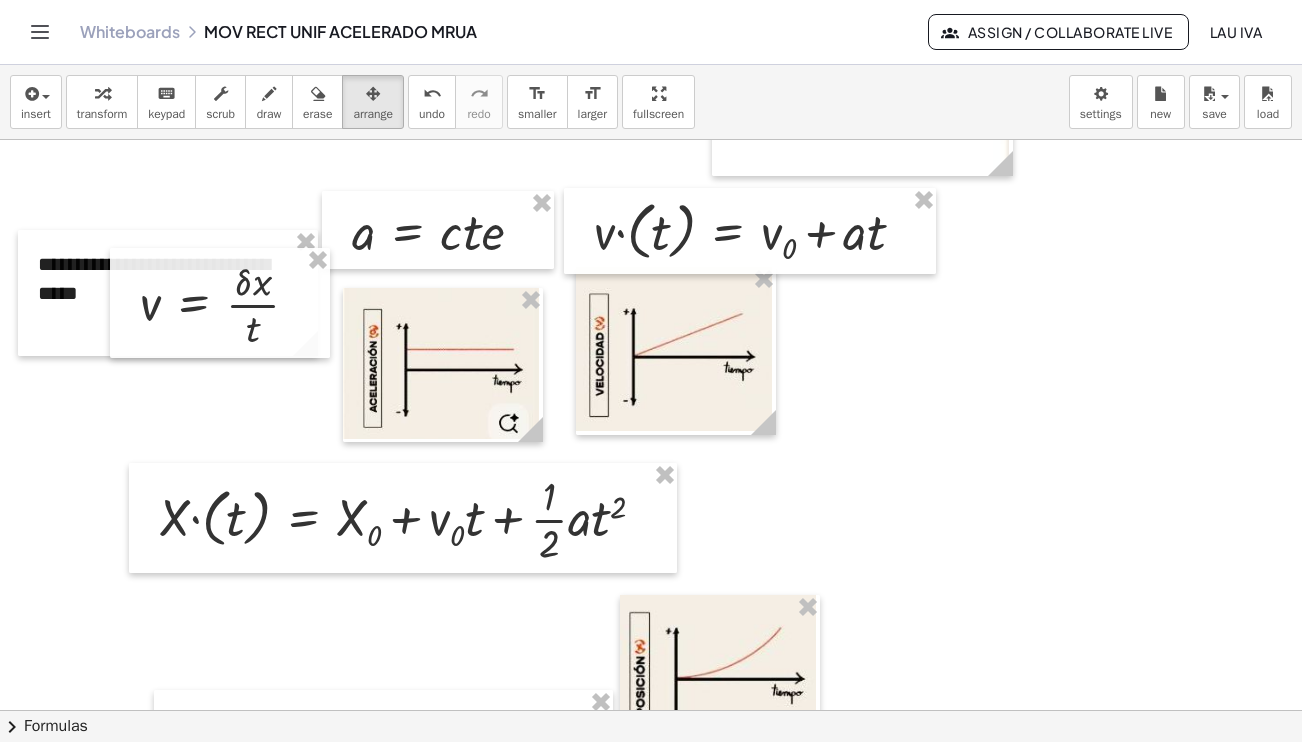 scroll, scrollTop: 700, scrollLeft: 0, axis: vertical 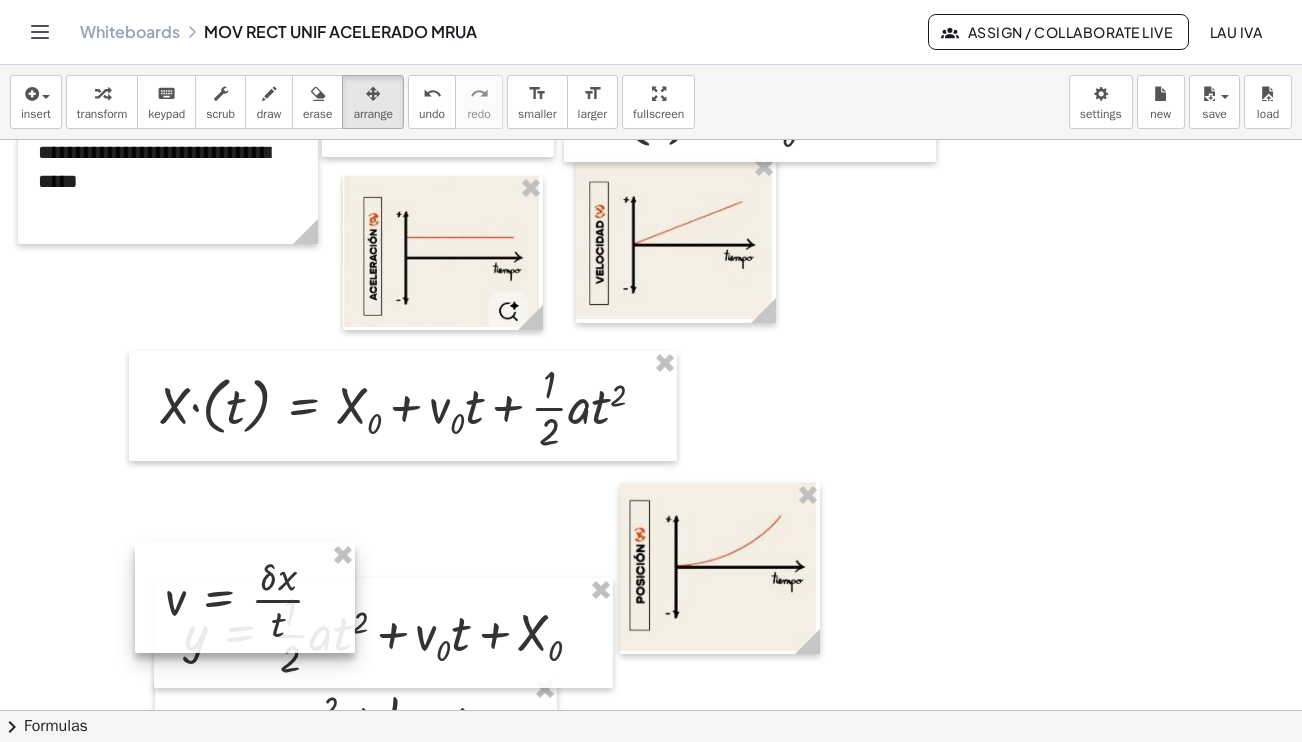 drag, startPoint x: 197, startPoint y: 208, endPoint x: 216, endPoint y: 599, distance: 391.46136 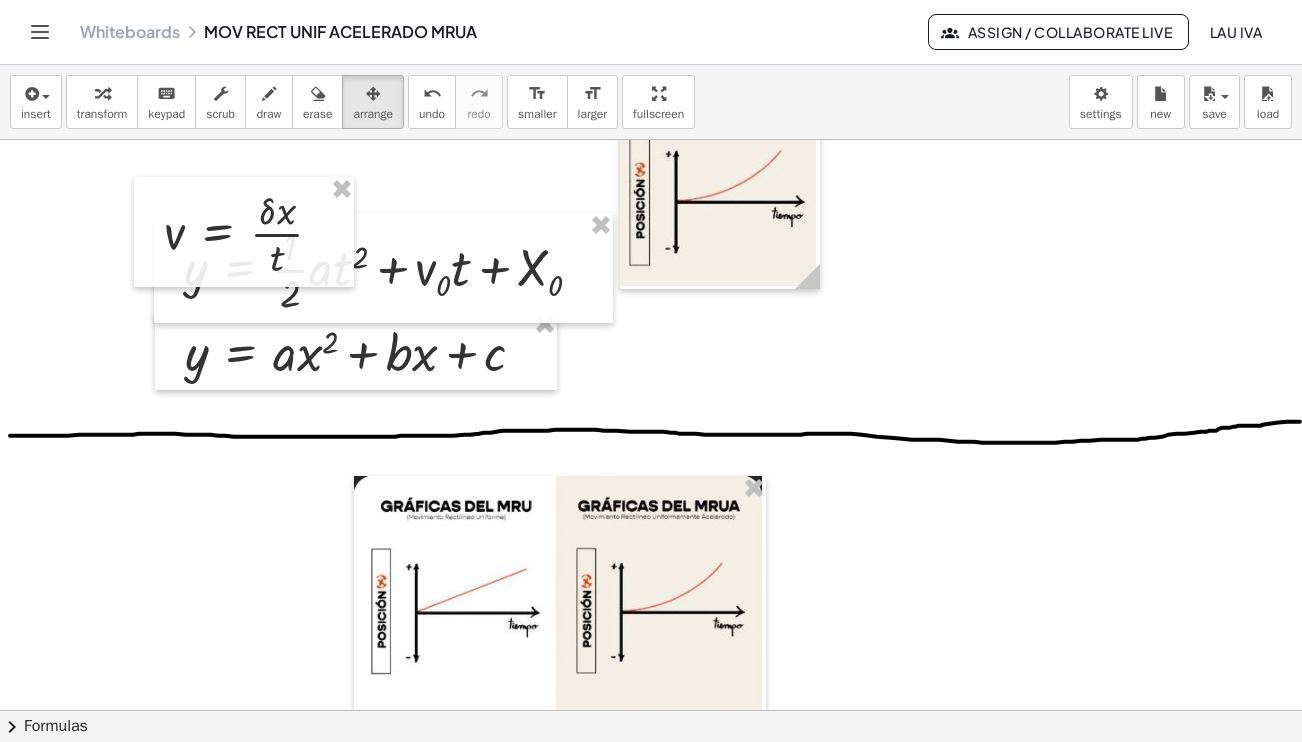 scroll, scrollTop: 1100, scrollLeft: 0, axis: vertical 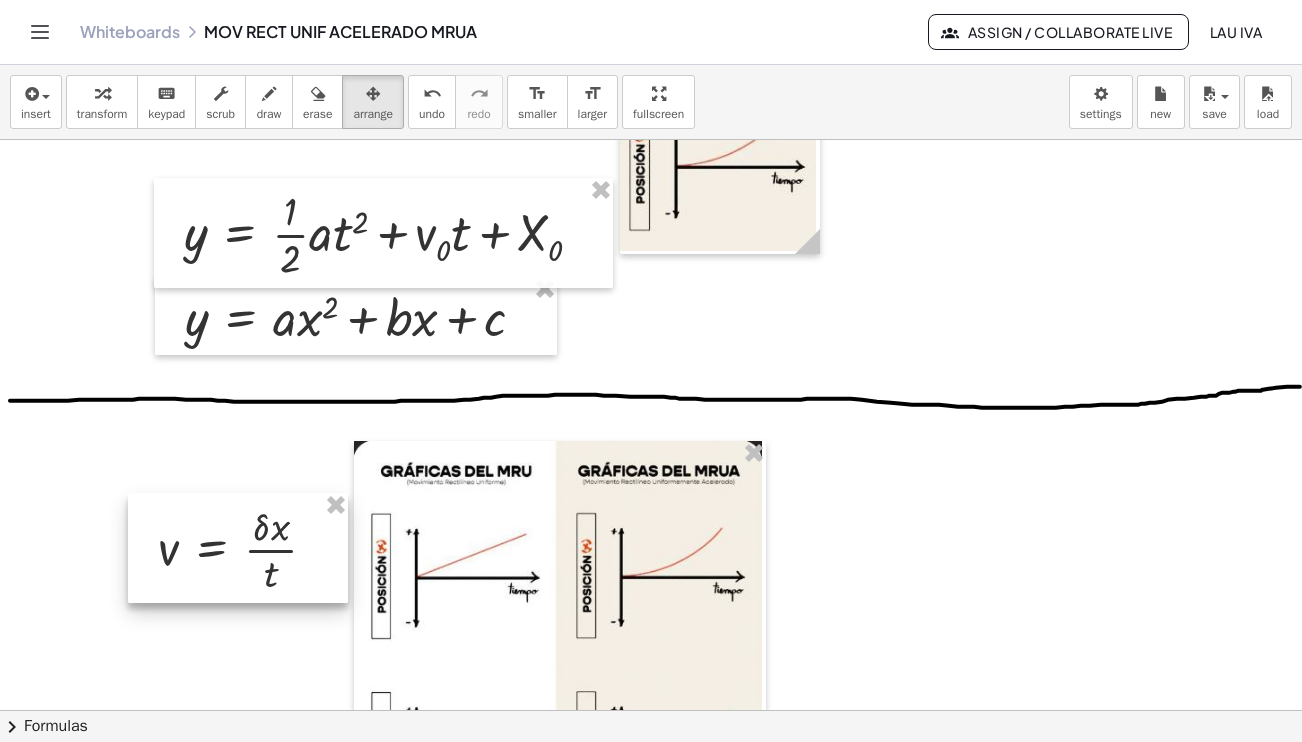 drag, startPoint x: 197, startPoint y: 209, endPoint x: 189, endPoint y: 548, distance: 339.0944 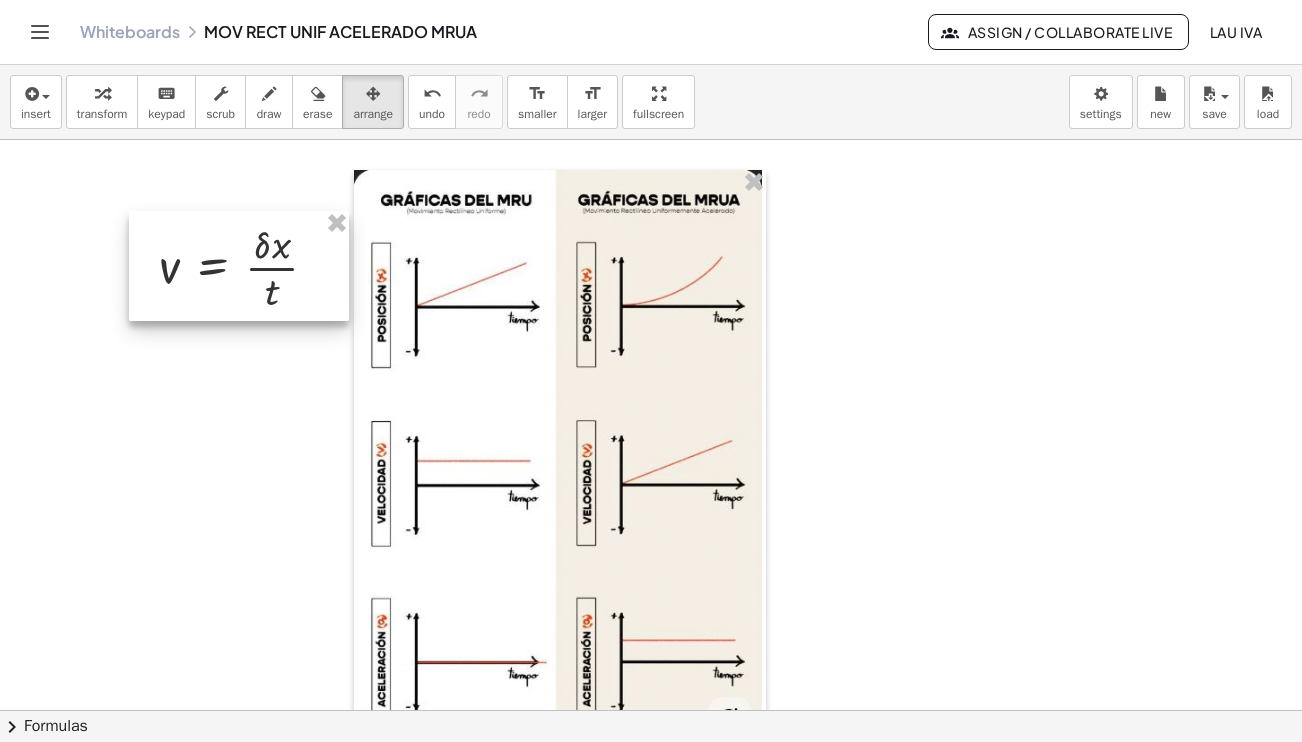 scroll, scrollTop: 1400, scrollLeft: 0, axis: vertical 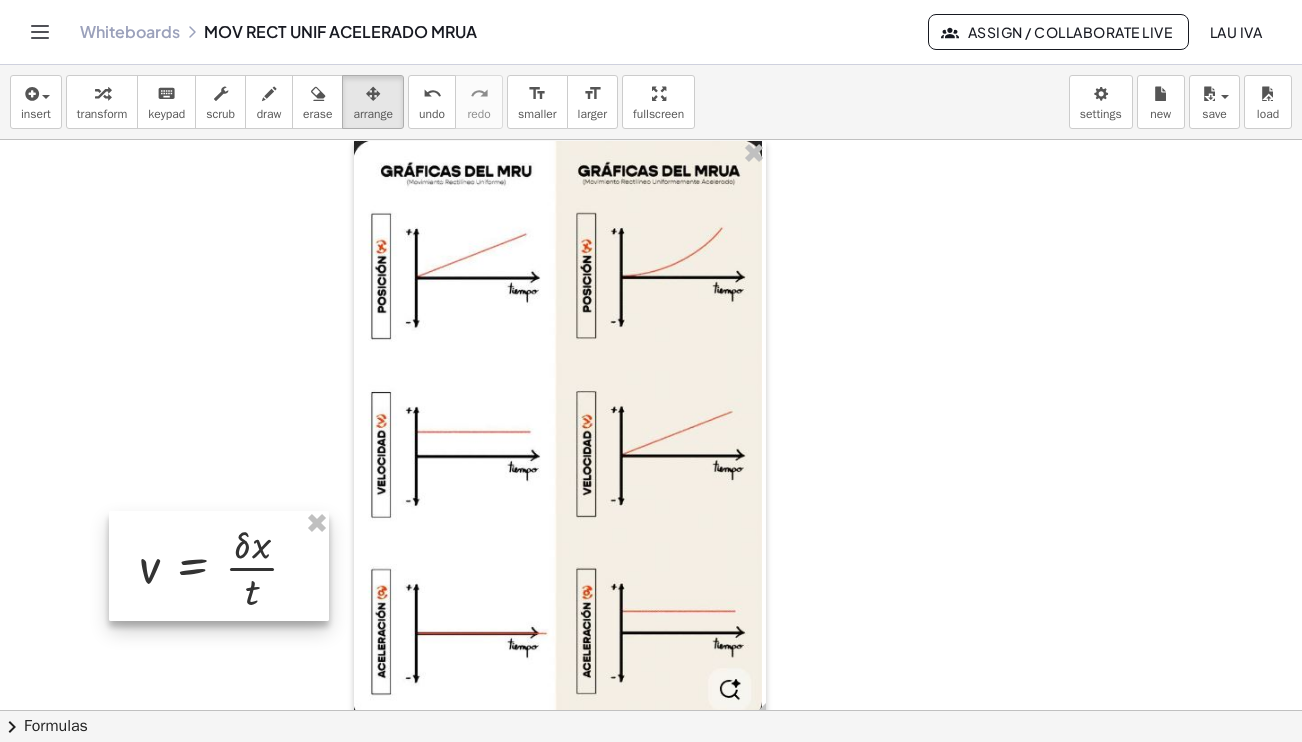 drag, startPoint x: 190, startPoint y: 238, endPoint x: 170, endPoint y: 559, distance: 321.62244 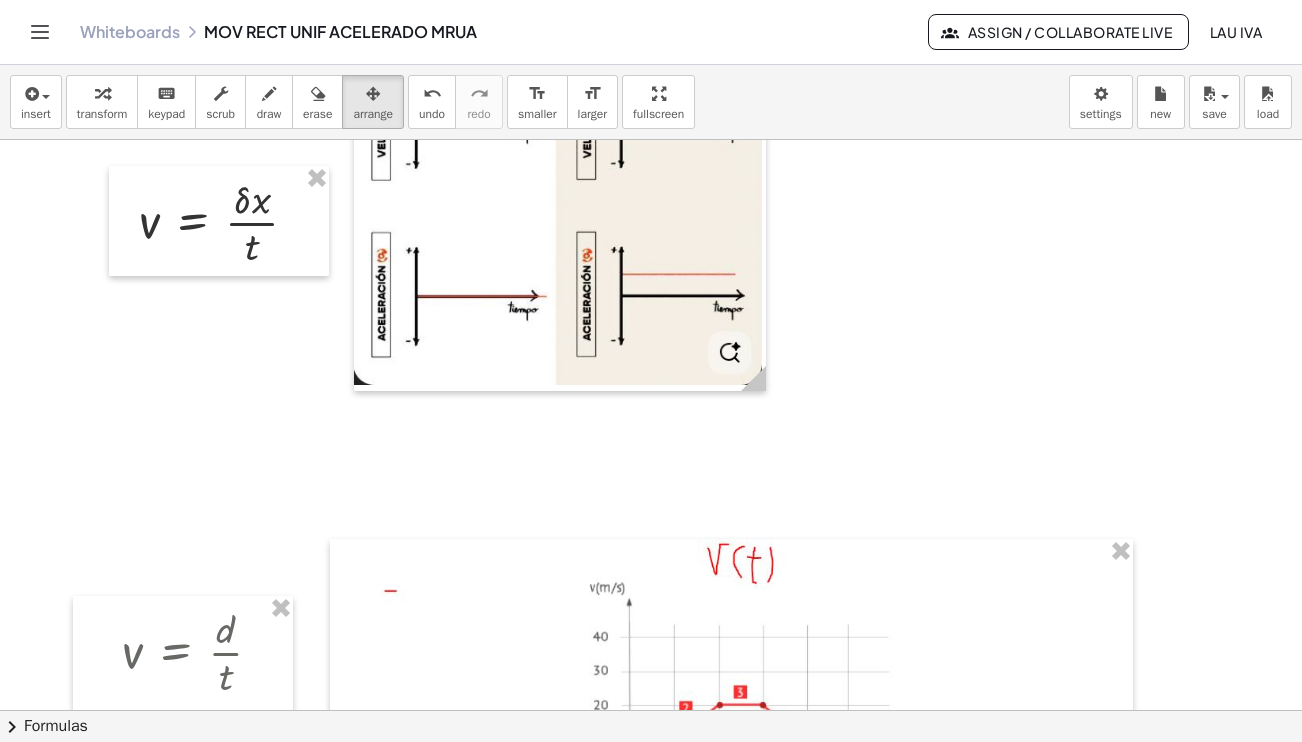 scroll, scrollTop: 1800, scrollLeft: 0, axis: vertical 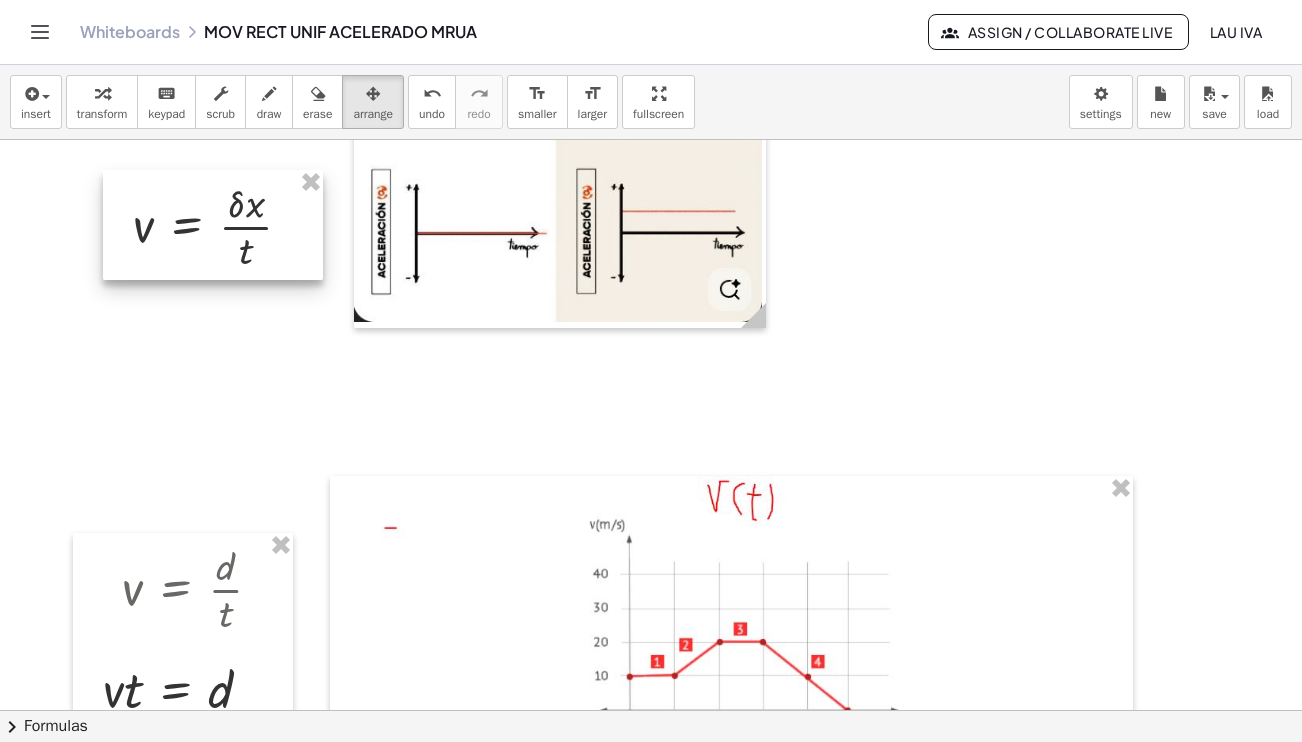 drag, startPoint x: 193, startPoint y: 178, endPoint x: 181, endPoint y: 245, distance: 68.06615 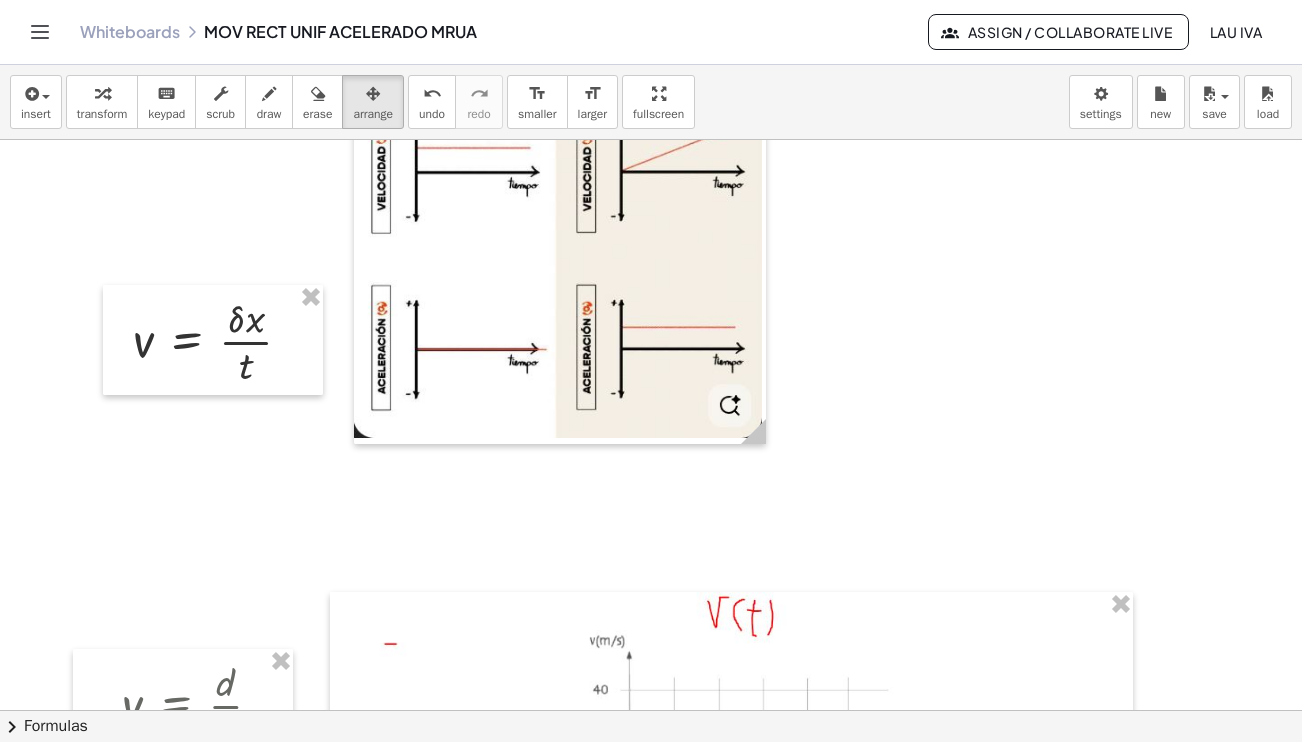 scroll, scrollTop: 1700, scrollLeft: 0, axis: vertical 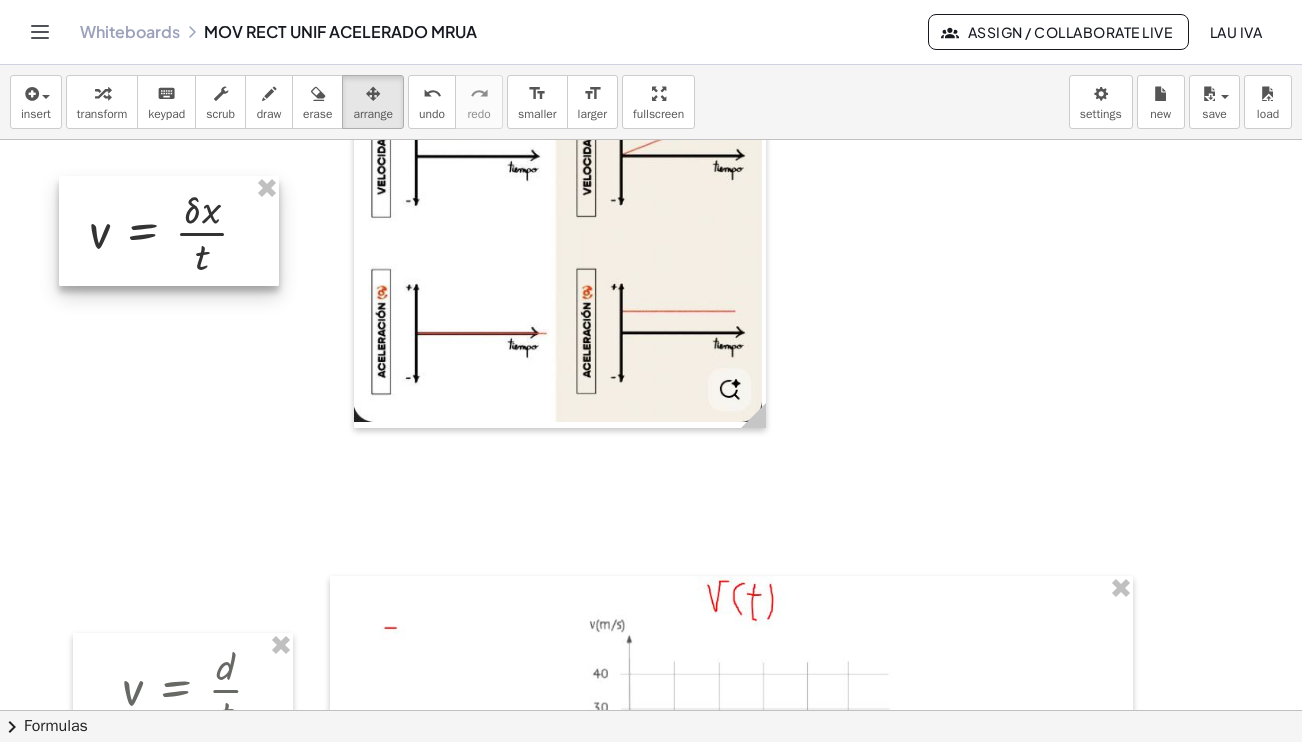 drag, startPoint x: 198, startPoint y: 354, endPoint x: 154, endPoint y: 261, distance: 102.88343 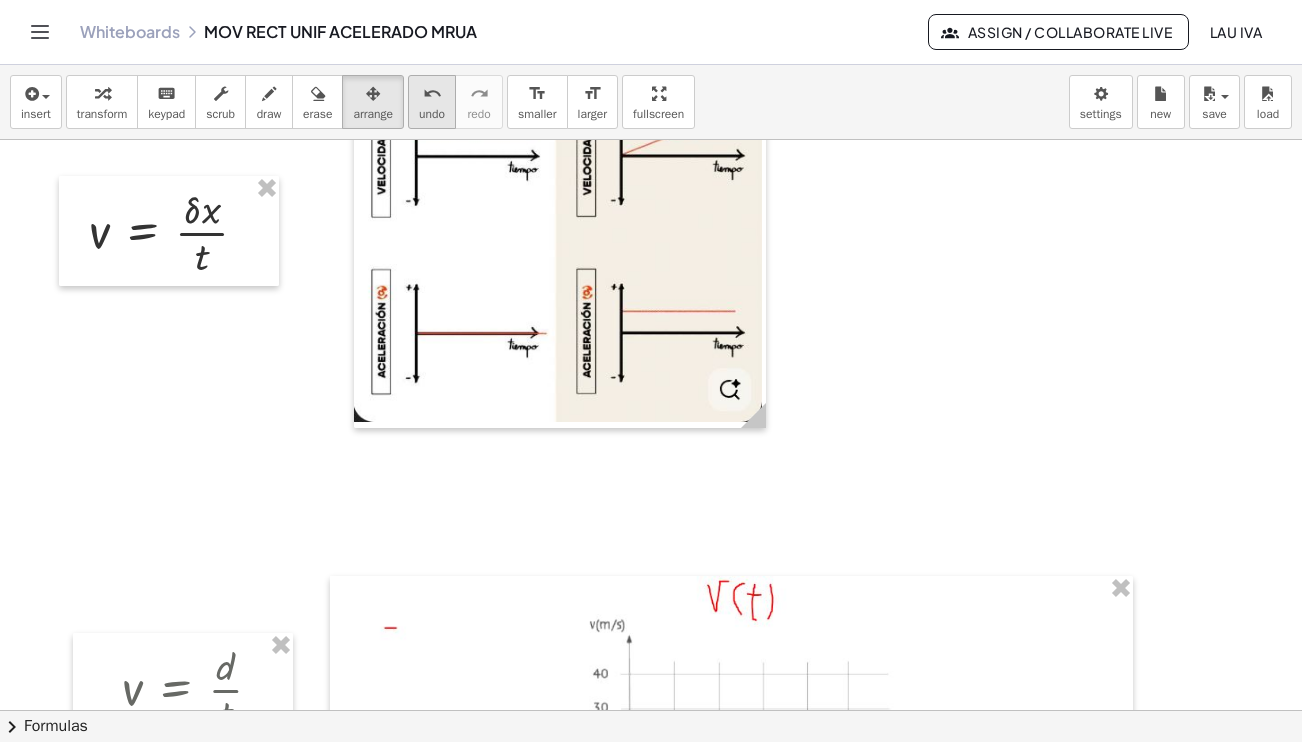 click on "undo" at bounding box center [432, 114] 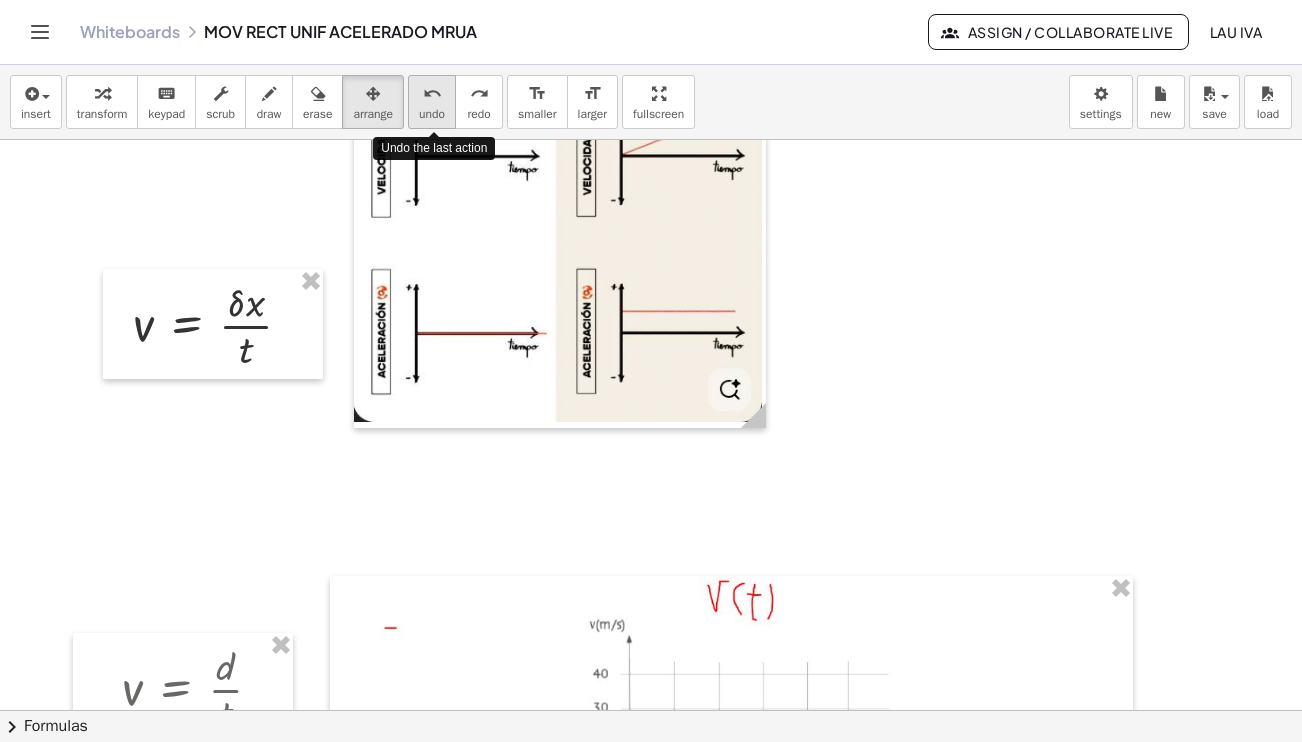click on "undo" at bounding box center [432, 114] 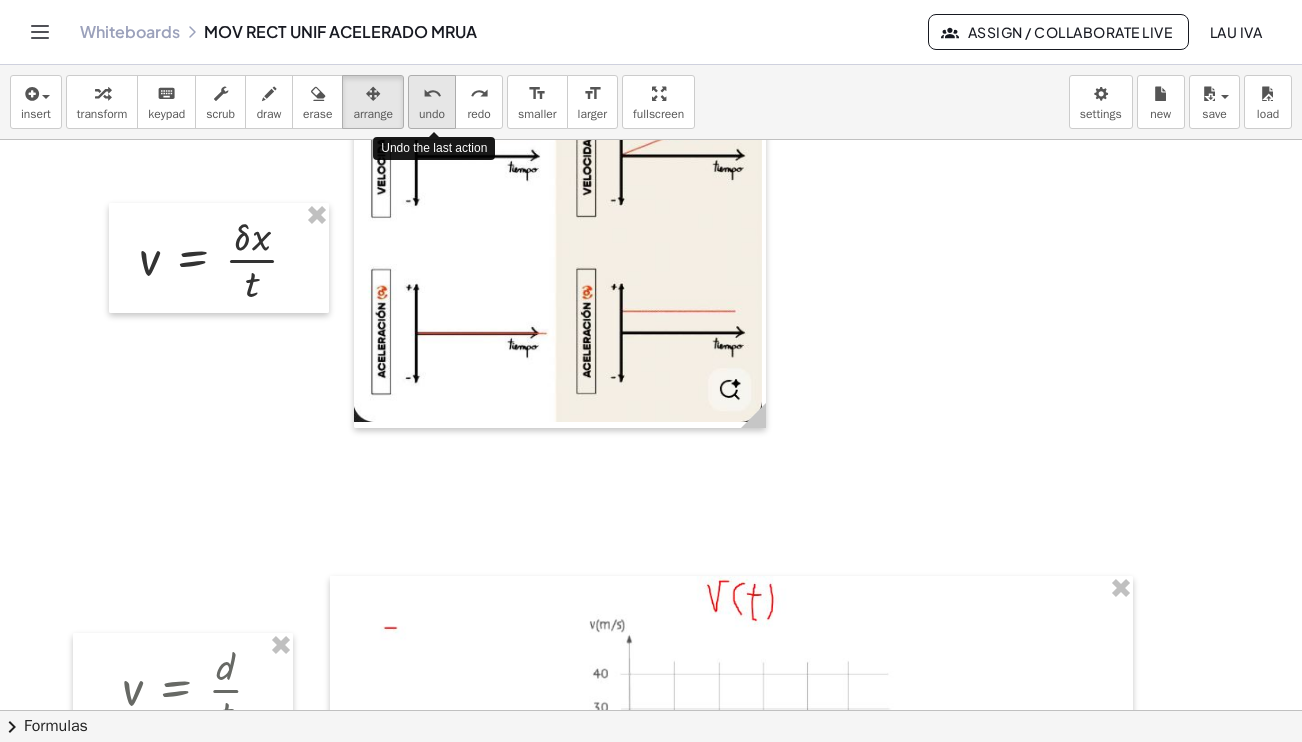 click on "undo" at bounding box center [432, 114] 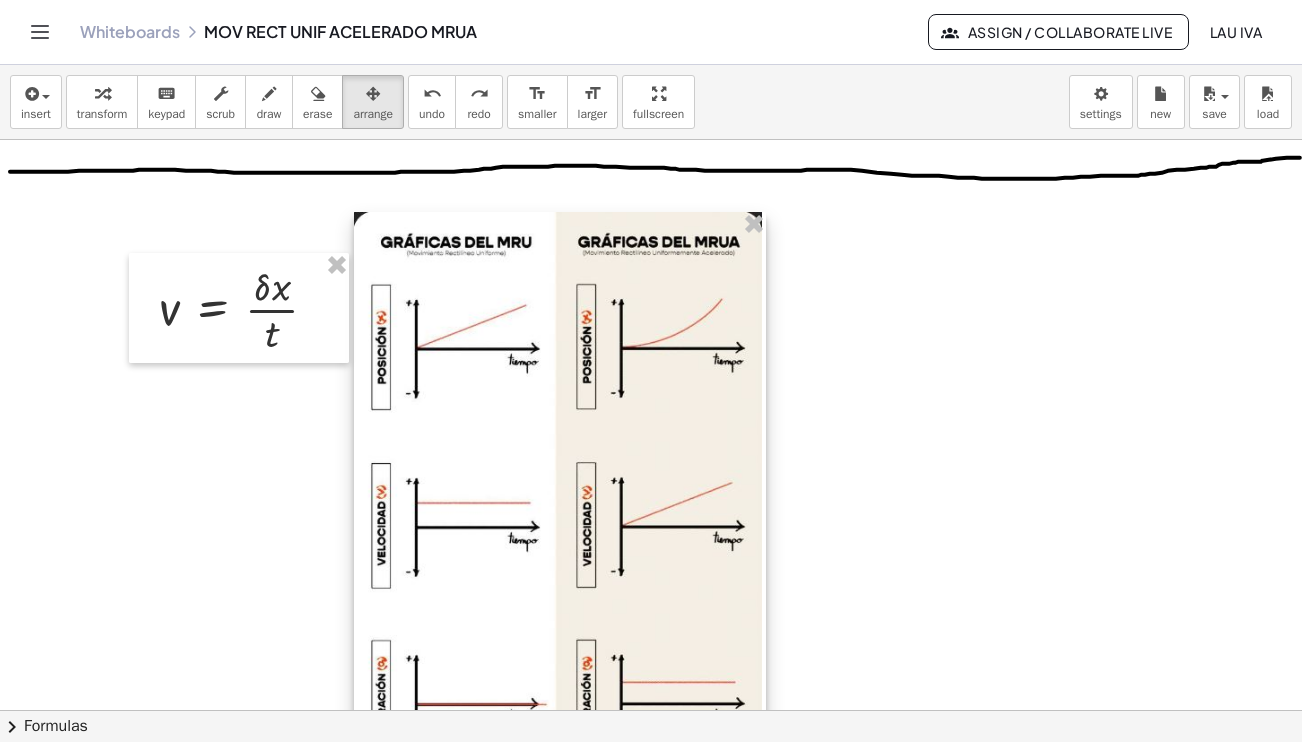 scroll, scrollTop: 1300, scrollLeft: 0, axis: vertical 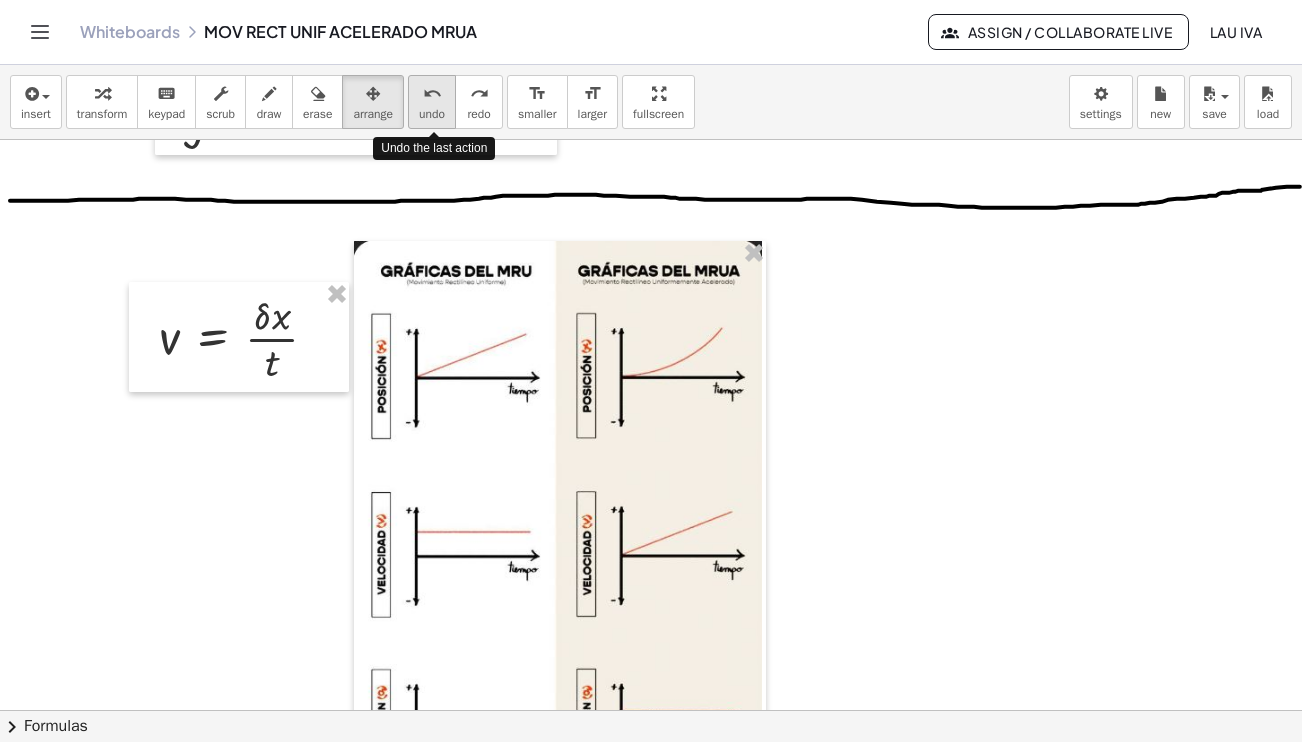 click on "undo" at bounding box center [432, 94] 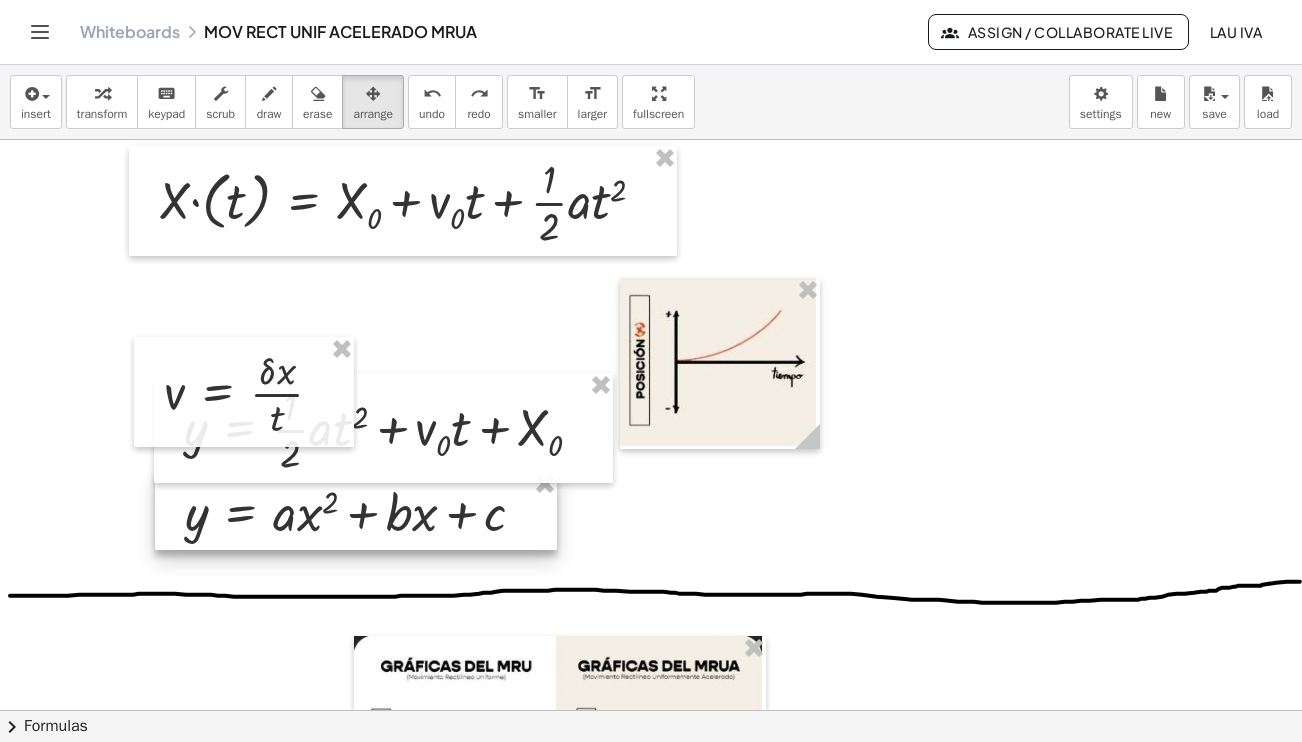 scroll, scrollTop: 900, scrollLeft: 0, axis: vertical 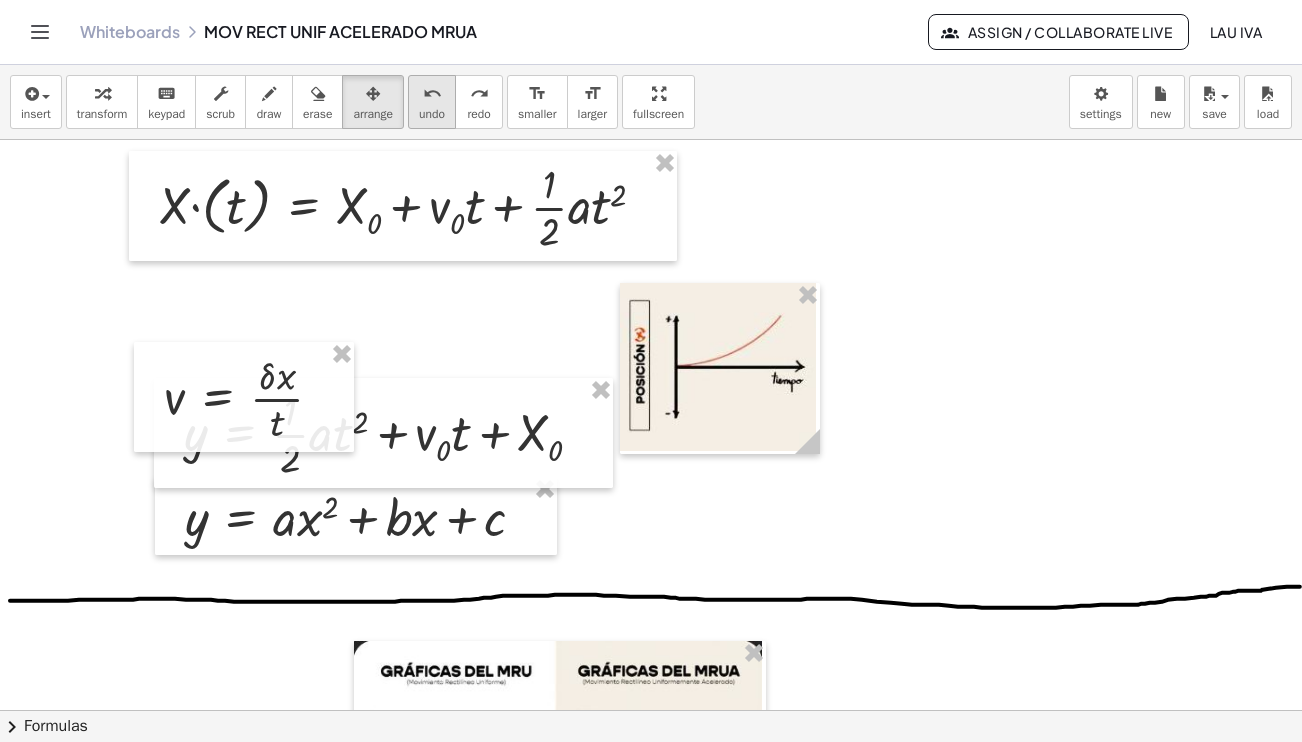 click on "undo" at bounding box center (432, 114) 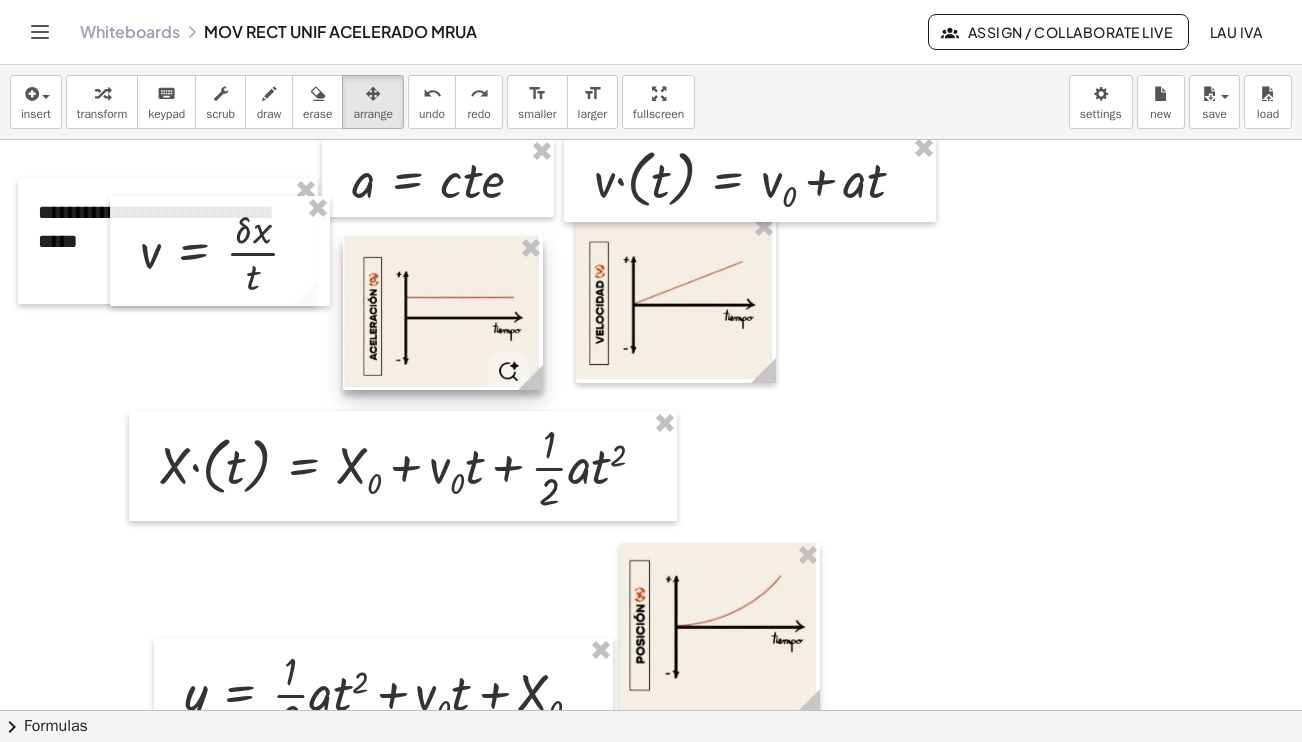 scroll, scrollTop: 600, scrollLeft: 0, axis: vertical 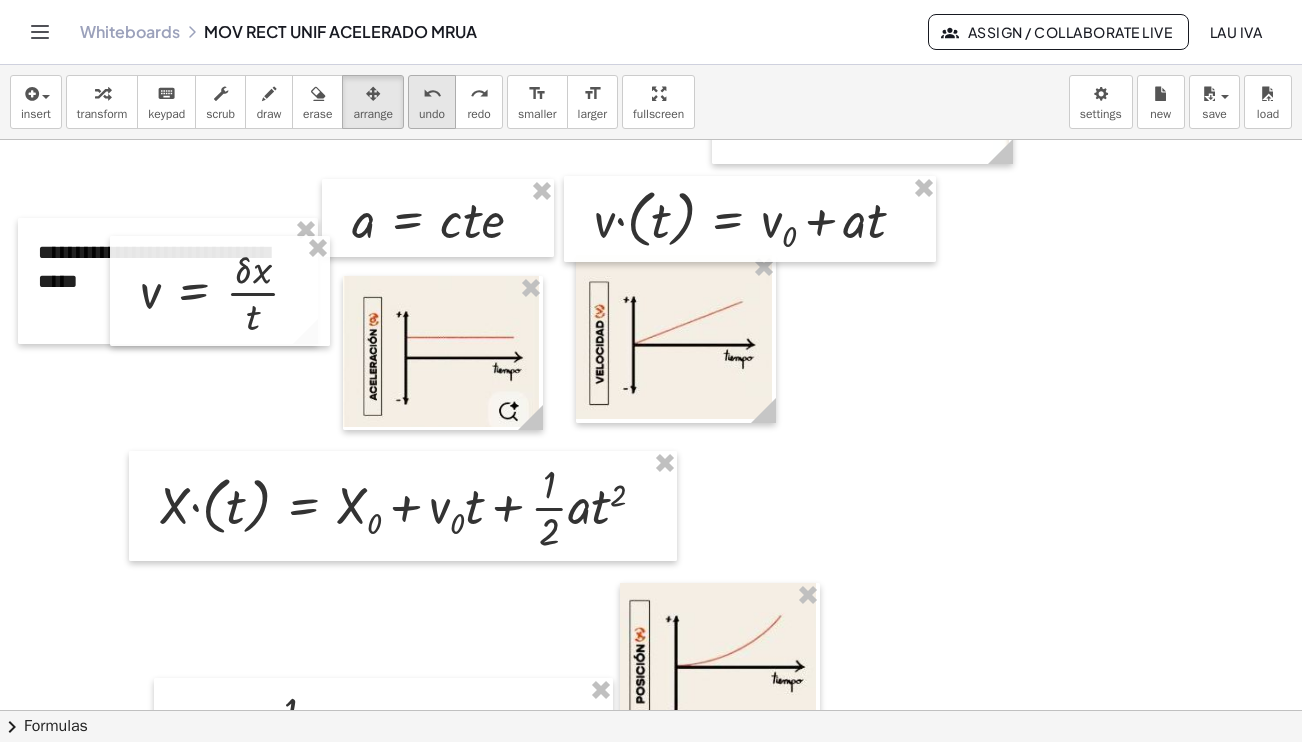 click on "undo" at bounding box center [432, 114] 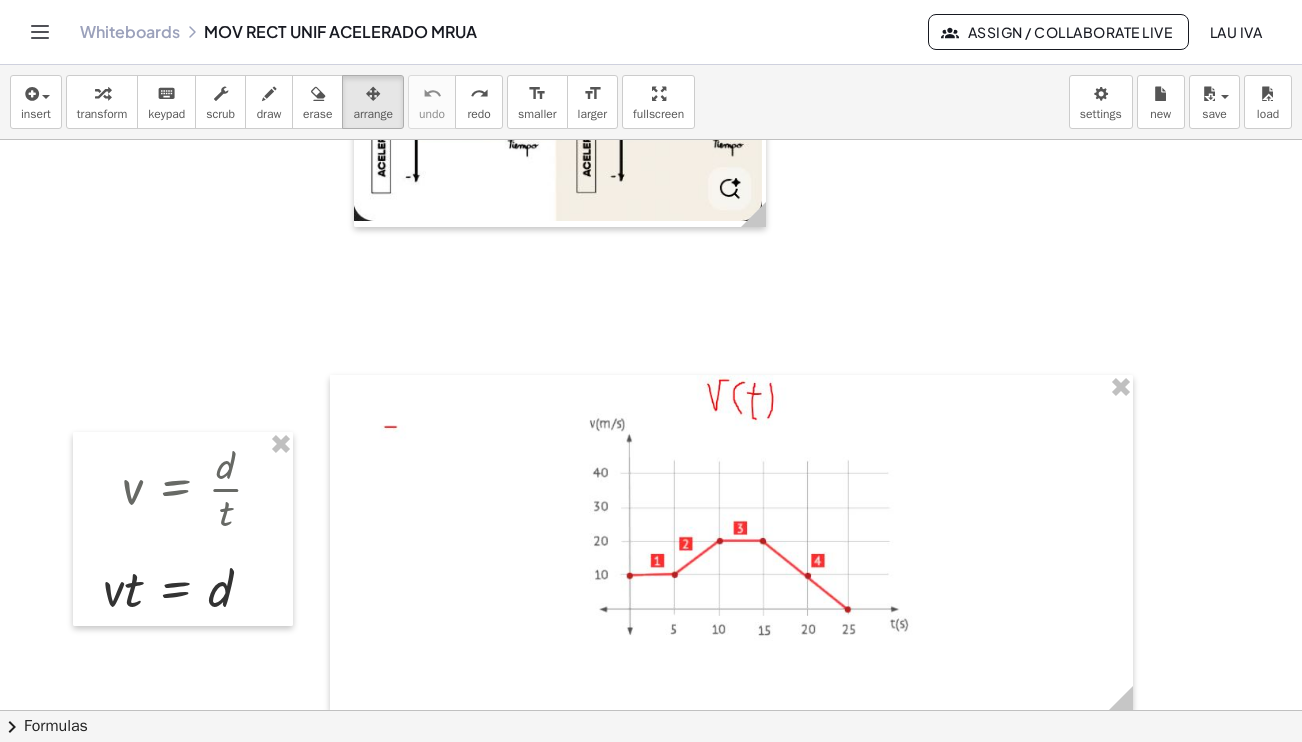 scroll, scrollTop: 2100, scrollLeft: 0, axis: vertical 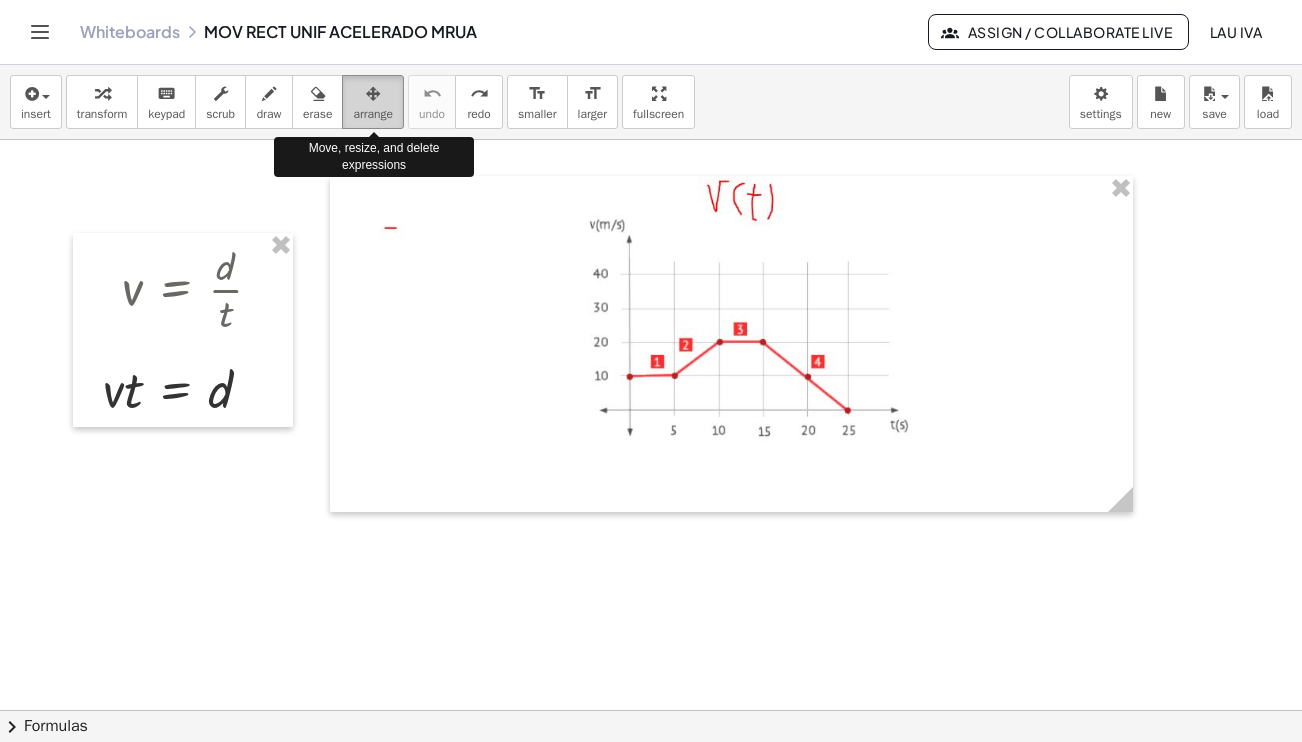 click on "arrange" at bounding box center [373, 114] 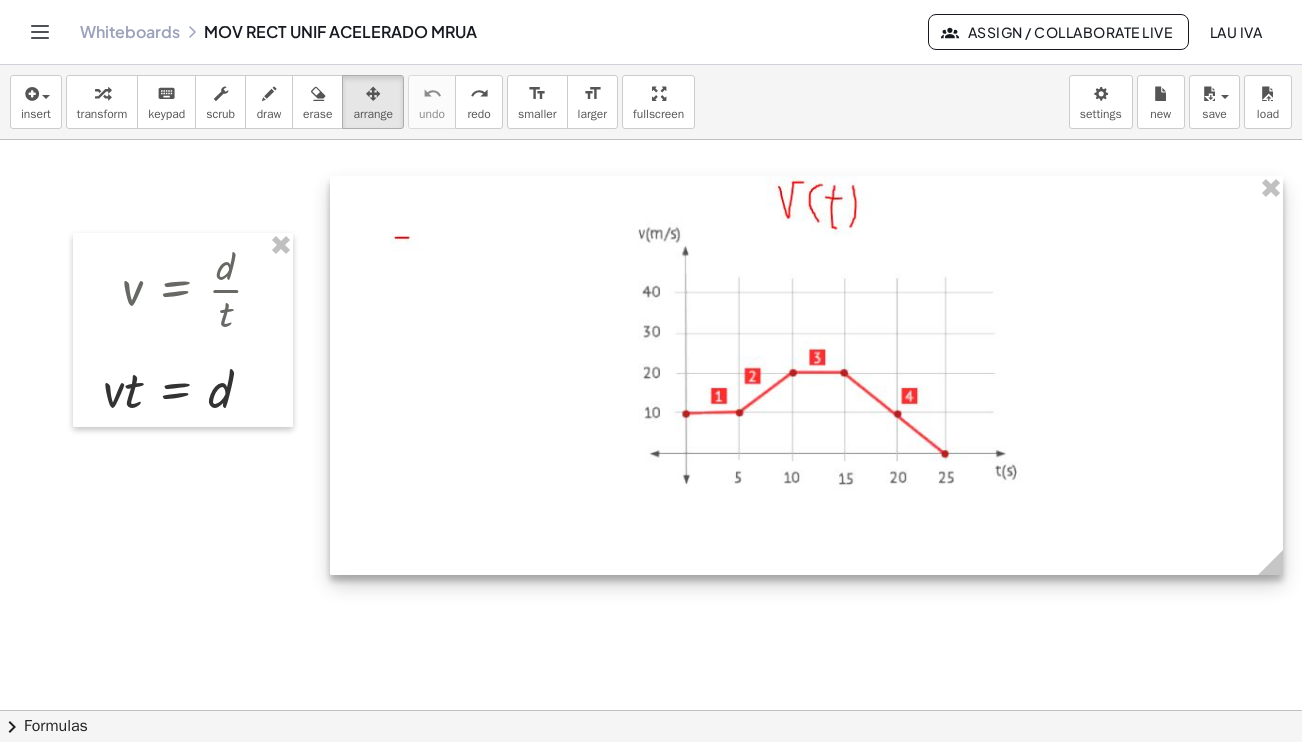 drag, startPoint x: 1127, startPoint y: 509, endPoint x: 1277, endPoint y: 619, distance: 186.01076 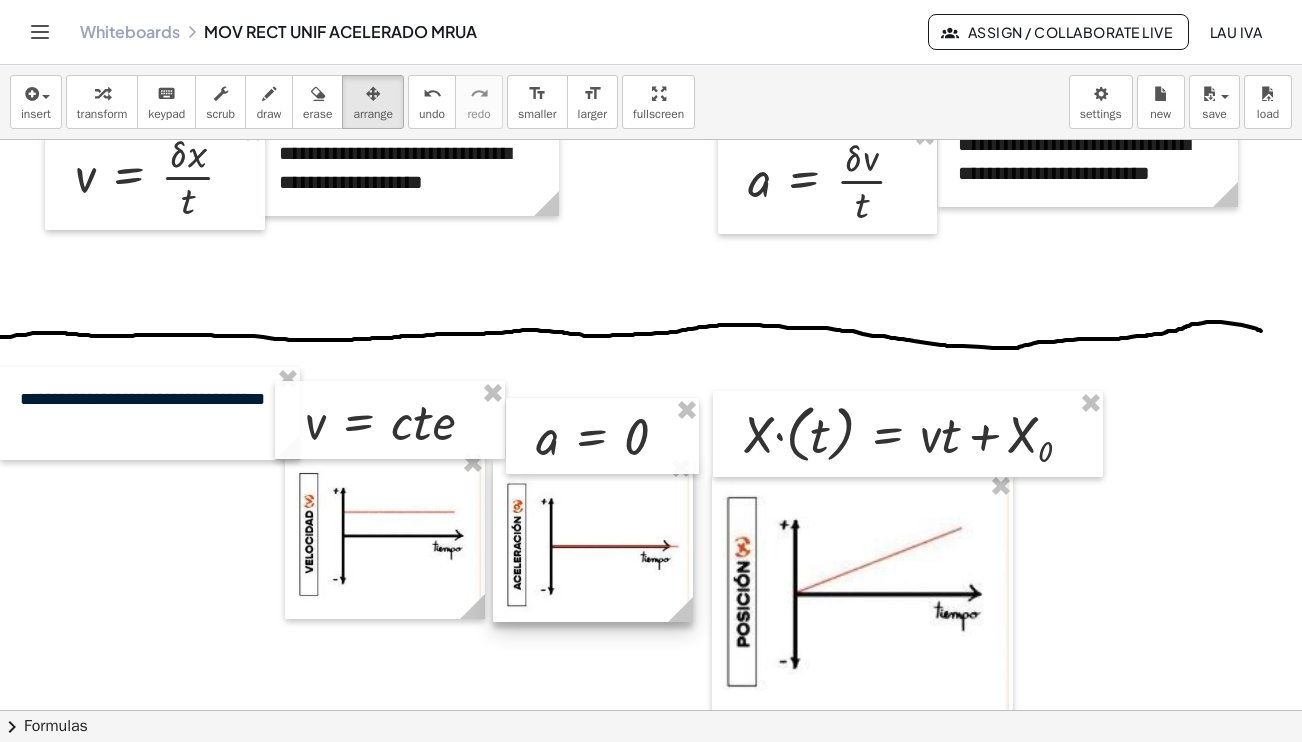 scroll, scrollTop: 0, scrollLeft: 0, axis: both 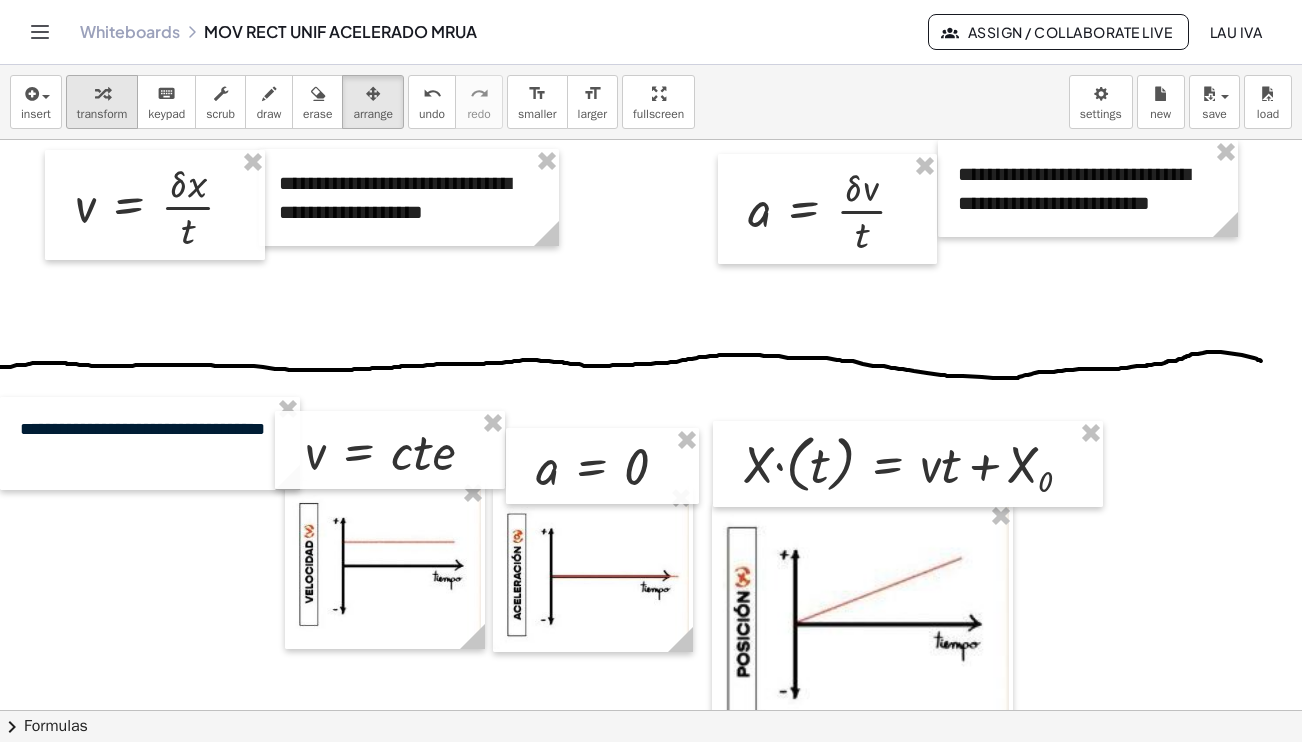 click at bounding box center (102, 94) 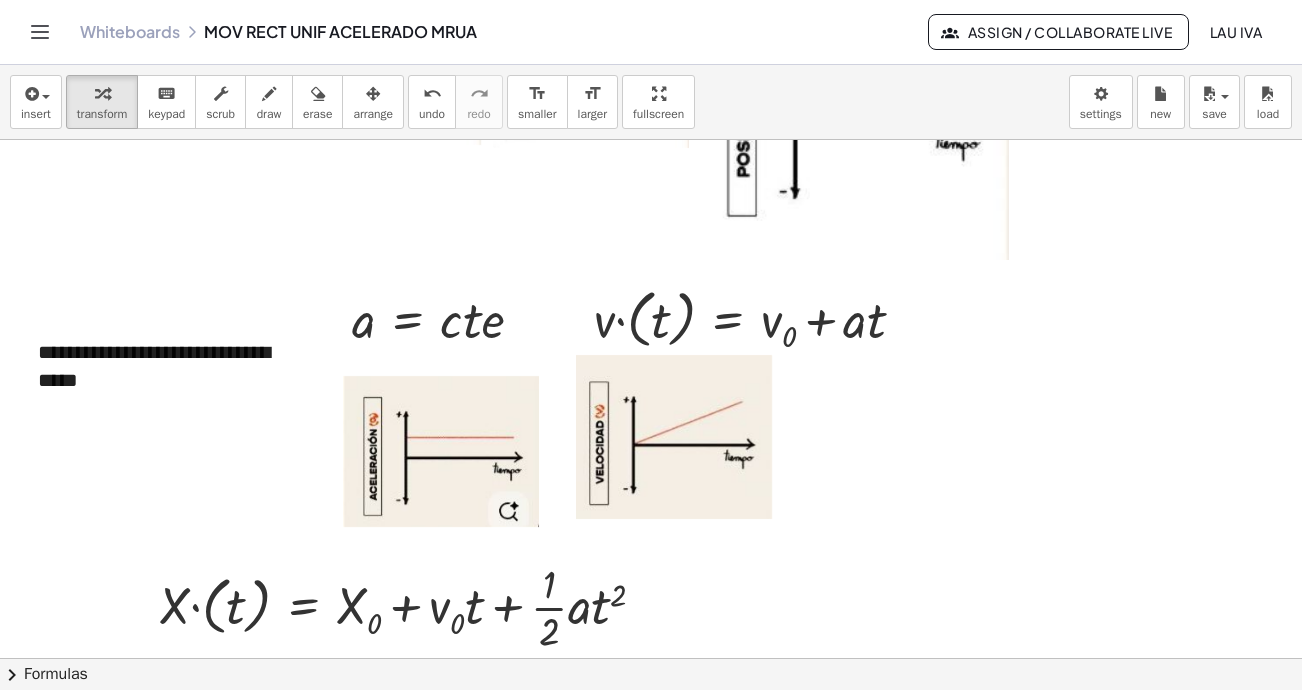 scroll, scrollTop: 500, scrollLeft: 0, axis: vertical 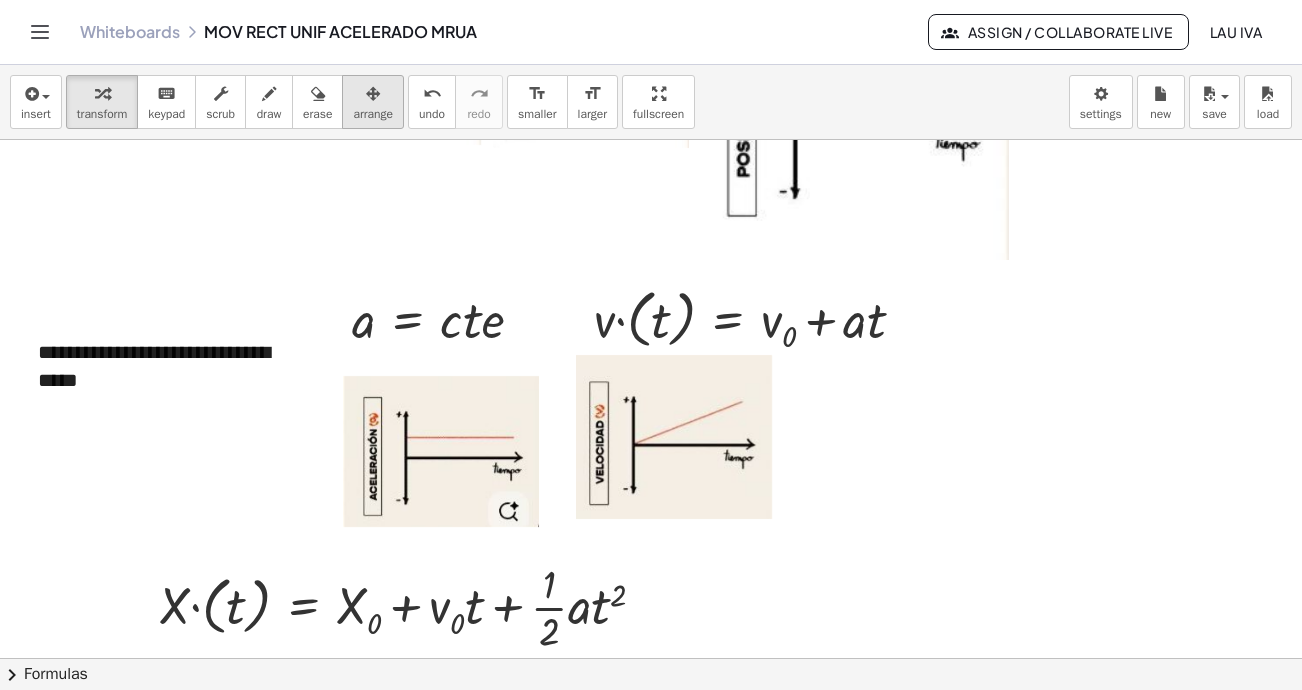 click on "arrange" at bounding box center (373, 114) 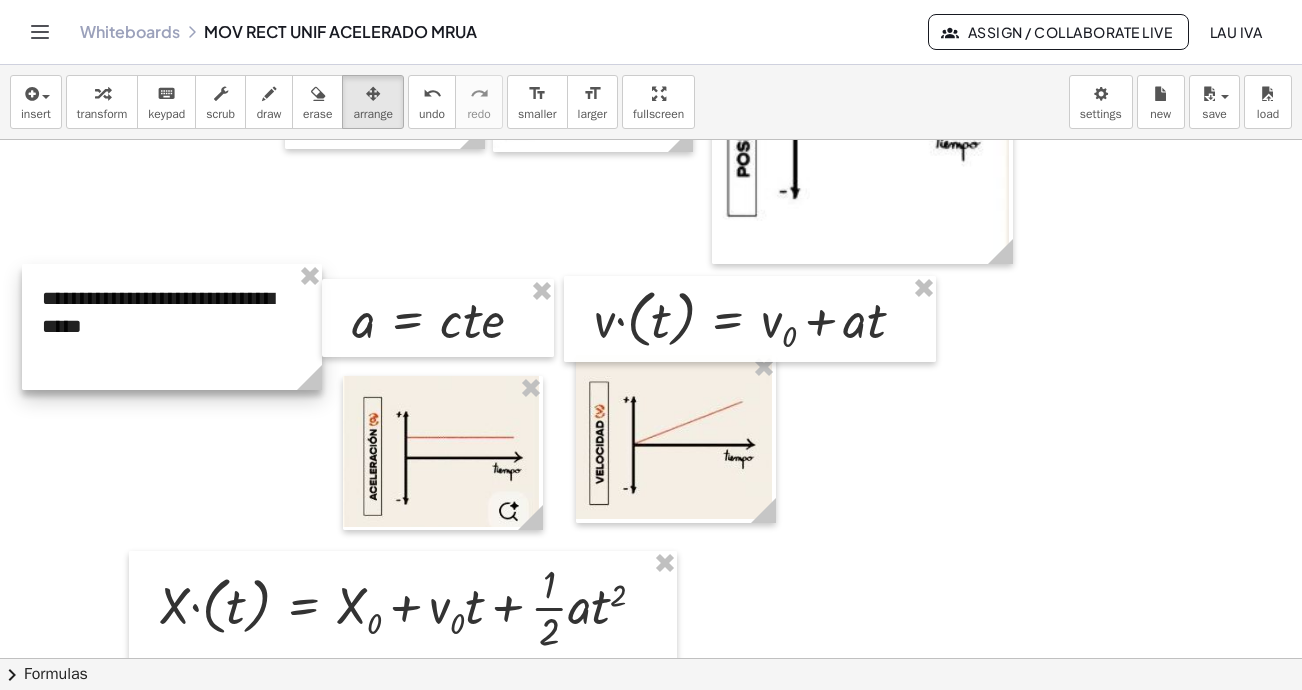 drag, startPoint x: 369, startPoint y: 116, endPoint x: 126, endPoint y: 302, distance: 306.0147 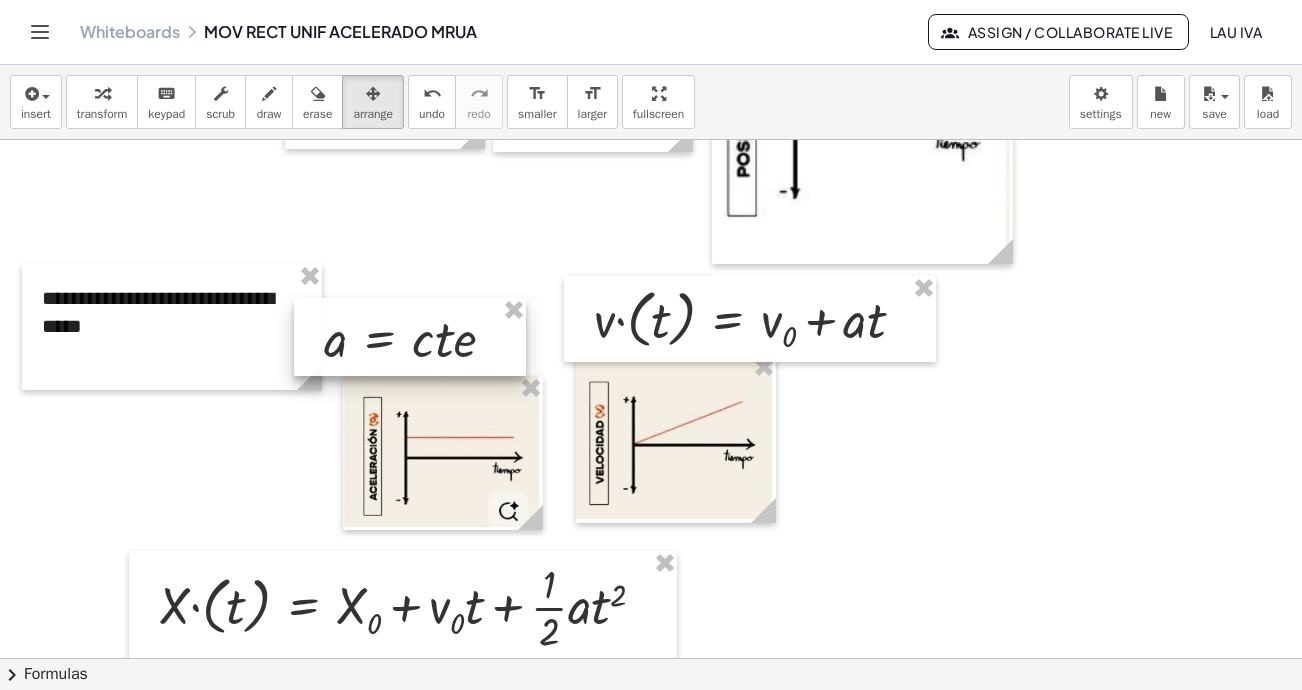 drag, startPoint x: 365, startPoint y: 340, endPoint x: 354, endPoint y: 345, distance: 12.083046 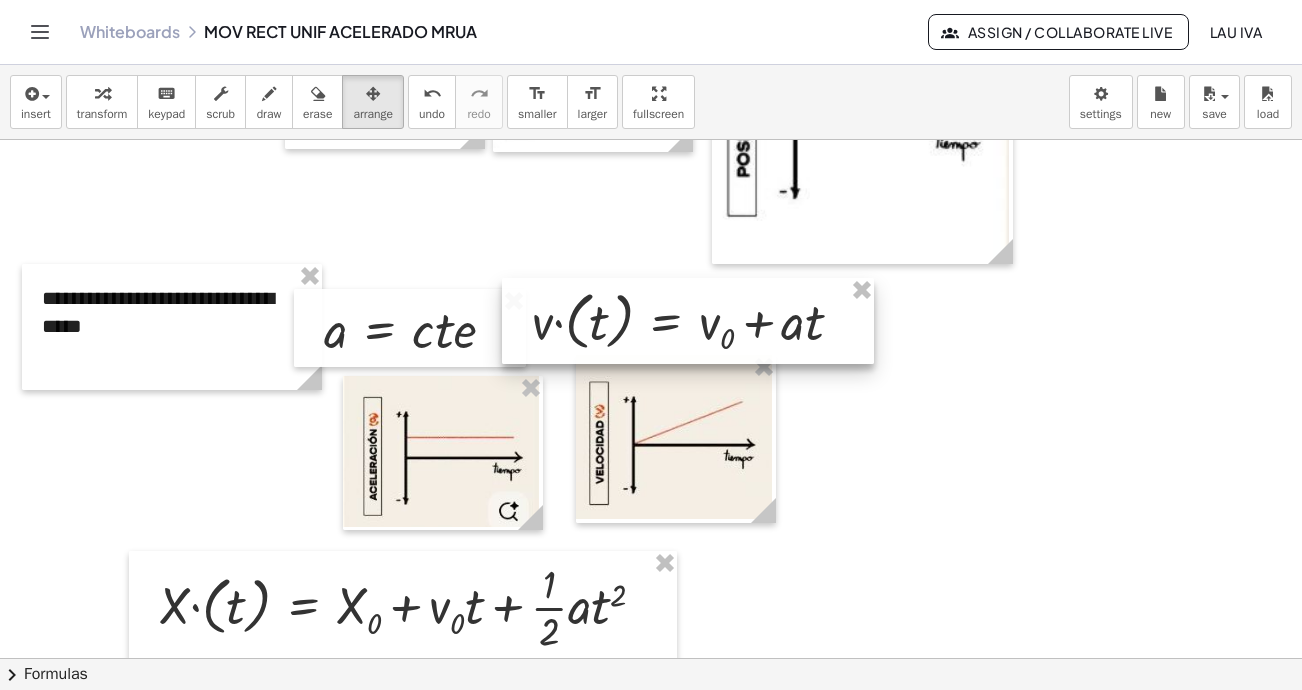drag, startPoint x: 628, startPoint y: 342, endPoint x: 566, endPoint y: 344, distance: 62.03225 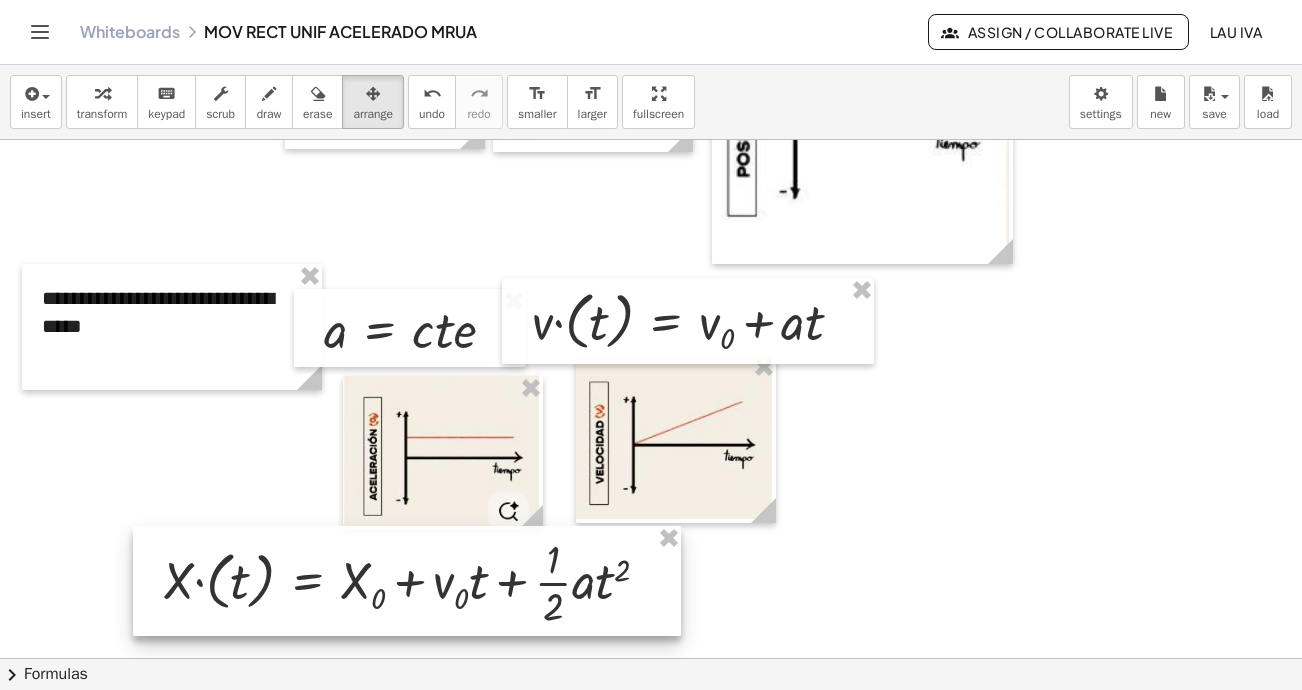 drag, startPoint x: 356, startPoint y: 603, endPoint x: 360, endPoint y: 578, distance: 25.317978 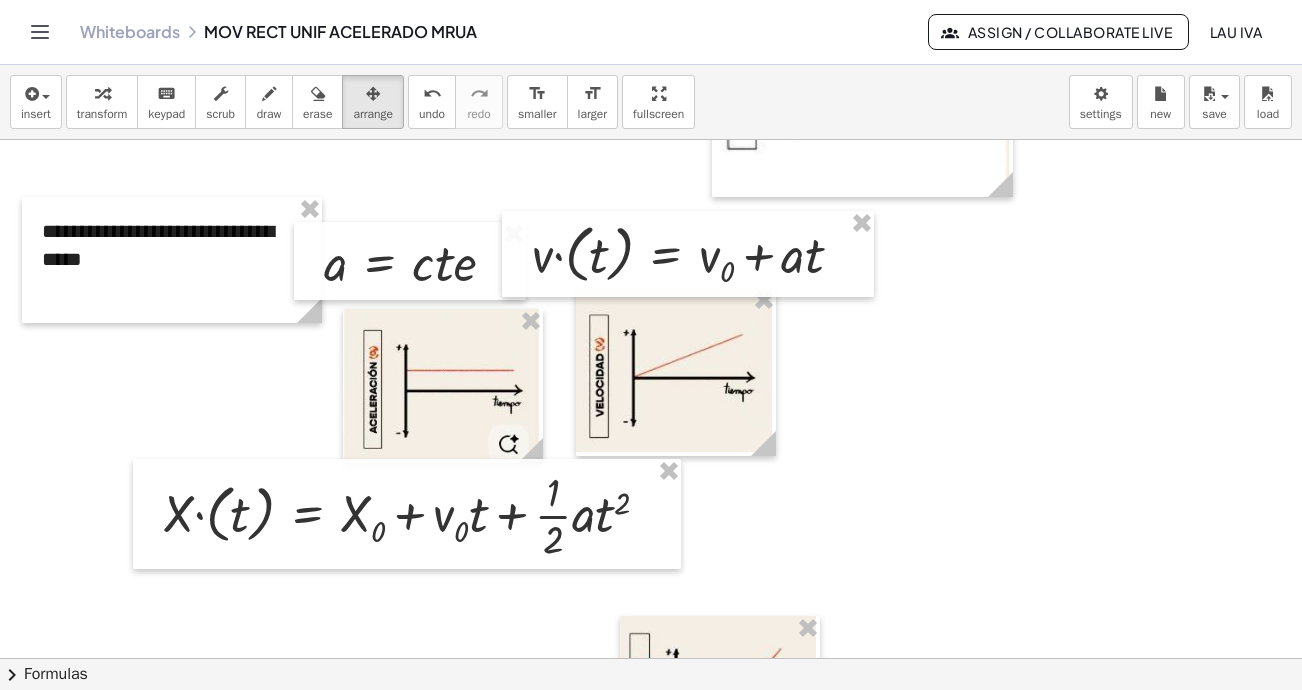 scroll, scrollTop: 580, scrollLeft: 0, axis: vertical 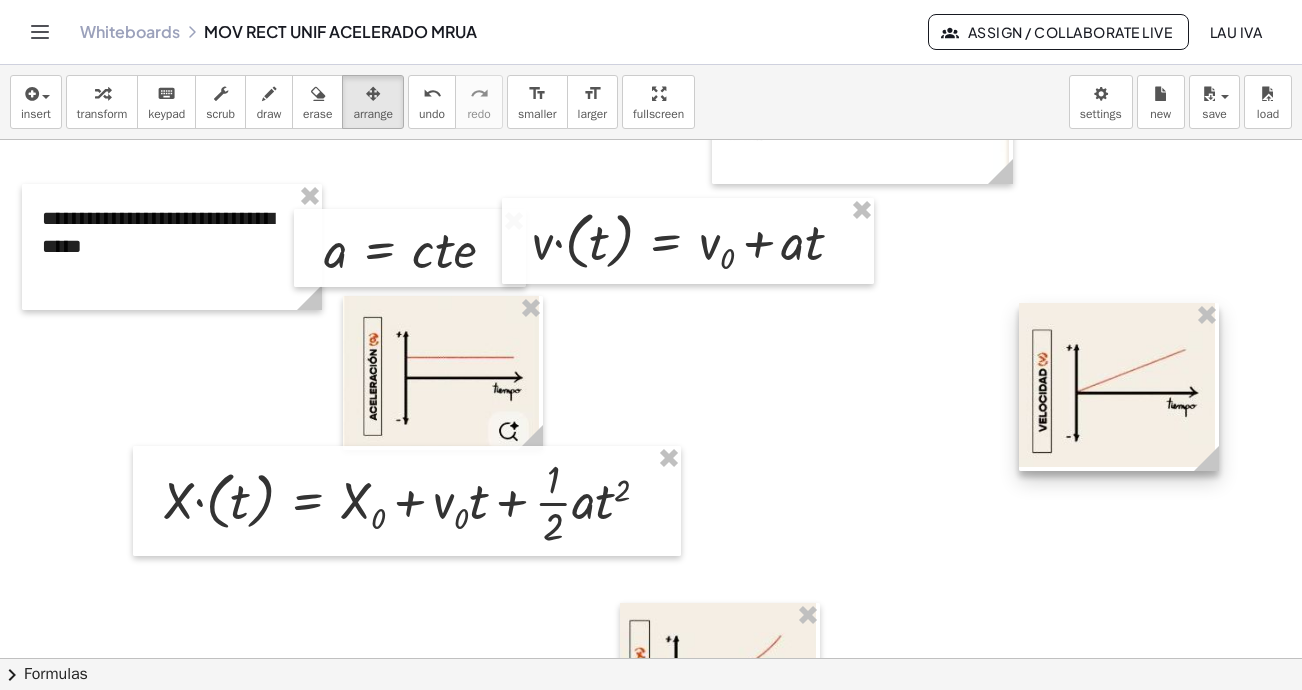 drag, startPoint x: 648, startPoint y: 343, endPoint x: 1090, endPoint y: 371, distance: 442.886 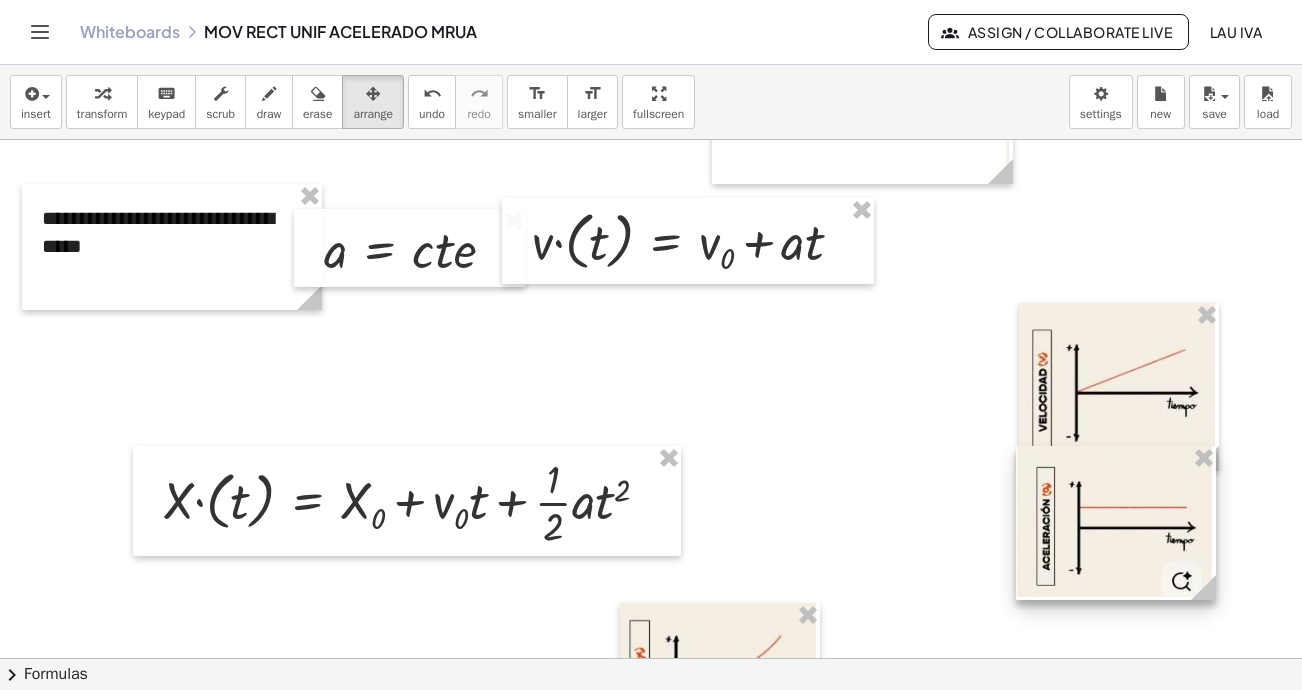 drag, startPoint x: 388, startPoint y: 362, endPoint x: 1061, endPoint y: 512, distance: 689.5136 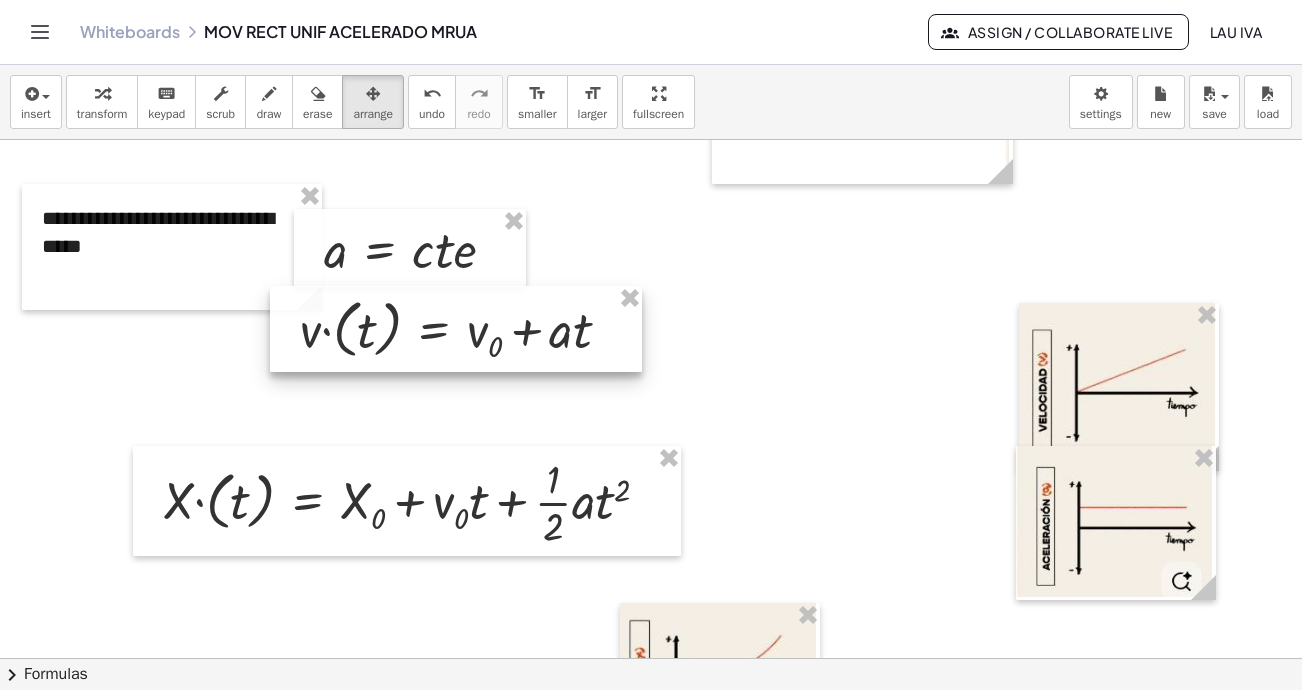 drag, startPoint x: 694, startPoint y: 232, endPoint x: 471, endPoint y: 365, distance: 259.64975 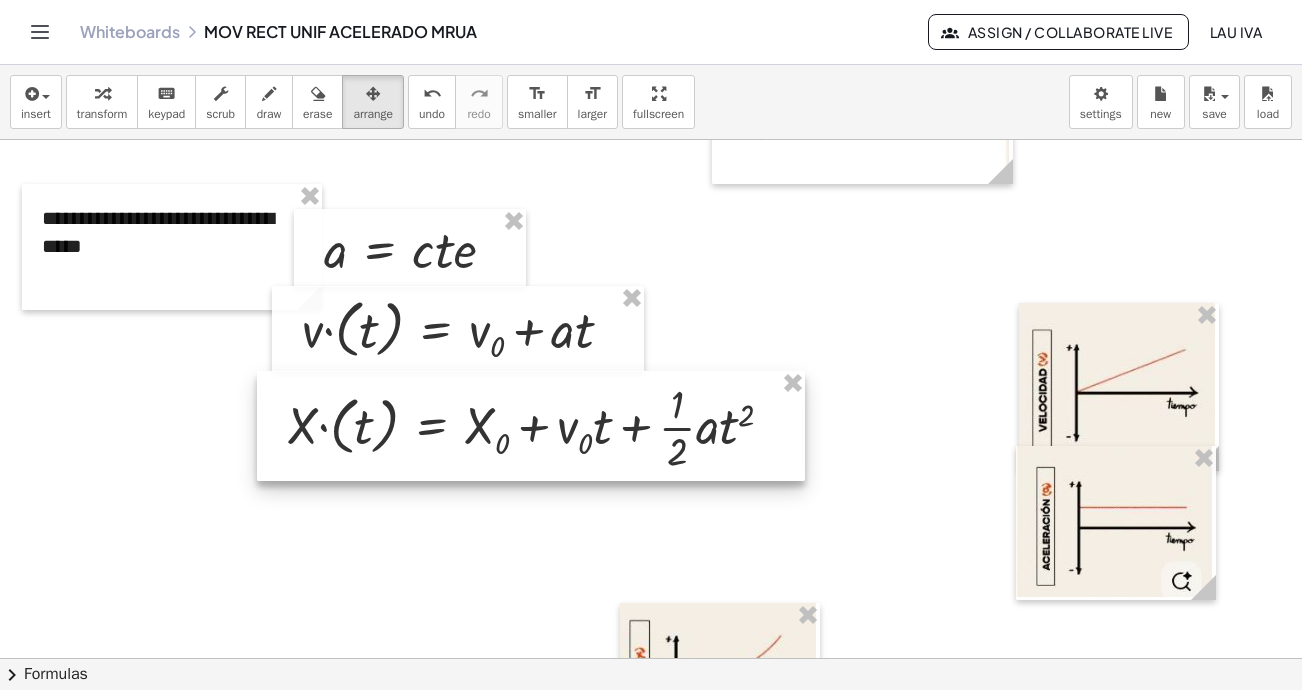 drag, startPoint x: 393, startPoint y: 511, endPoint x: 520, endPoint y: 434, distance: 148.51936 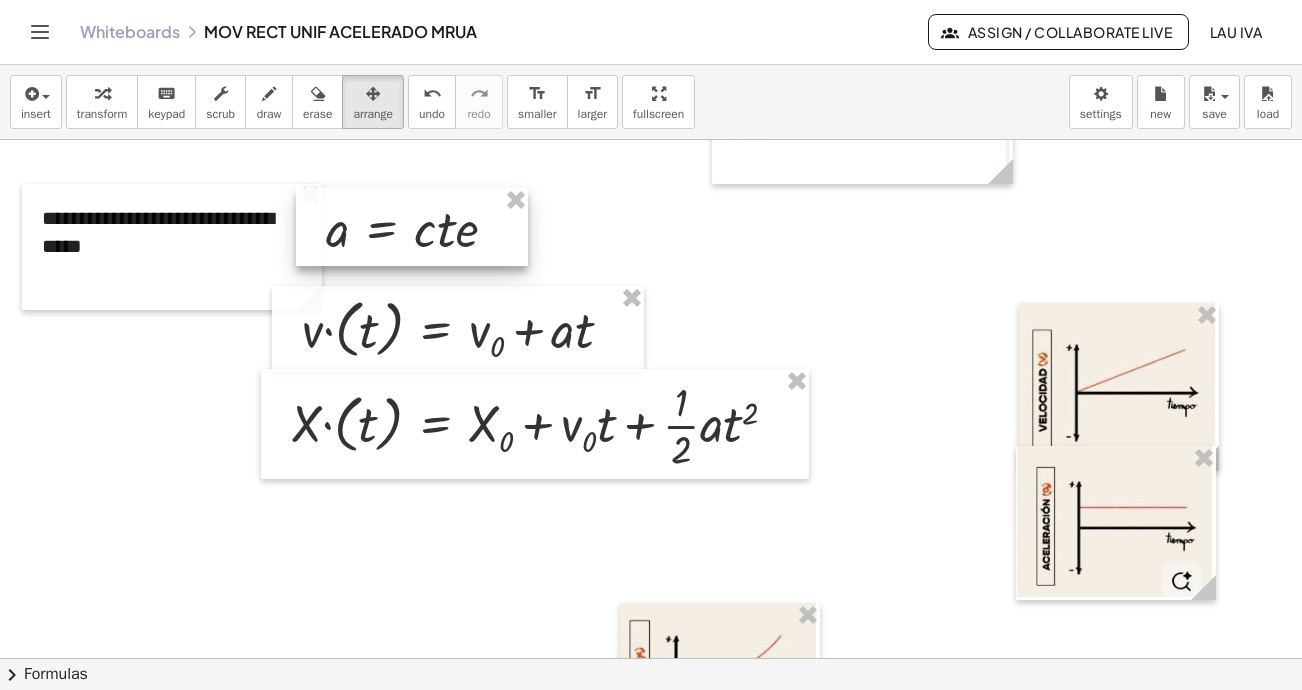 drag, startPoint x: 349, startPoint y: 247, endPoint x: 351, endPoint y: 226, distance: 21.095022 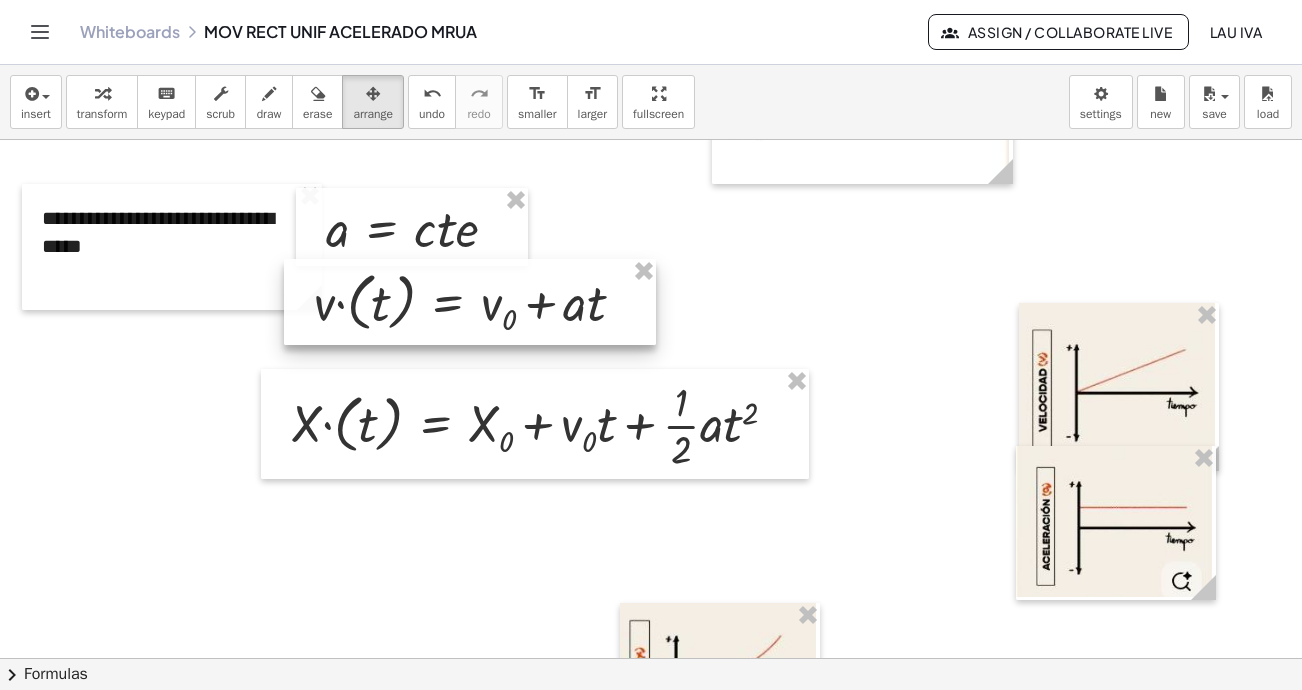 drag, startPoint x: 367, startPoint y: 345, endPoint x: 379, endPoint y: 318, distance: 29.546574 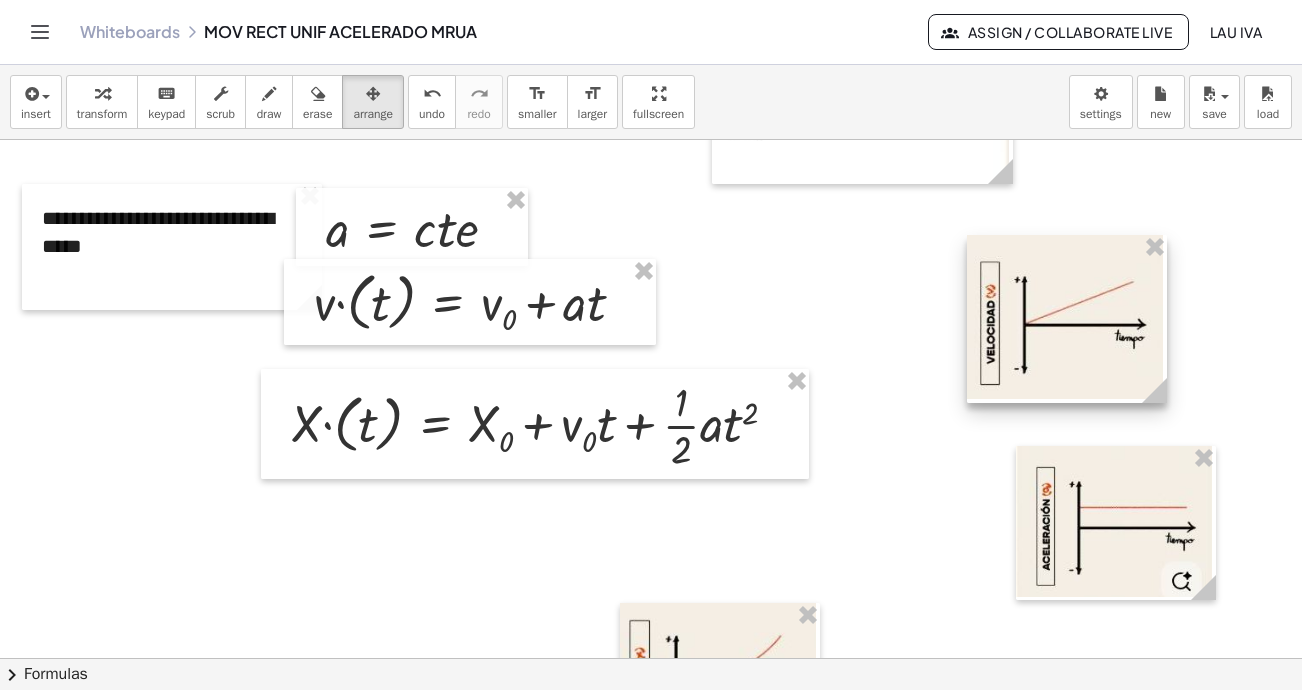 drag, startPoint x: 1134, startPoint y: 429, endPoint x: 1082, endPoint y: 361, distance: 85.60374 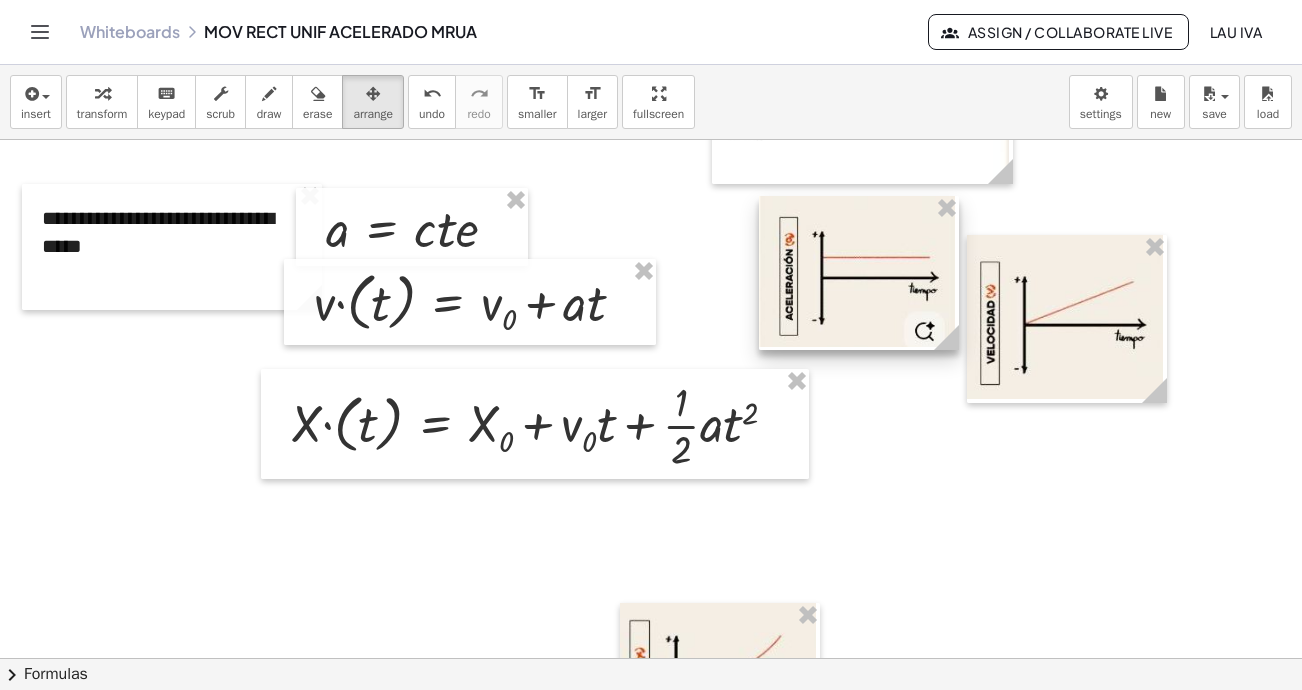 drag, startPoint x: 1142, startPoint y: 566, endPoint x: 886, endPoint y: 316, distance: 357.8212 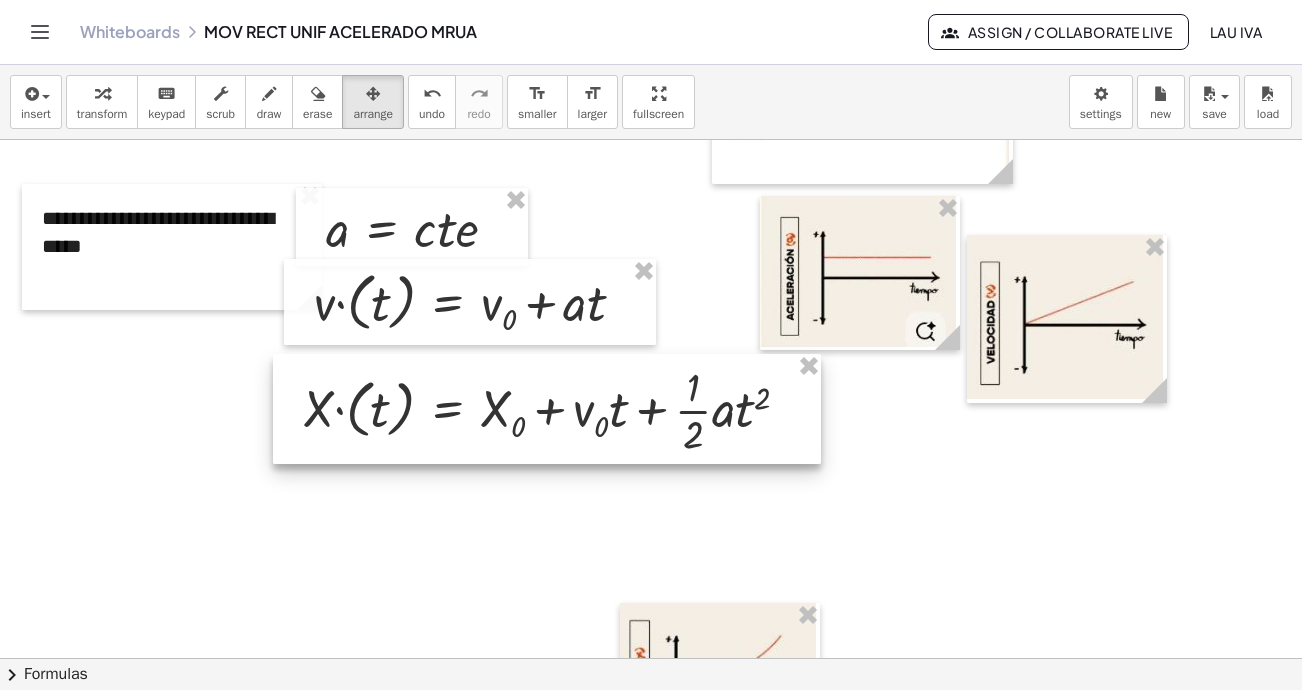 drag, startPoint x: 416, startPoint y: 438, endPoint x: 428, endPoint y: 423, distance: 19.209373 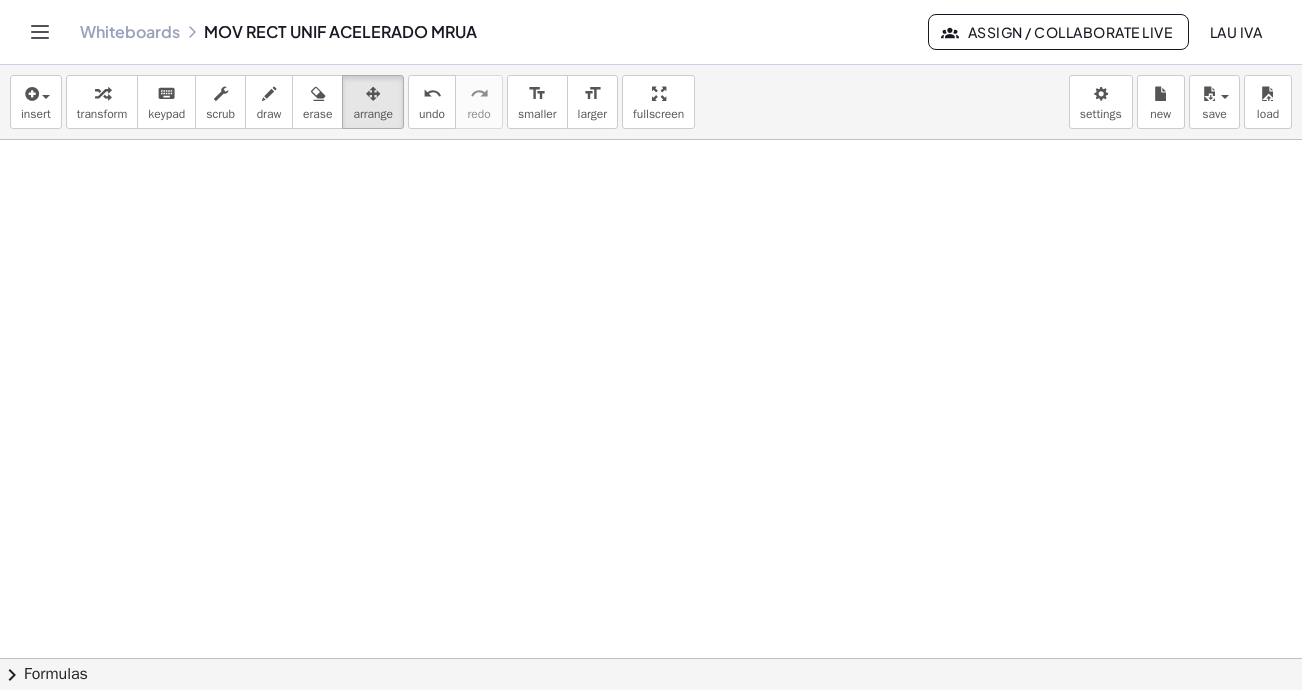 scroll, scrollTop: 3650, scrollLeft: 0, axis: vertical 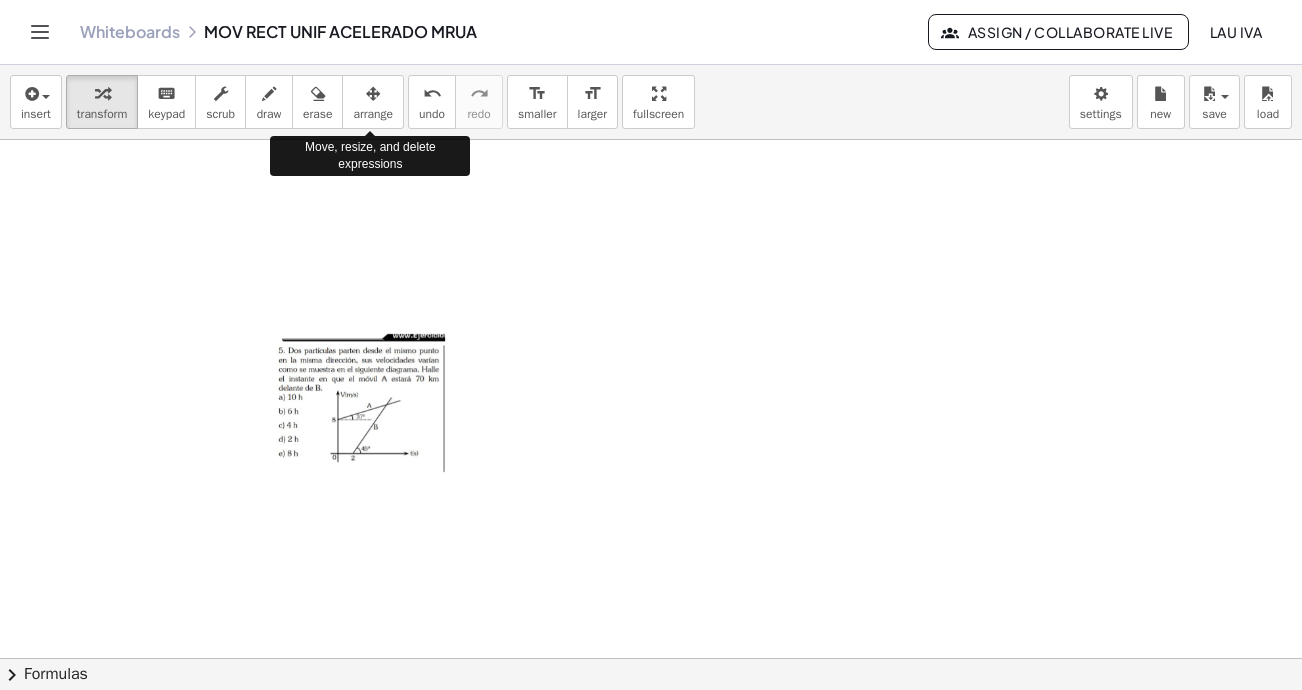drag, startPoint x: 370, startPoint y: 111, endPoint x: 477, endPoint y: 328, distance: 241.94627 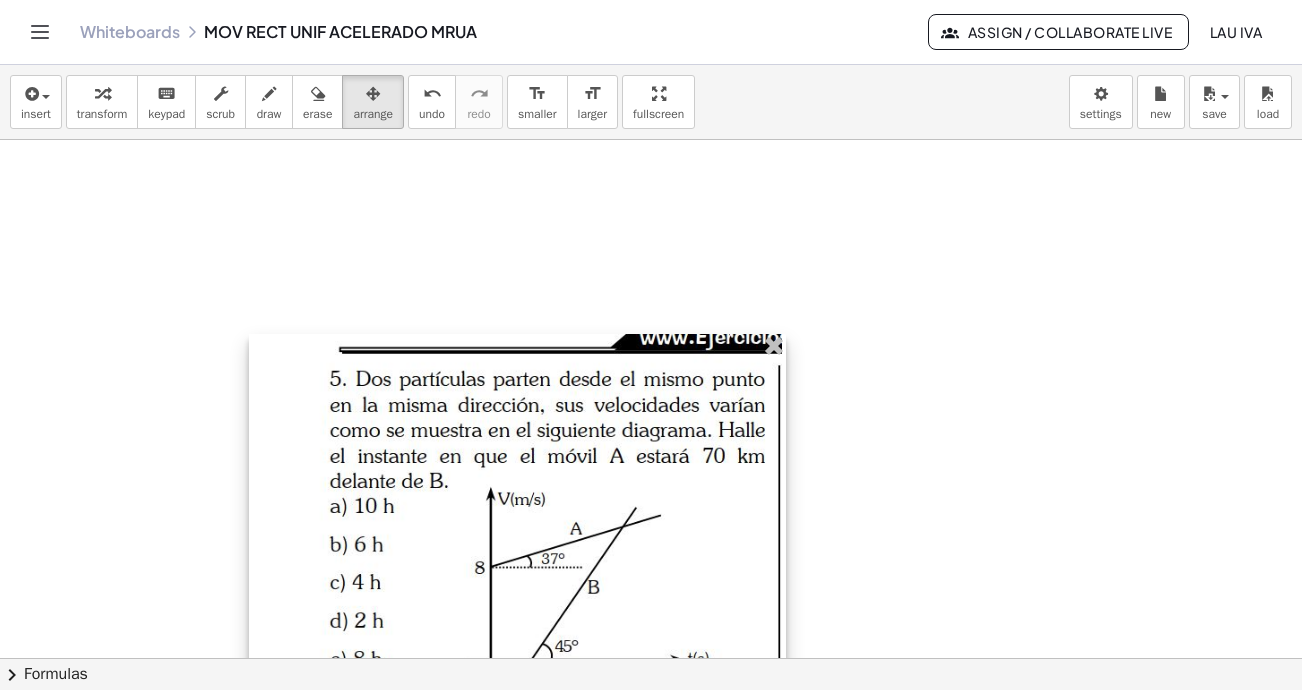 drag, startPoint x: 448, startPoint y: 470, endPoint x: 785, endPoint y: 560, distance: 348.81085 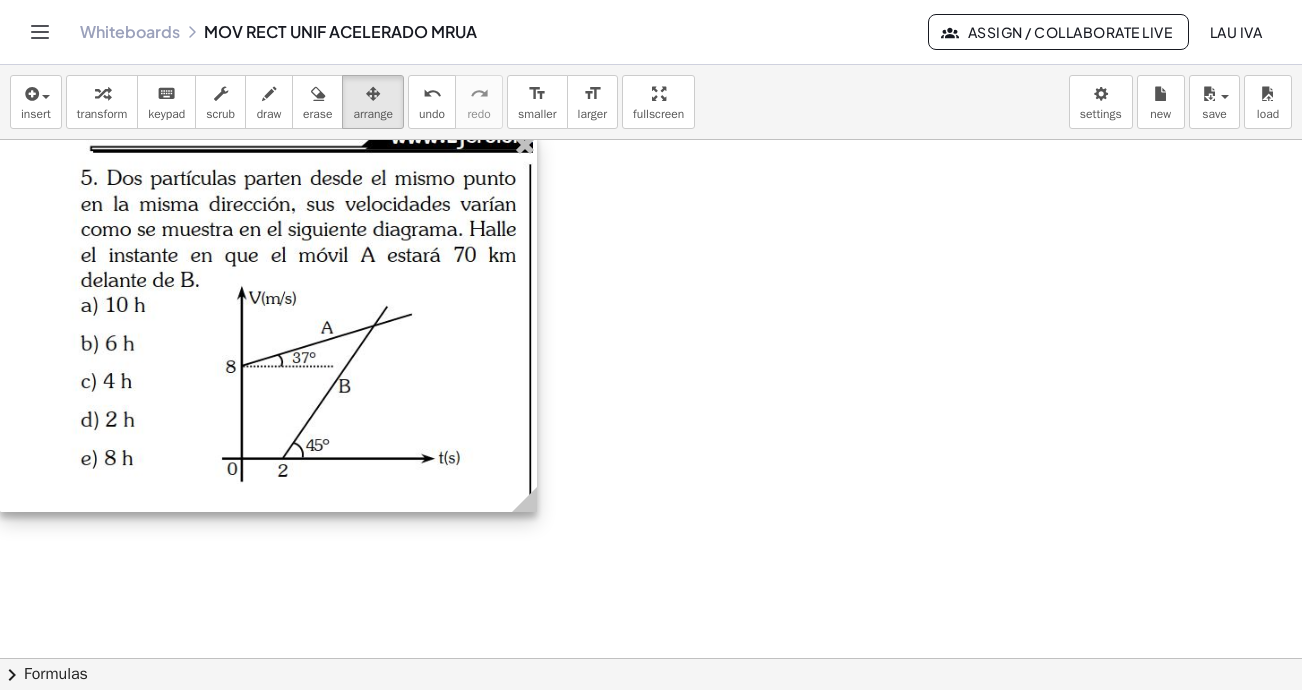 drag, startPoint x: 677, startPoint y: 530, endPoint x: 401, endPoint y: 334, distance: 338.5144 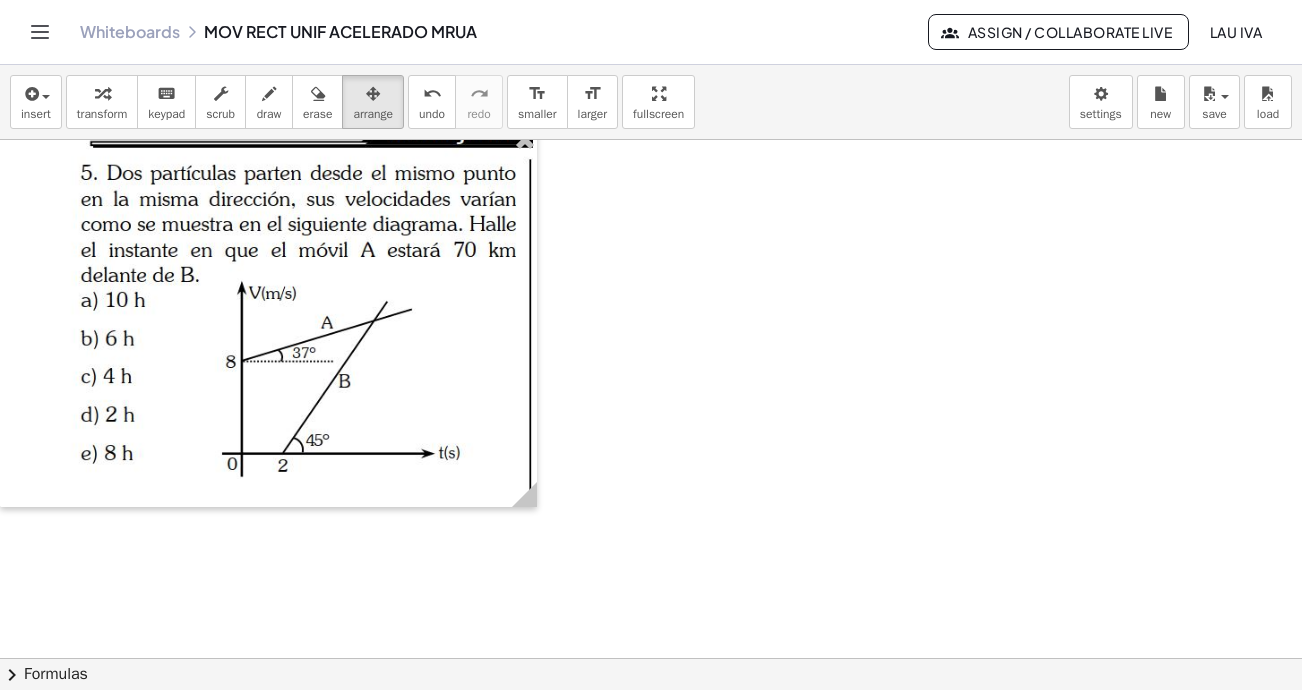 scroll, scrollTop: 3350, scrollLeft: 0, axis: vertical 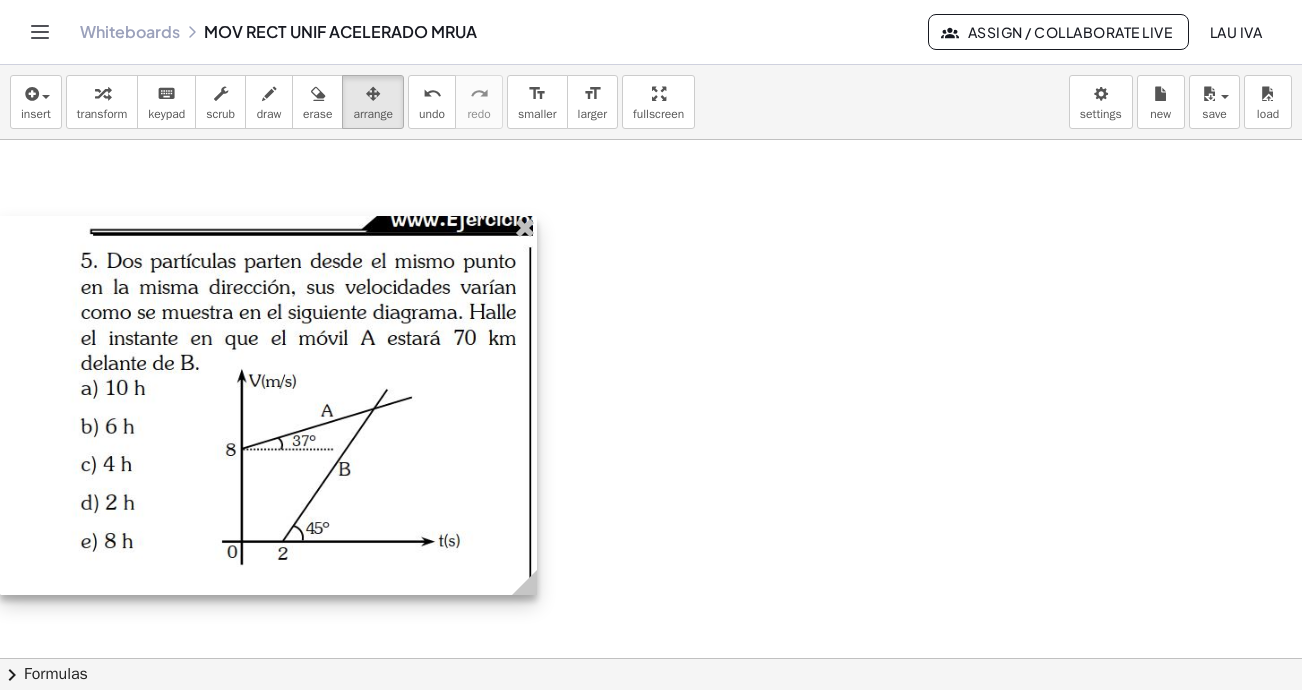 drag, startPoint x: 415, startPoint y: 579, endPoint x: 422, endPoint y: 354, distance: 225.10886 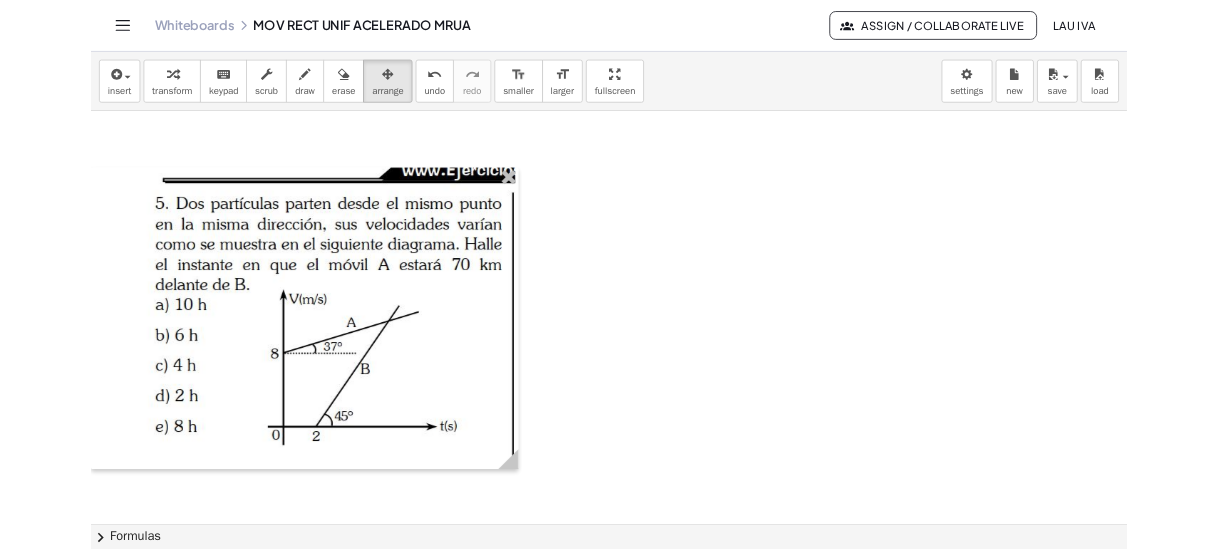 scroll, scrollTop: 3350, scrollLeft: 0, axis: vertical 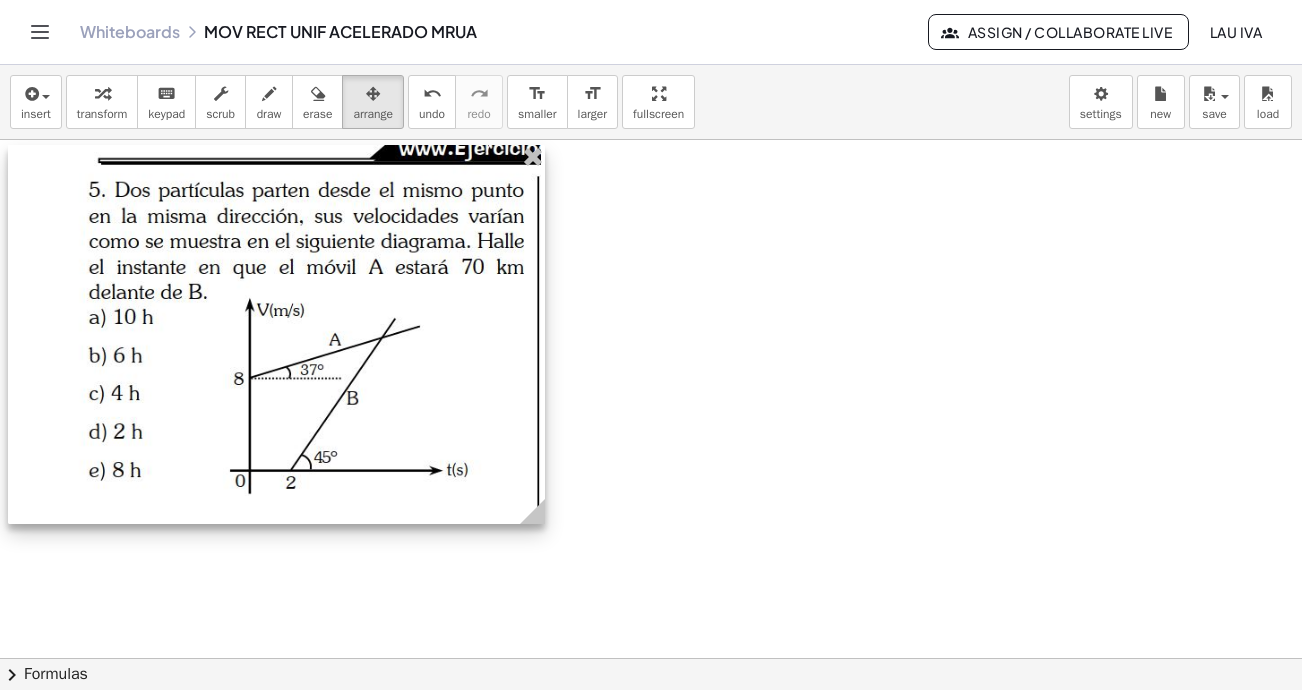 drag, startPoint x: 324, startPoint y: 369, endPoint x: 411, endPoint y: 388, distance: 89.050545 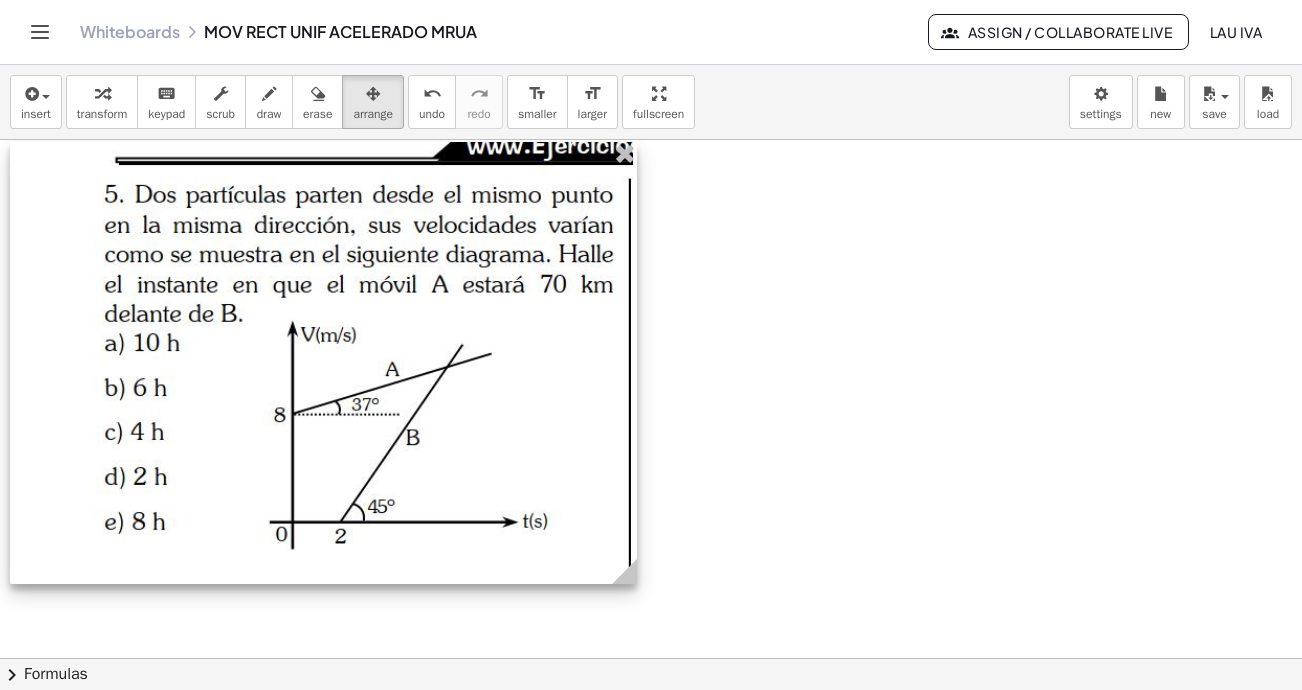 drag, startPoint x: 538, startPoint y: 511, endPoint x: 632, endPoint y: 613, distance: 138.70833 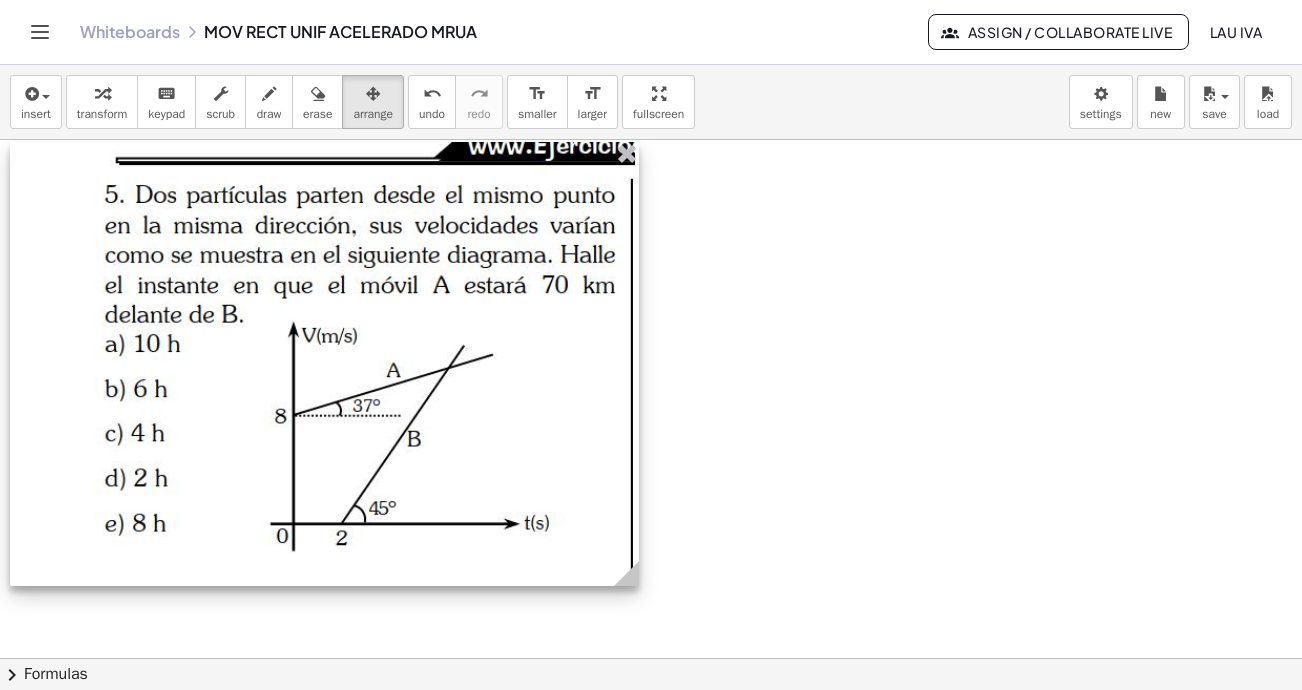 click at bounding box center [653, -873] 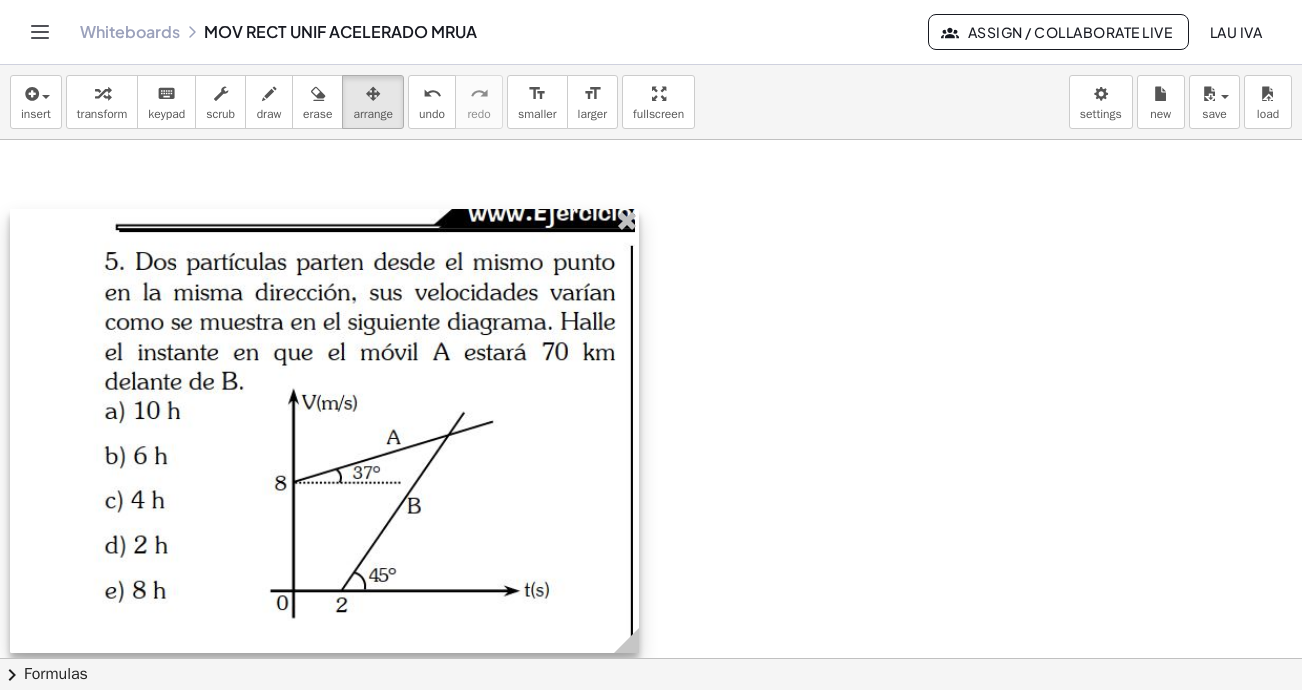 scroll, scrollTop: 3296, scrollLeft: 0, axis: vertical 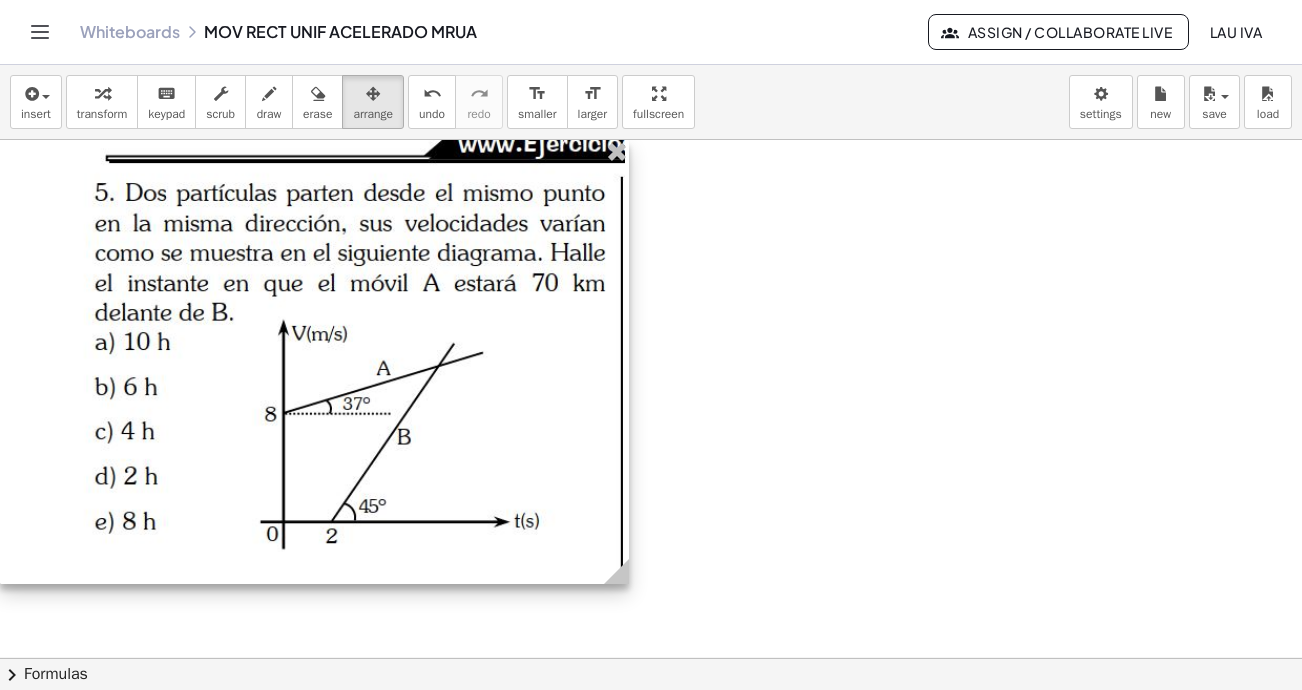drag, startPoint x: 376, startPoint y: 413, endPoint x: 321, endPoint y: 330, distance: 99.56907 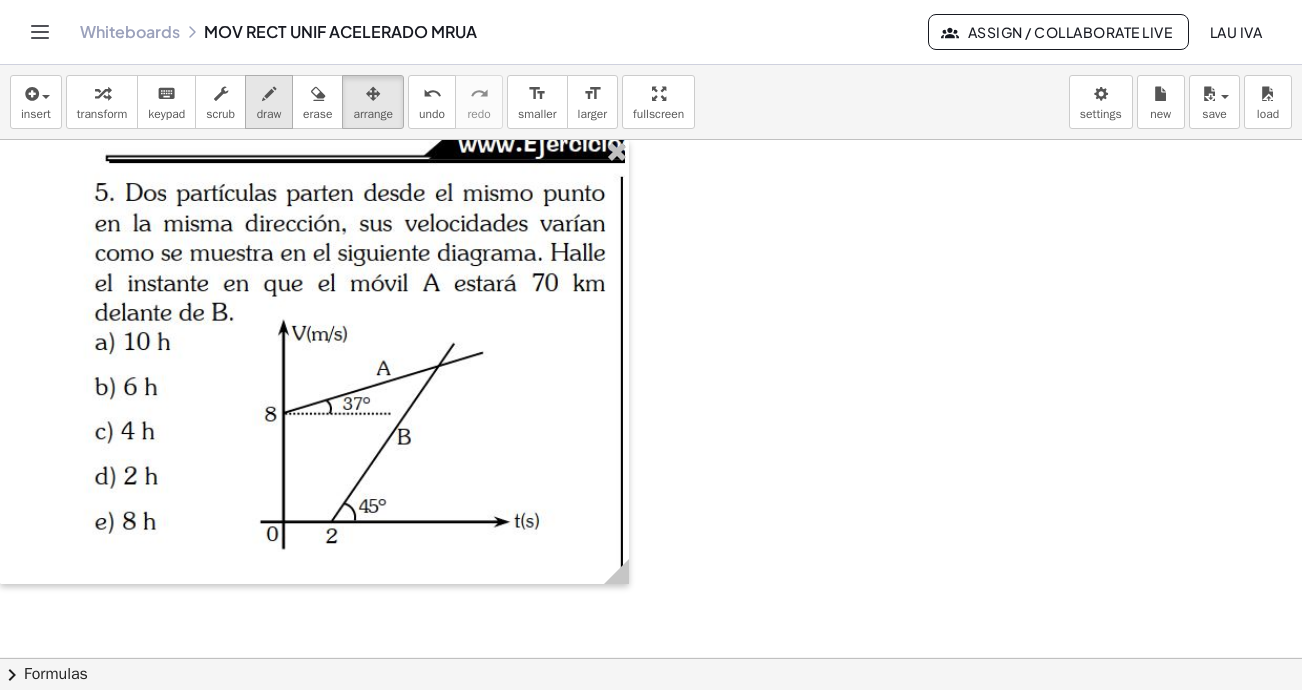 click at bounding box center (269, 94) 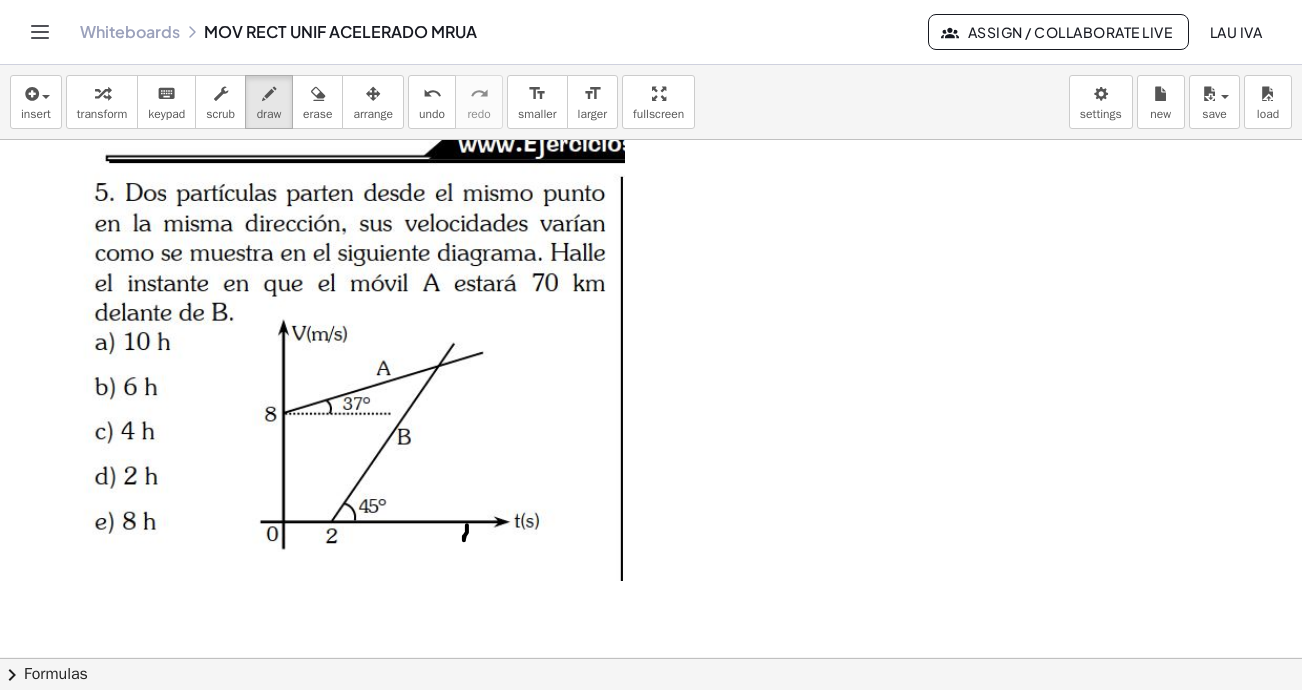 drag, startPoint x: 467, startPoint y: 511, endPoint x: 464, endPoint y: 522, distance: 11.401754 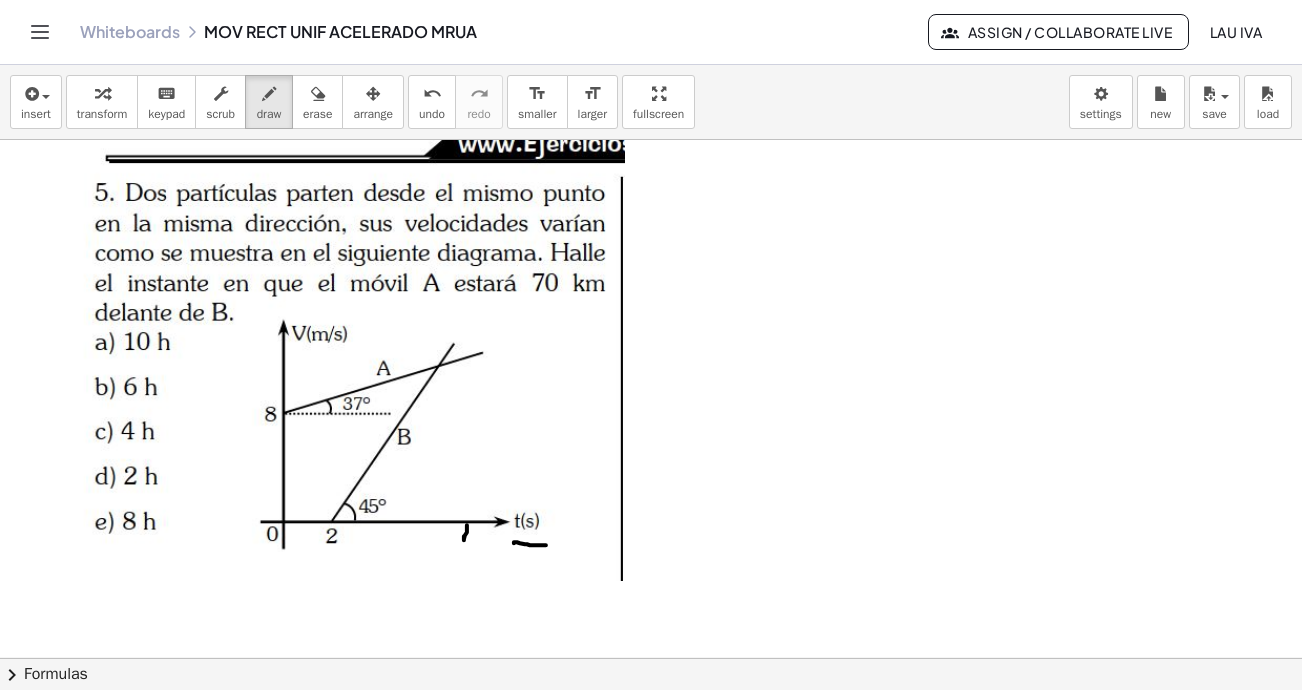 drag, startPoint x: 514, startPoint y: 529, endPoint x: 544, endPoint y: 530, distance: 30.016663 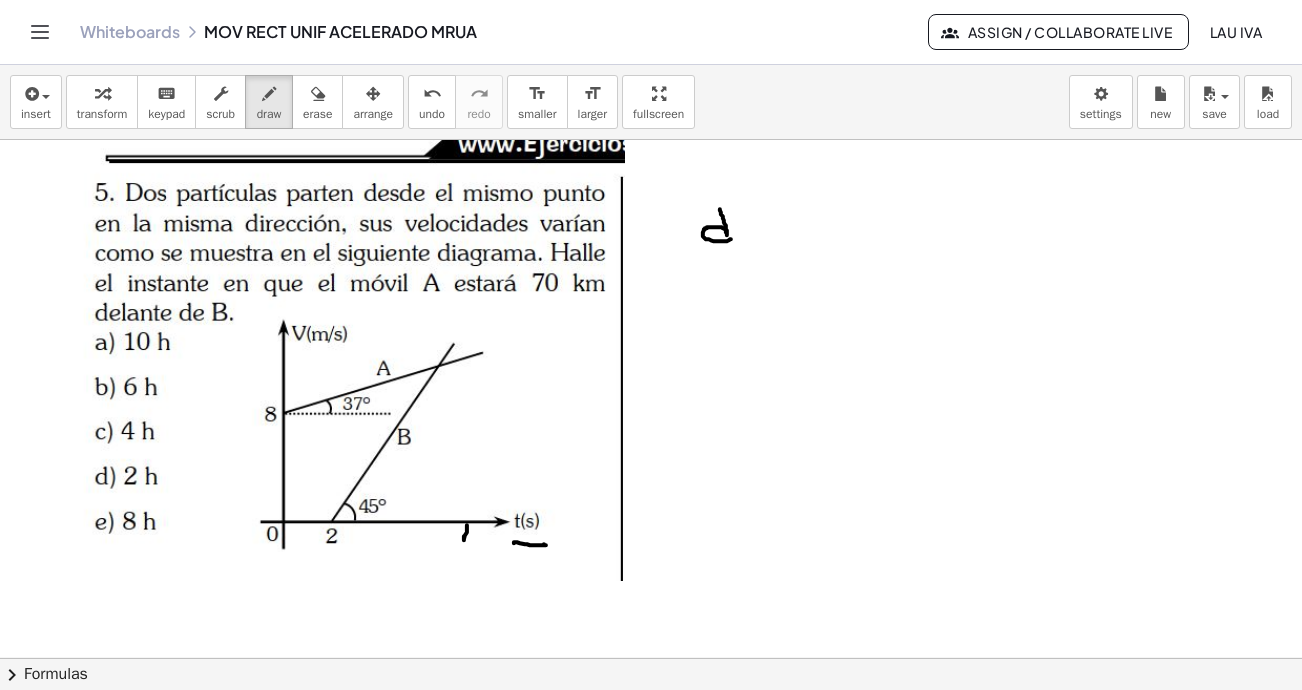 drag, startPoint x: 720, startPoint y: 195, endPoint x: 744, endPoint y: 216, distance: 31.890438 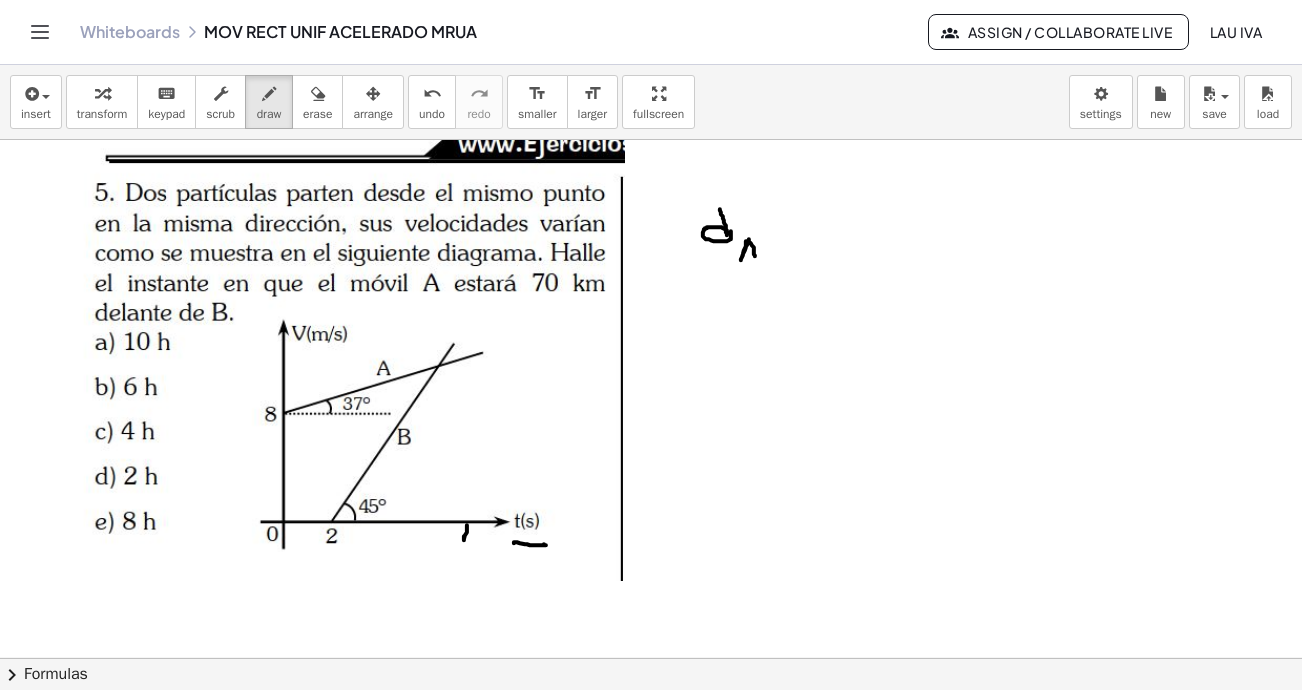 drag, startPoint x: 749, startPoint y: 225, endPoint x: 755, endPoint y: 242, distance: 18.027756 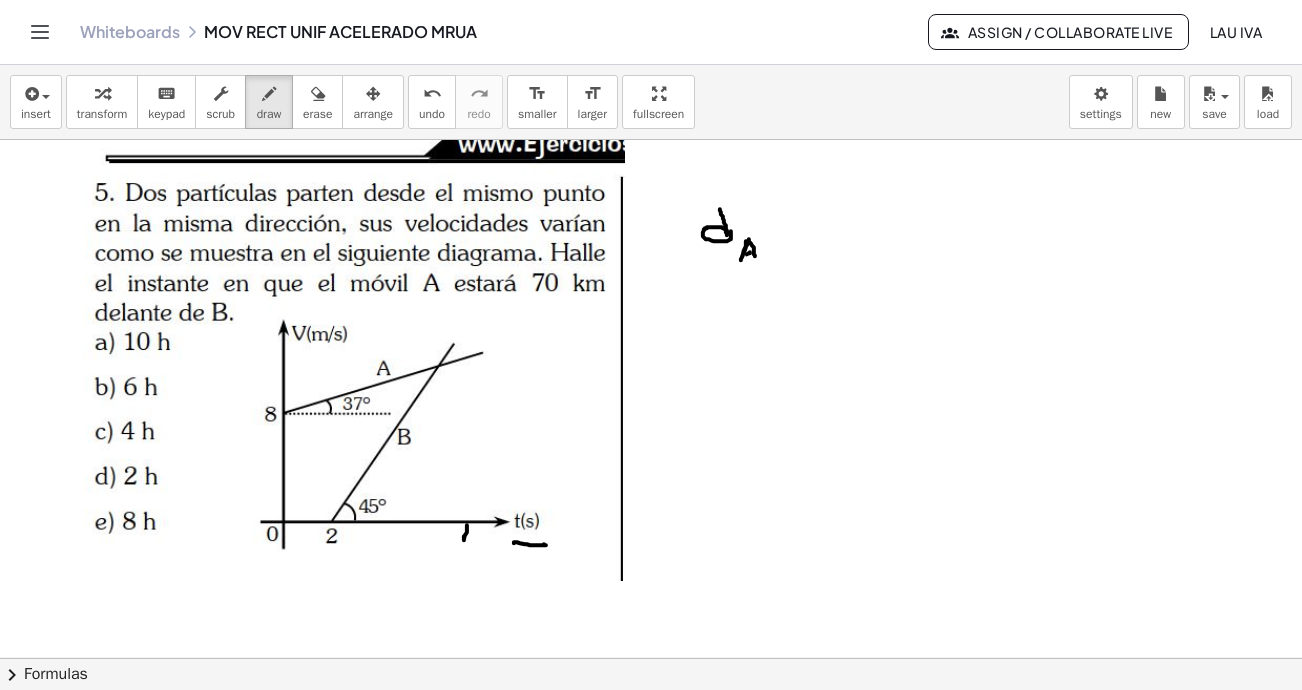 drag, startPoint x: 747, startPoint y: 240, endPoint x: 701, endPoint y: 267, distance: 53.338543 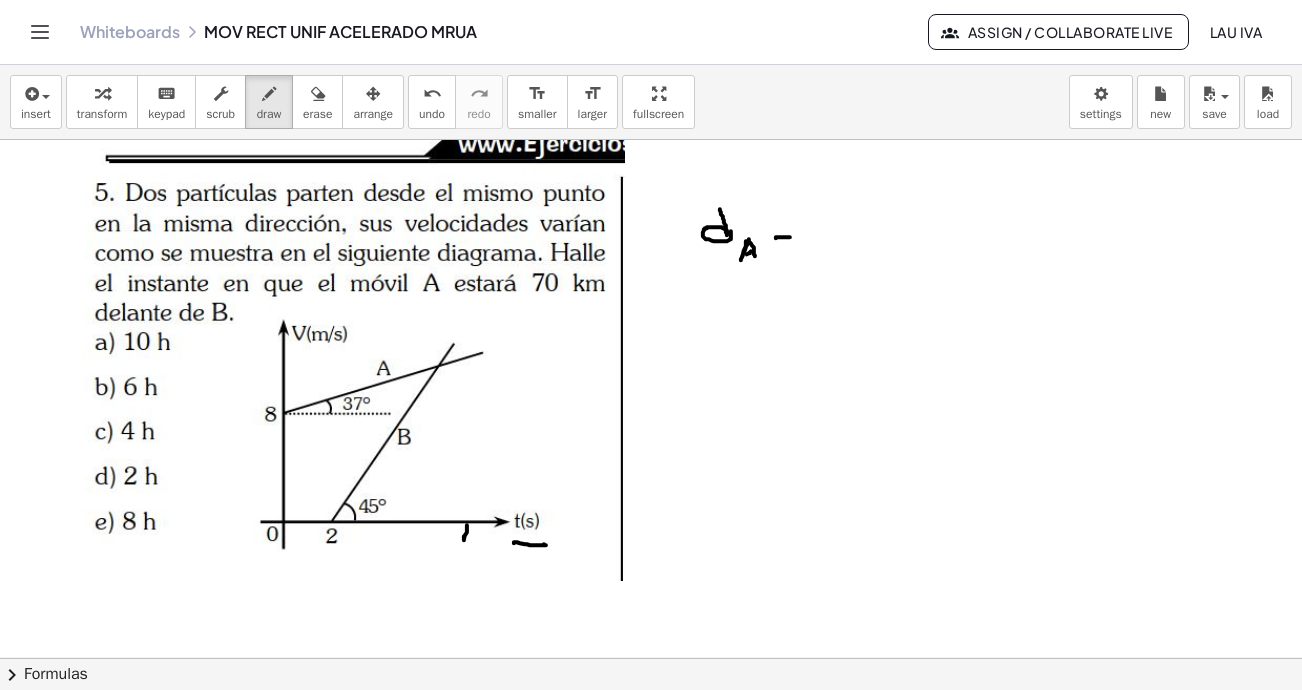 drag, startPoint x: 776, startPoint y: 224, endPoint x: 790, endPoint y: 223, distance: 14.035668 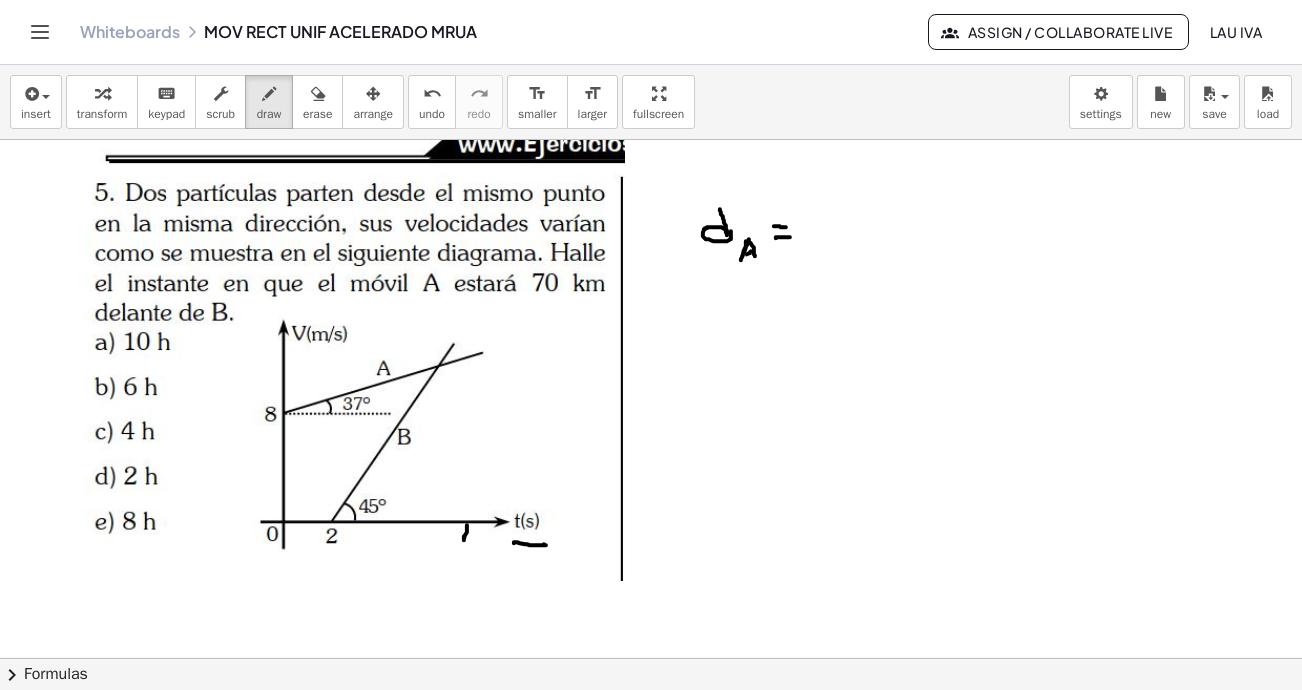 drag, startPoint x: 774, startPoint y: 212, endPoint x: 786, endPoint y: 213, distance: 12.0415945 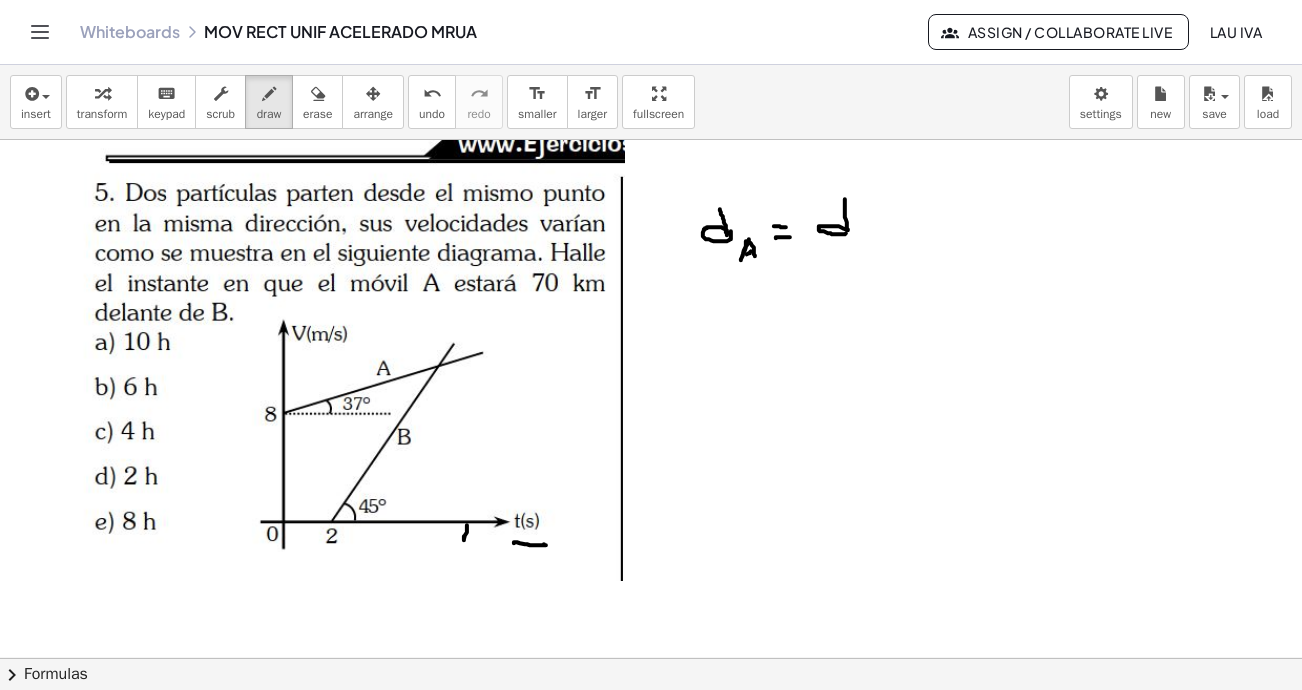 drag, startPoint x: 845, startPoint y: 185, endPoint x: 871, endPoint y: 217, distance: 41.231056 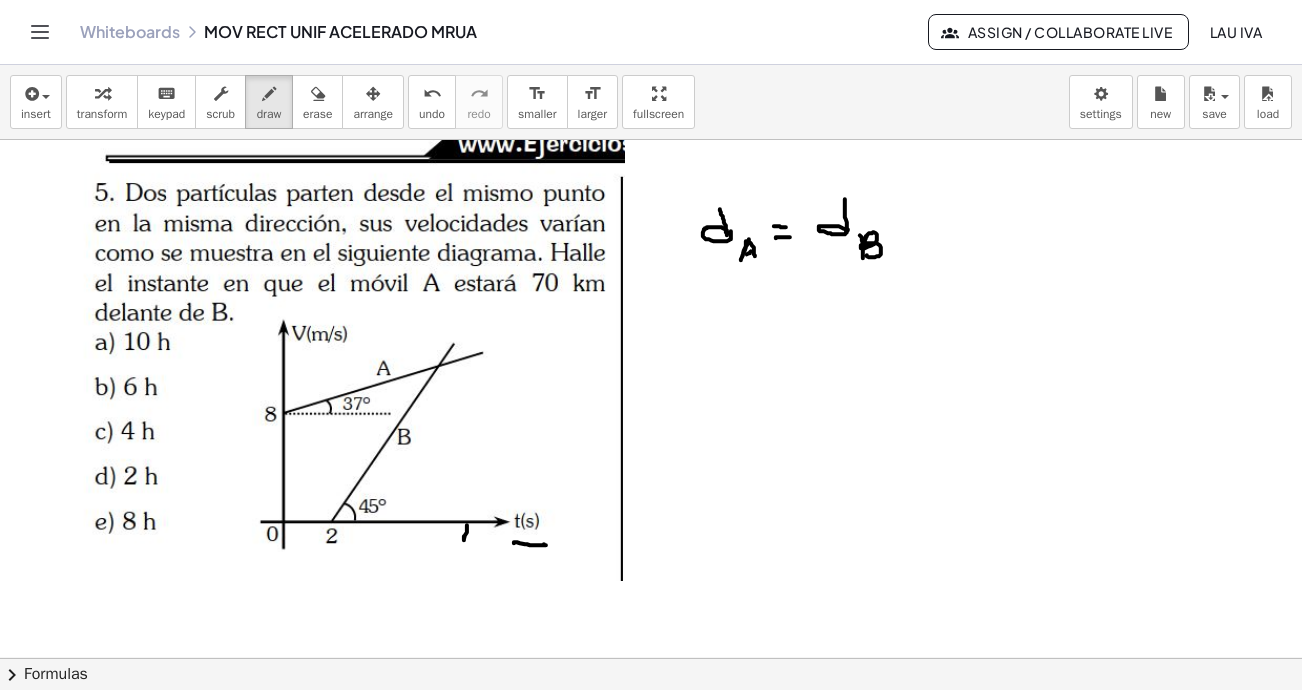 drag, startPoint x: 860, startPoint y: 221, endPoint x: 952, endPoint y: 233, distance: 92.779305 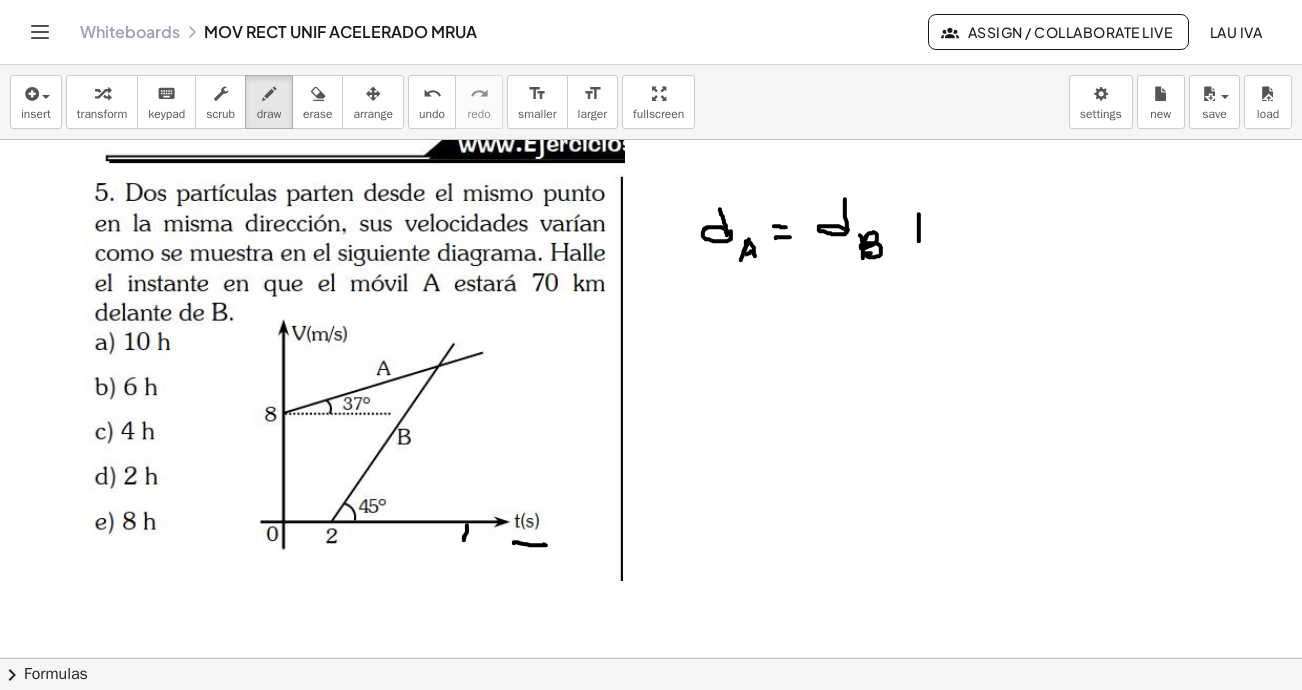 drag, startPoint x: 919, startPoint y: 200, endPoint x: 919, endPoint y: 218, distance: 18 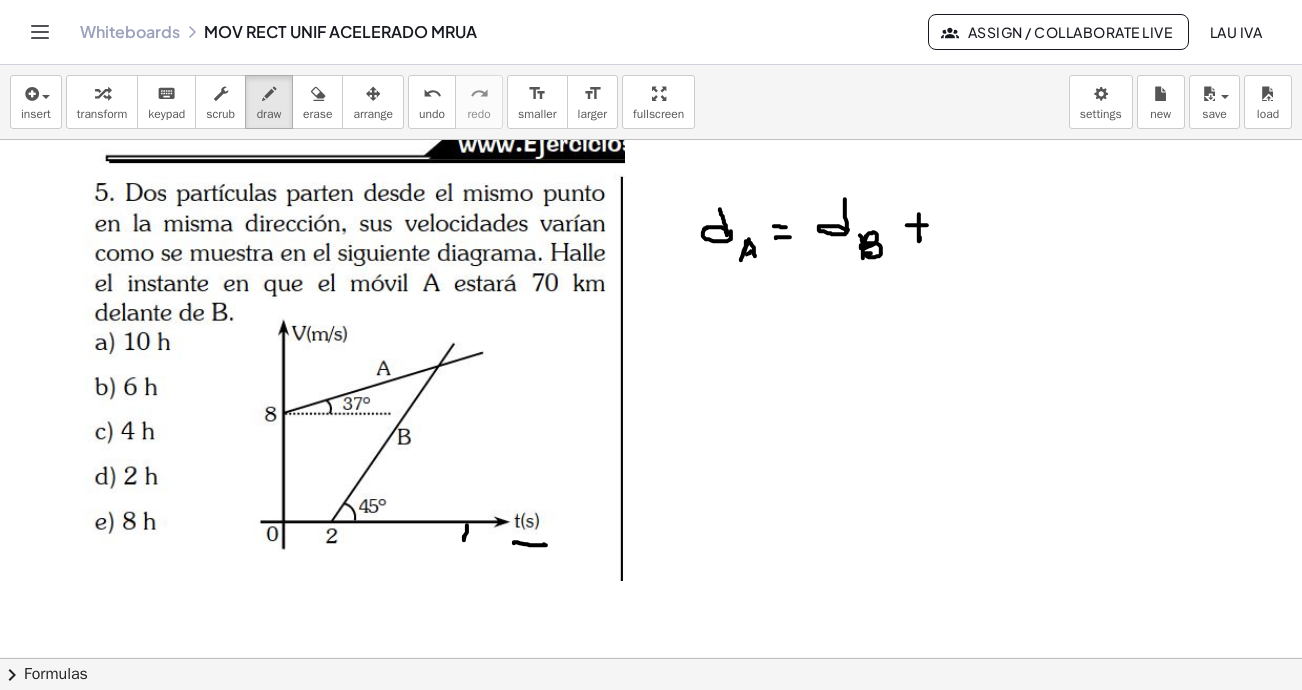 drag, startPoint x: 923, startPoint y: 211, endPoint x: 946, endPoint y: 206, distance: 23.537205 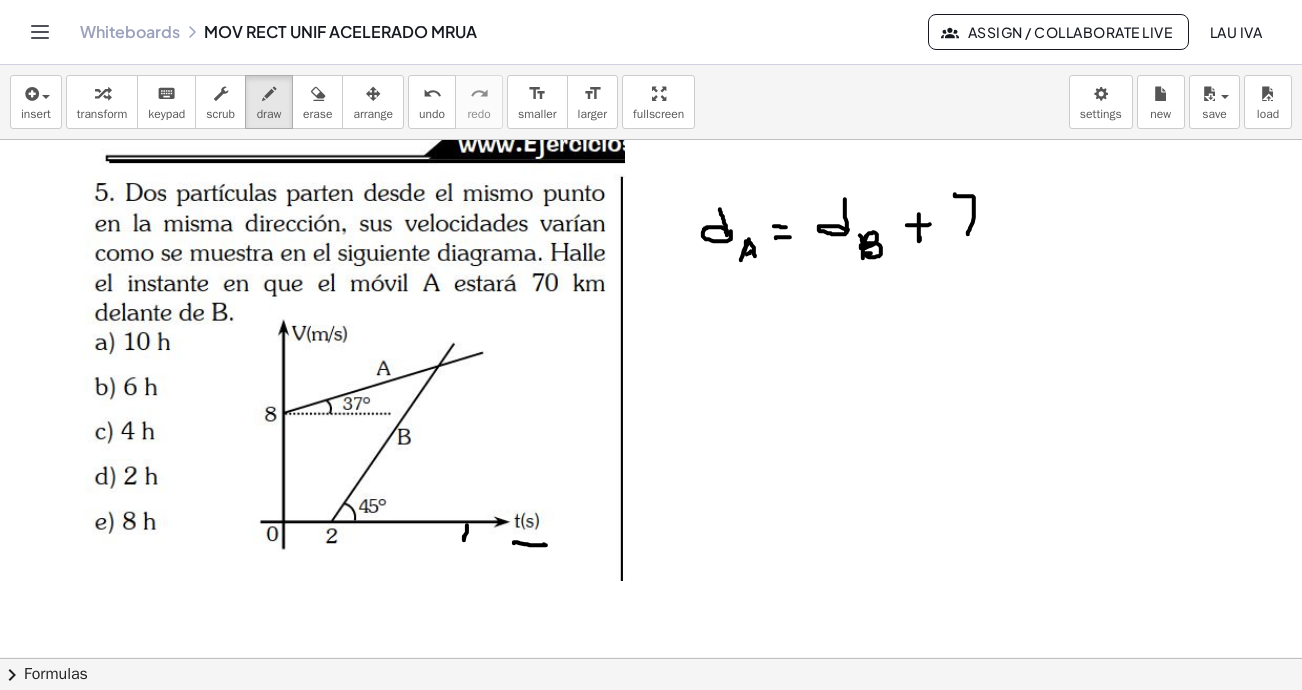 drag, startPoint x: 955, startPoint y: 181, endPoint x: 965, endPoint y: 210, distance: 30.675724 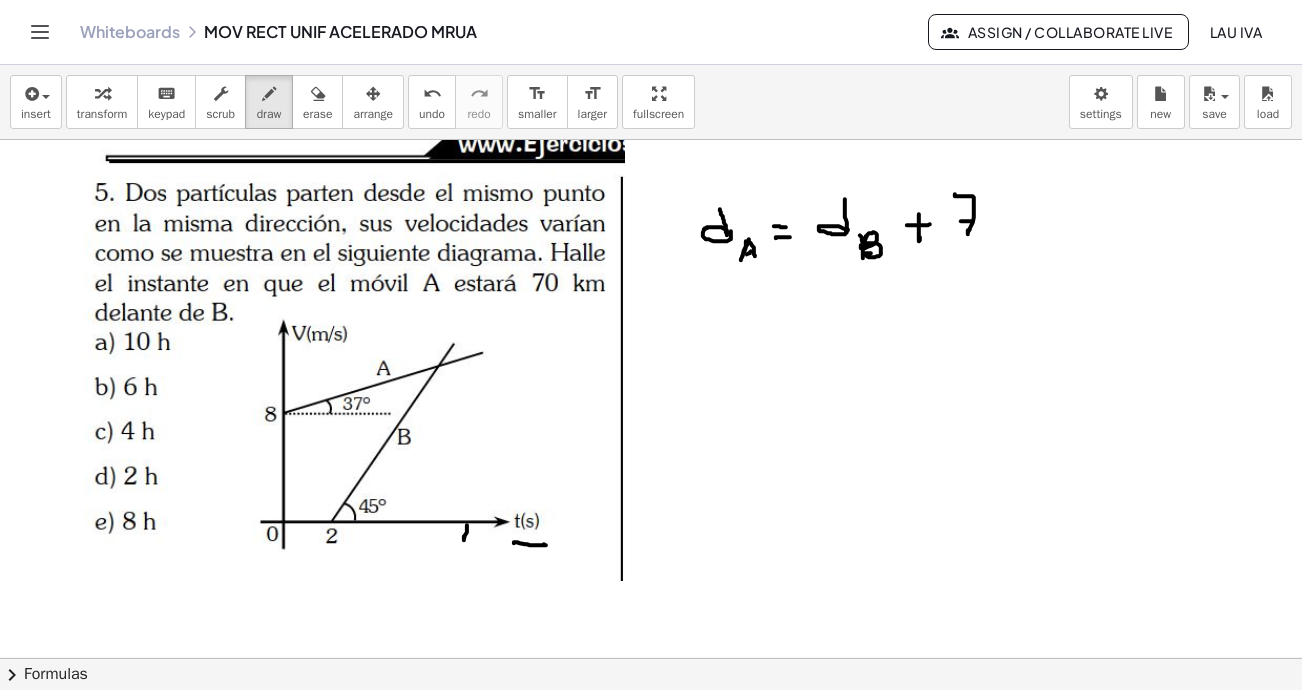 drag, startPoint x: 965, startPoint y: 207, endPoint x: 997, endPoint y: 199, distance: 32.984844 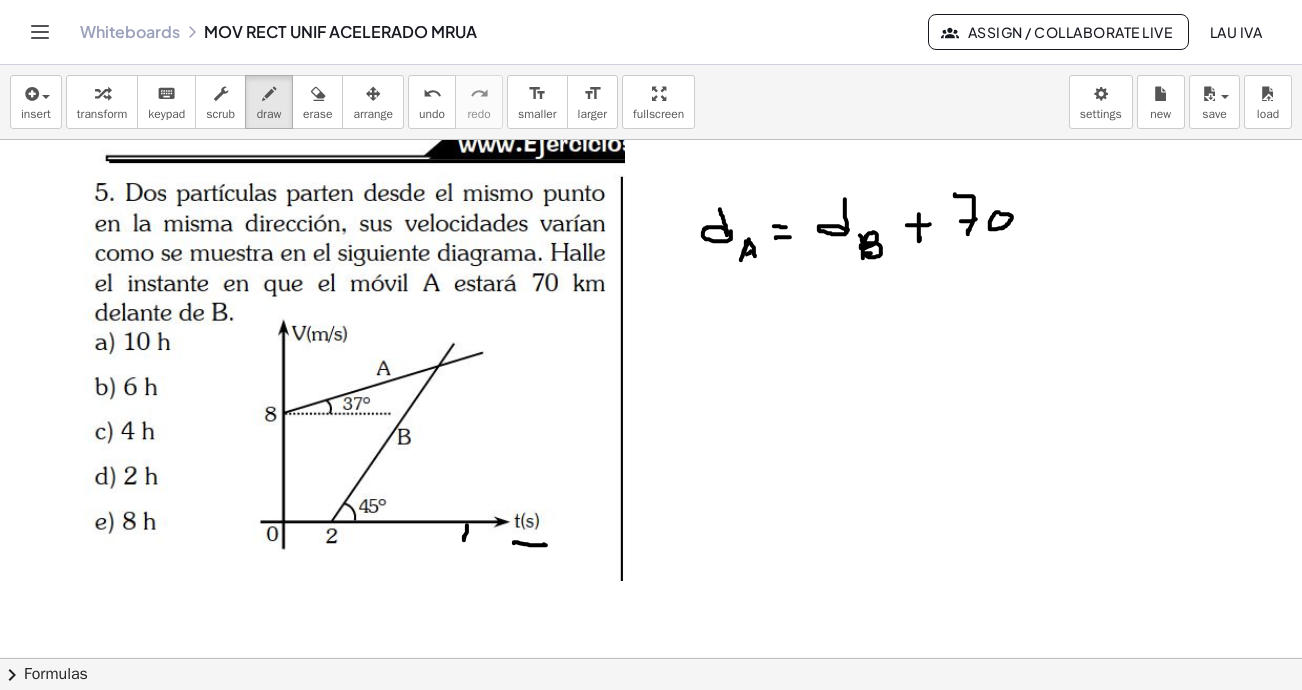 click at bounding box center [653, -1236] 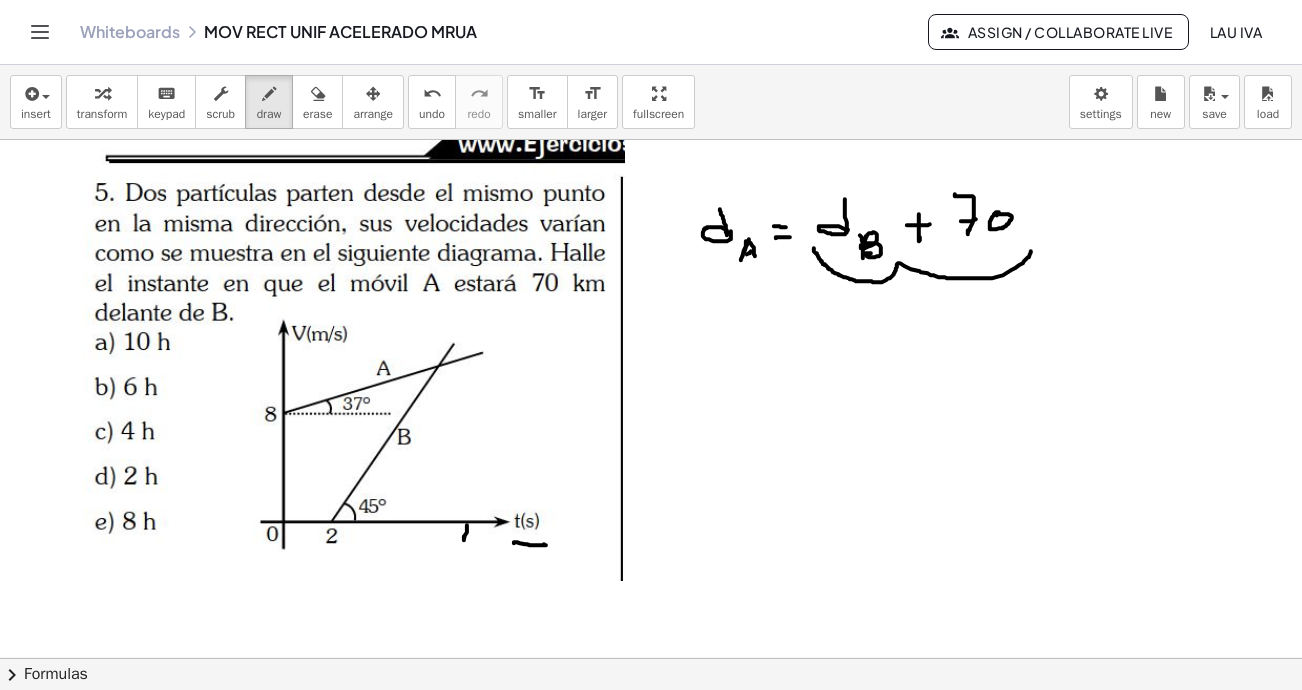 drag, startPoint x: 814, startPoint y: 234, endPoint x: 860, endPoint y: 273, distance: 60.307545 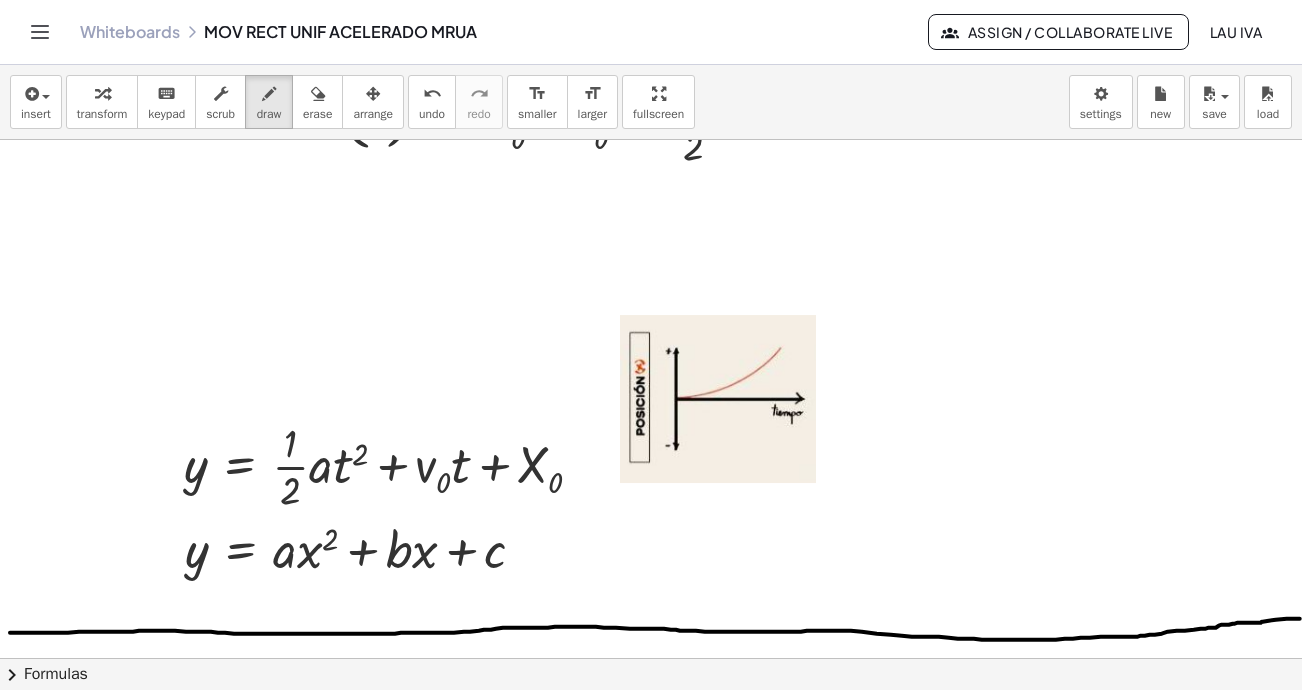 scroll, scrollTop: 782, scrollLeft: 0, axis: vertical 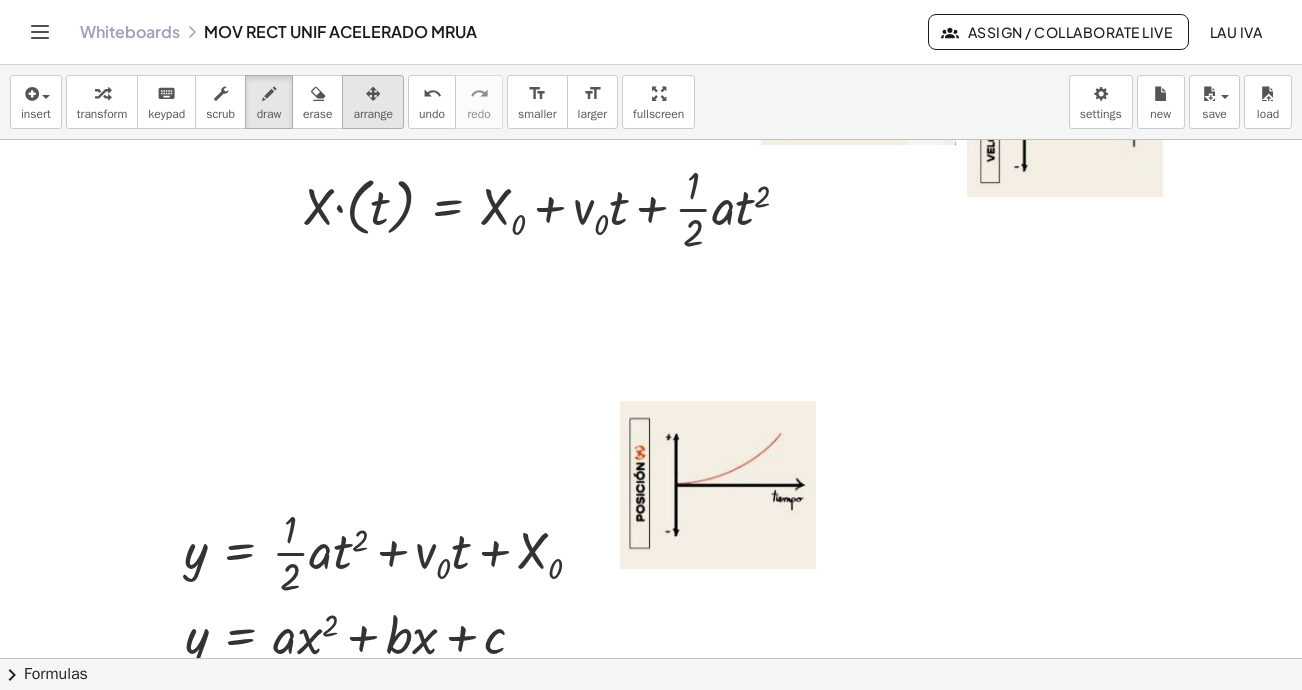 click at bounding box center (373, 94) 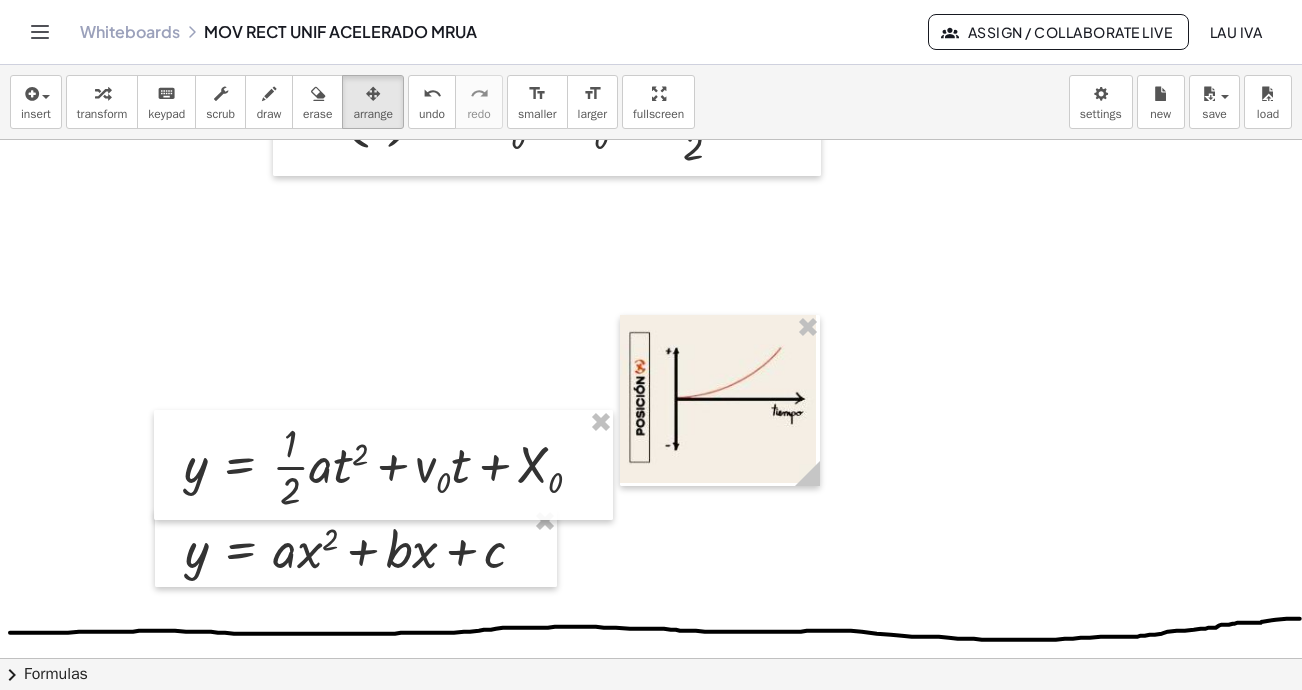 scroll, scrollTop: 682, scrollLeft: 0, axis: vertical 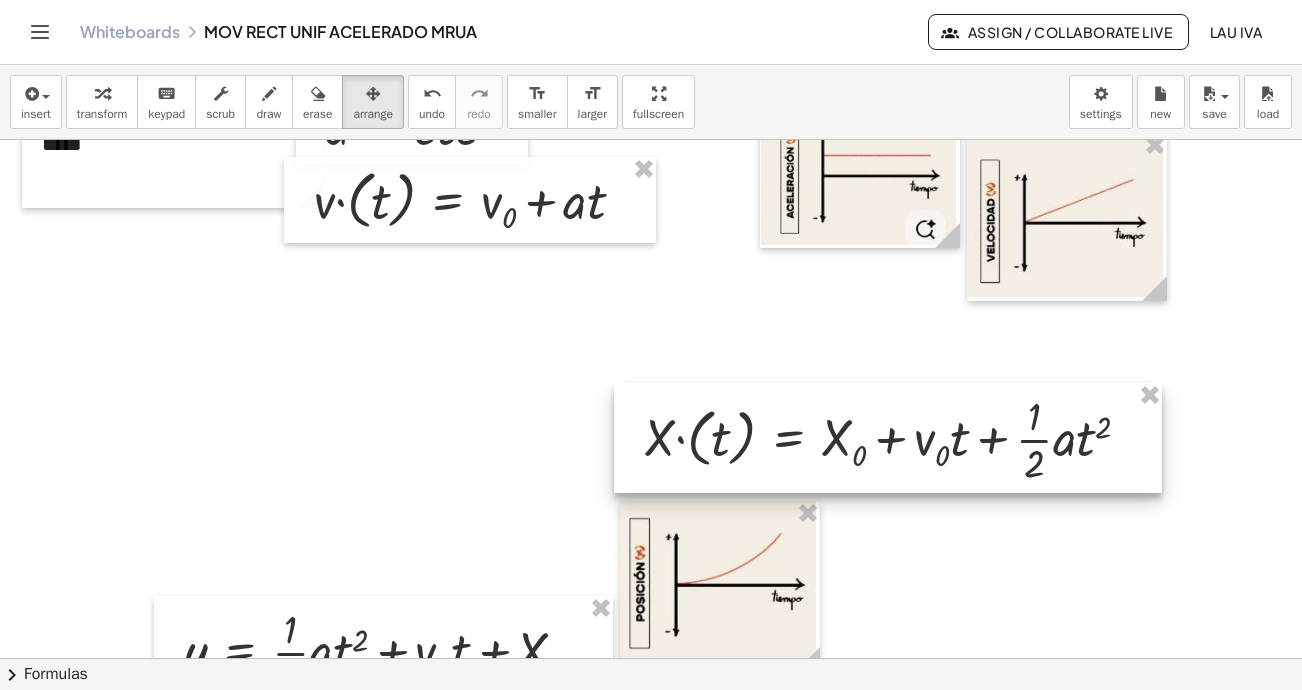drag, startPoint x: 447, startPoint y: 307, endPoint x: 788, endPoint y: 438, distance: 365.29715 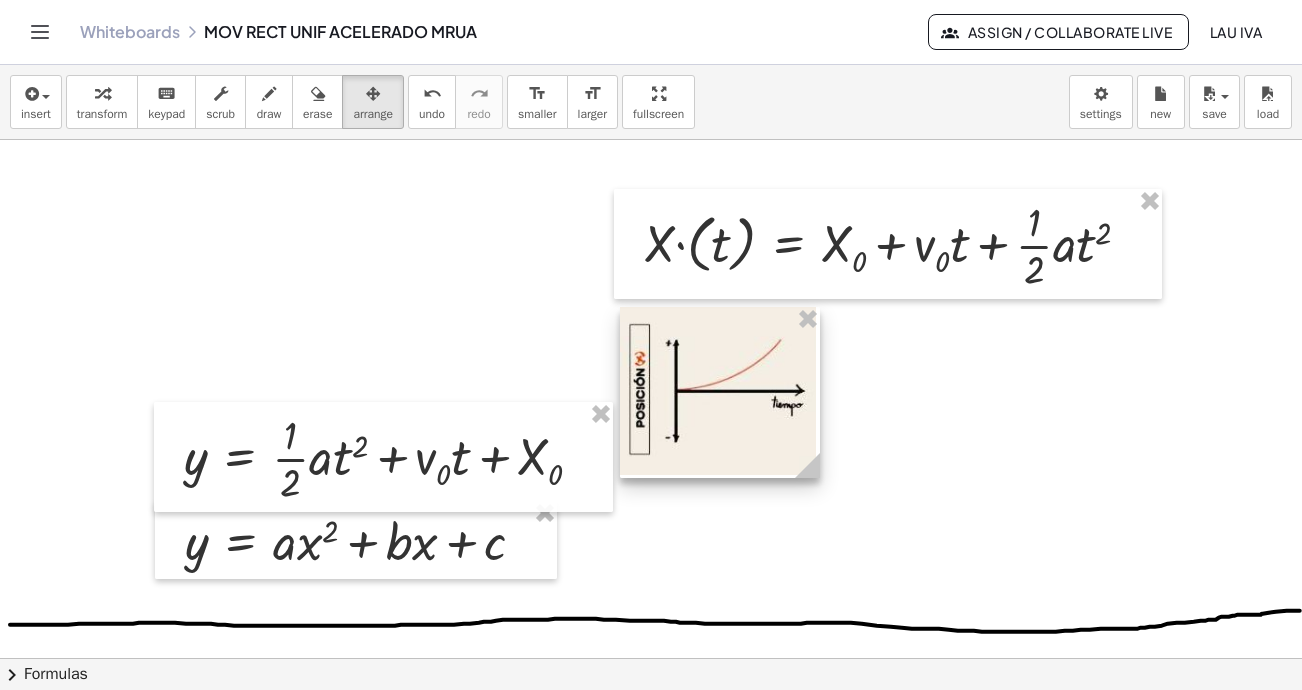 scroll, scrollTop: 882, scrollLeft: 0, axis: vertical 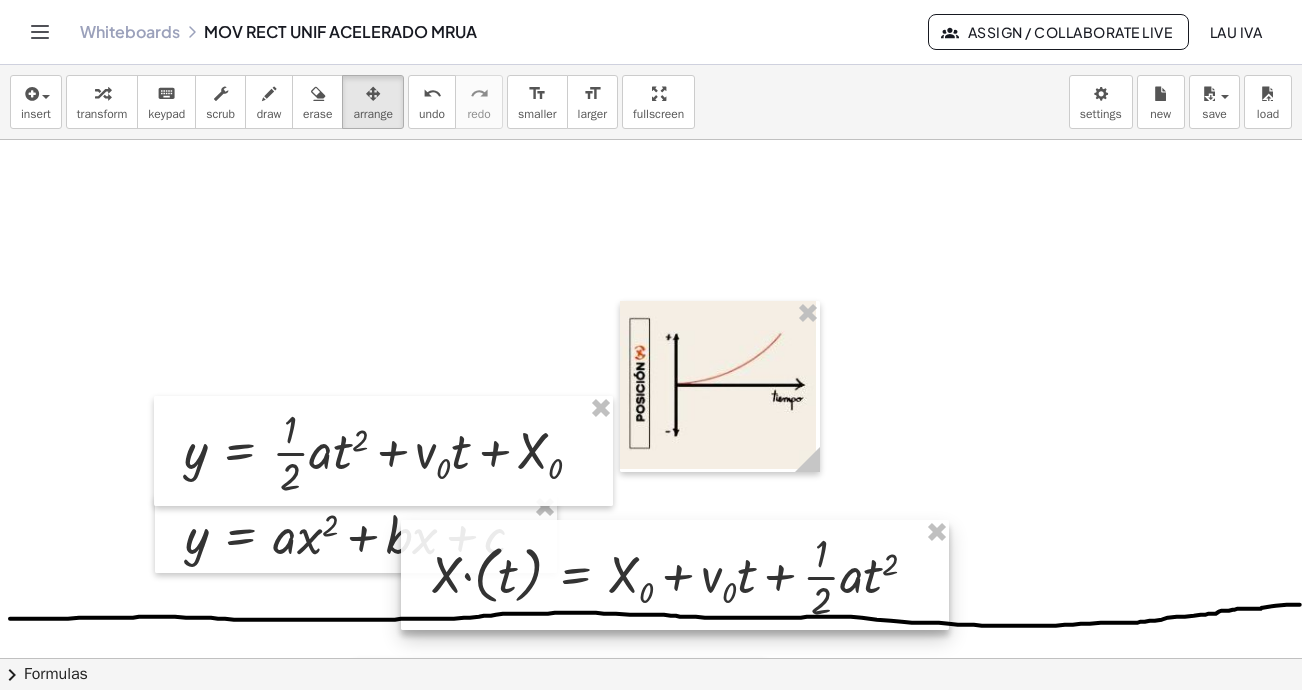 drag, startPoint x: 773, startPoint y: 245, endPoint x: 539, endPoint y: 603, distance: 427.69147 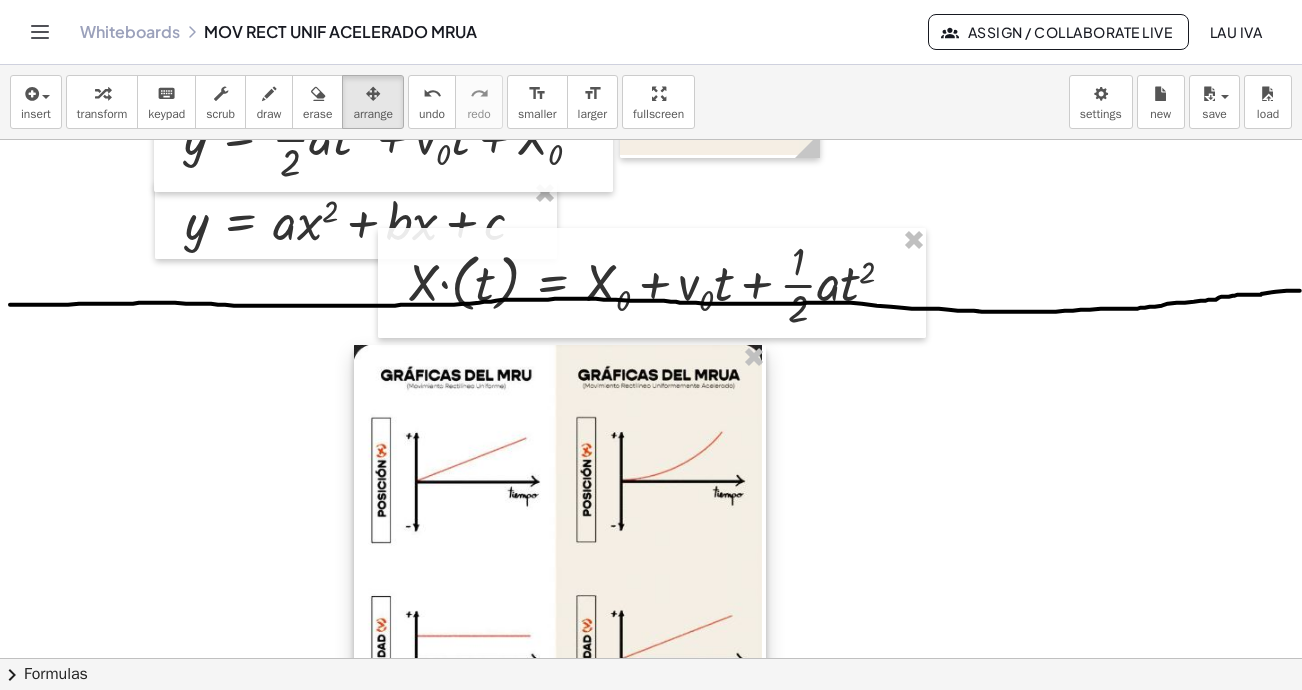 scroll, scrollTop: 1282, scrollLeft: 0, axis: vertical 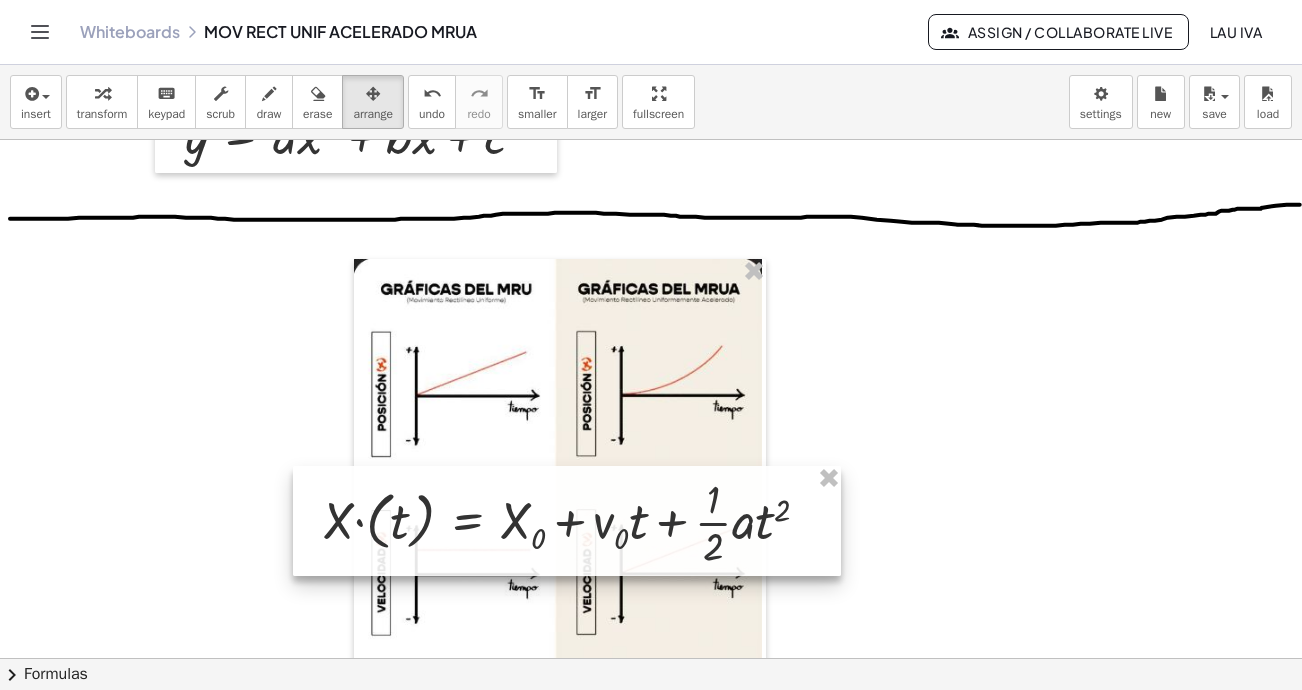 drag, startPoint x: 584, startPoint y: 191, endPoint x: 509, endPoint y: 493, distance: 311.17358 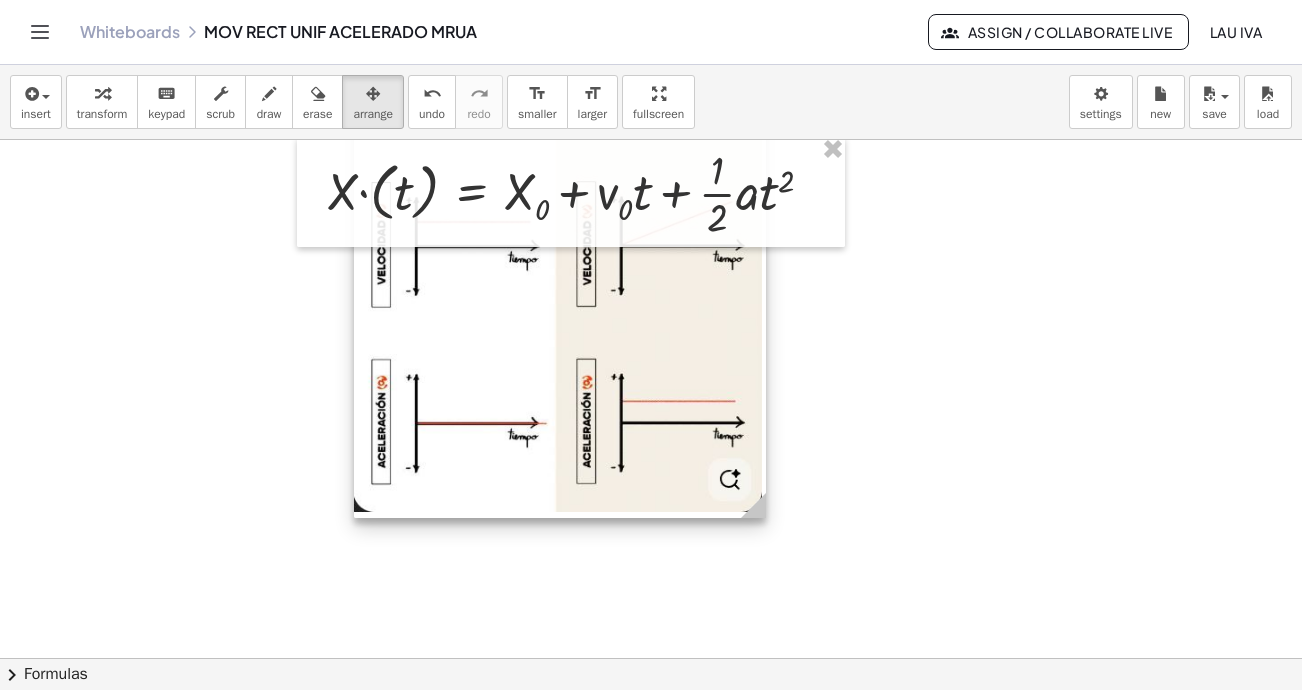 scroll, scrollTop: 1582, scrollLeft: 0, axis: vertical 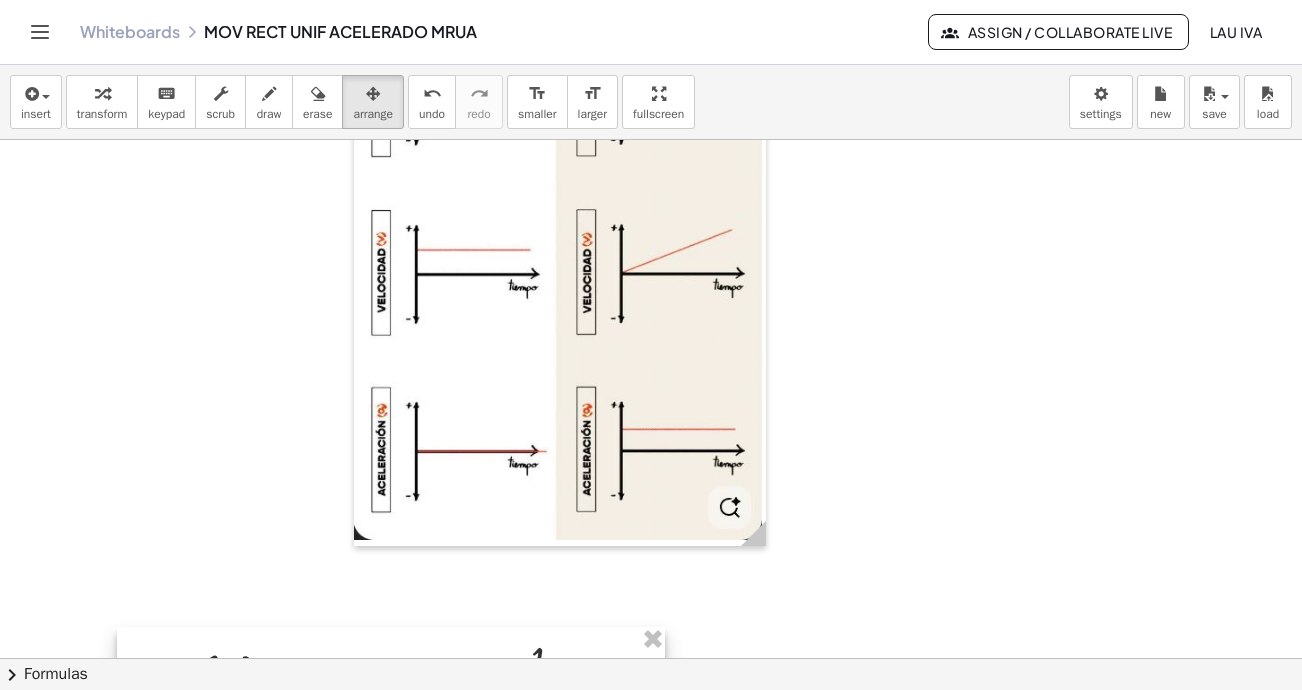 drag, startPoint x: 579, startPoint y: 265, endPoint x: 423, endPoint y: 599, distance: 368.6353 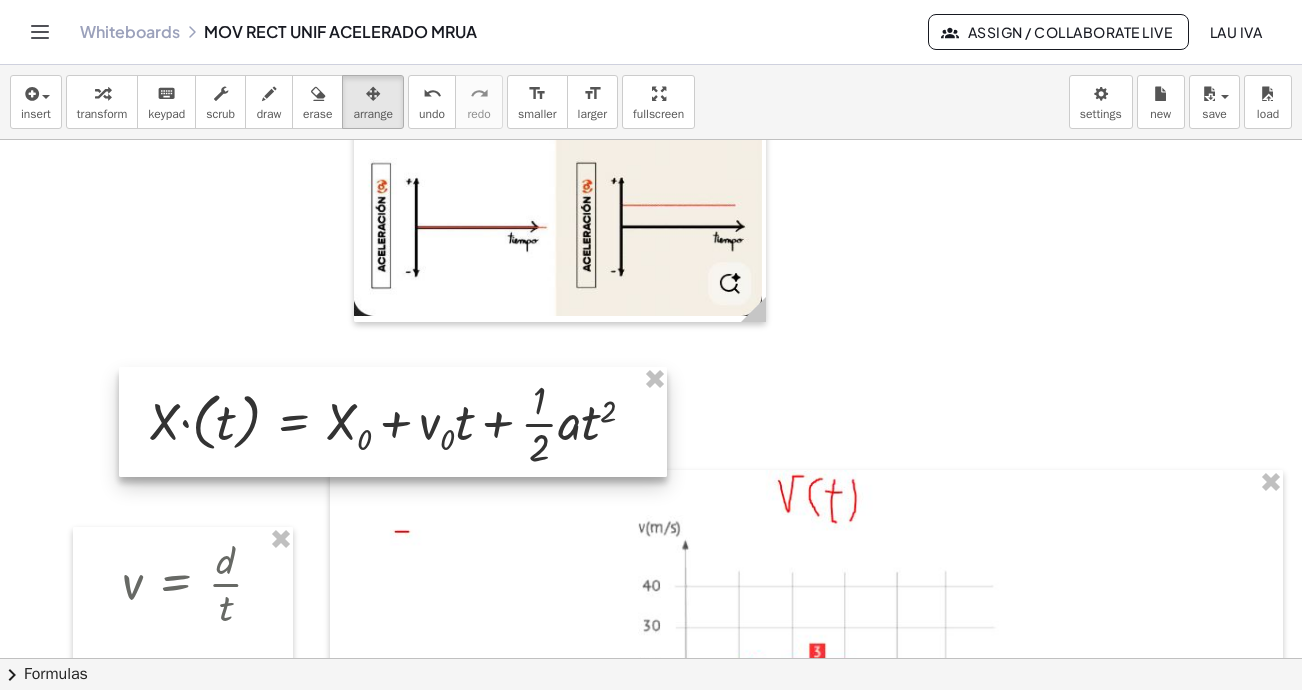 scroll, scrollTop: 1982, scrollLeft: 0, axis: vertical 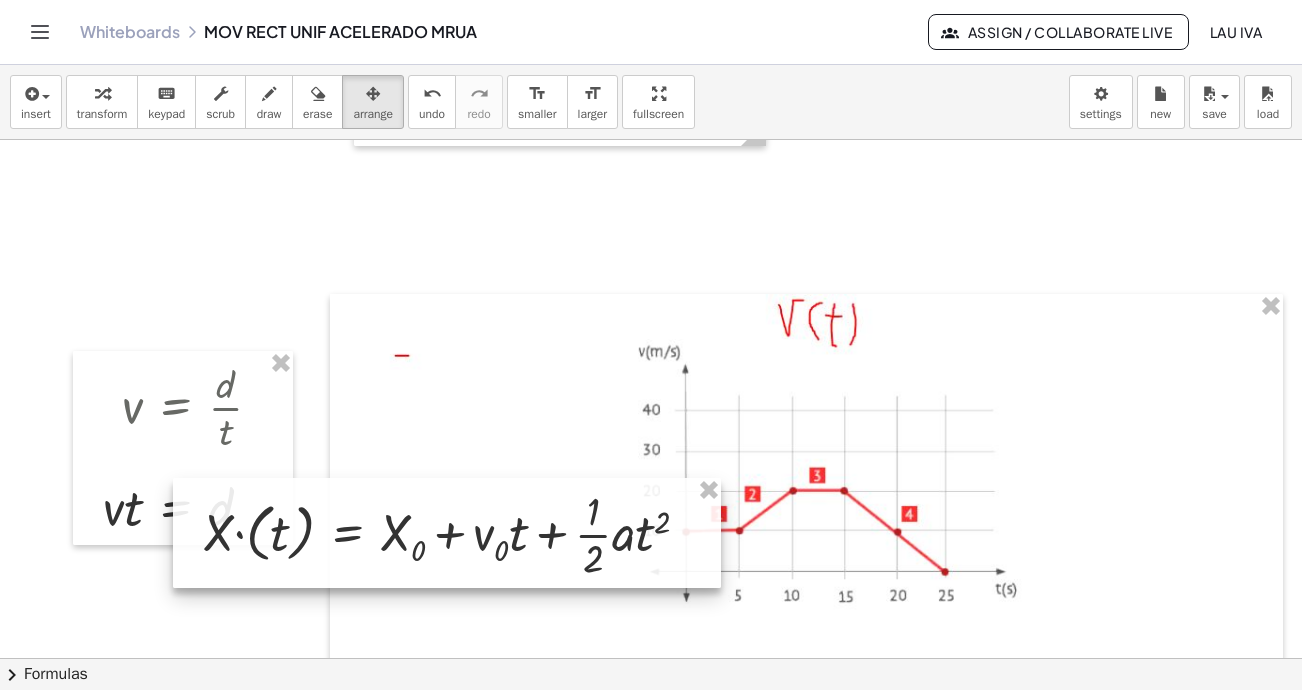 drag, startPoint x: 417, startPoint y: 255, endPoint x: 470, endPoint y: 548, distance: 297.75494 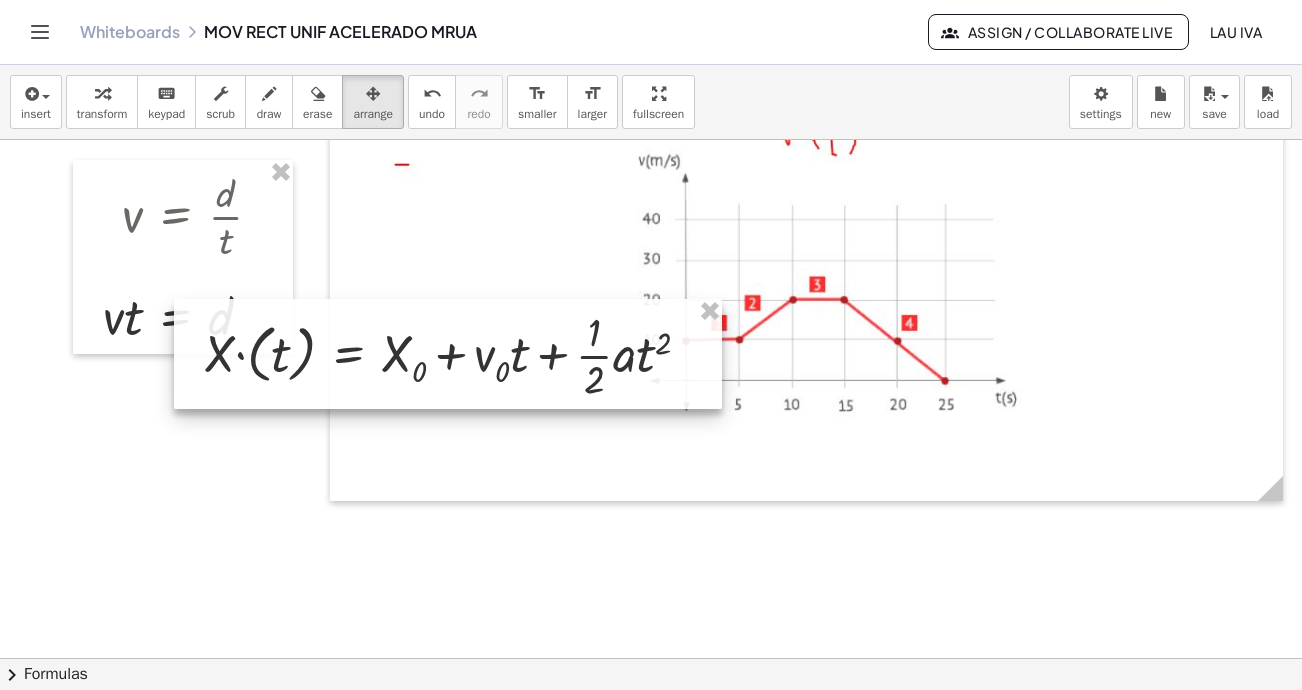 scroll, scrollTop: 2382, scrollLeft: 0, axis: vertical 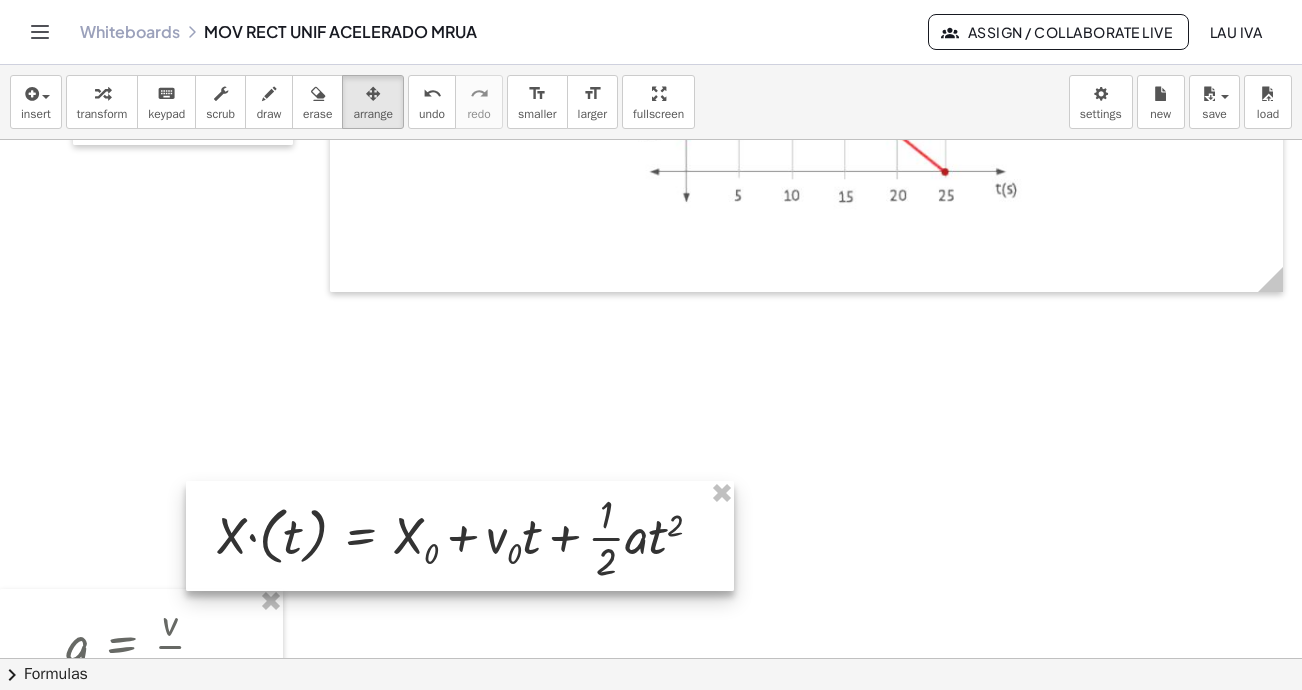 drag, startPoint x: 466, startPoint y: 464, endPoint x: 489, endPoint y: 552, distance: 90.95603 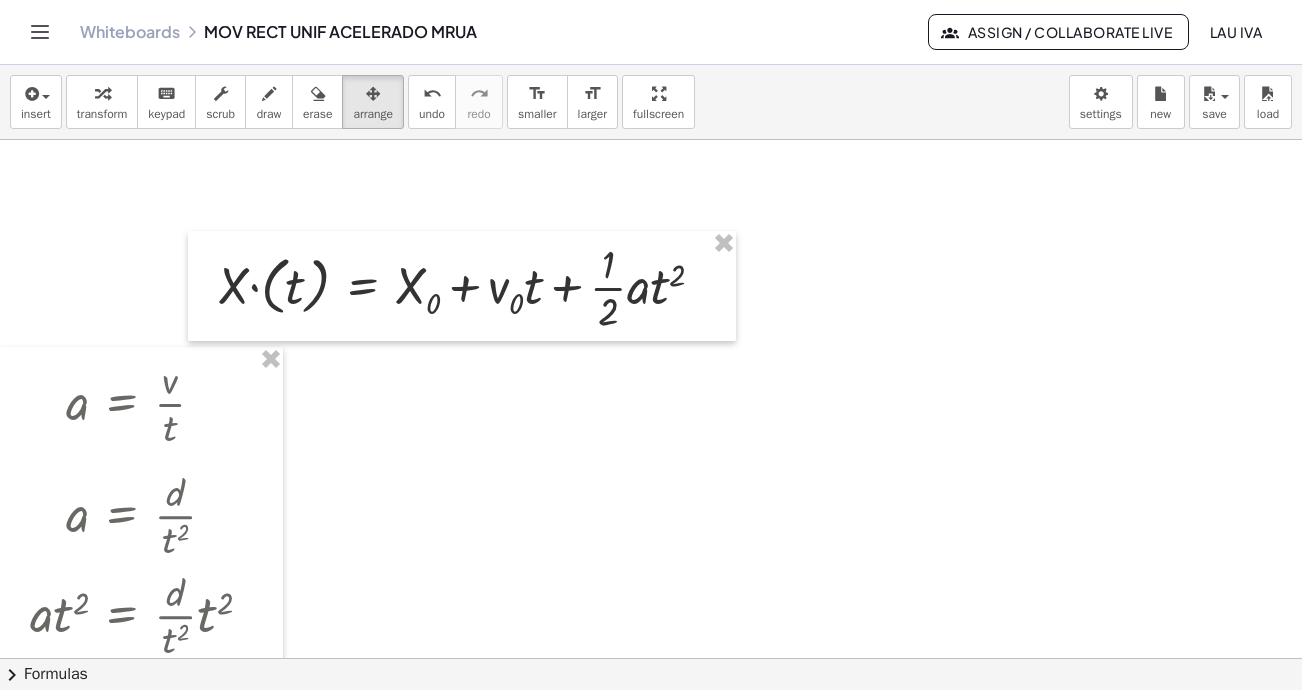 scroll, scrollTop: 2782, scrollLeft: 0, axis: vertical 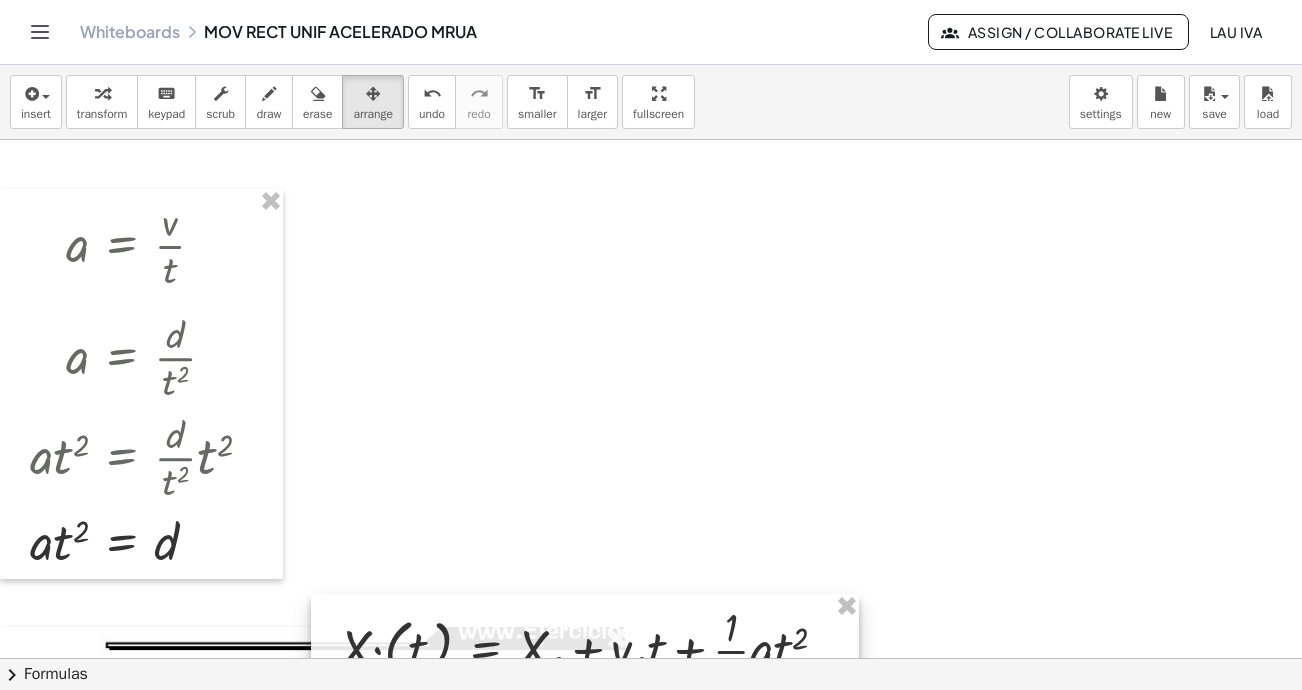 drag, startPoint x: 576, startPoint y: 459, endPoint x: 631, endPoint y: 675, distance: 222.89235 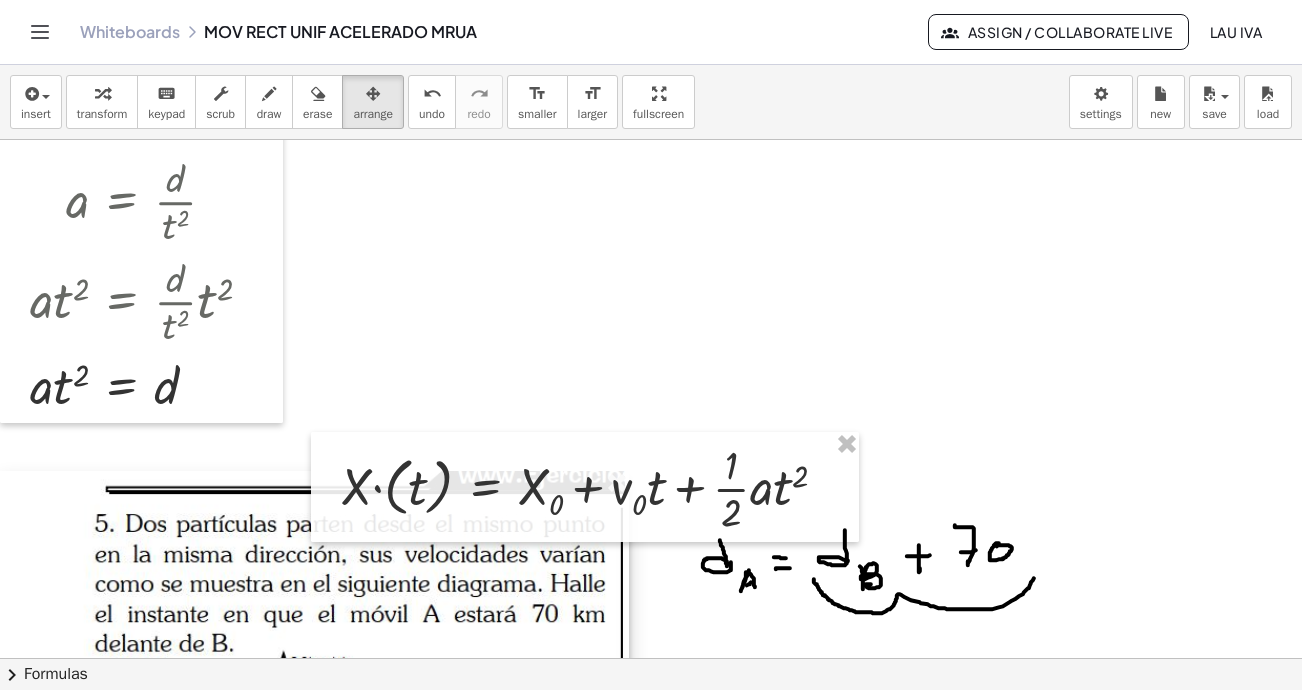 scroll, scrollTop: 3082, scrollLeft: 0, axis: vertical 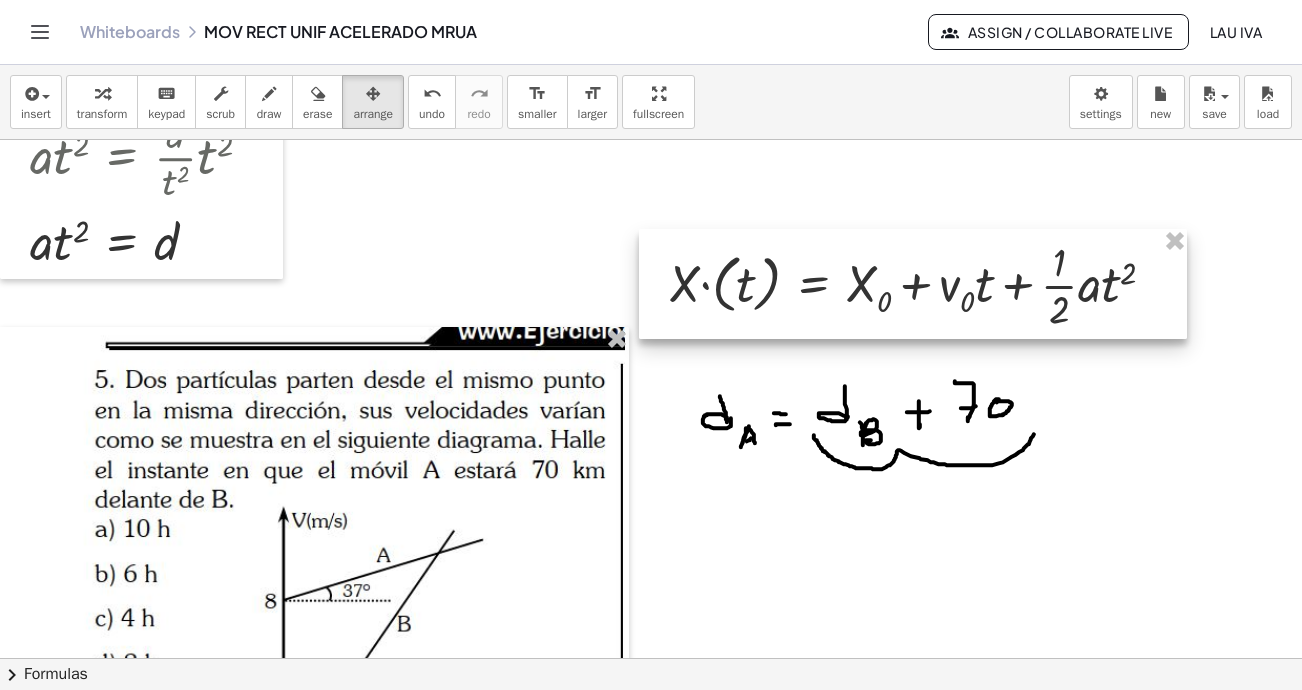 drag, startPoint x: 598, startPoint y: 322, endPoint x: 926, endPoint y: 263, distance: 333.26416 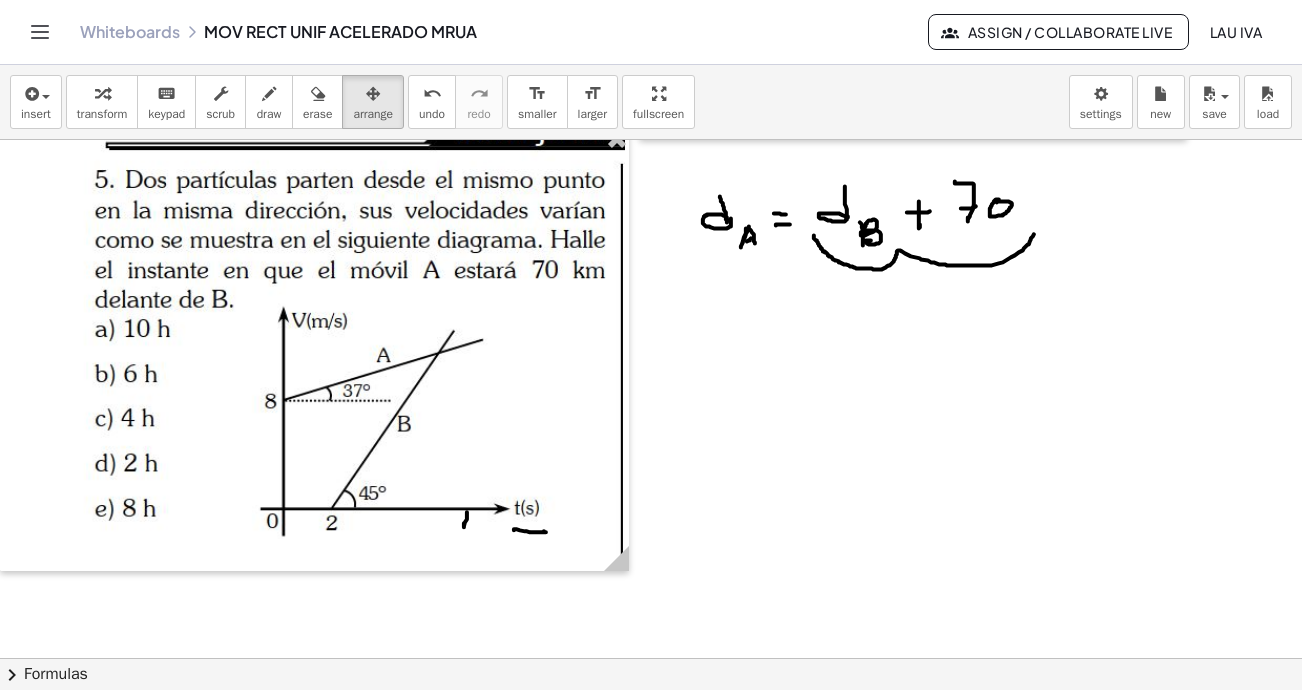 scroll, scrollTop: 3182, scrollLeft: 0, axis: vertical 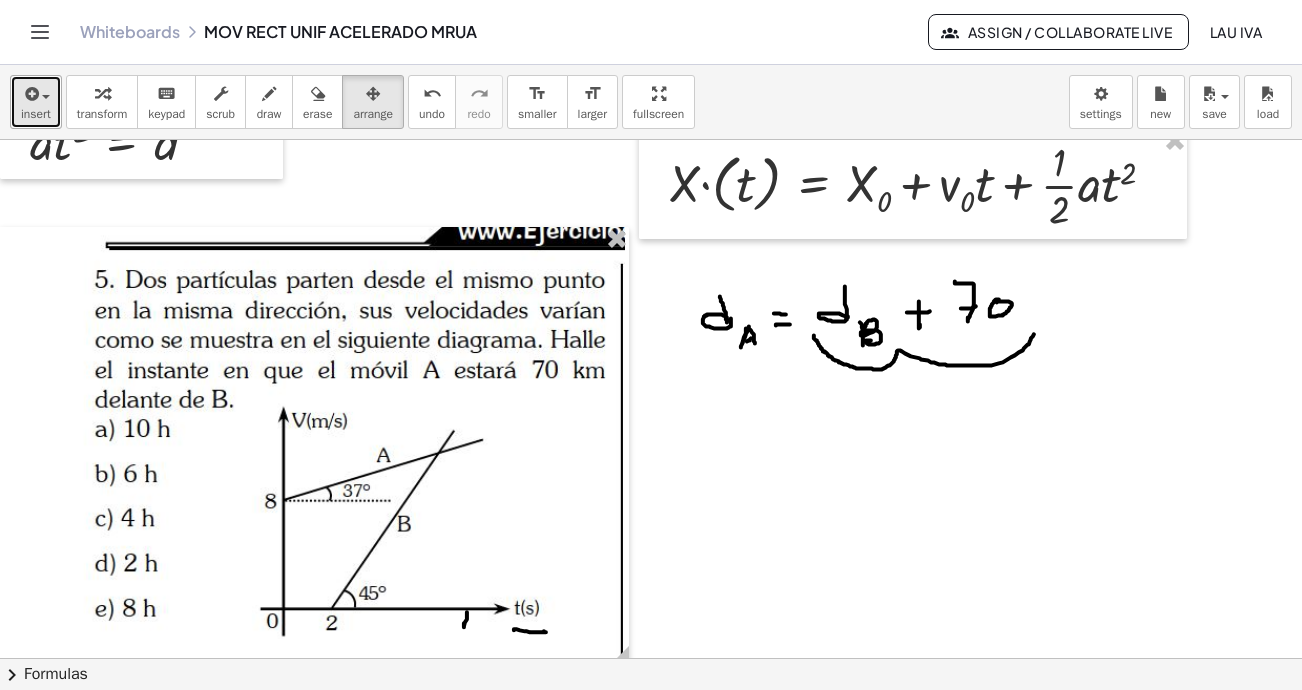 click at bounding box center [30, 94] 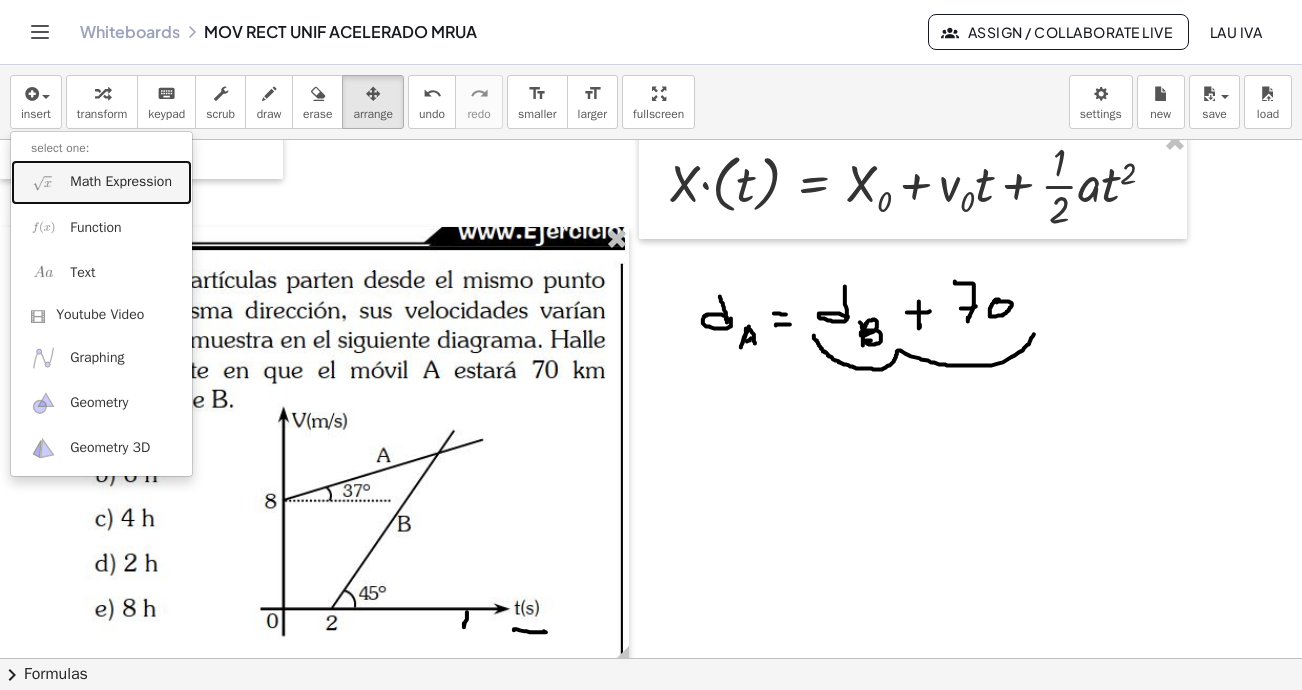 click on "Math Expression" at bounding box center (101, 182) 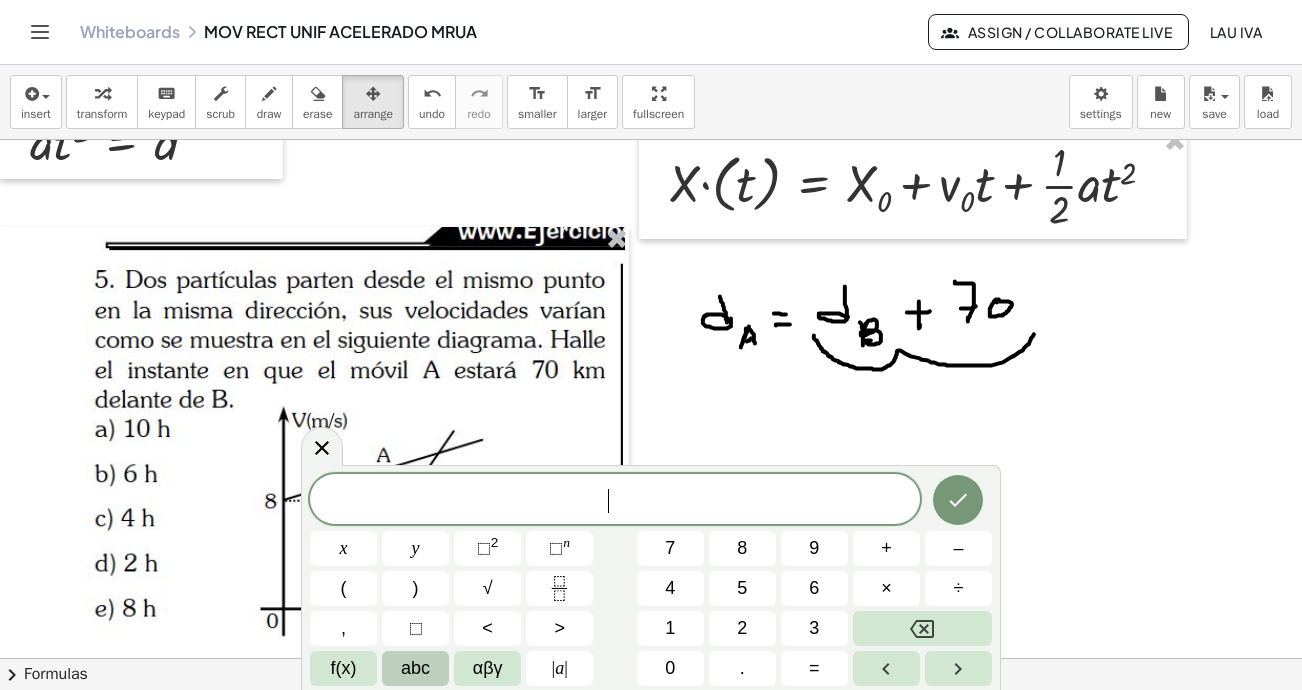 click on "abc" at bounding box center (415, 668) 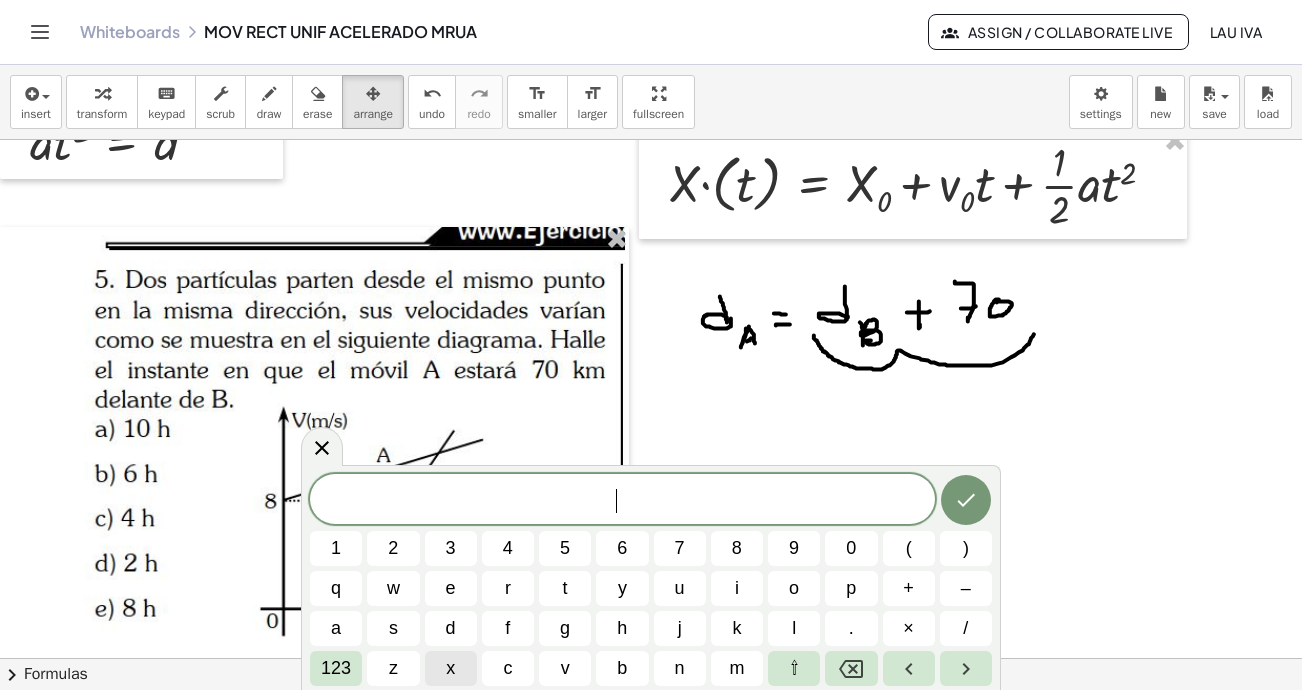 click on "x" at bounding box center (450, 668) 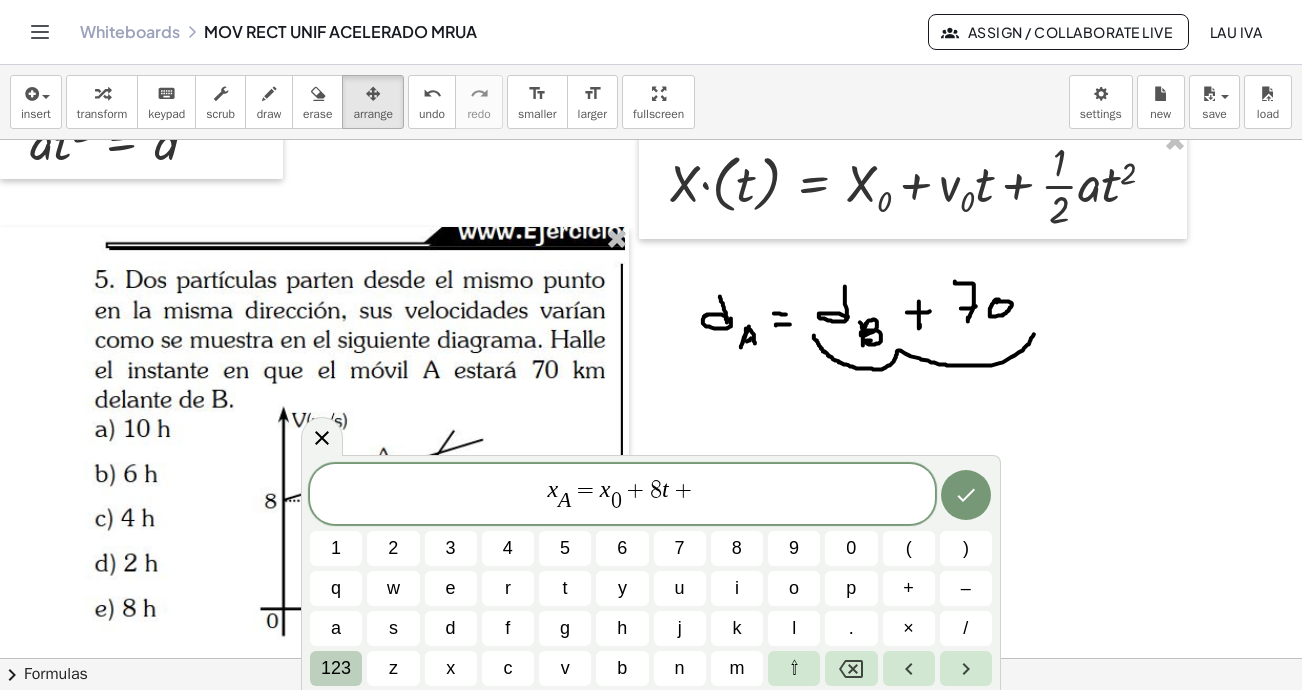 click on "123" at bounding box center [336, 668] 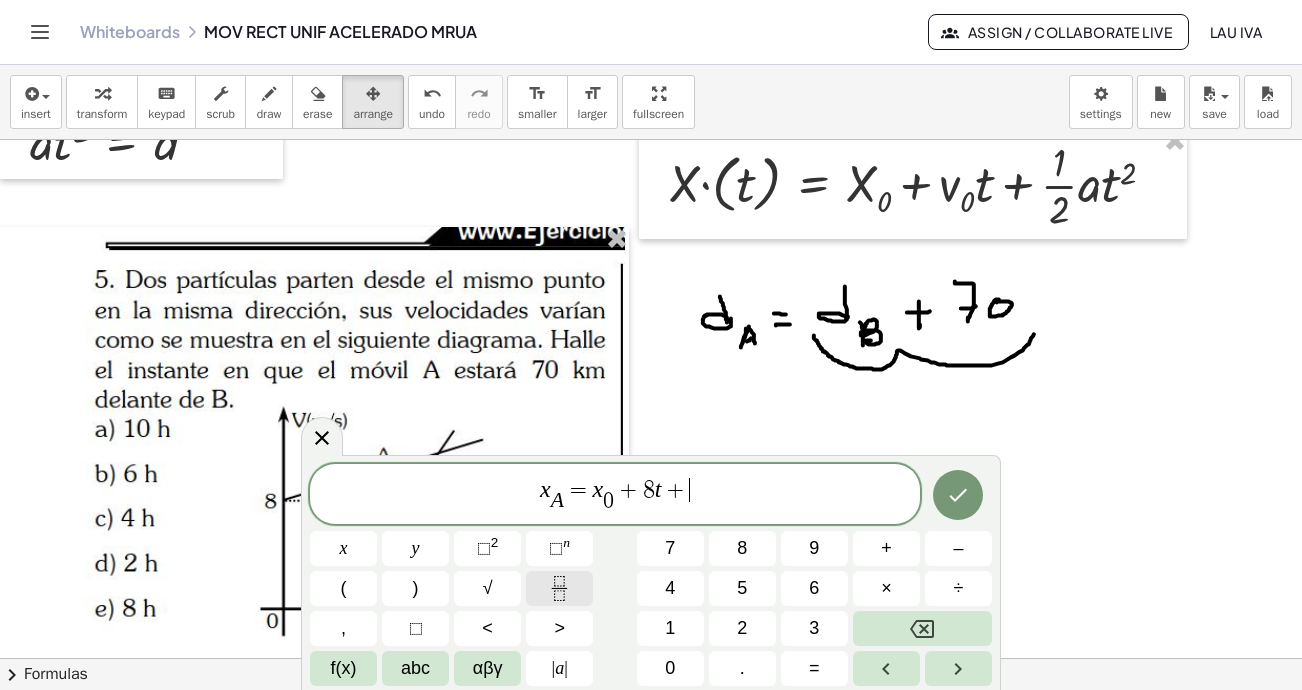 click 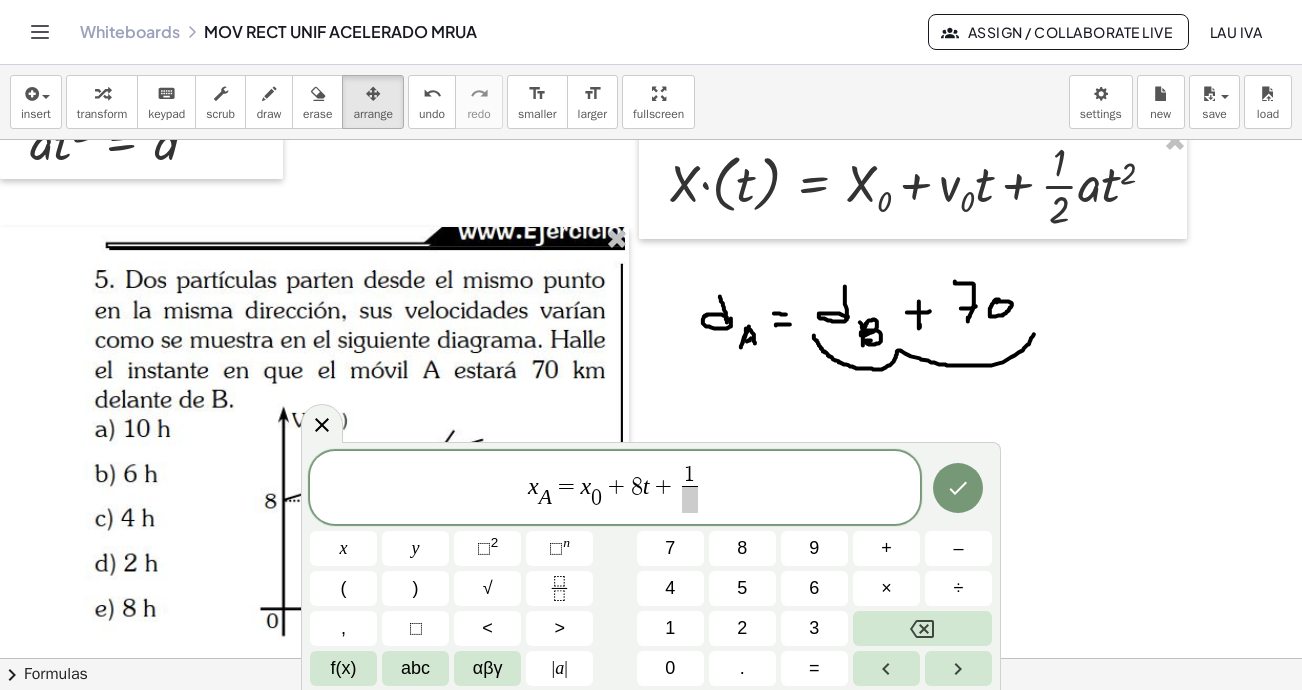 click at bounding box center (689, 499) 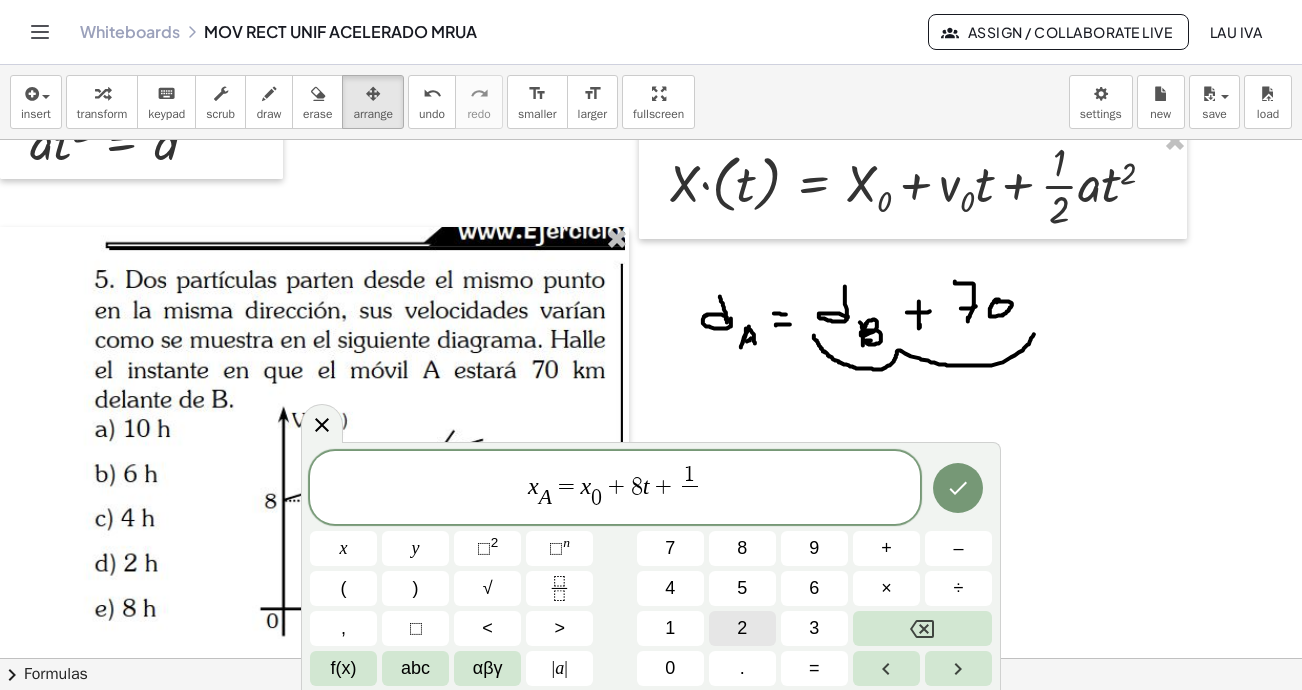 click on "2" at bounding box center (742, 628) 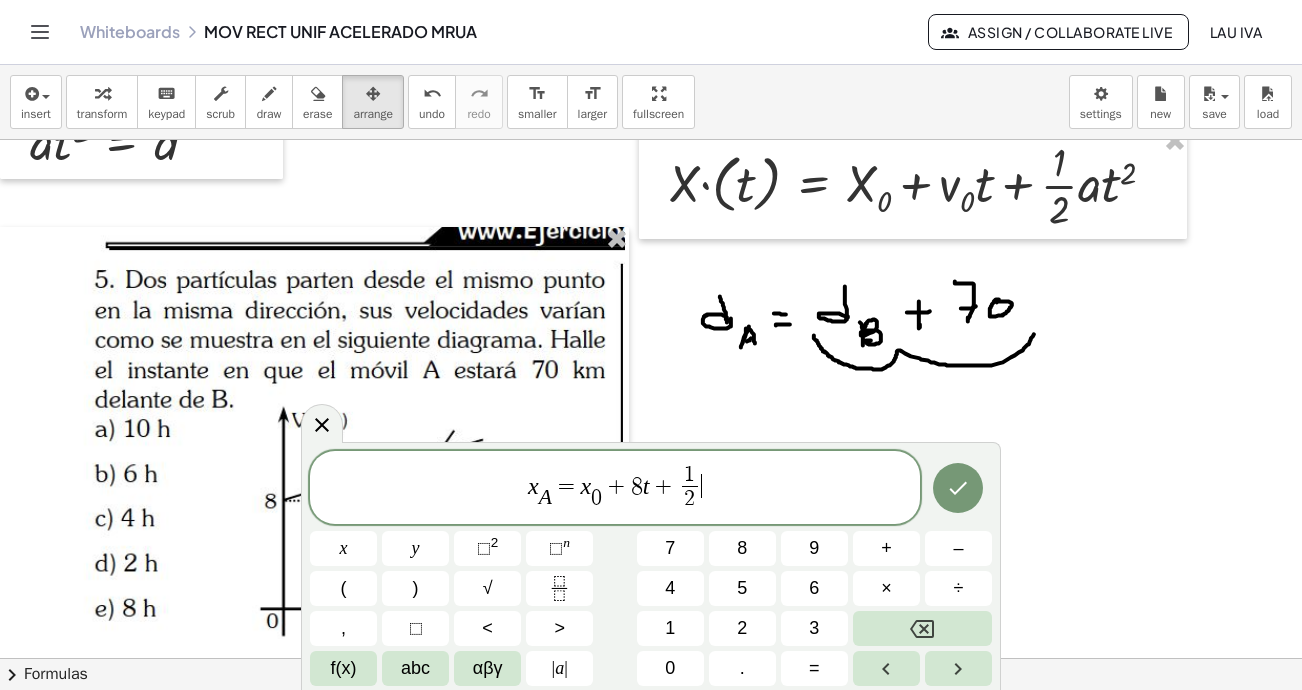 click on "[VARIABLE] = [VARIABLE] + [NUMBER] [VARIABLE] + [FRACTION]" at bounding box center (615, 489) 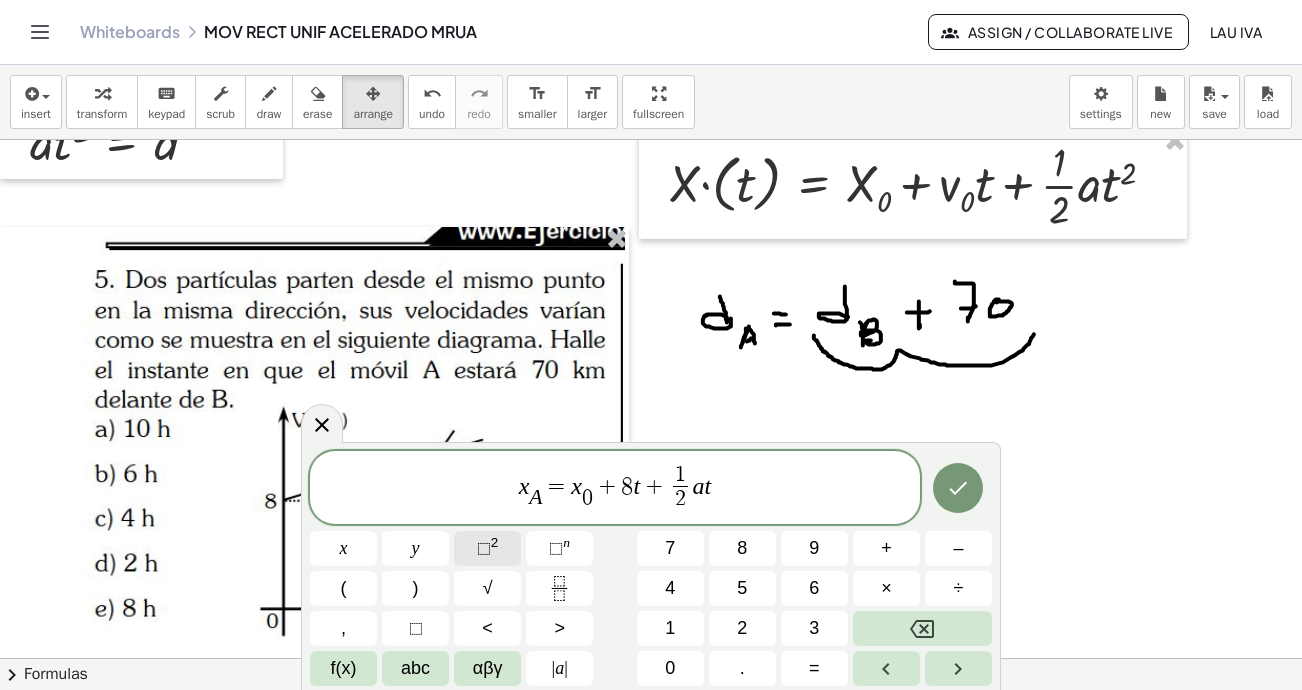 click on "⬚ 2" at bounding box center (487, 548) 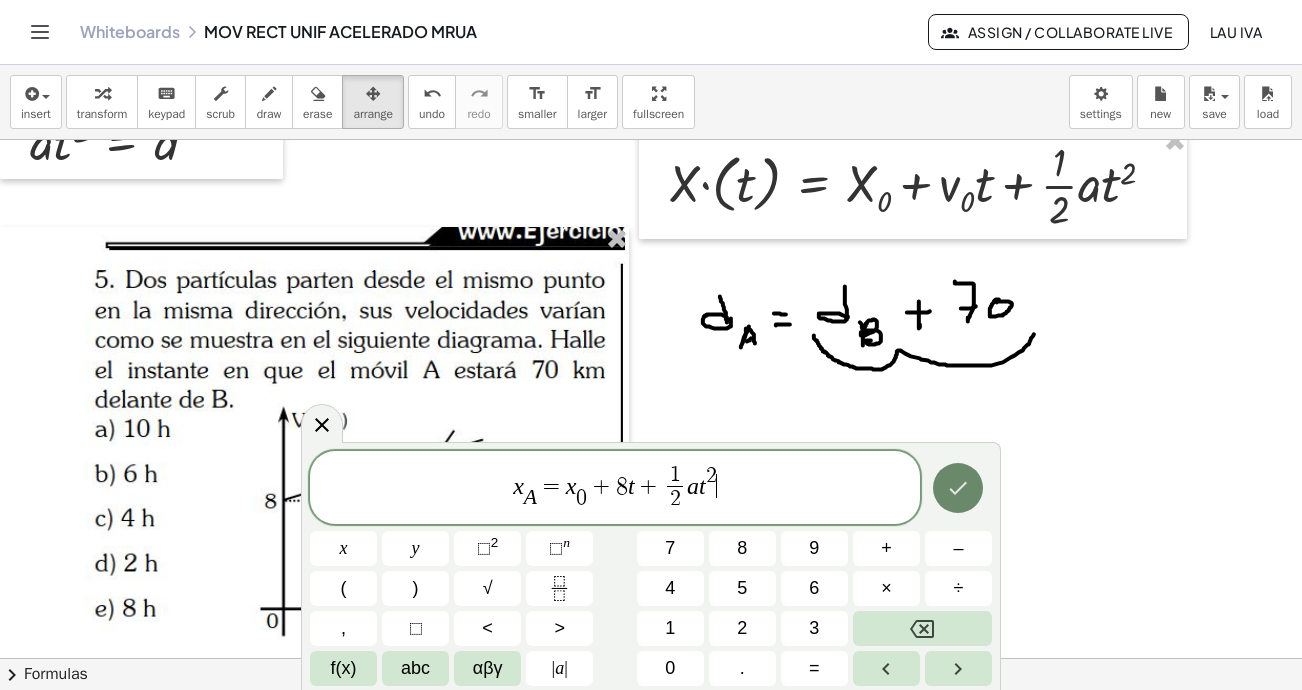 click at bounding box center (958, 488) 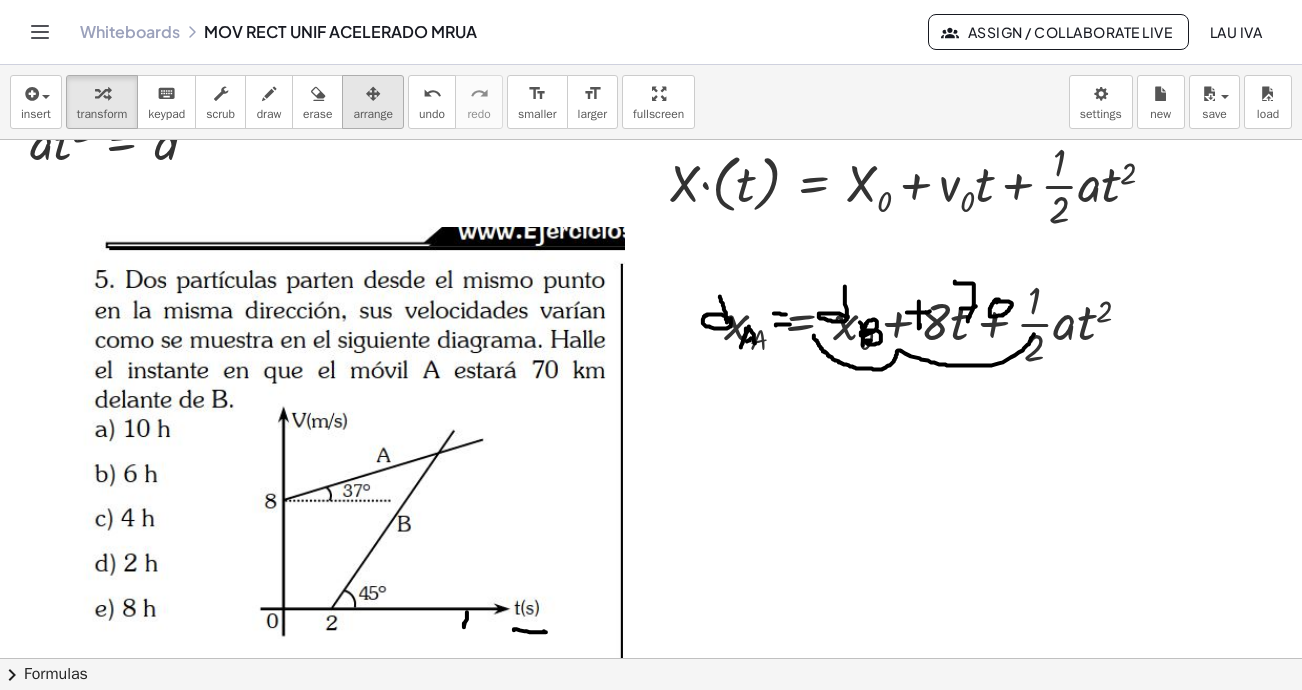 click on "arrange" at bounding box center (373, 102) 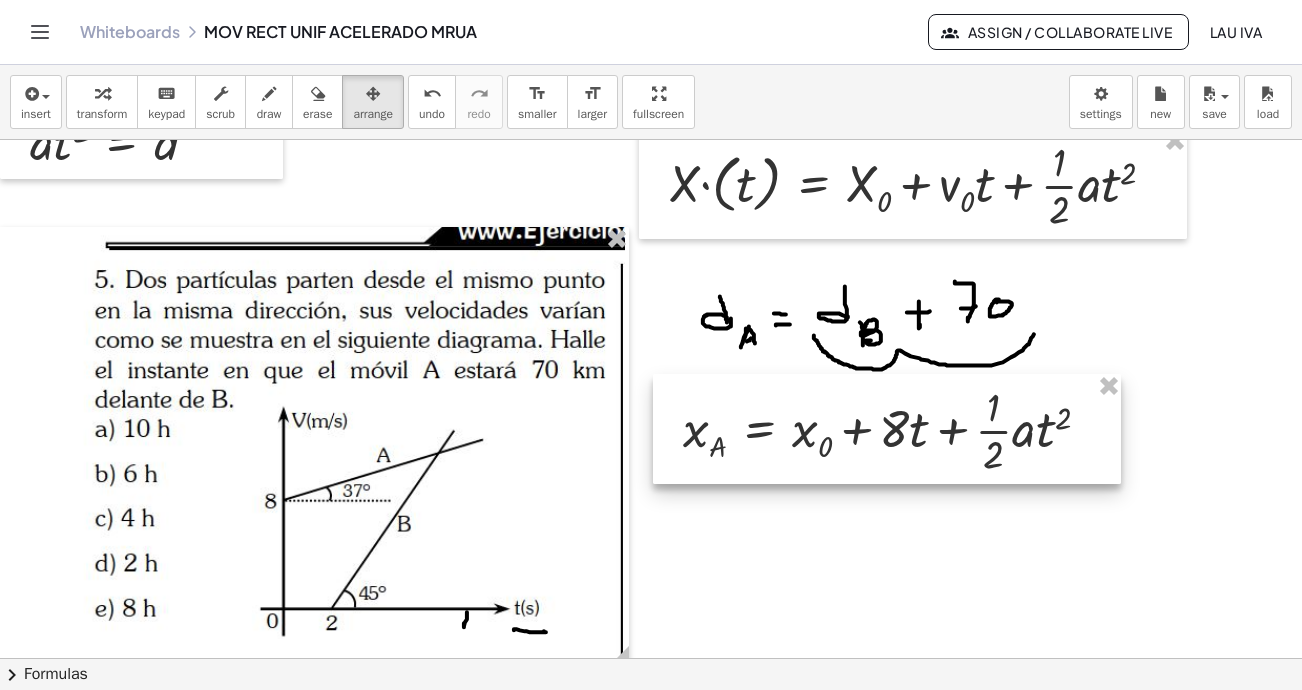 drag, startPoint x: 944, startPoint y: 319, endPoint x: 903, endPoint y: 426, distance: 114.58621 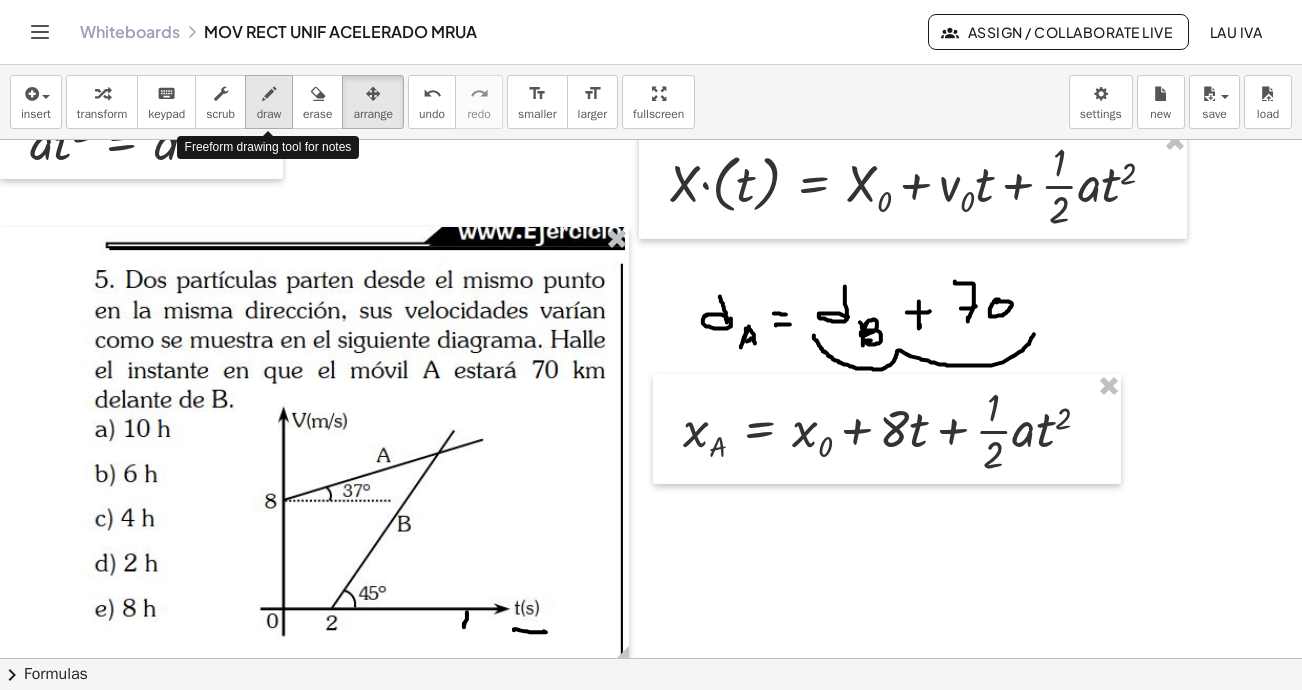 click at bounding box center (269, 94) 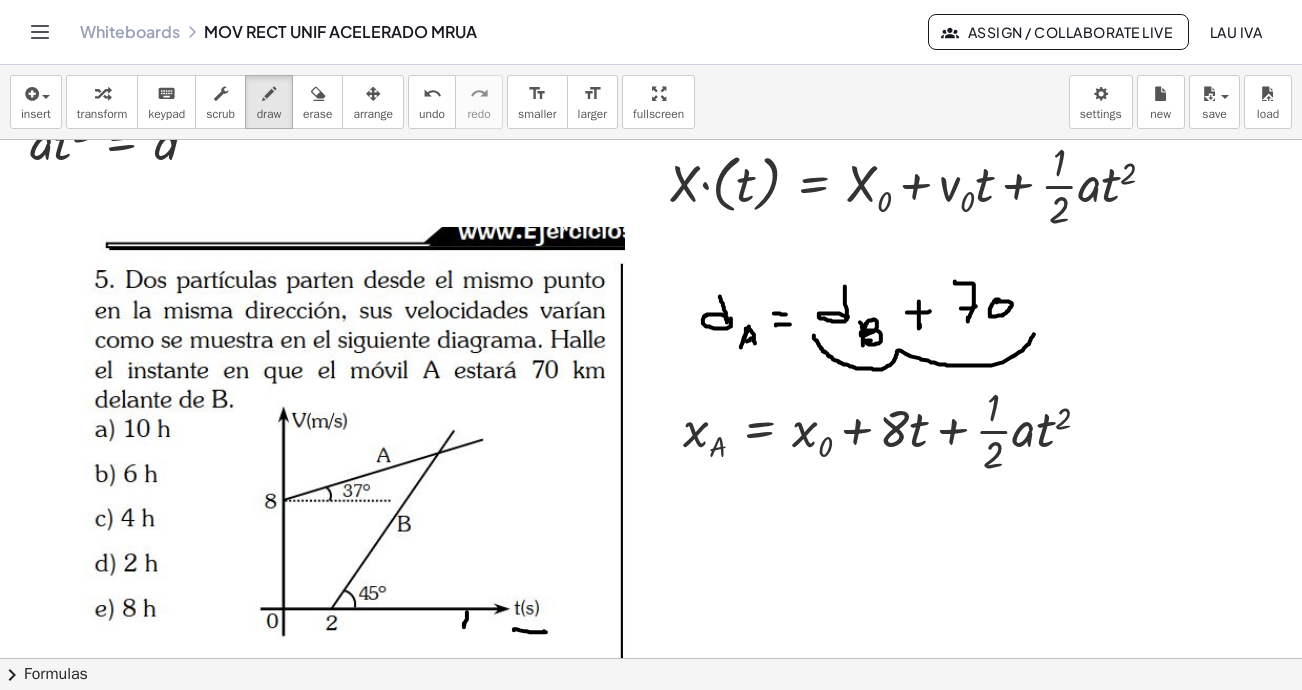 drag, startPoint x: 101, startPoint y: 110, endPoint x: 1229, endPoint y: 306, distance: 1144.9017 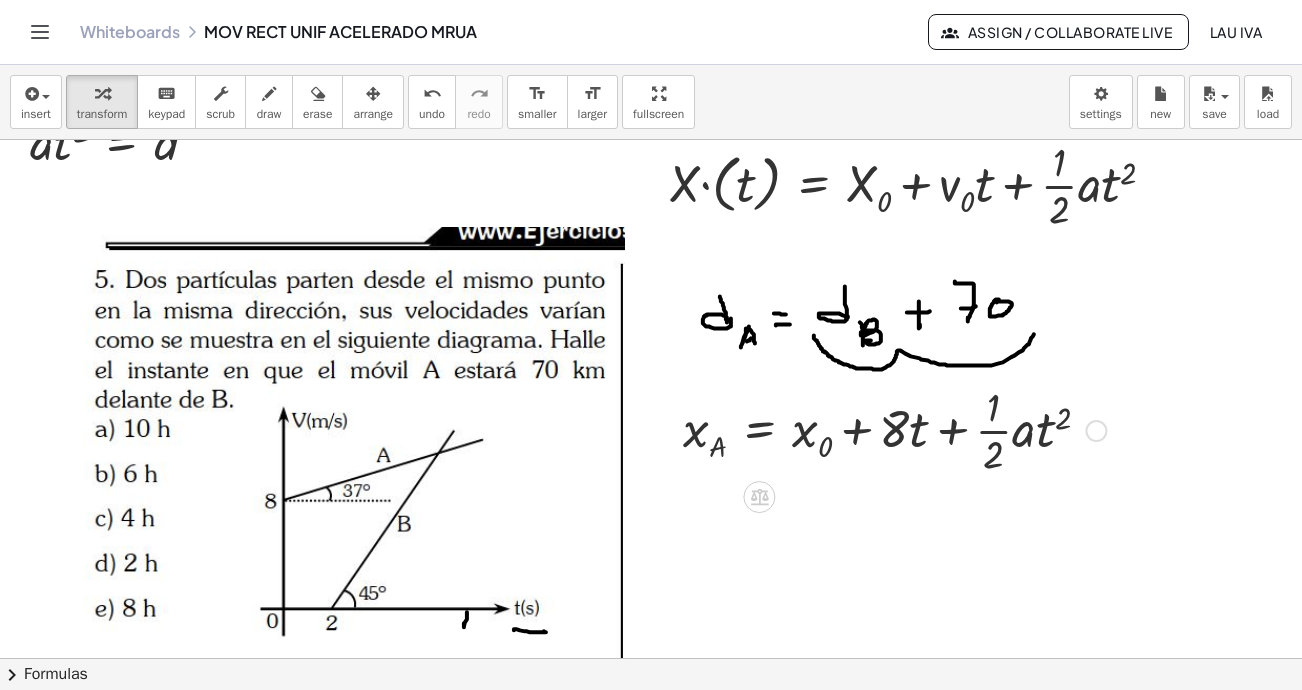 click at bounding box center (1096, 431) 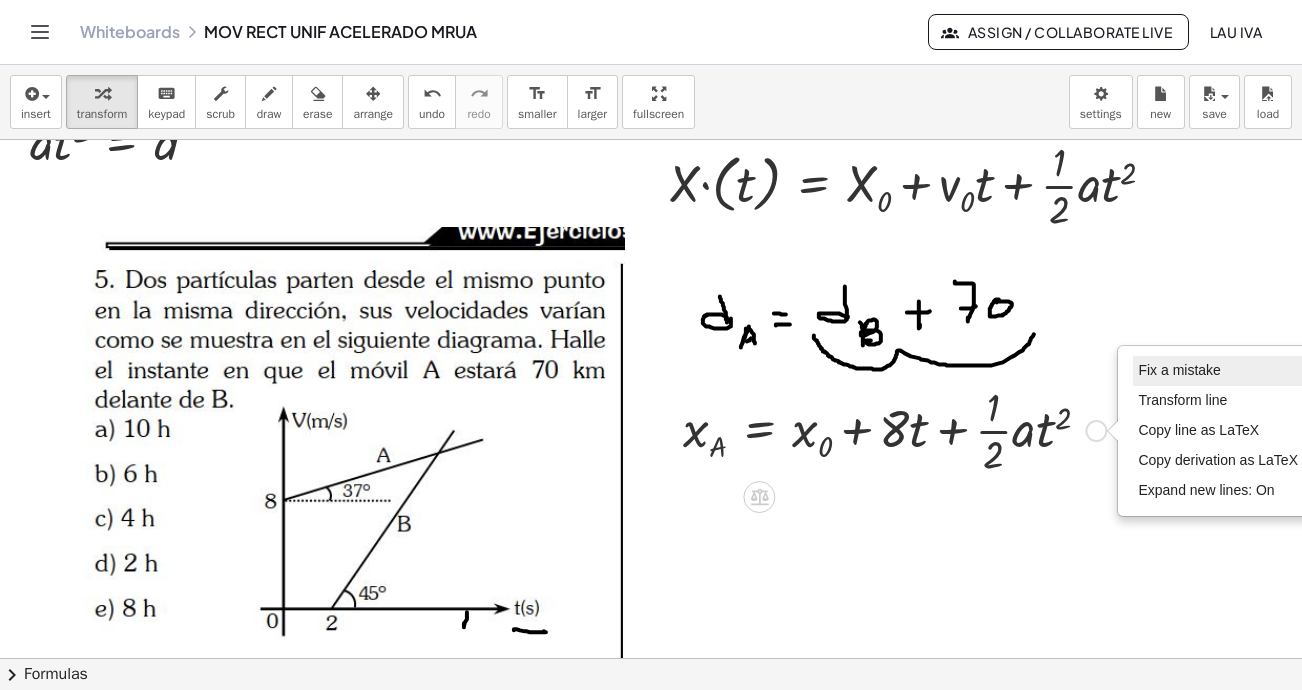 click on "Fix a mistake" at bounding box center [1179, 370] 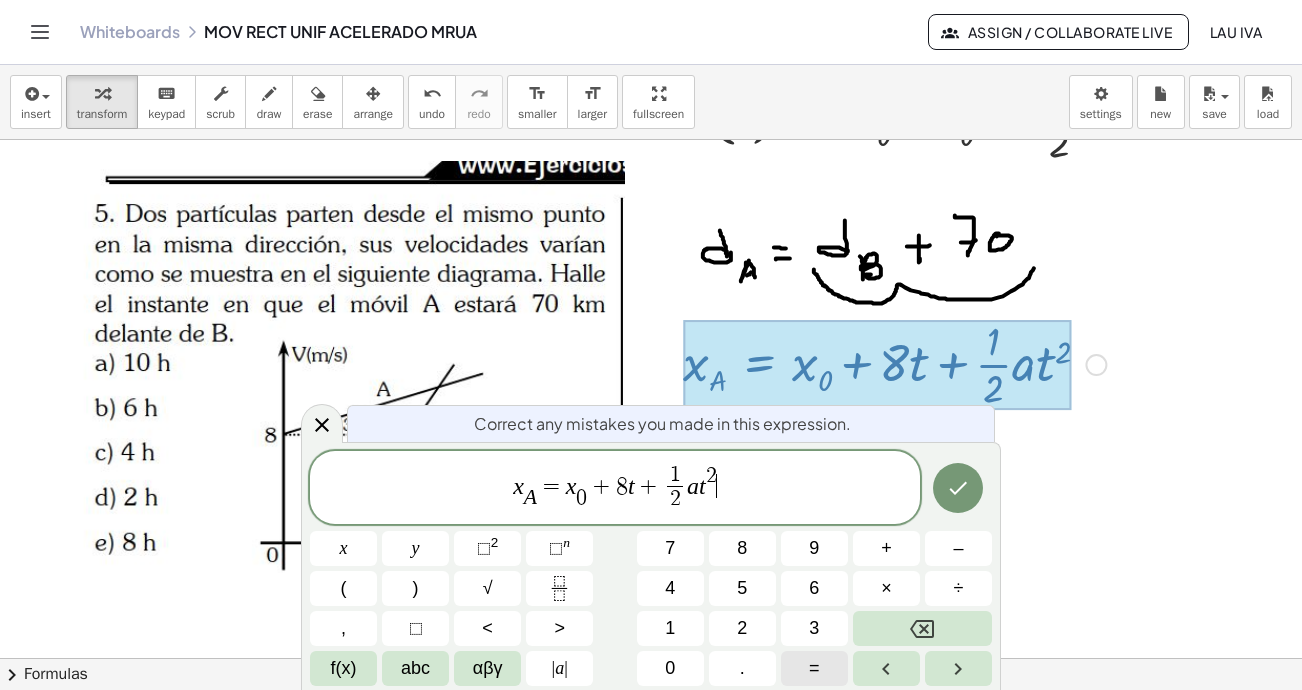 scroll, scrollTop: 3250, scrollLeft: 0, axis: vertical 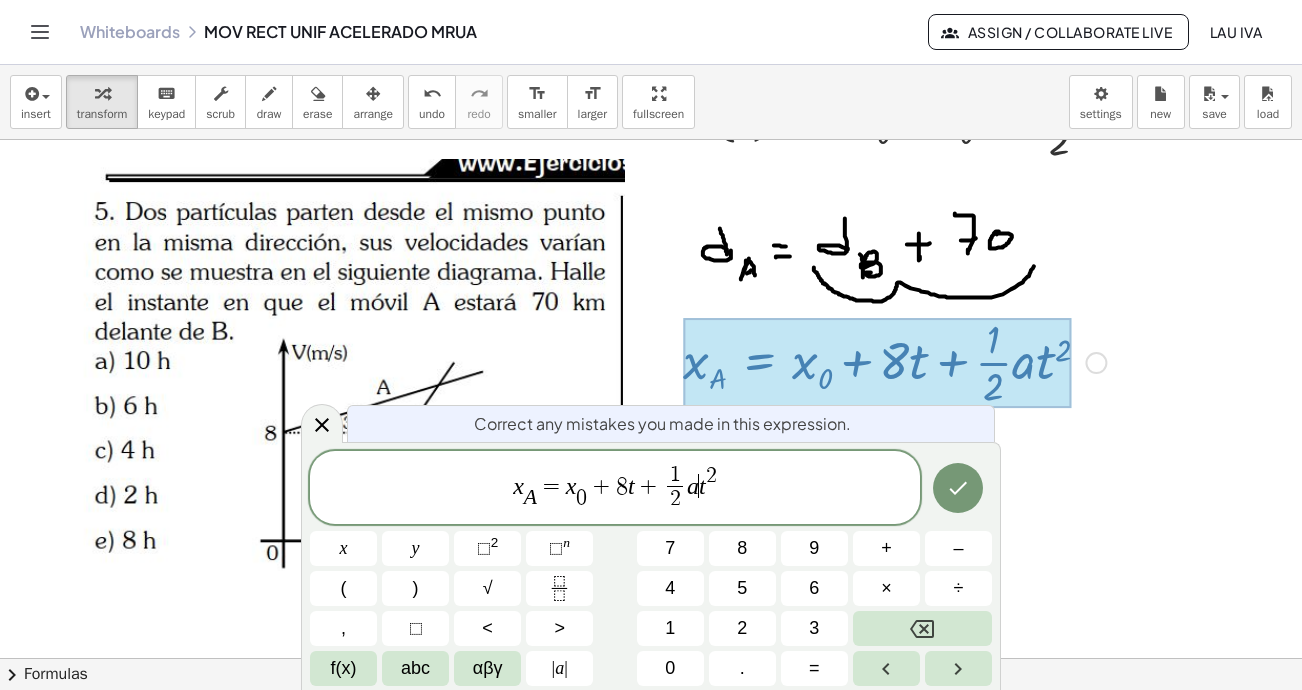 click on "a" at bounding box center [693, 485] 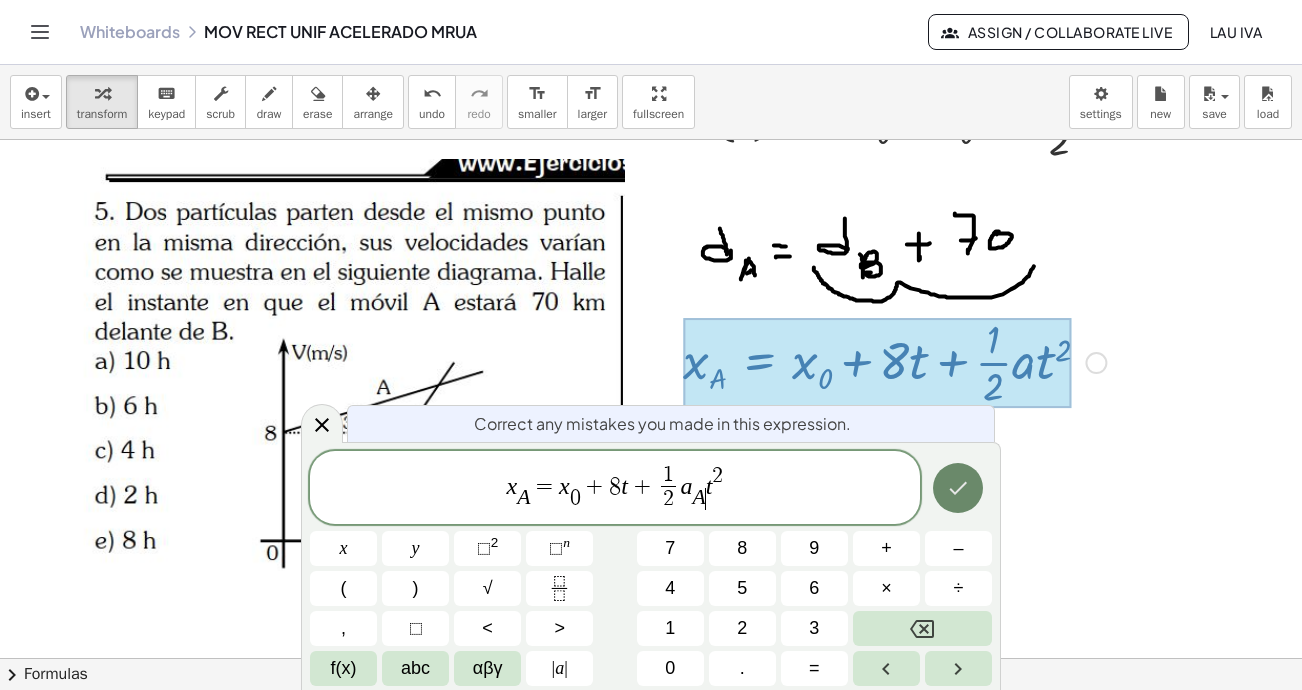 click 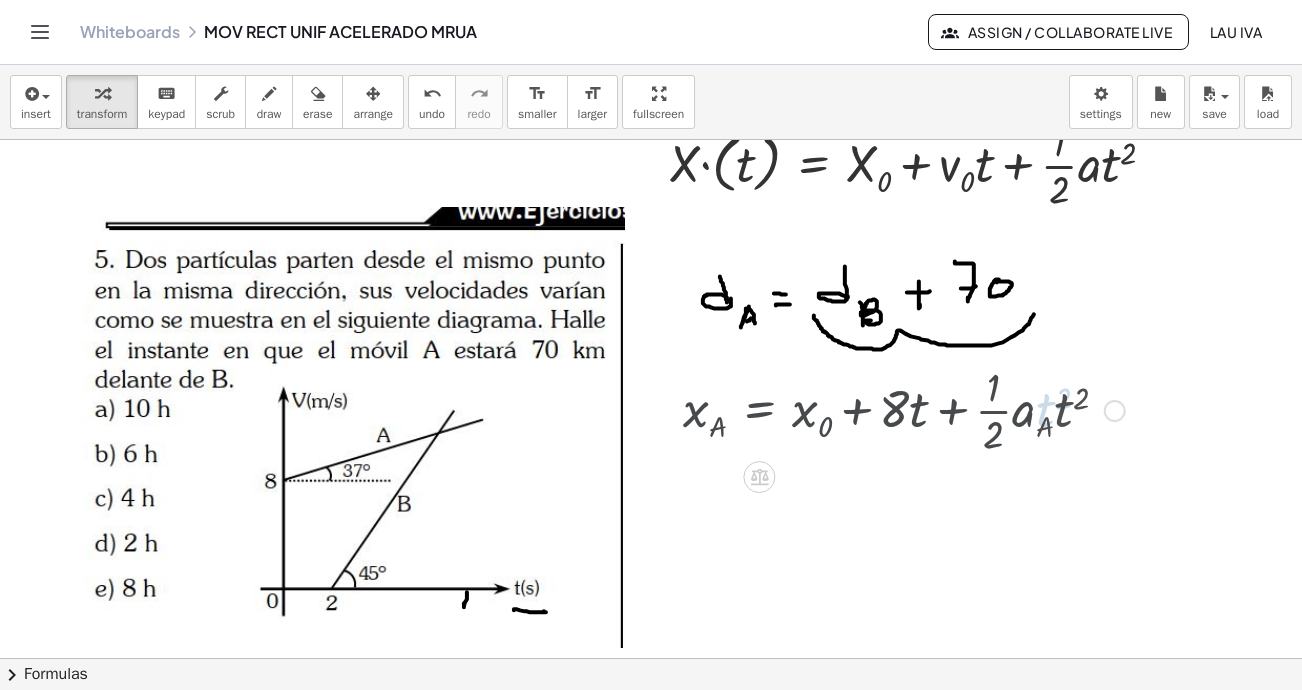 scroll, scrollTop: 3182, scrollLeft: 0, axis: vertical 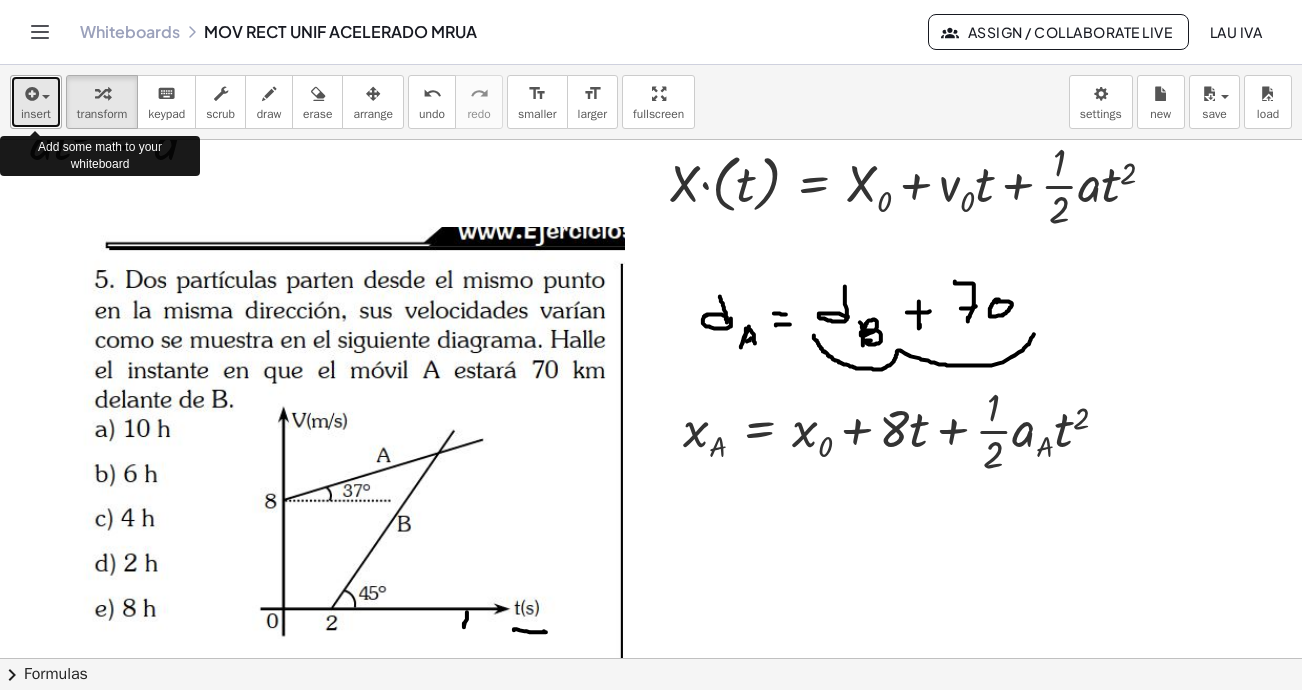 click on "insert" at bounding box center (36, 102) 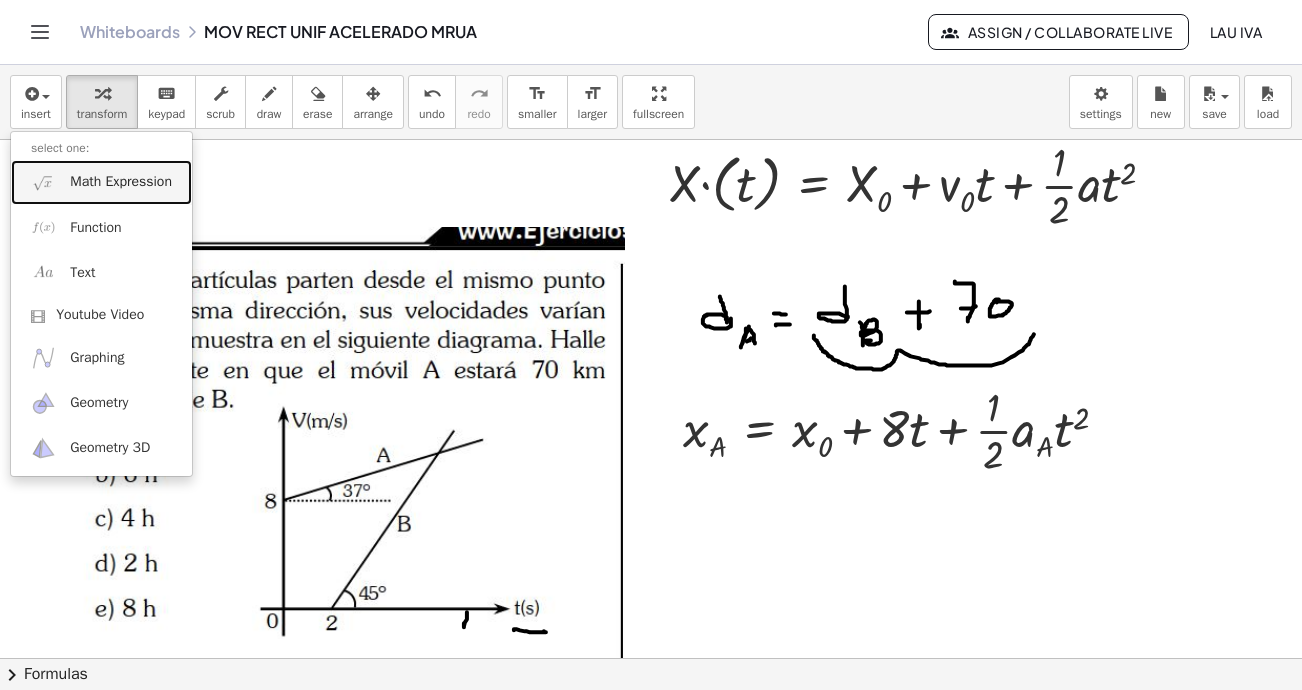 click at bounding box center [43, 182] 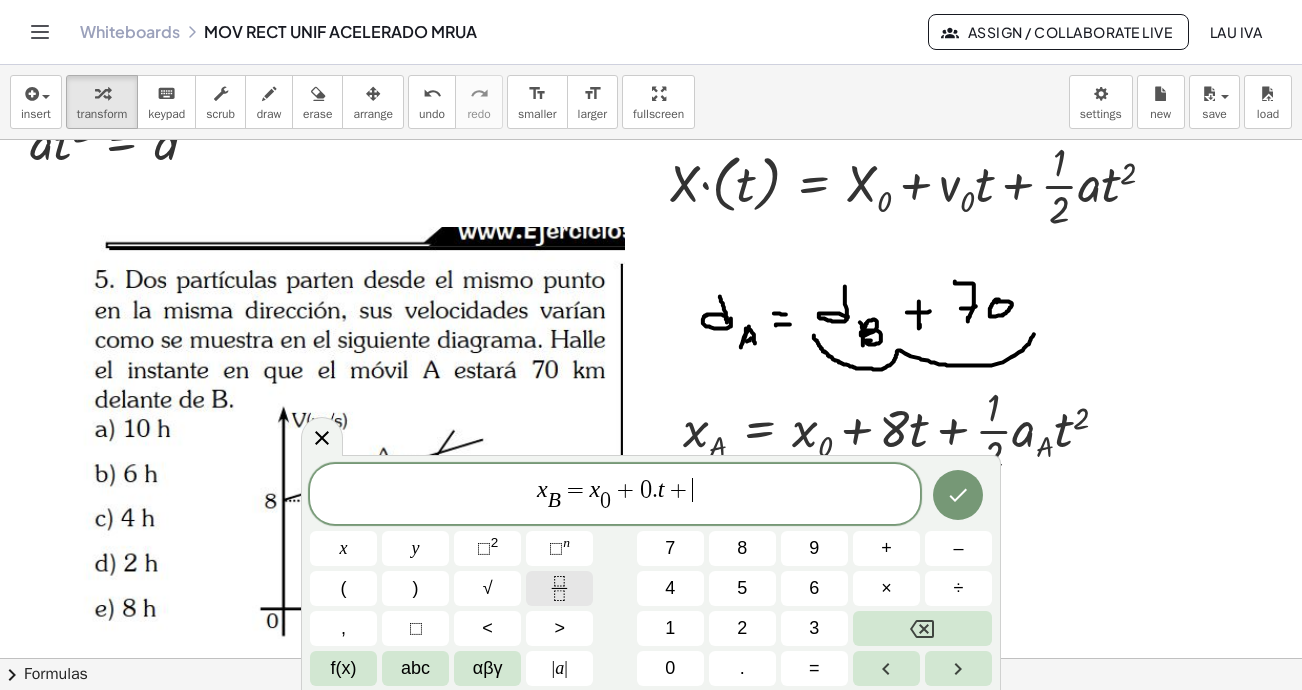 click at bounding box center (559, 588) 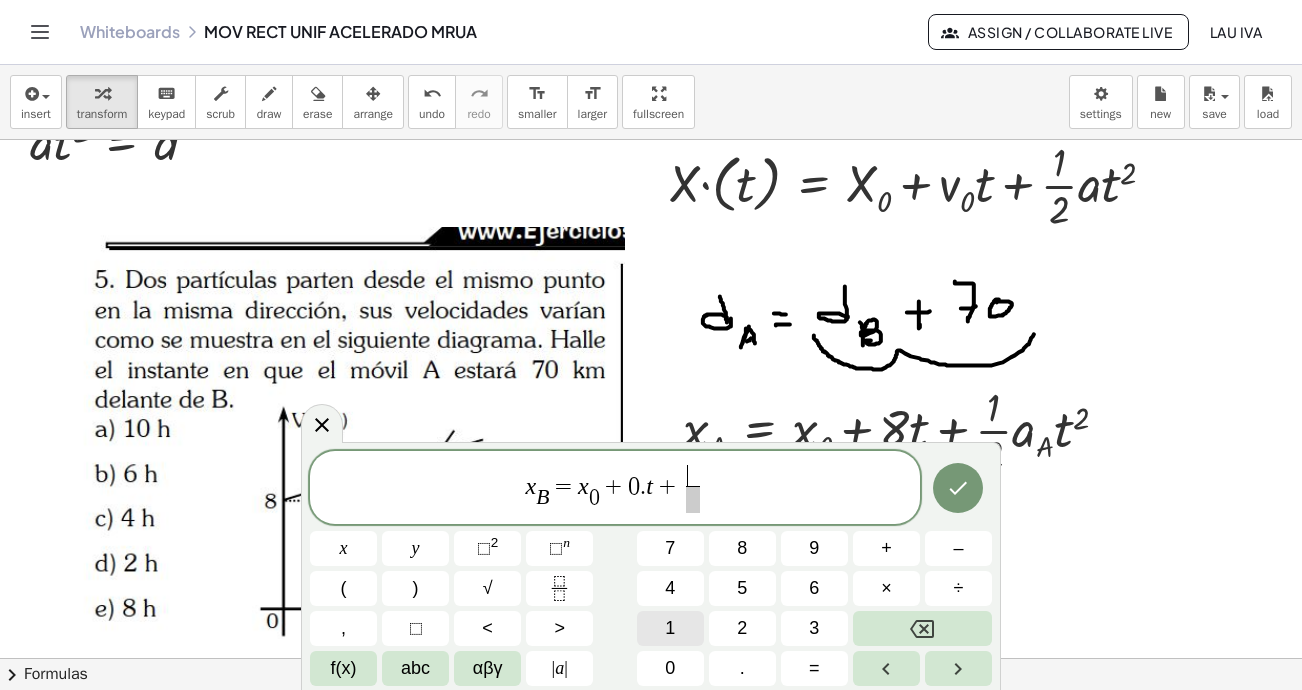 click on "x B ​ = x 0 ​ + 0 . t + ​ ​ x y ⬚ 2 ⬚ n 7 8 9 + – ( ) √ 4 5 6 × ÷ , ⬚ < > 1 2 3 f(x) abc αβγ | a | 0 . =" at bounding box center (651, 569) 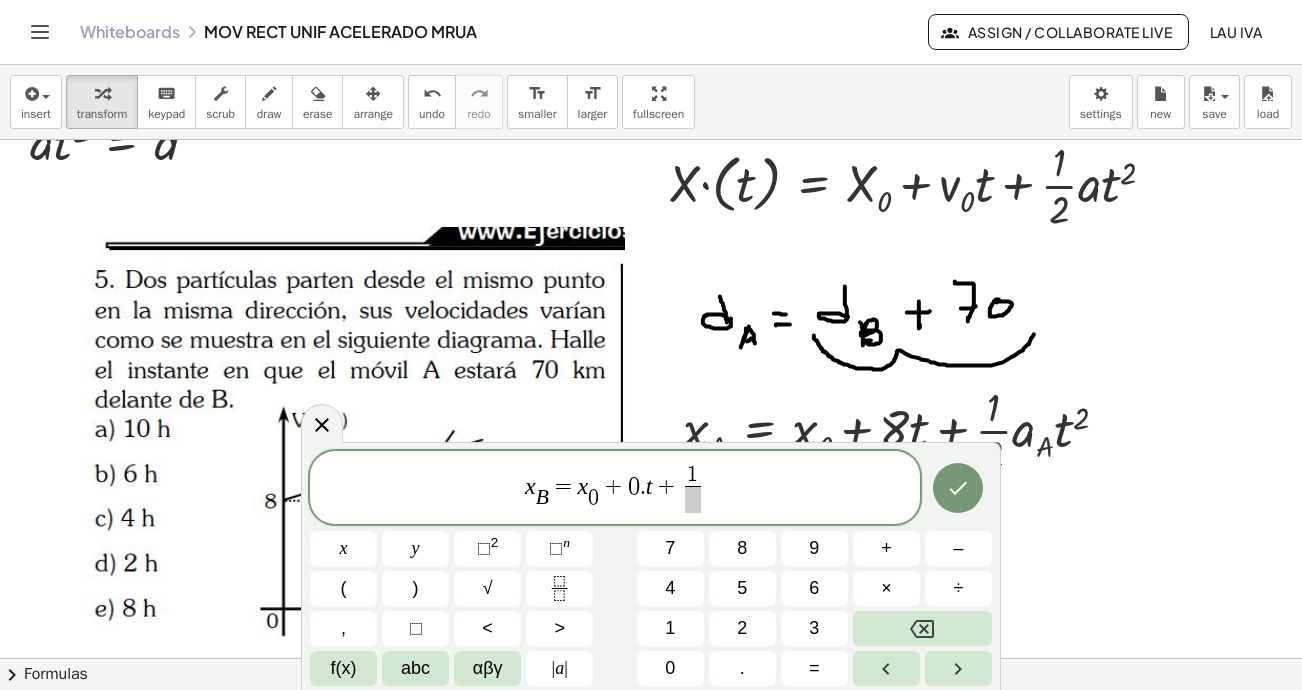drag, startPoint x: 696, startPoint y: 496, endPoint x: 703, endPoint y: 516, distance: 21.189621 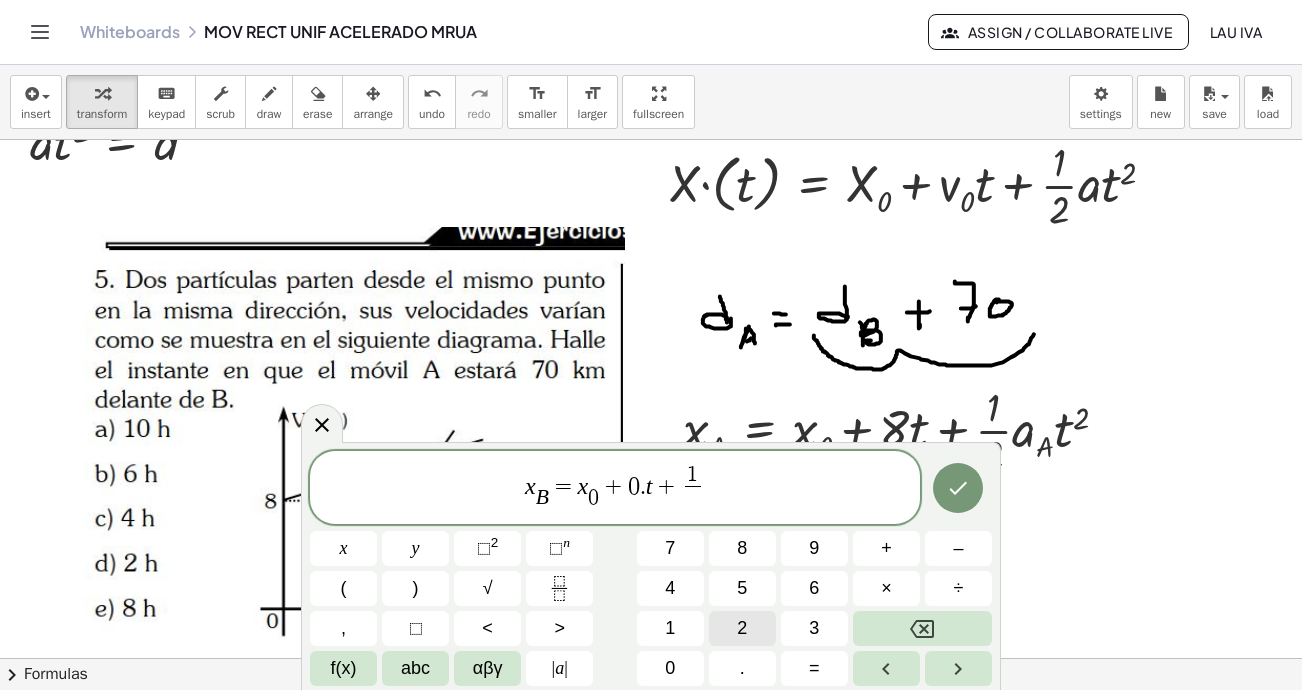 click on "2" at bounding box center (742, 628) 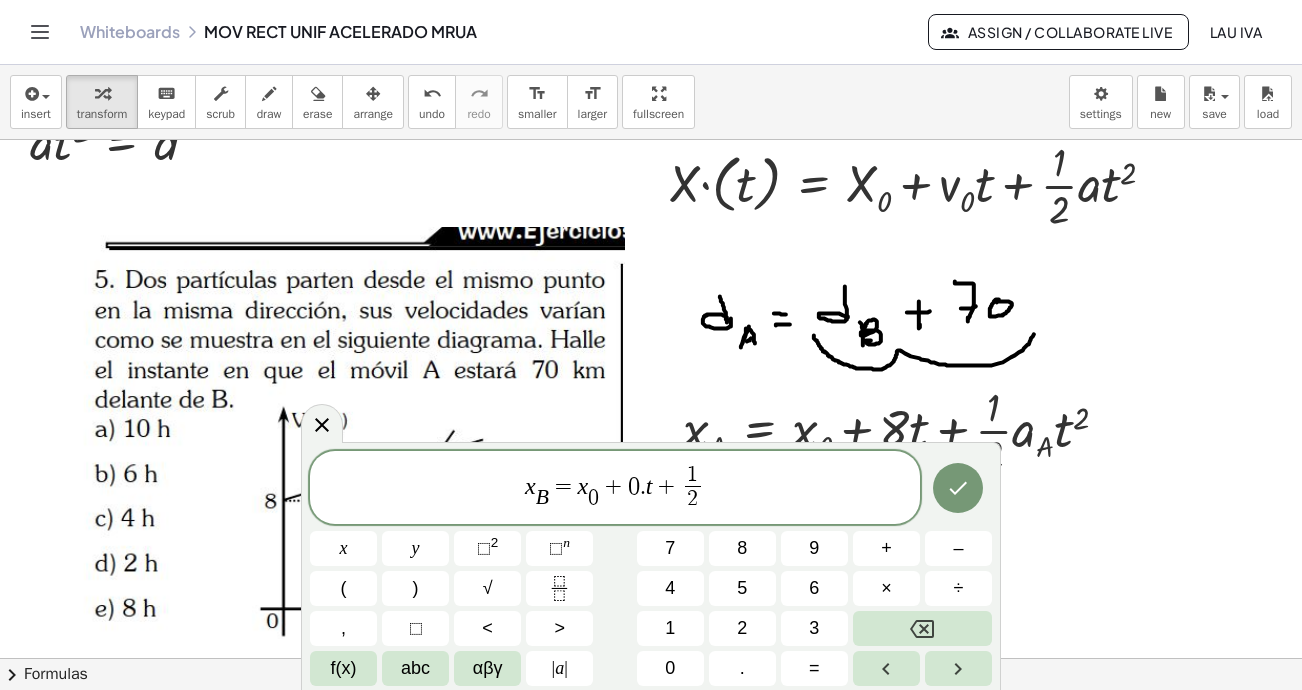 click on "x B ​ = x 0 ​ + 0 . t + 1 2 ​ ​" at bounding box center (615, 489) 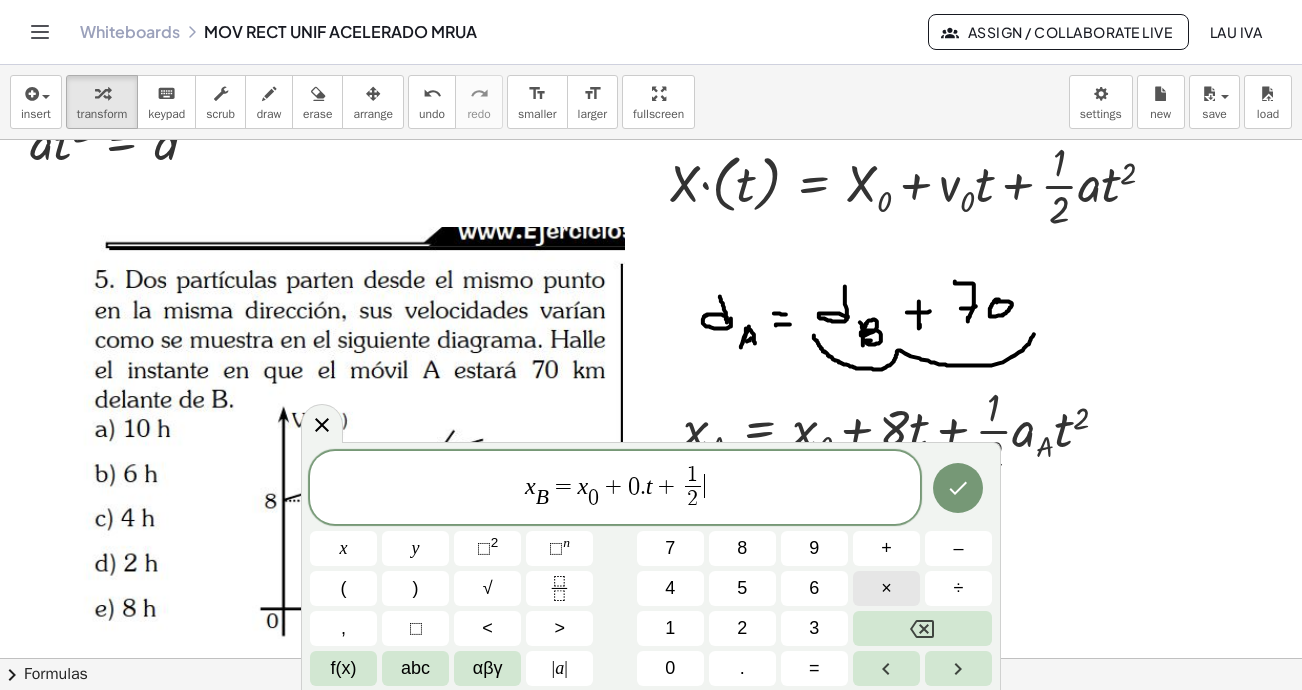 click on "×" at bounding box center [886, 588] 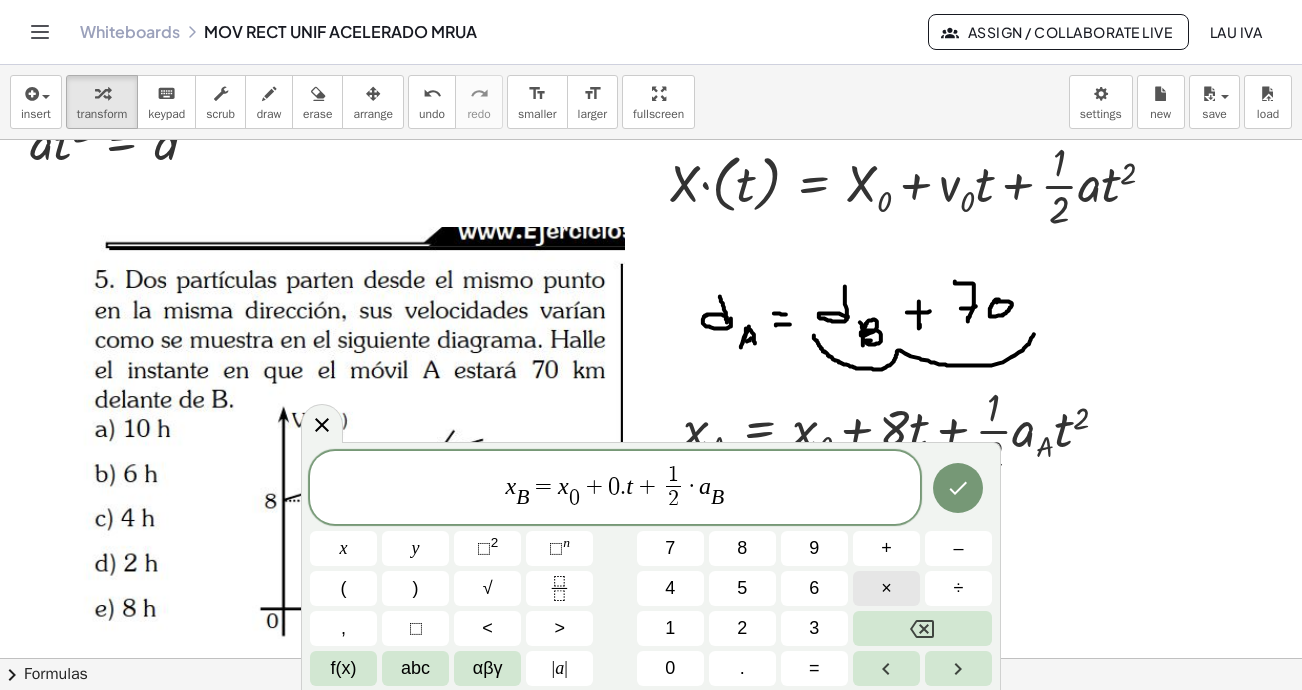 click on "×" at bounding box center [886, 588] 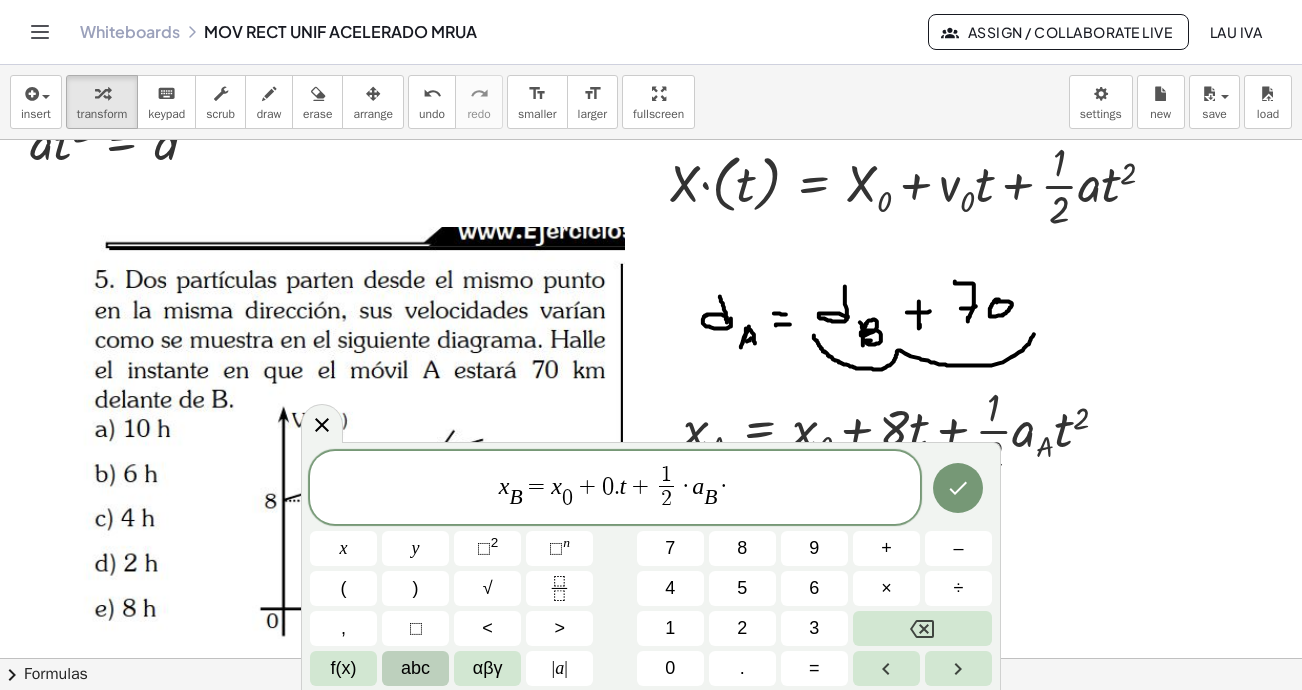 click on "abc" at bounding box center (415, 668) 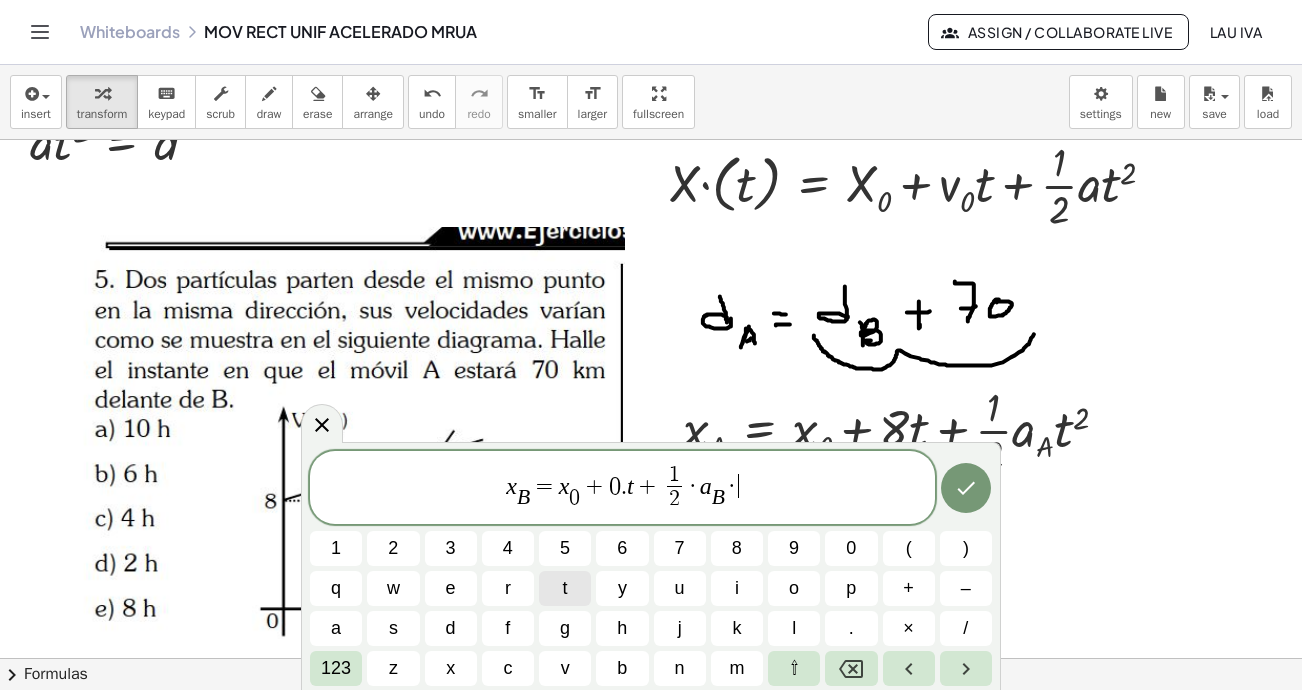 click on "t" at bounding box center [565, 588] 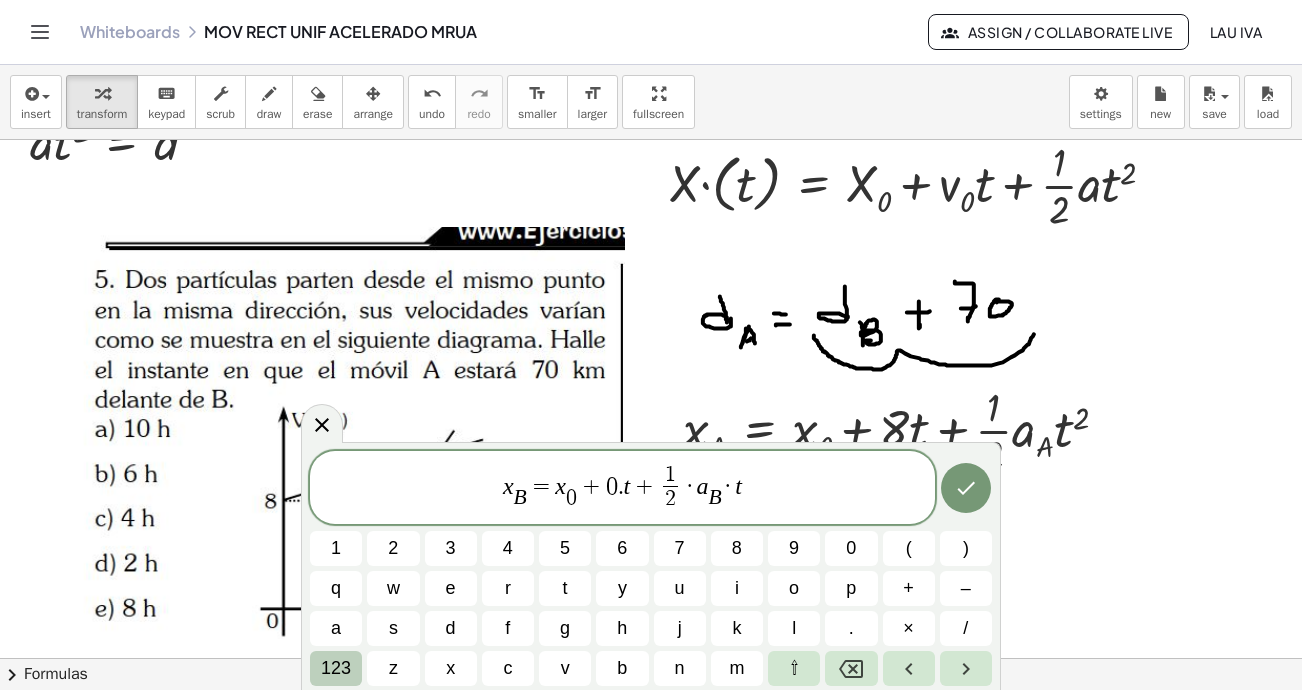 click on "123" at bounding box center (336, 668) 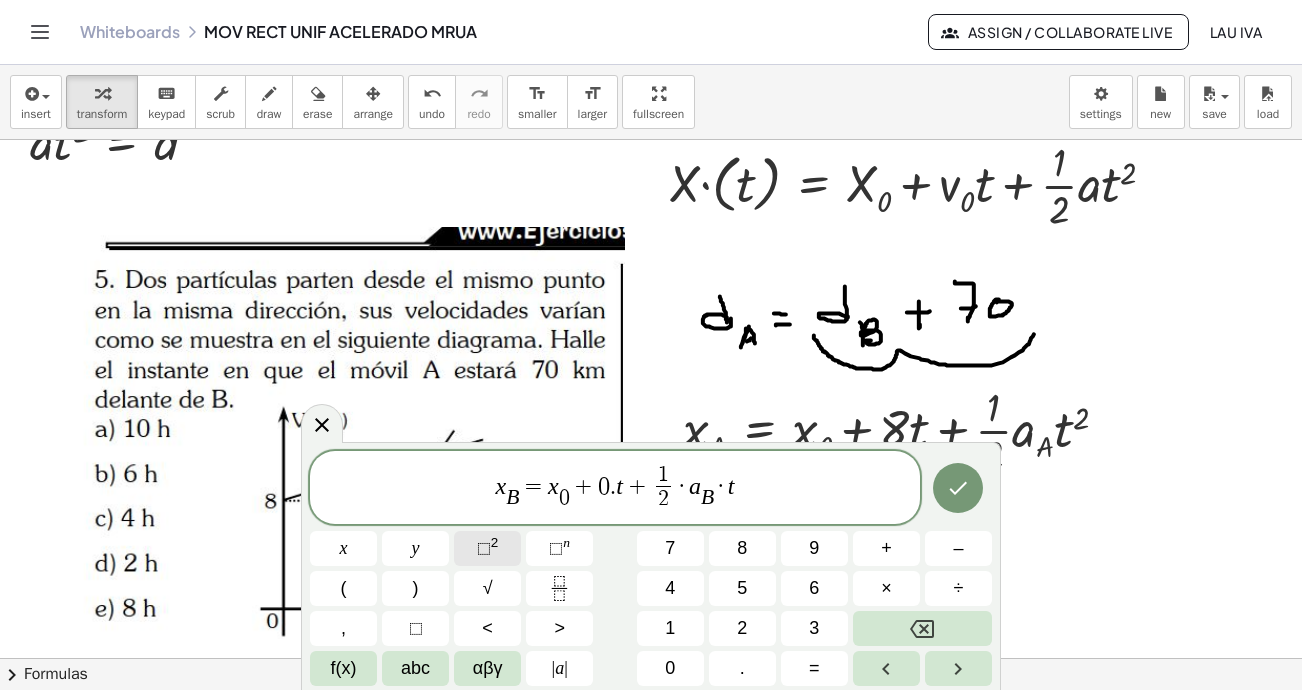 click on "⬚" at bounding box center (484, 548) 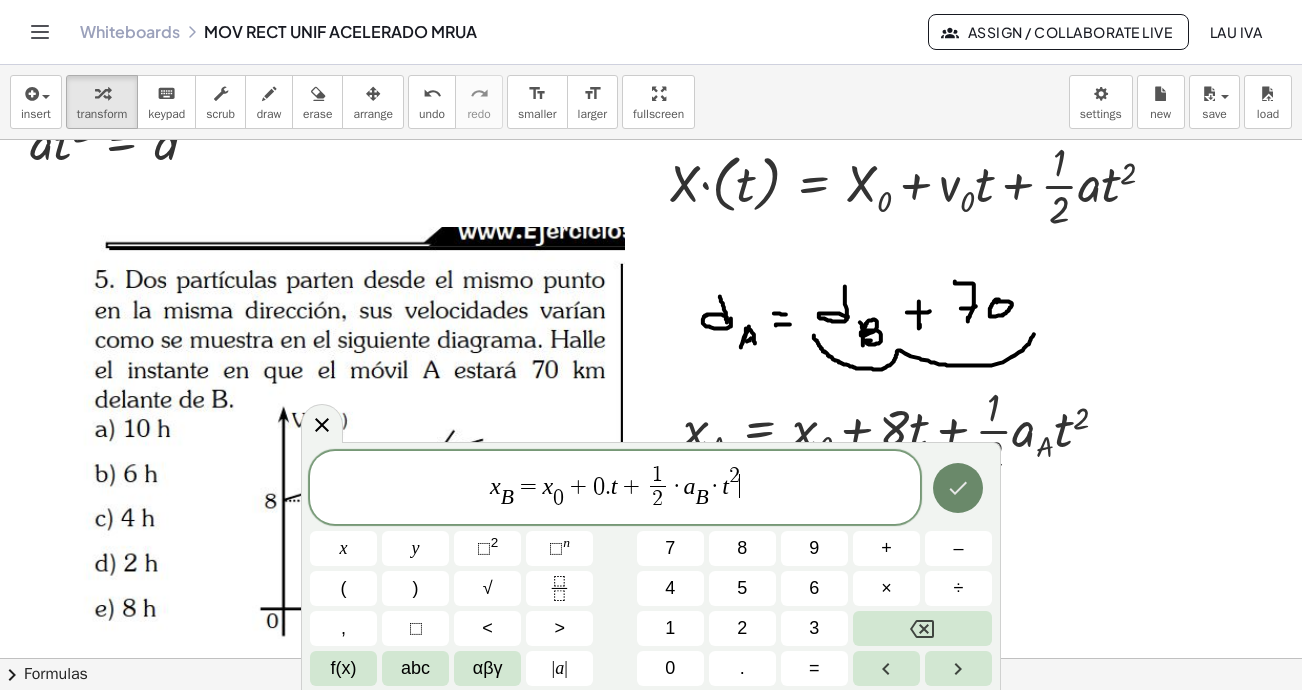 click 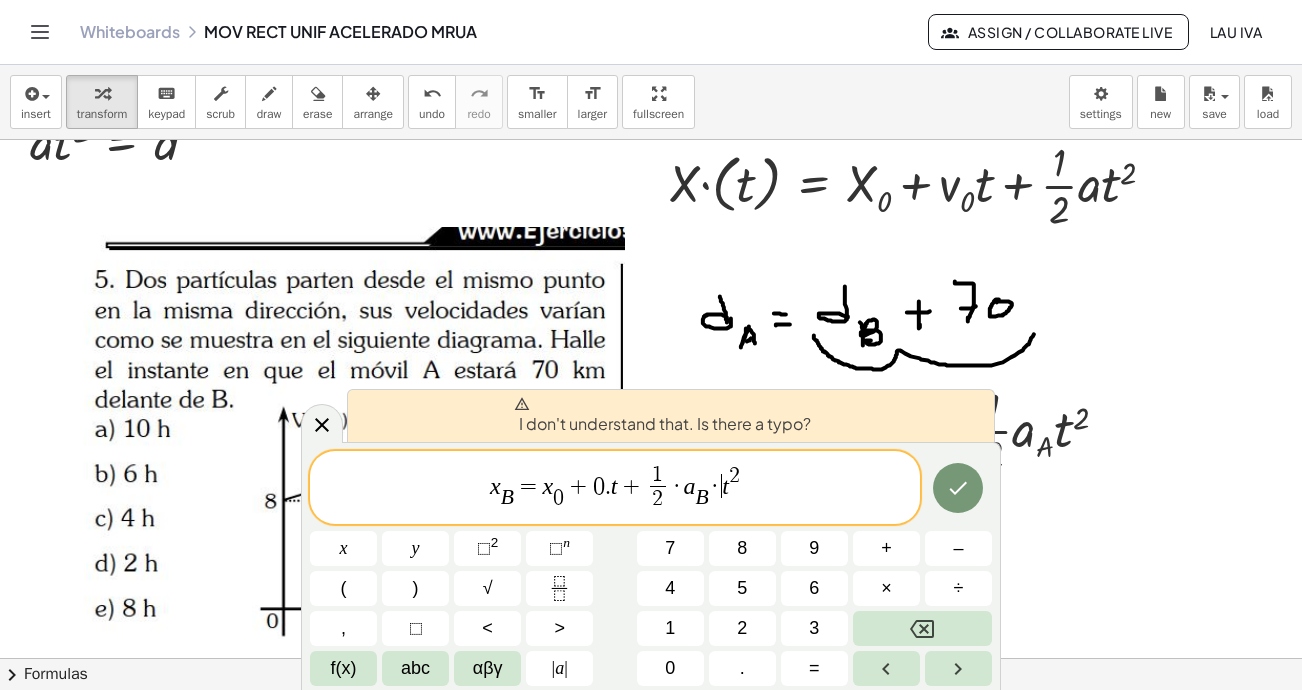 click on "·" at bounding box center (716, 486) 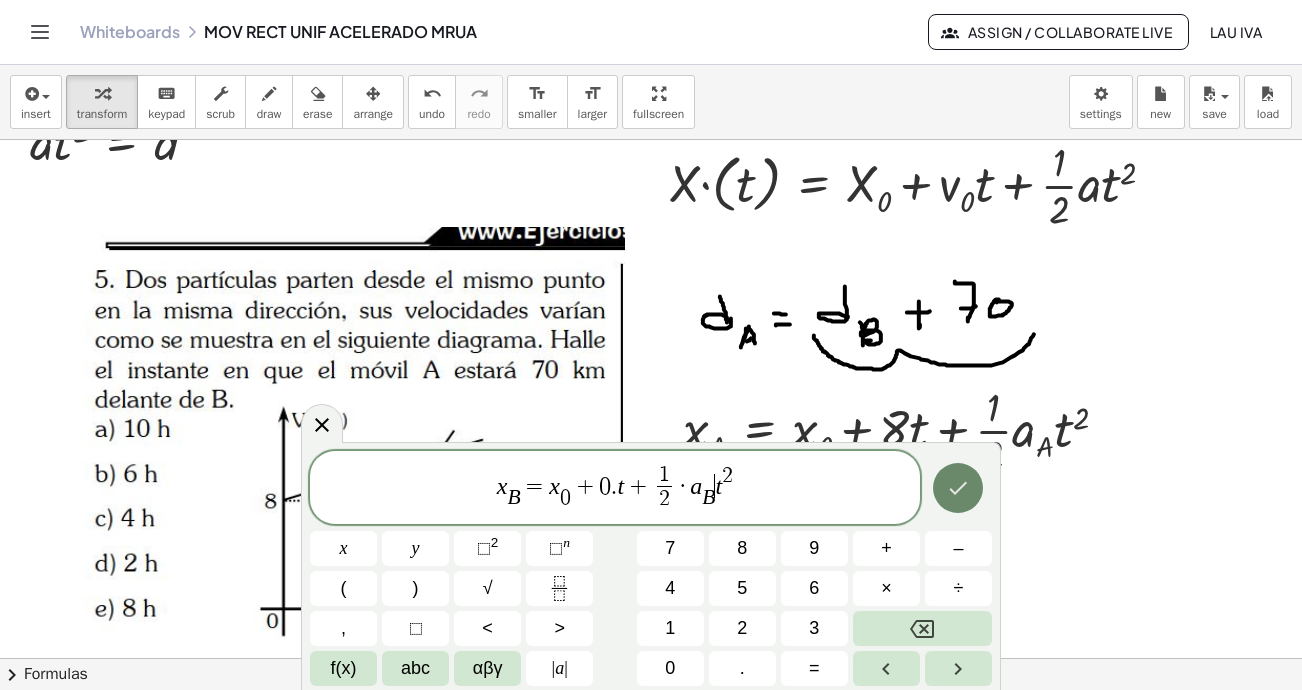click 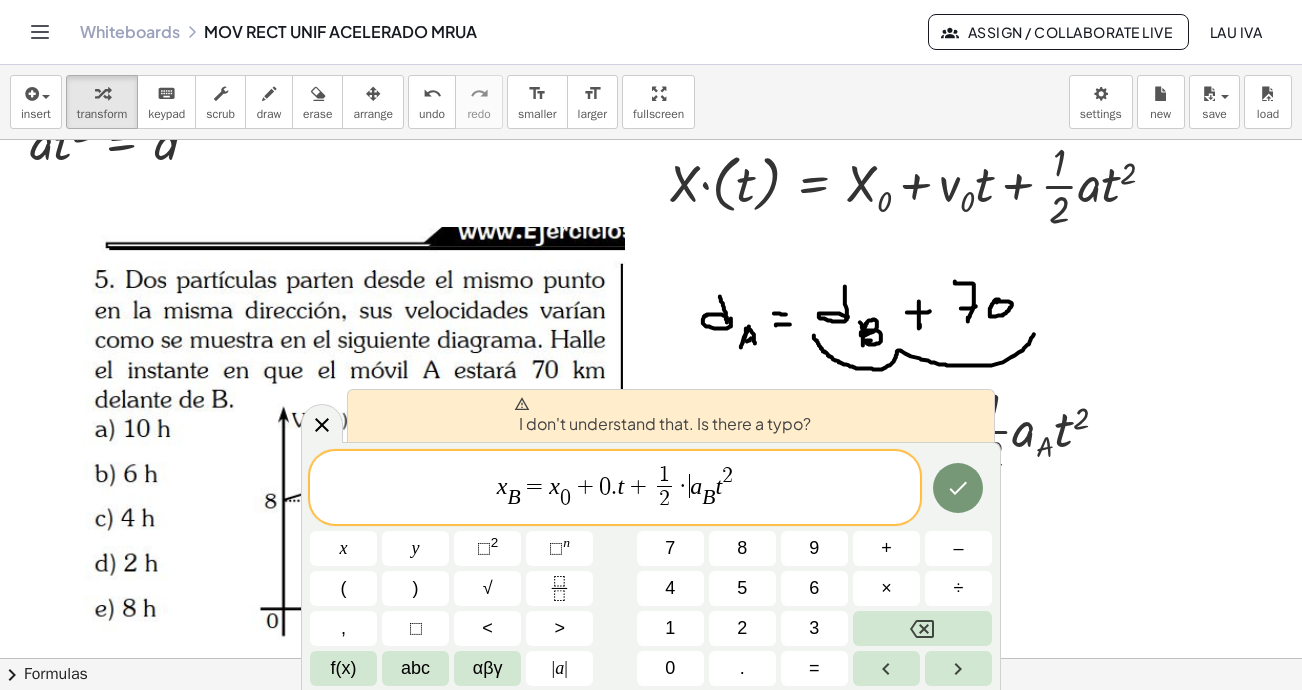 click on "·" at bounding box center (684, 486) 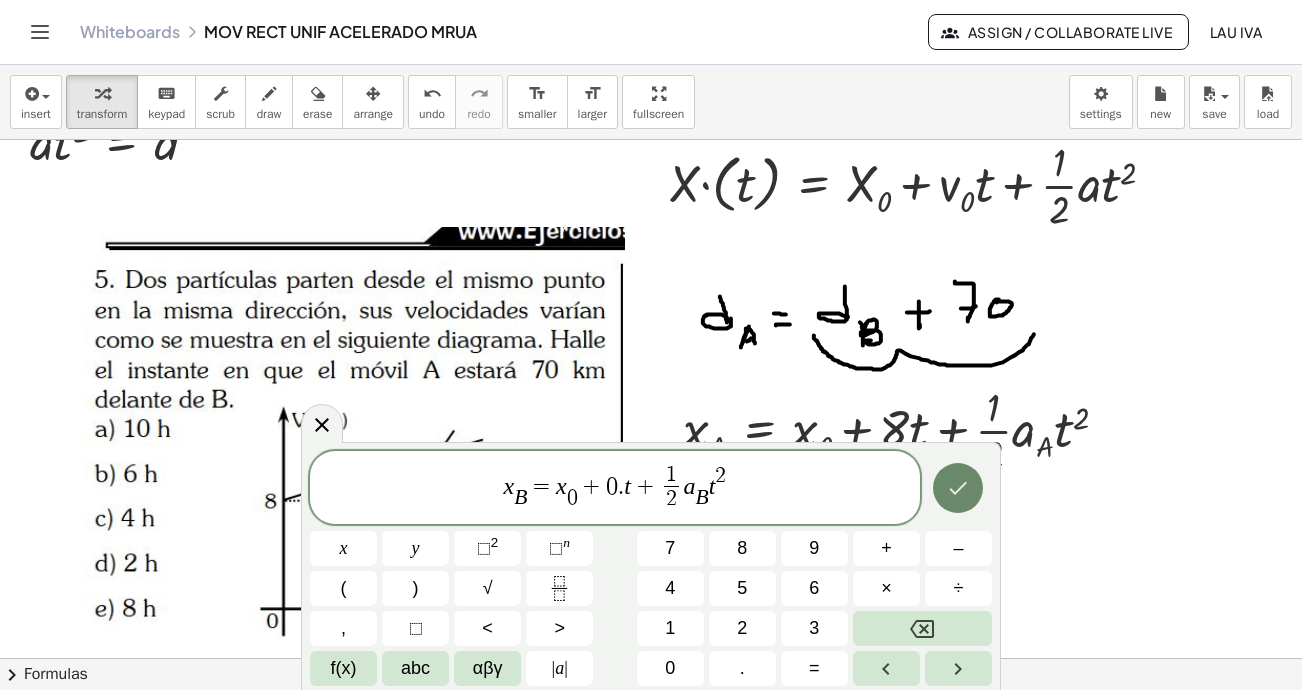 click 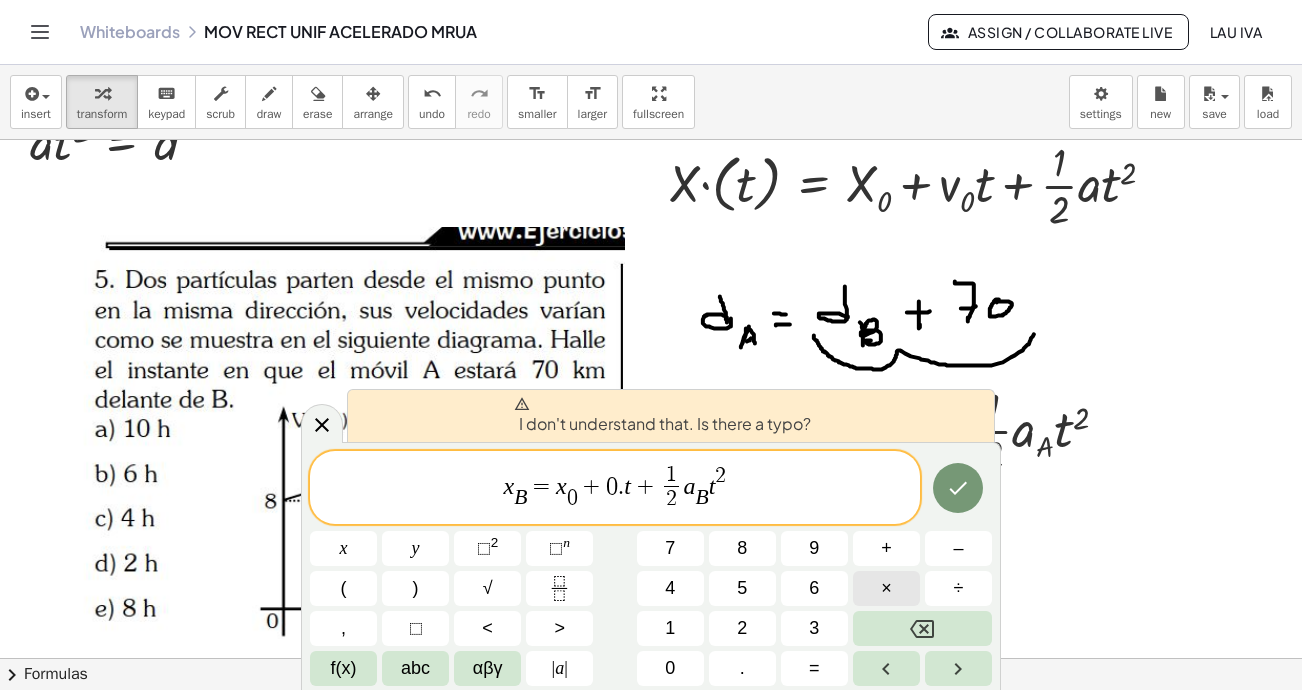 click on "×" at bounding box center (886, 588) 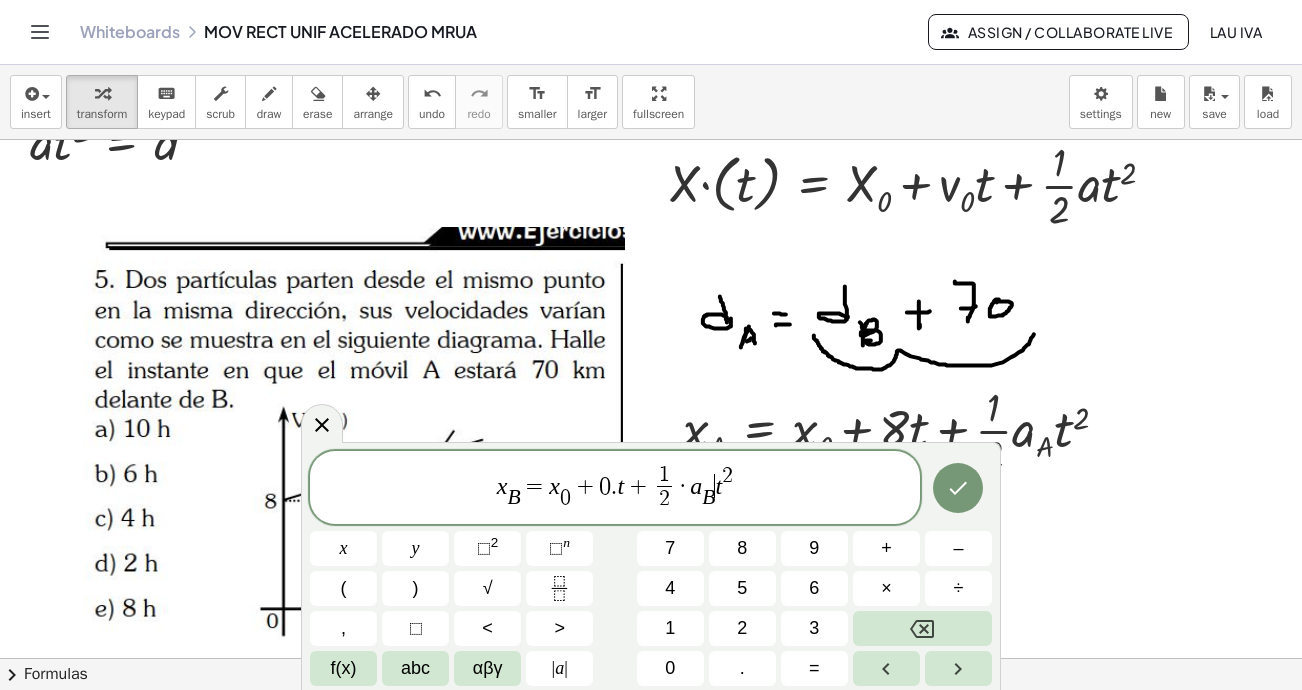 click on "t" at bounding box center [718, 485] 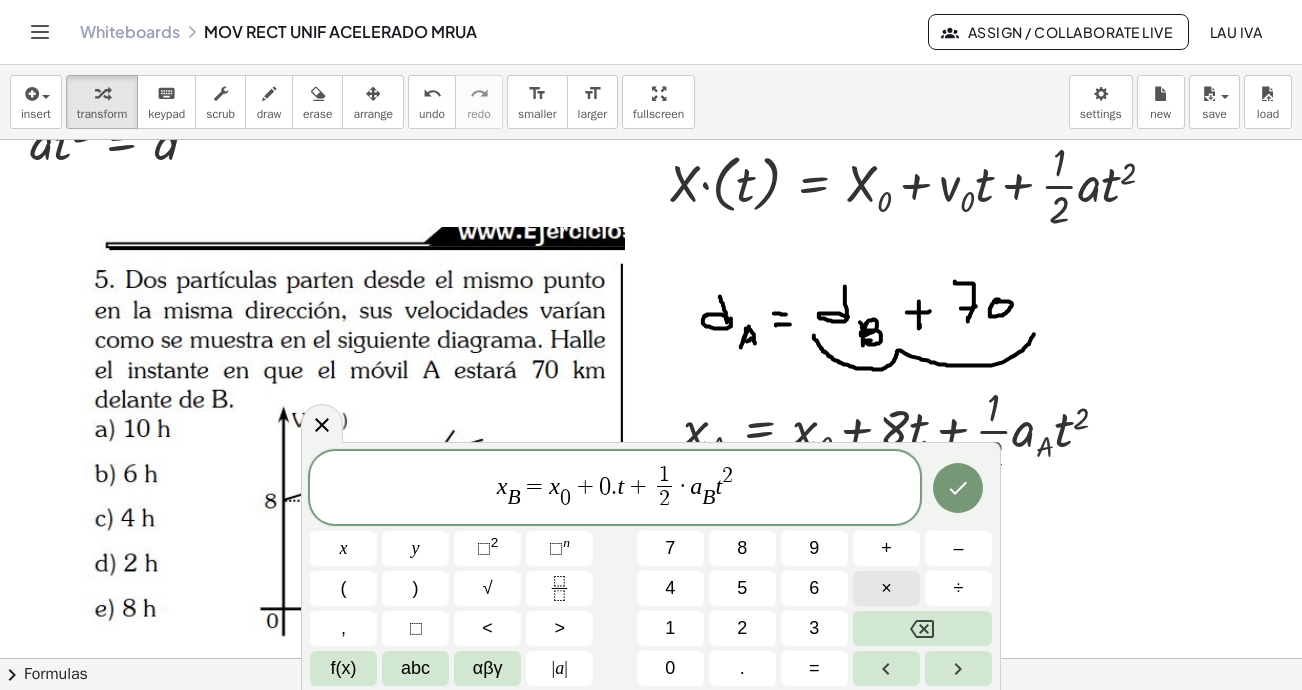 click on "×" at bounding box center (886, 588) 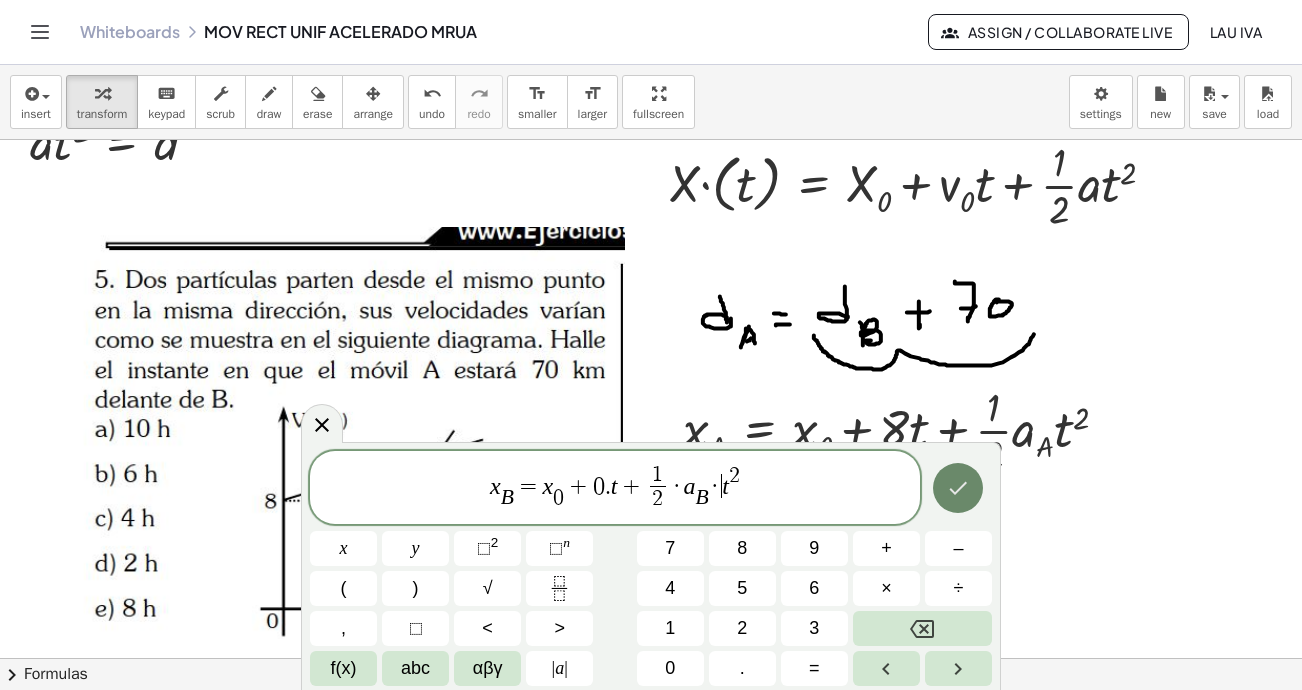 click at bounding box center [958, 488] 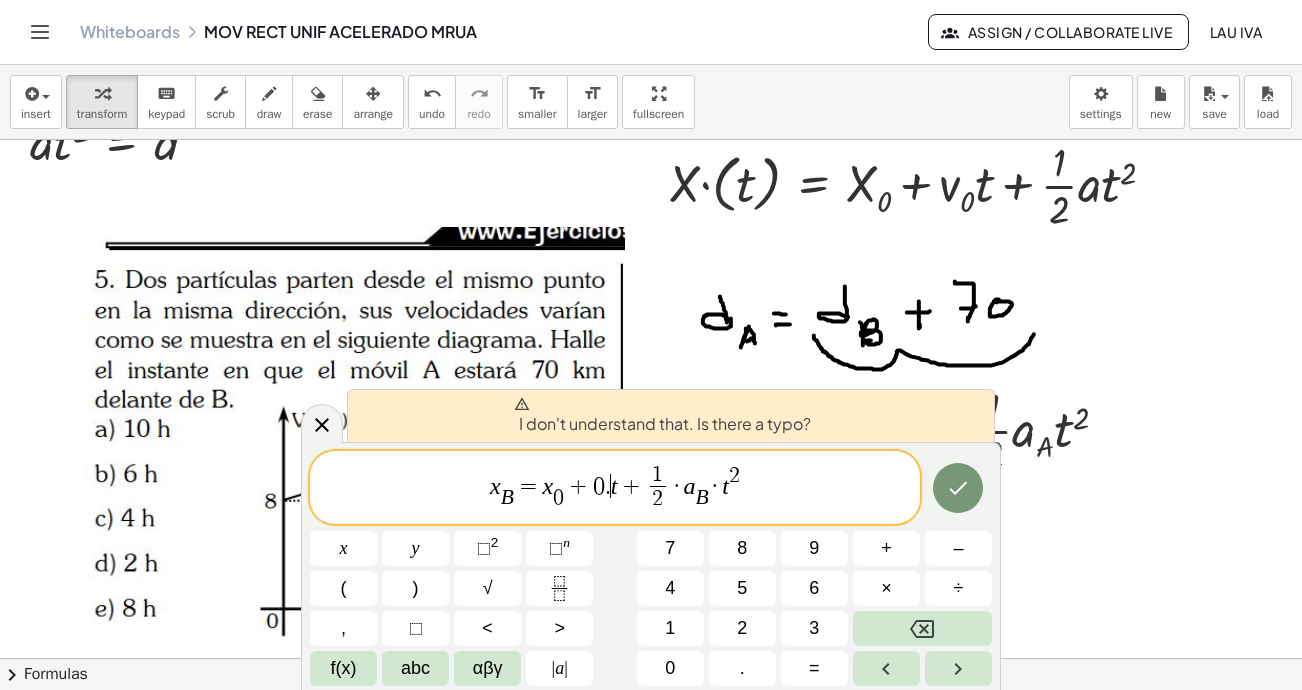 click on "." at bounding box center [608, 486] 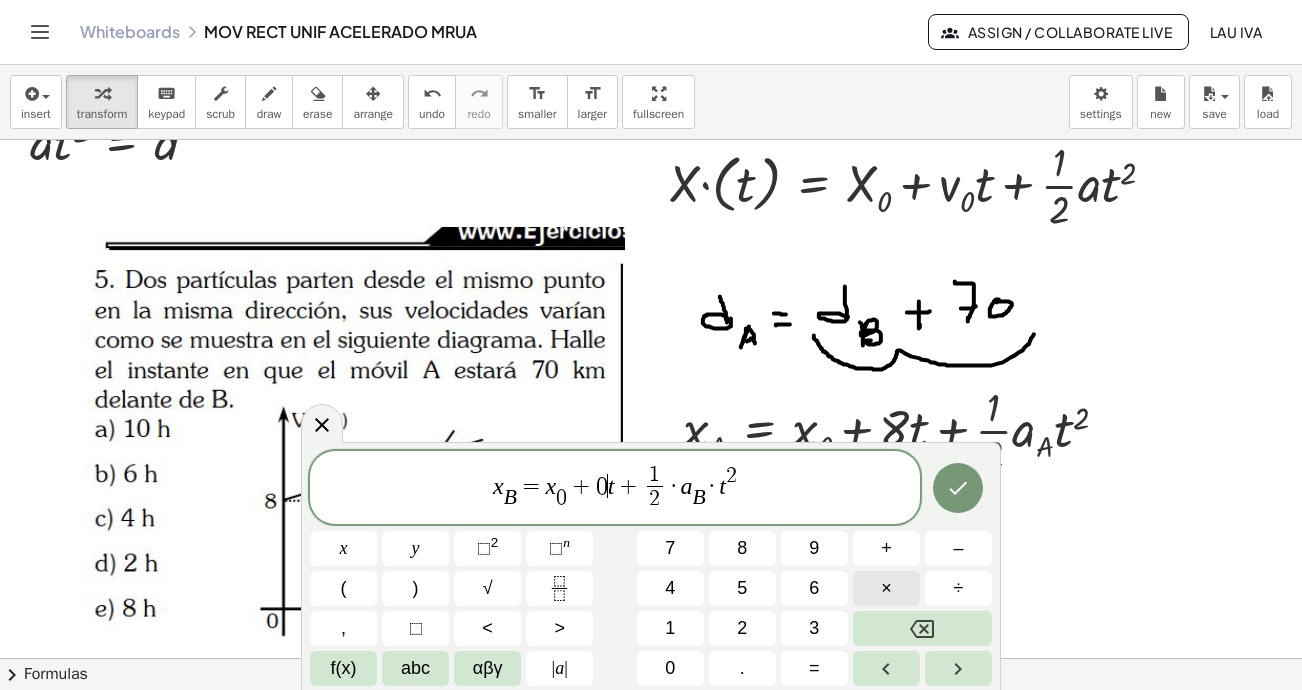 click on "×" at bounding box center (886, 588) 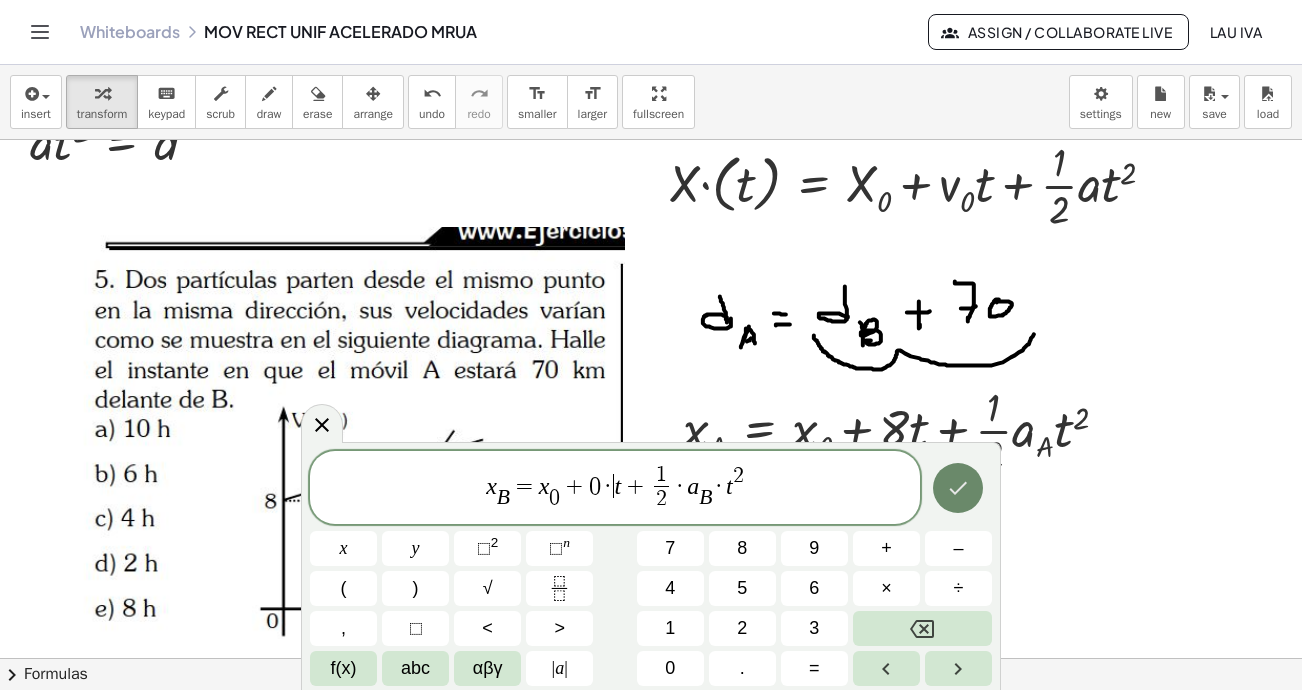 click 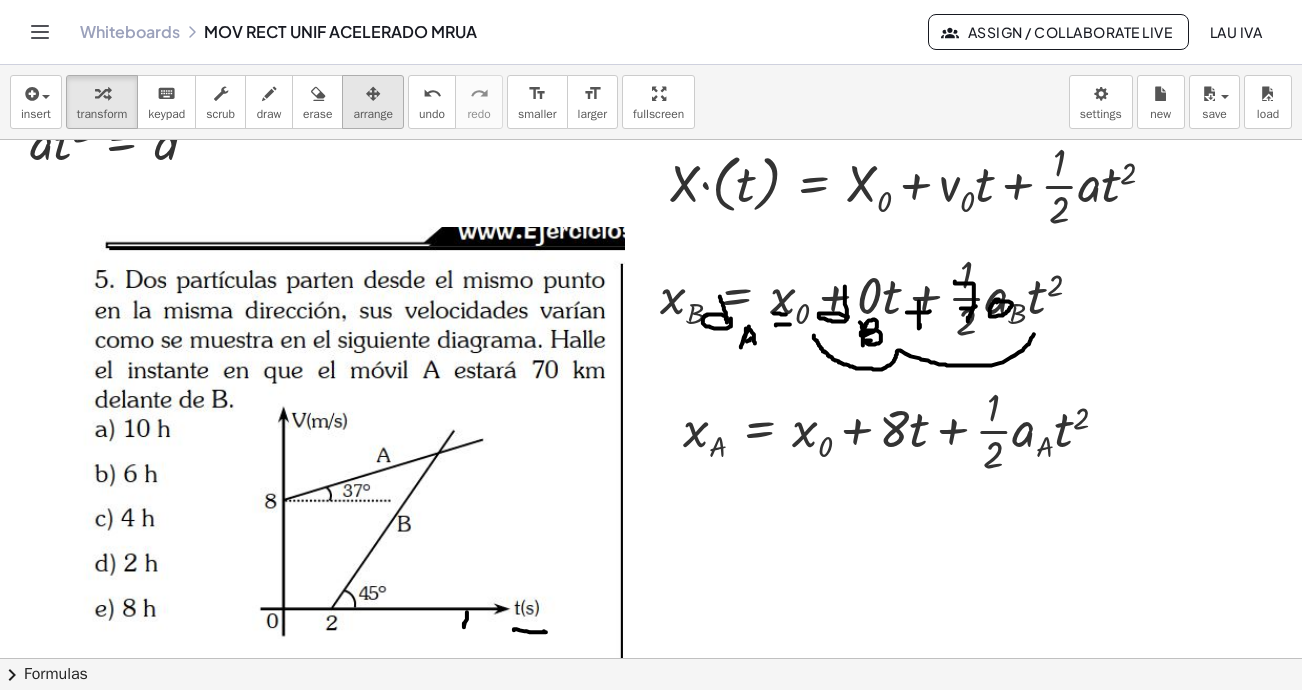 click on "arrange" at bounding box center [373, 102] 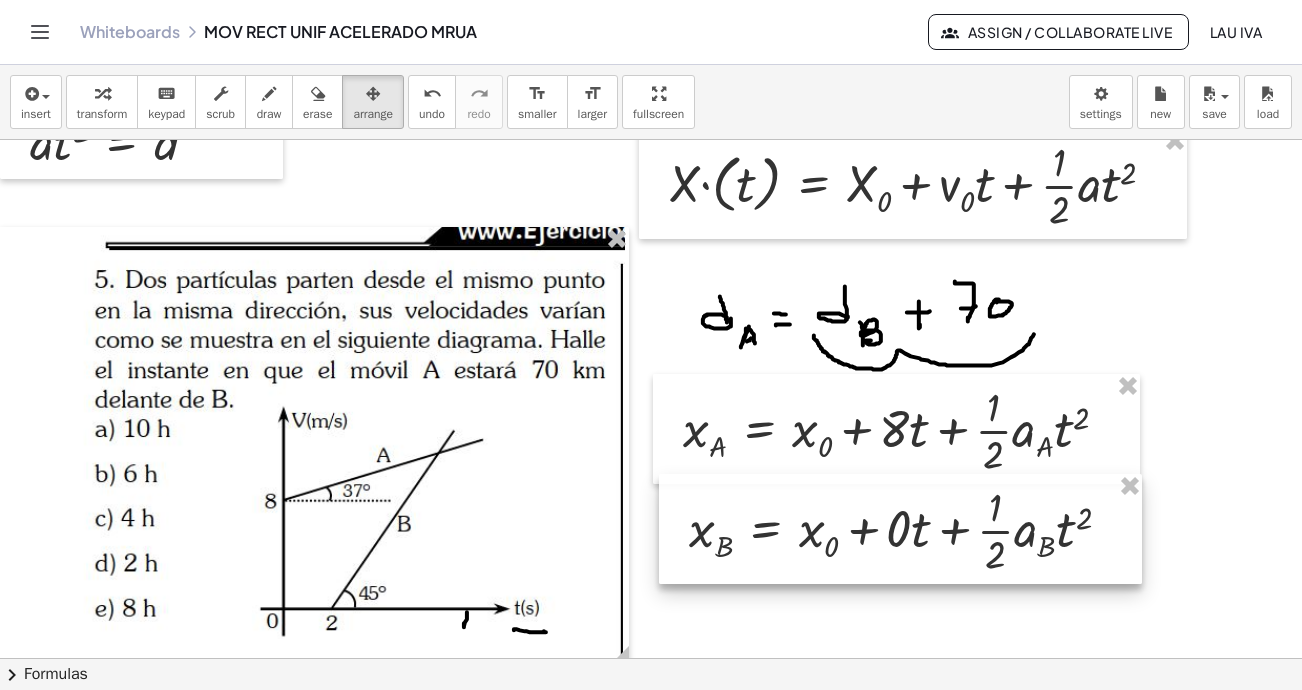 drag, startPoint x: 919, startPoint y: 498, endPoint x: 927, endPoint y: 528, distance: 31.04835 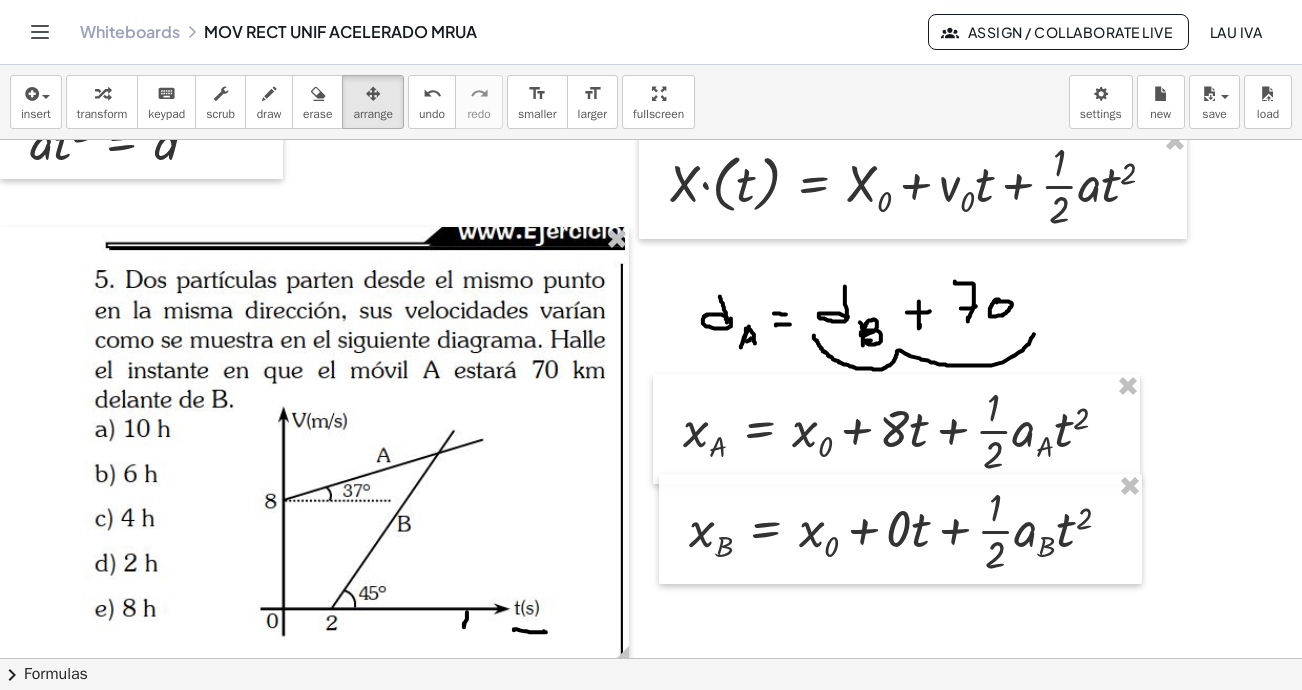 drag, startPoint x: 262, startPoint y: 90, endPoint x: 1219, endPoint y: 214, distance: 965 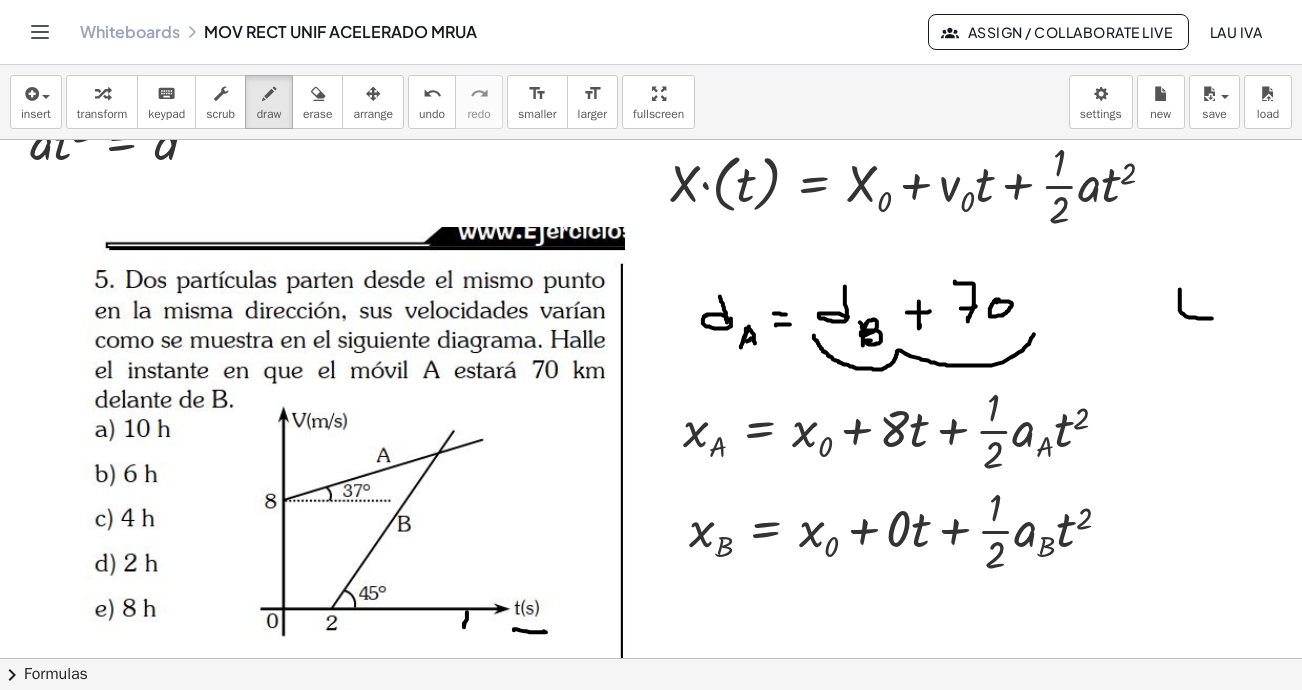 drag, startPoint x: 1180, startPoint y: 288, endPoint x: 1206, endPoint y: 309, distance: 33.42155 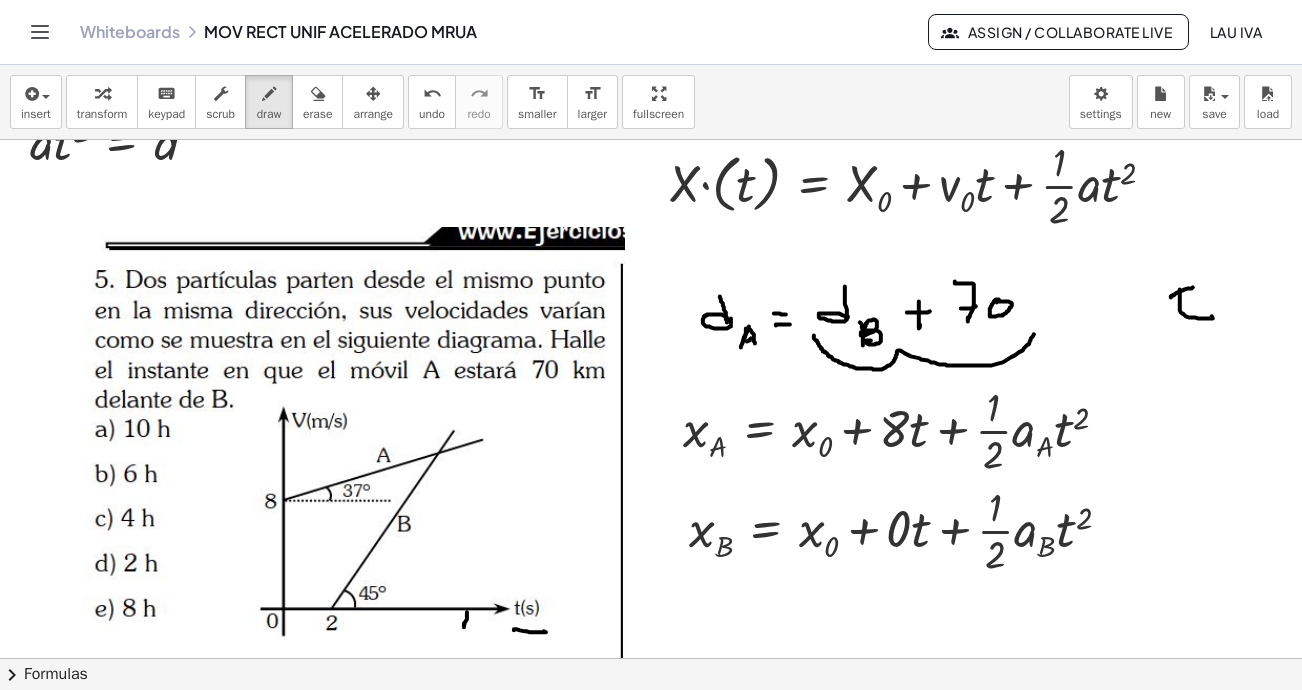 drag, startPoint x: 1174, startPoint y: 293, endPoint x: 1239, endPoint y: 292, distance: 65.00769 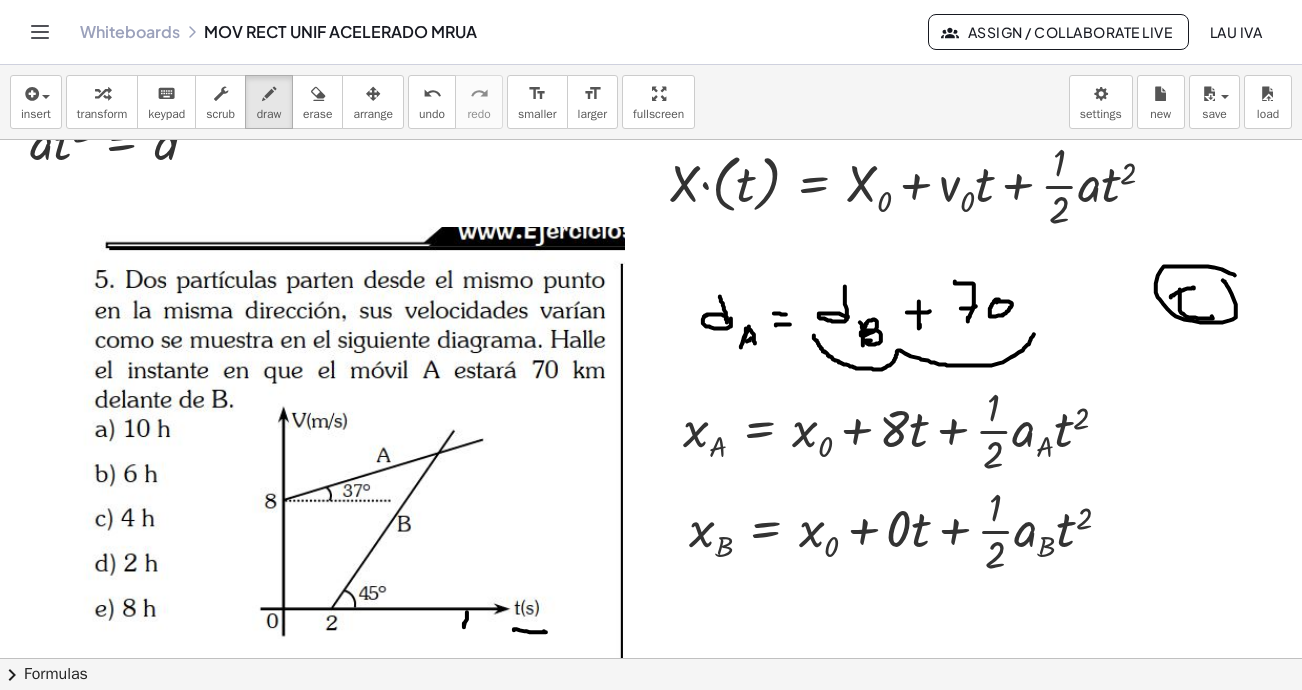drag, startPoint x: 1208, startPoint y: 265, endPoint x: 1223, endPoint y: 273, distance: 17 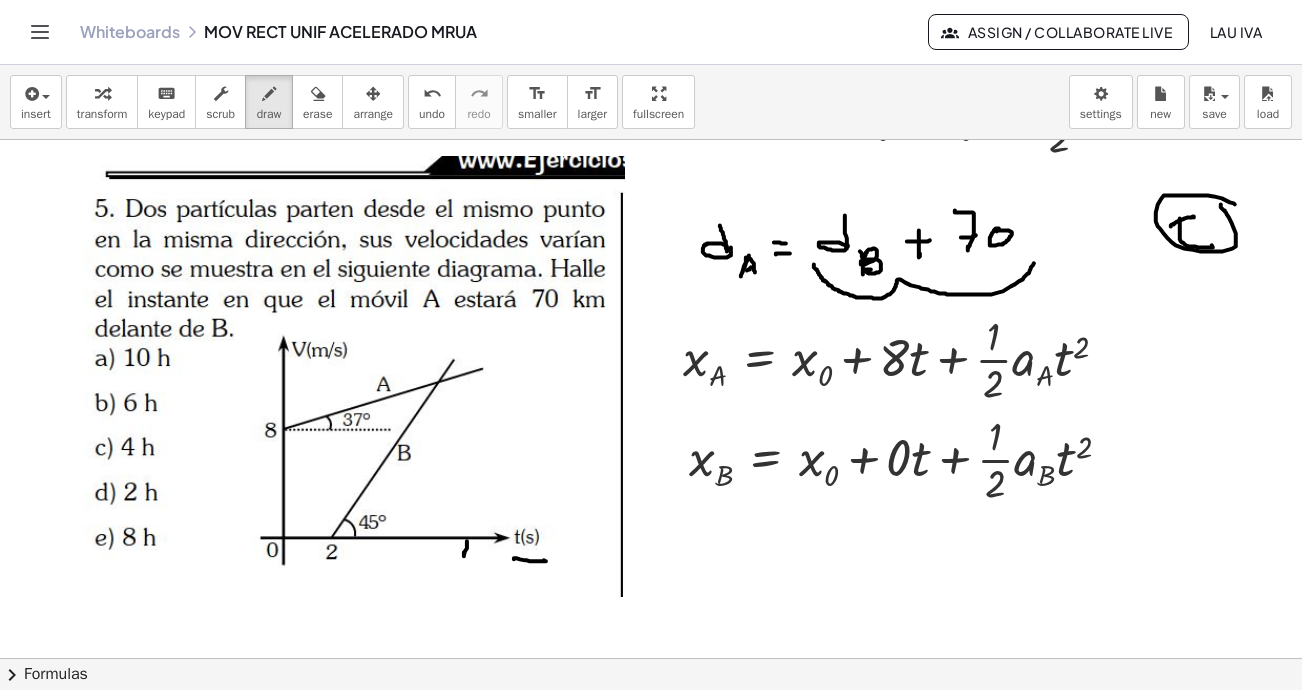 scroll, scrollTop: 3282, scrollLeft: 0, axis: vertical 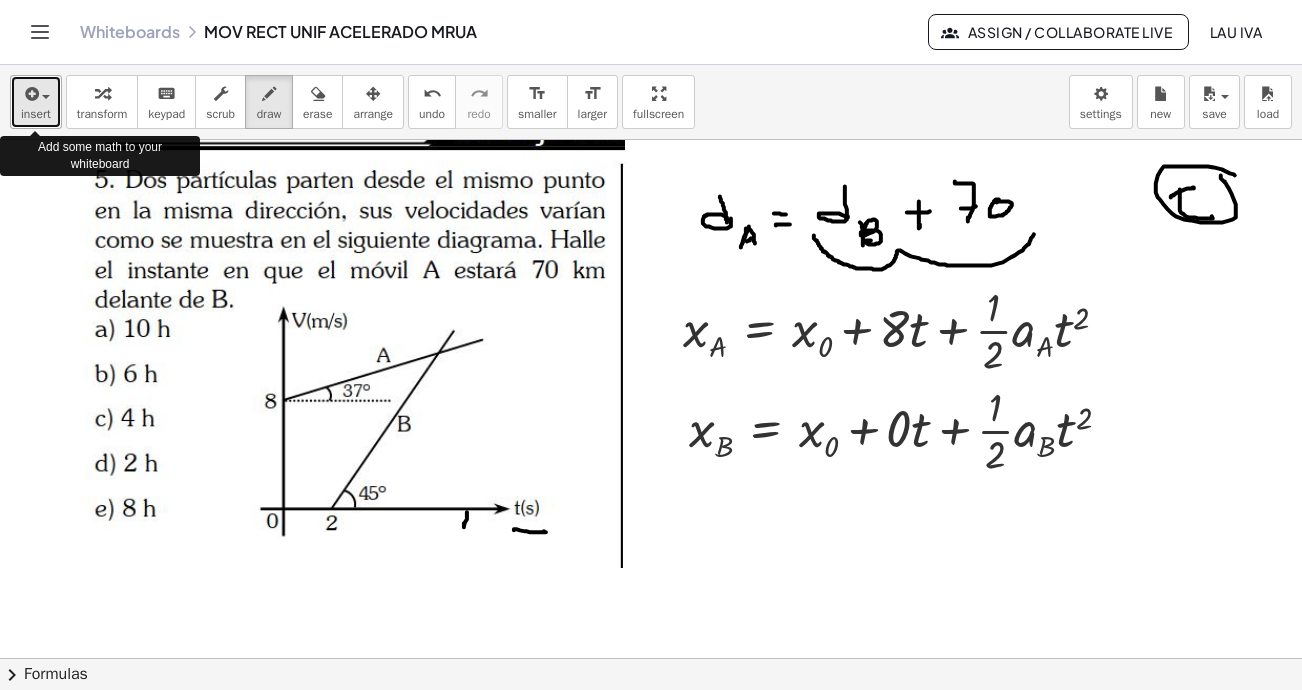 click at bounding box center (46, 97) 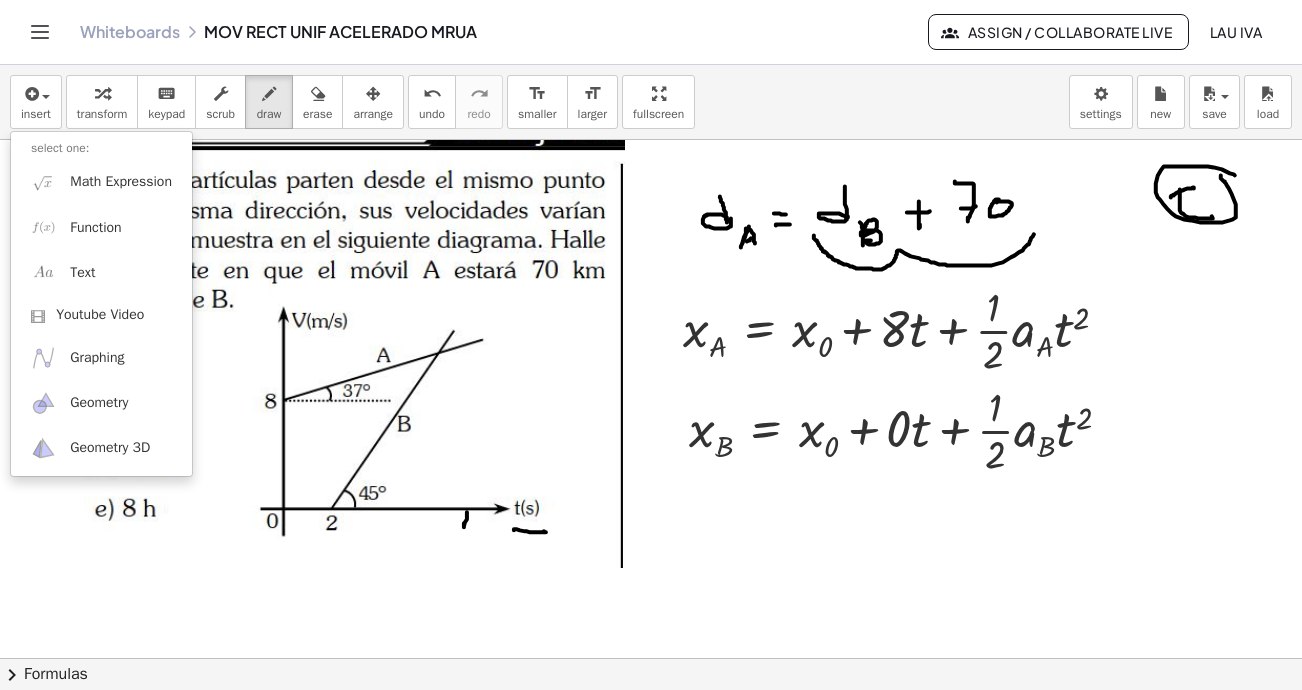 click on "Add some math to your whiteboard" at bounding box center [100, 156] 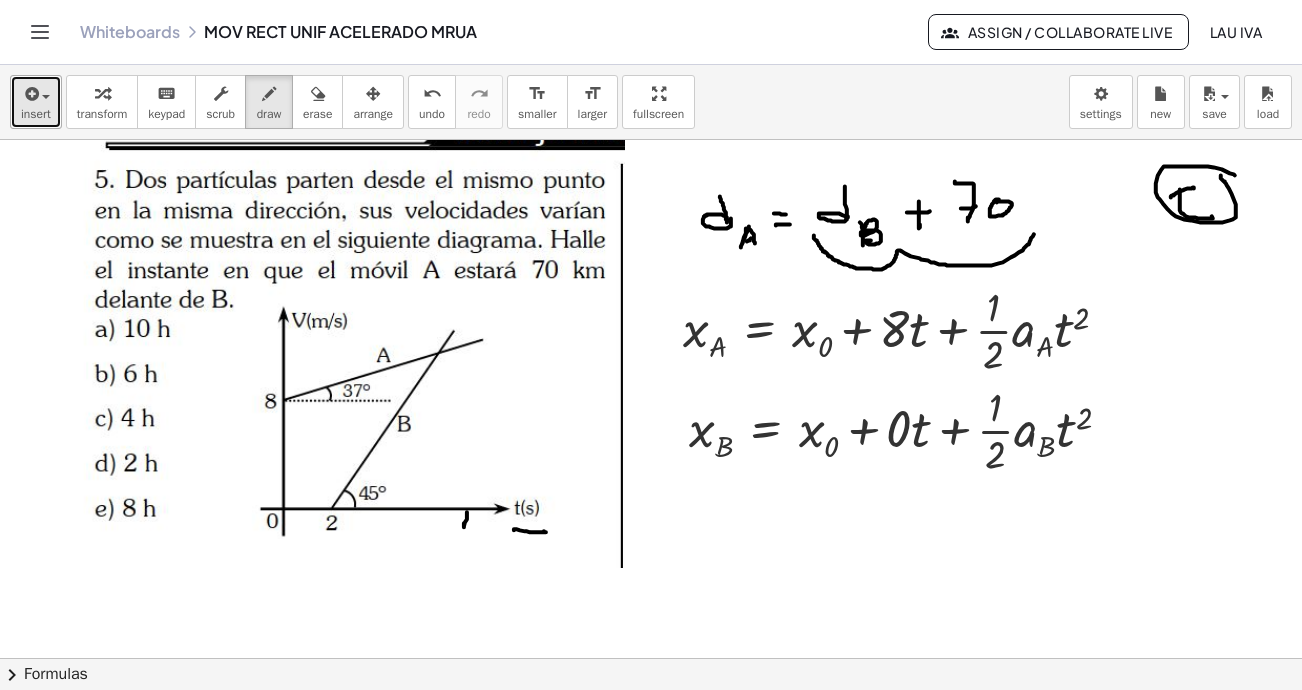 click on "insert" at bounding box center (36, 114) 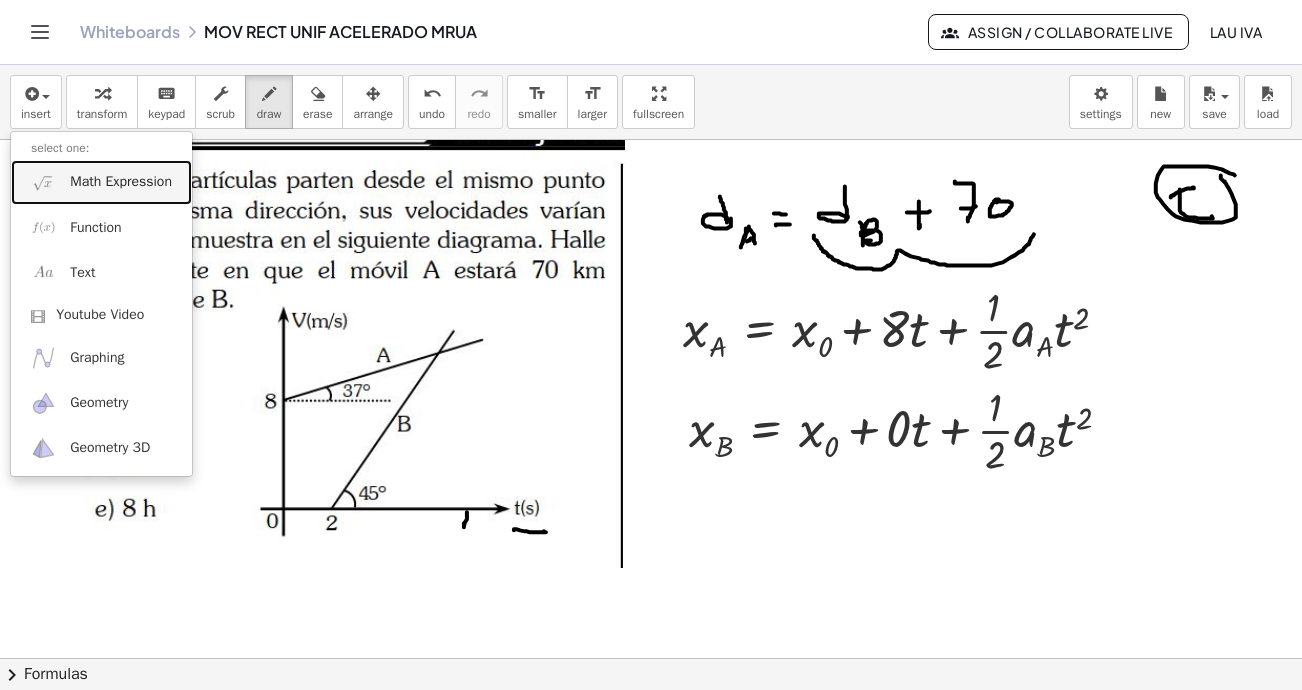 drag, startPoint x: 79, startPoint y: 182, endPoint x: 325, endPoint y: 326, distance: 285.04736 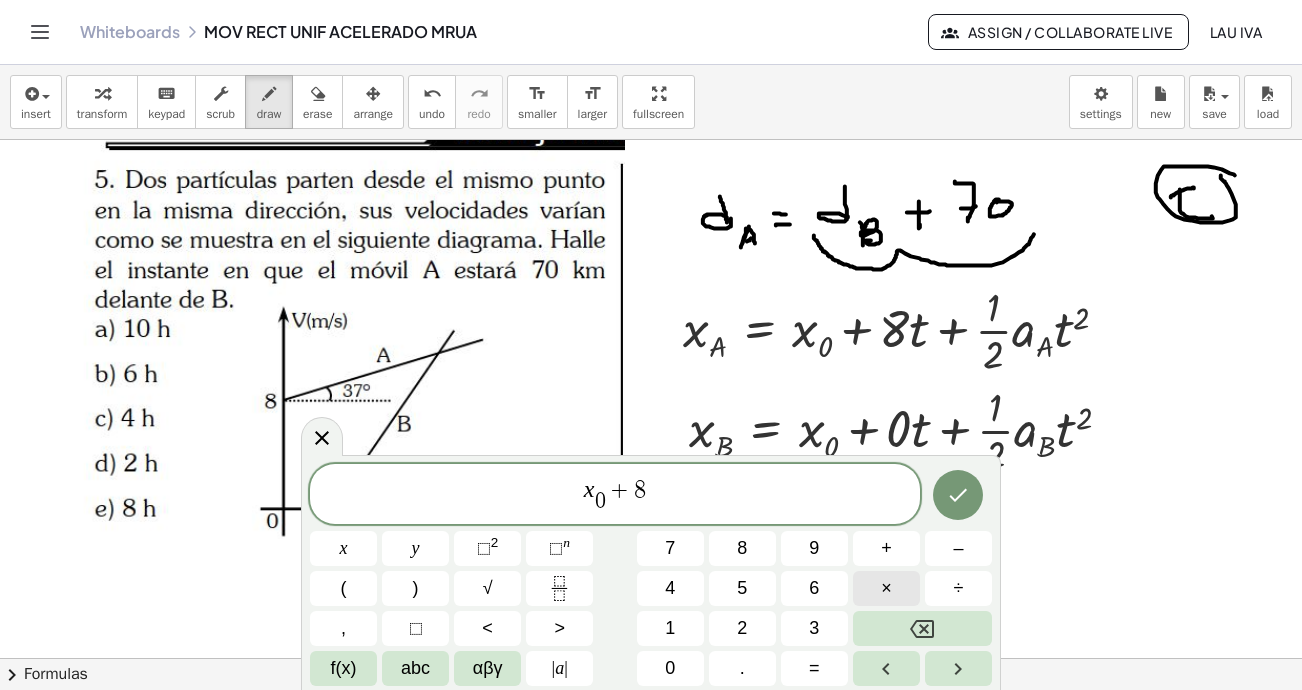 click on "×" at bounding box center [886, 588] 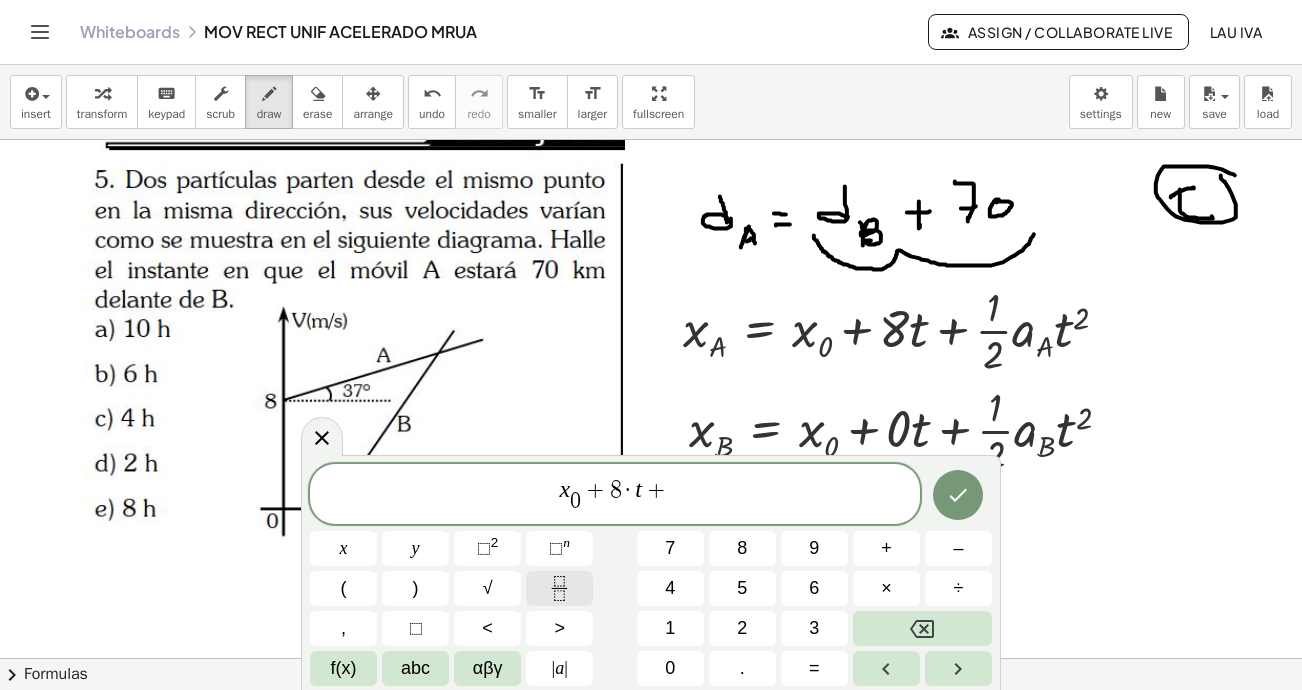 click 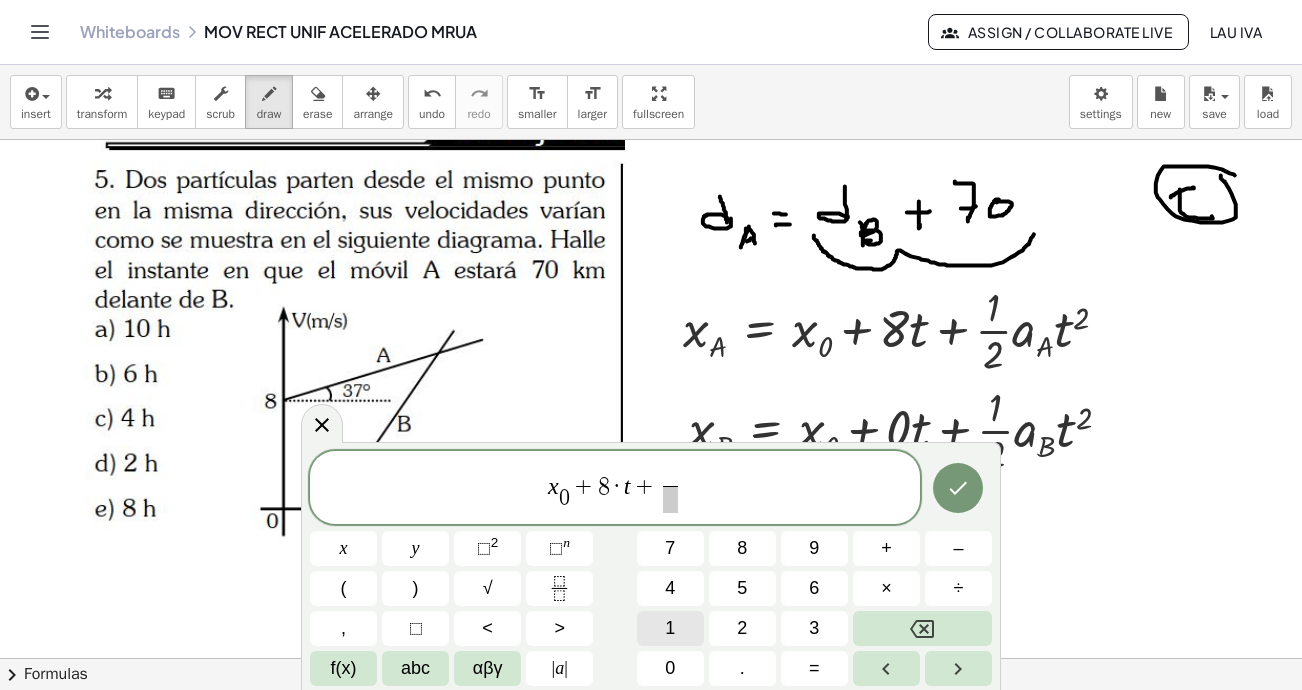 click on "1" at bounding box center [670, 628] 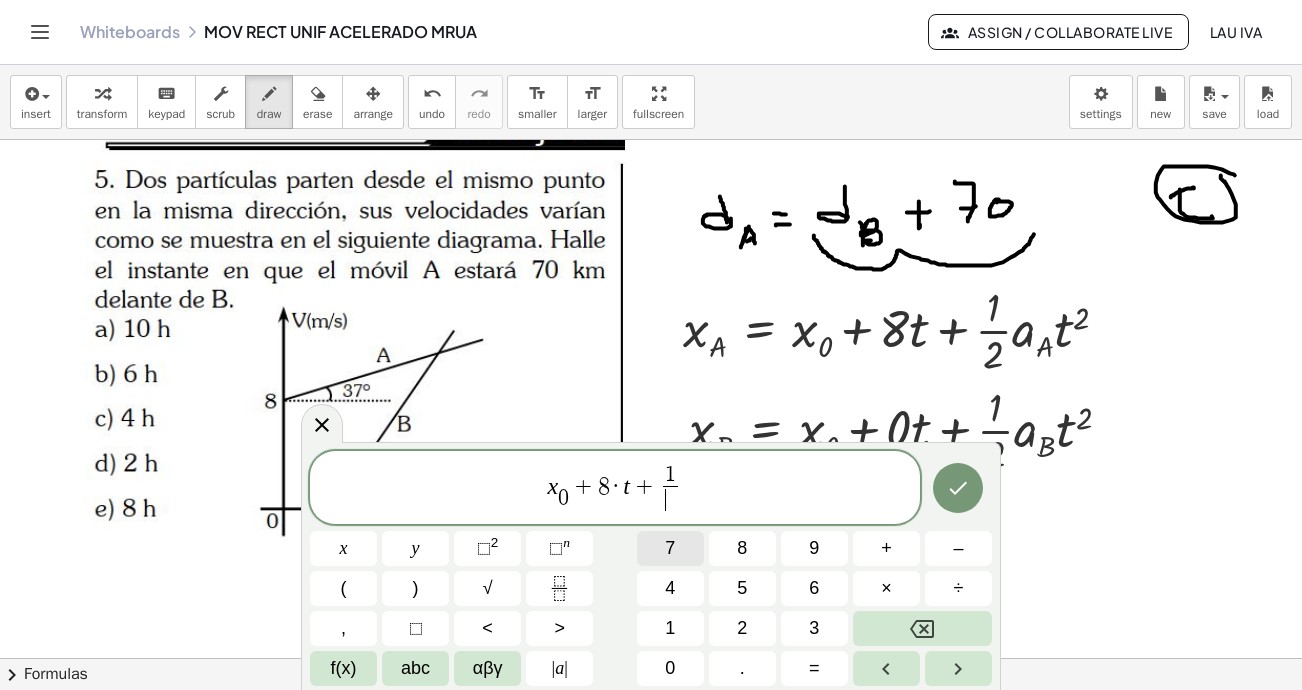 drag, startPoint x: 669, startPoint y: 504, endPoint x: 689, endPoint y: 531, distance: 33.600594 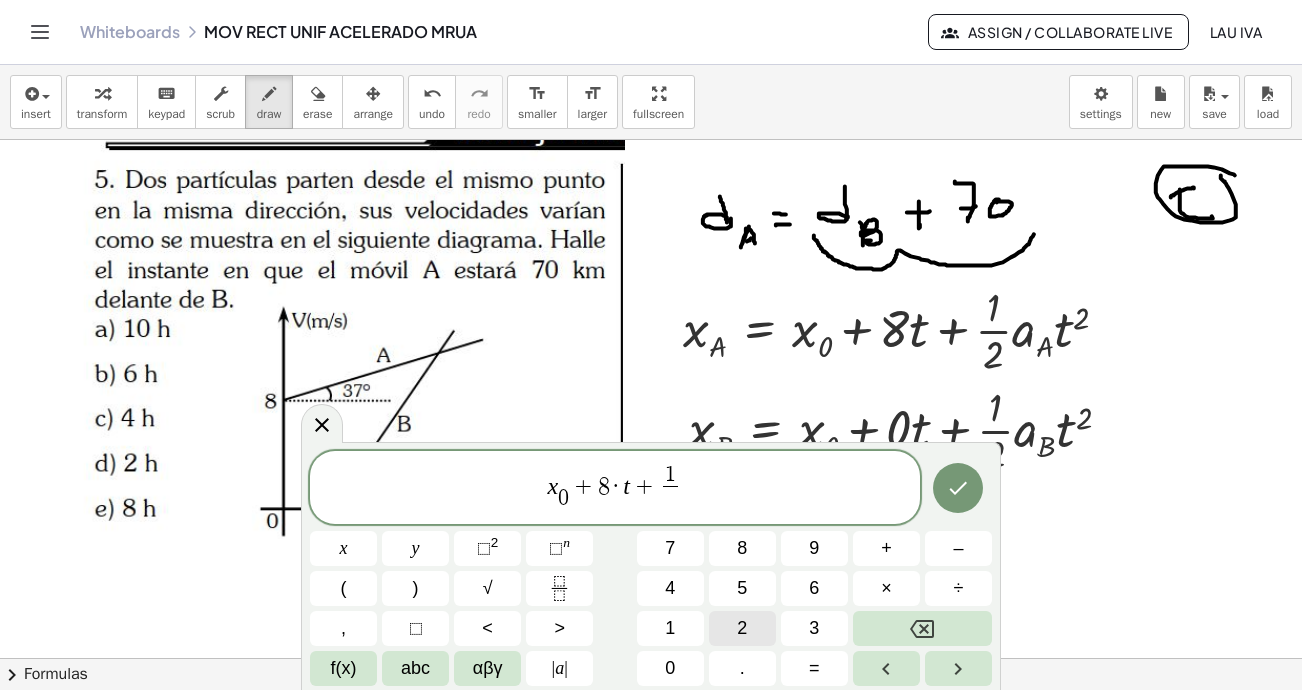 click on "2" at bounding box center (742, 628) 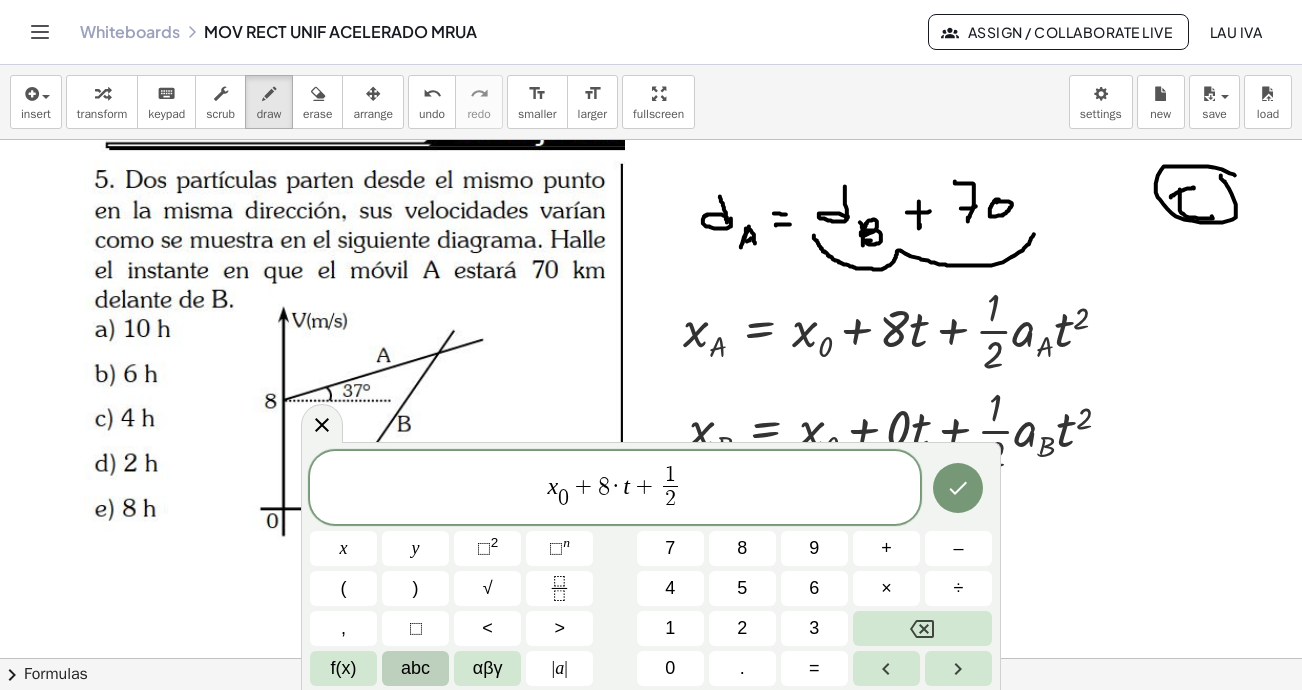 click on "abc" at bounding box center (415, 668) 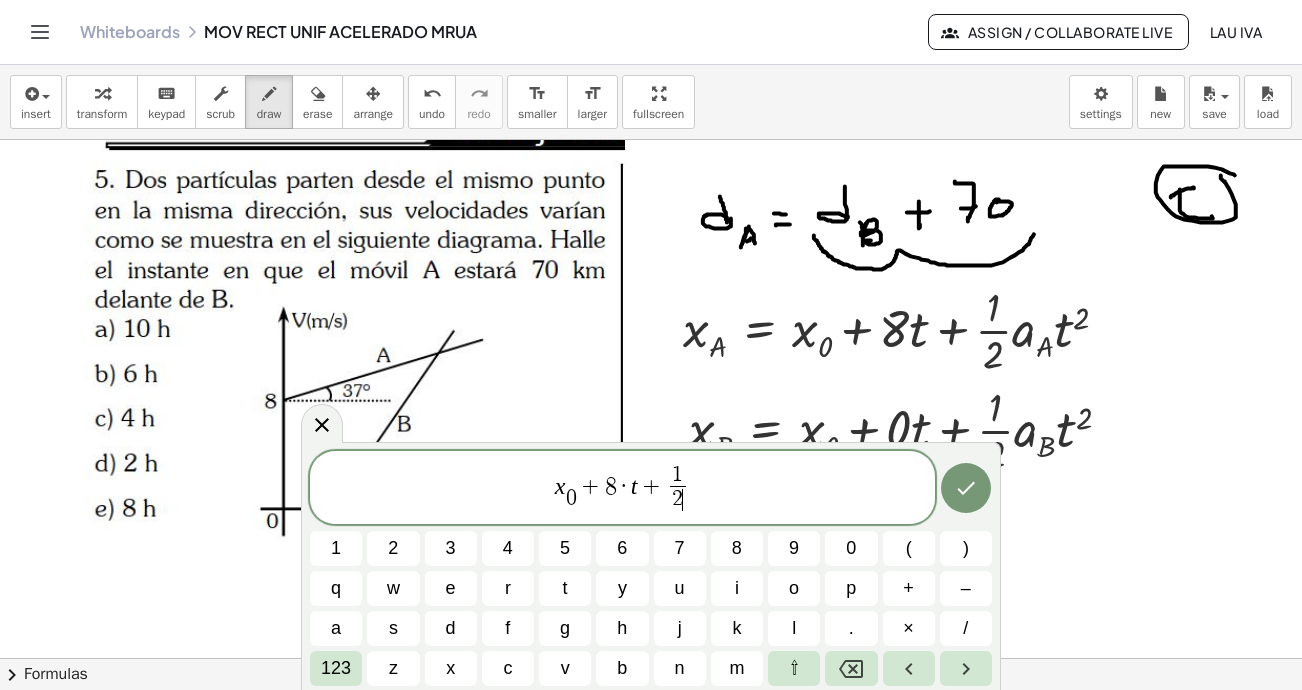 click on "x 0 ​ + 8 · t + 1 2 ​ ​" at bounding box center (622, 489) 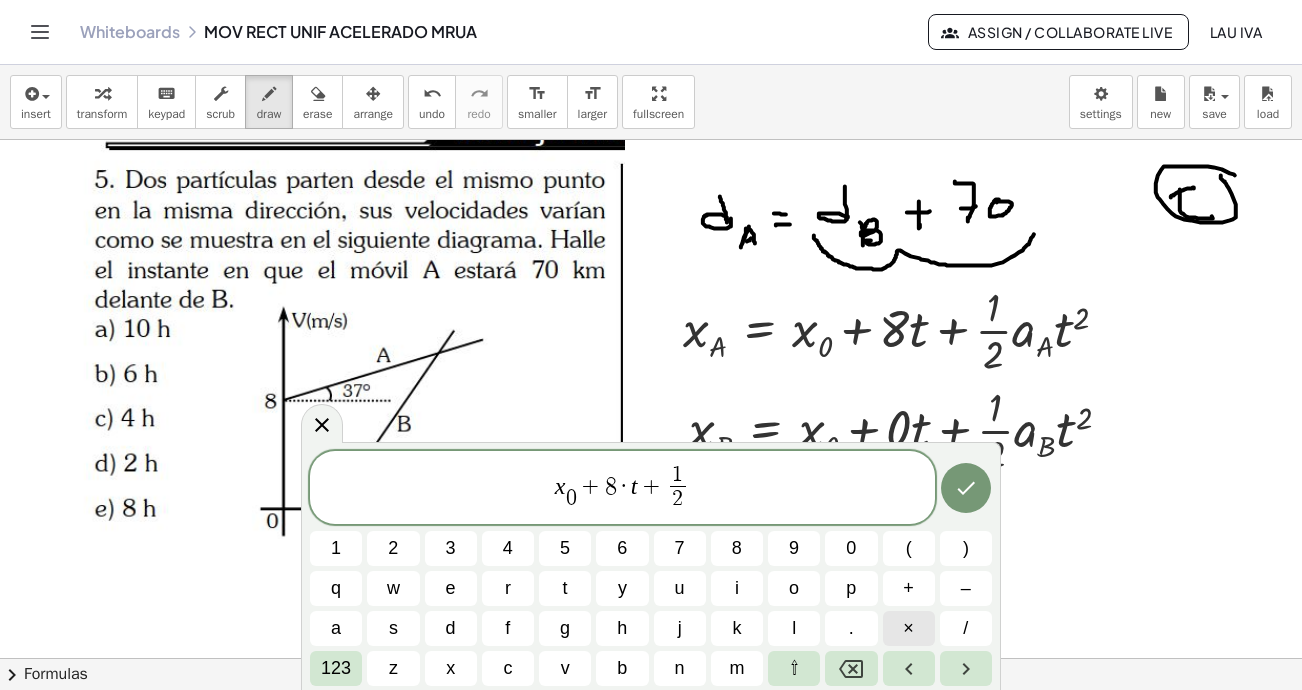 click on "×" at bounding box center [908, 628] 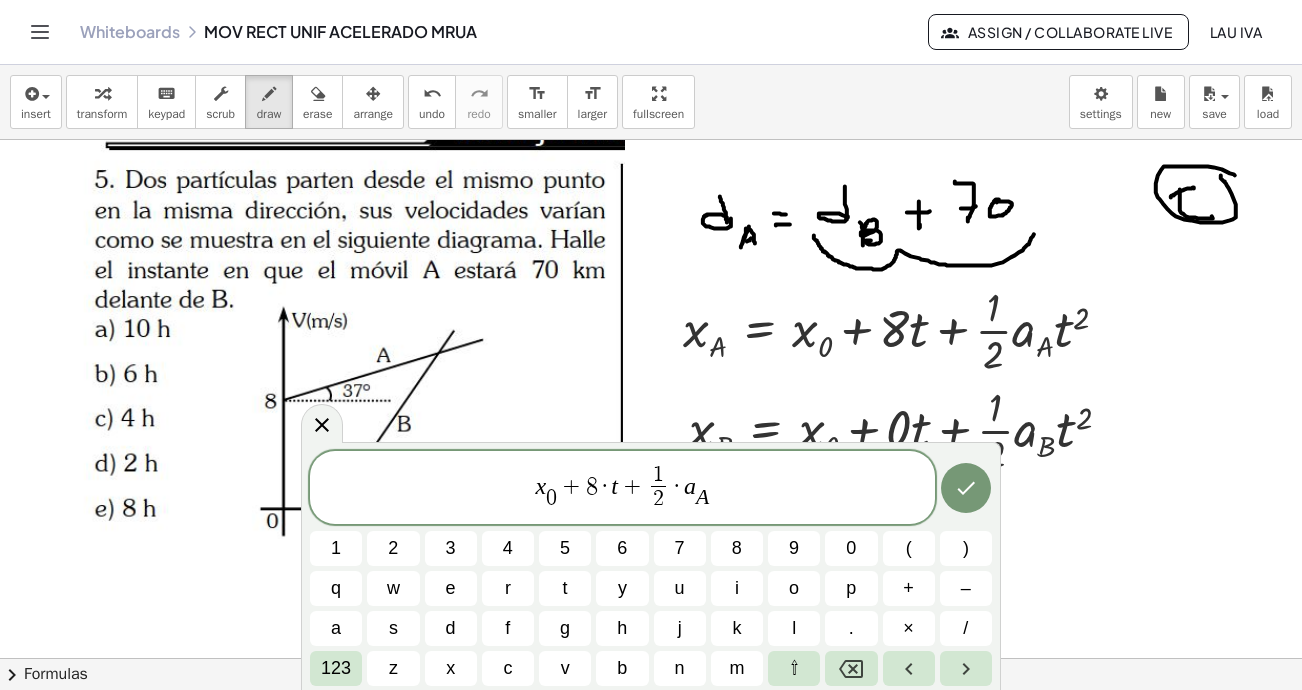 click on "[VARIABLE] + [NUMBER] · [VARIABLE] + [FRACTION] · [VARIABLE]" at bounding box center (622, 489) 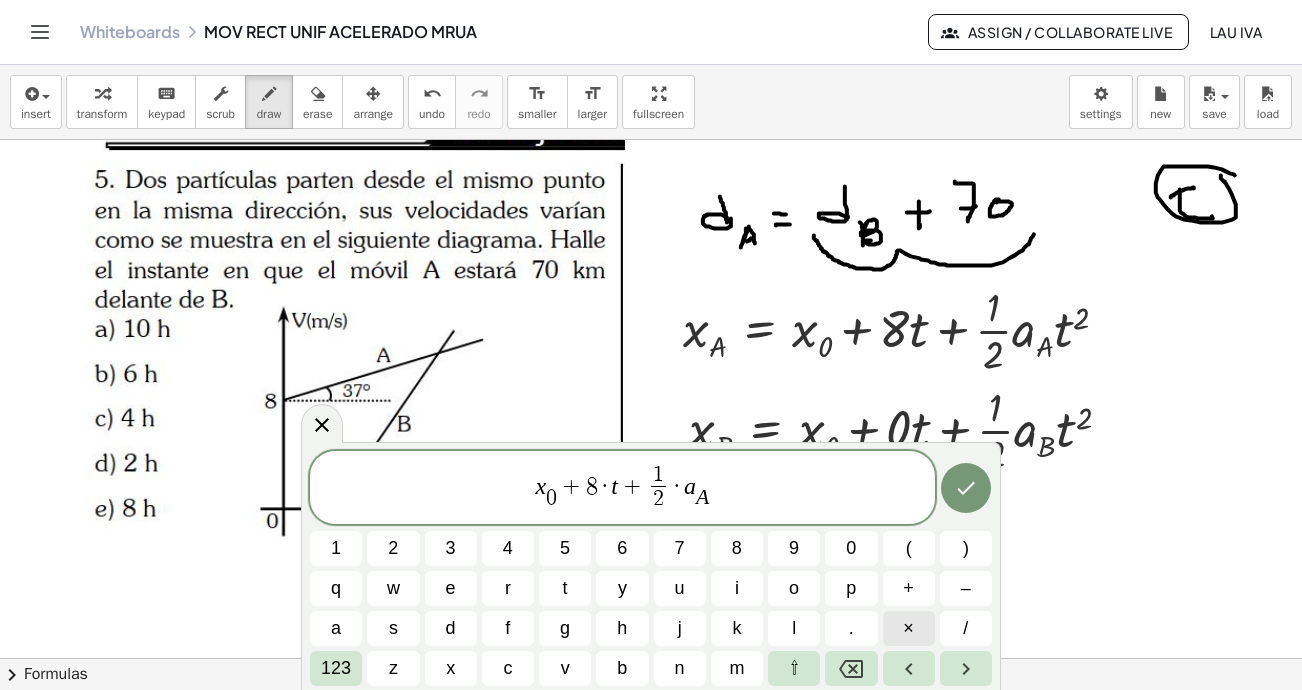 click on "×" at bounding box center (909, 628) 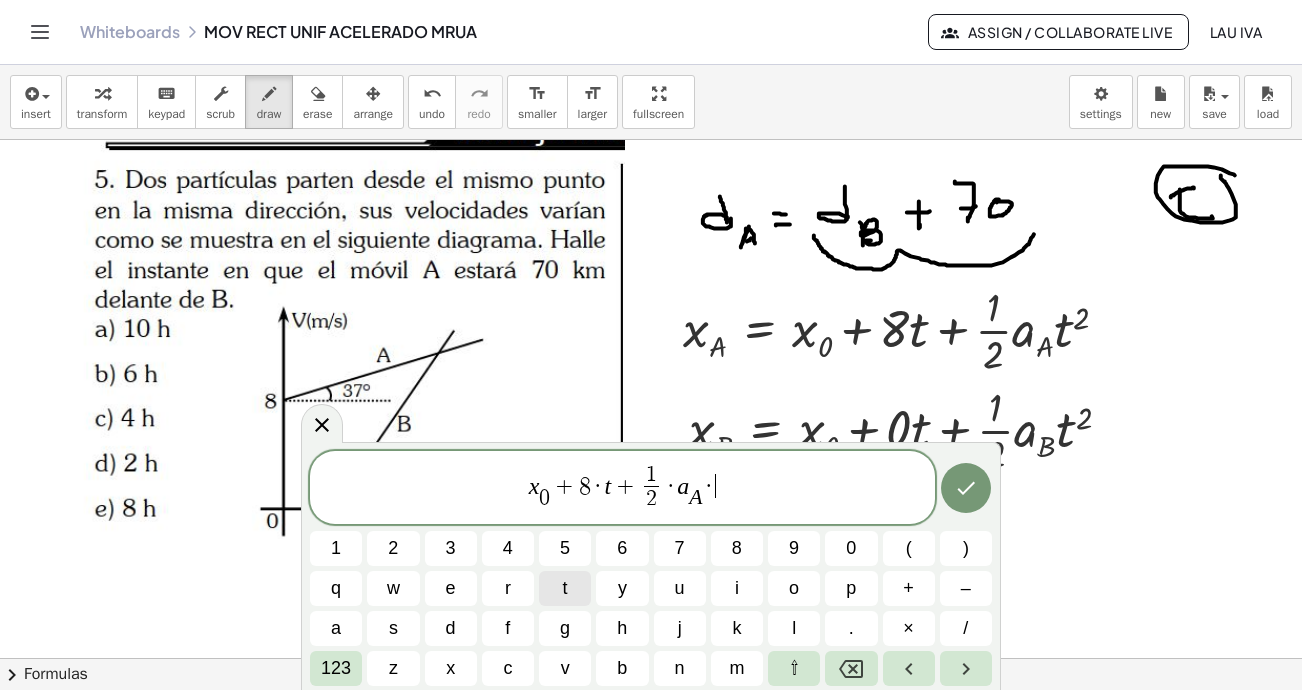 click on "t" at bounding box center [565, 588] 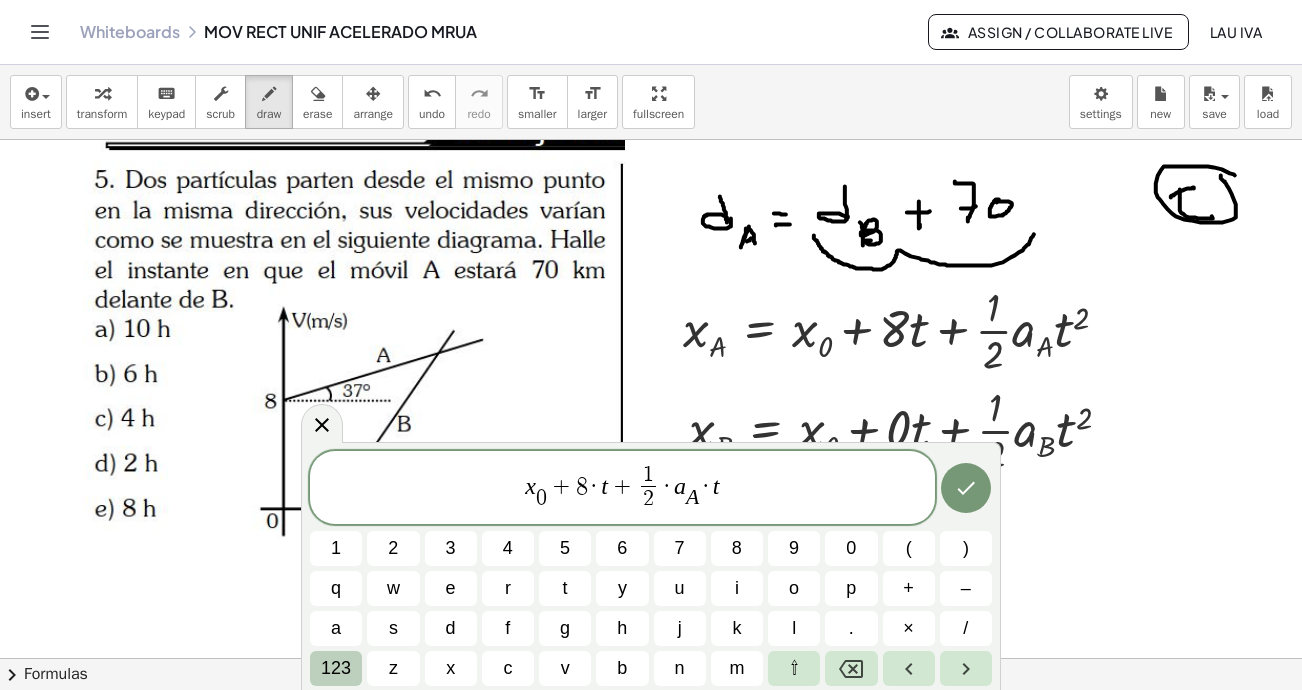 click on "123" at bounding box center (336, 668) 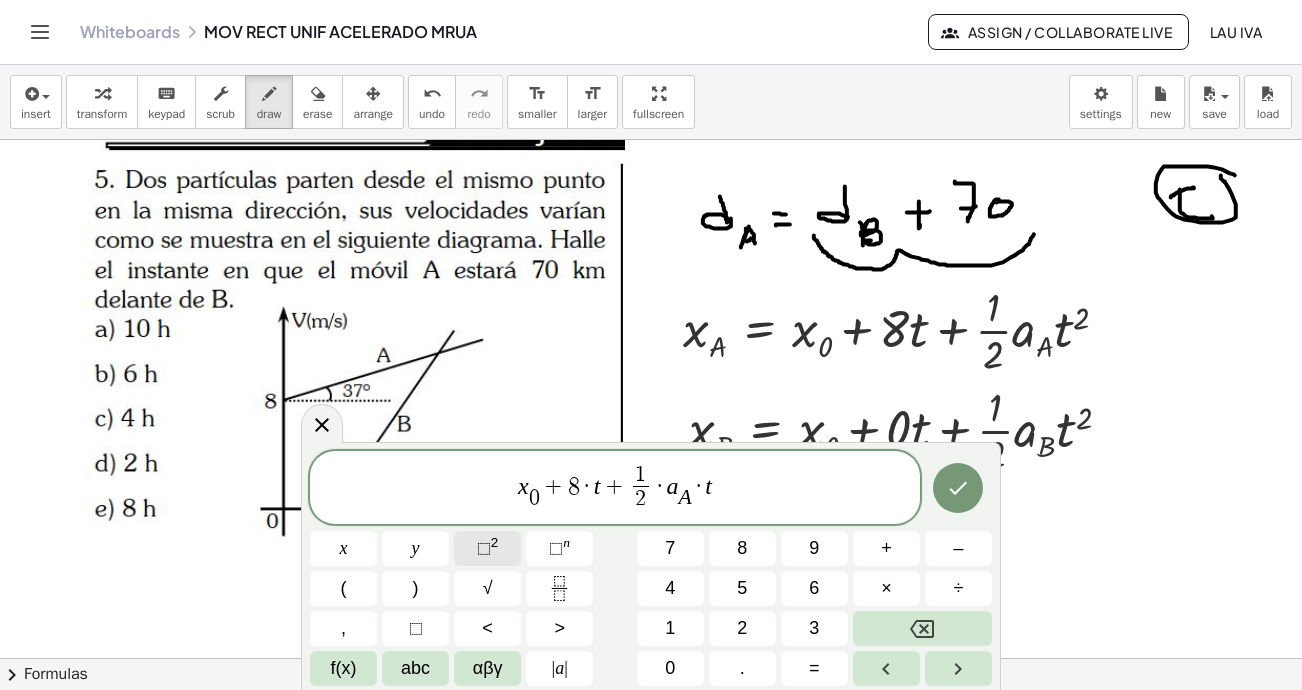 click on "2" at bounding box center (495, 542) 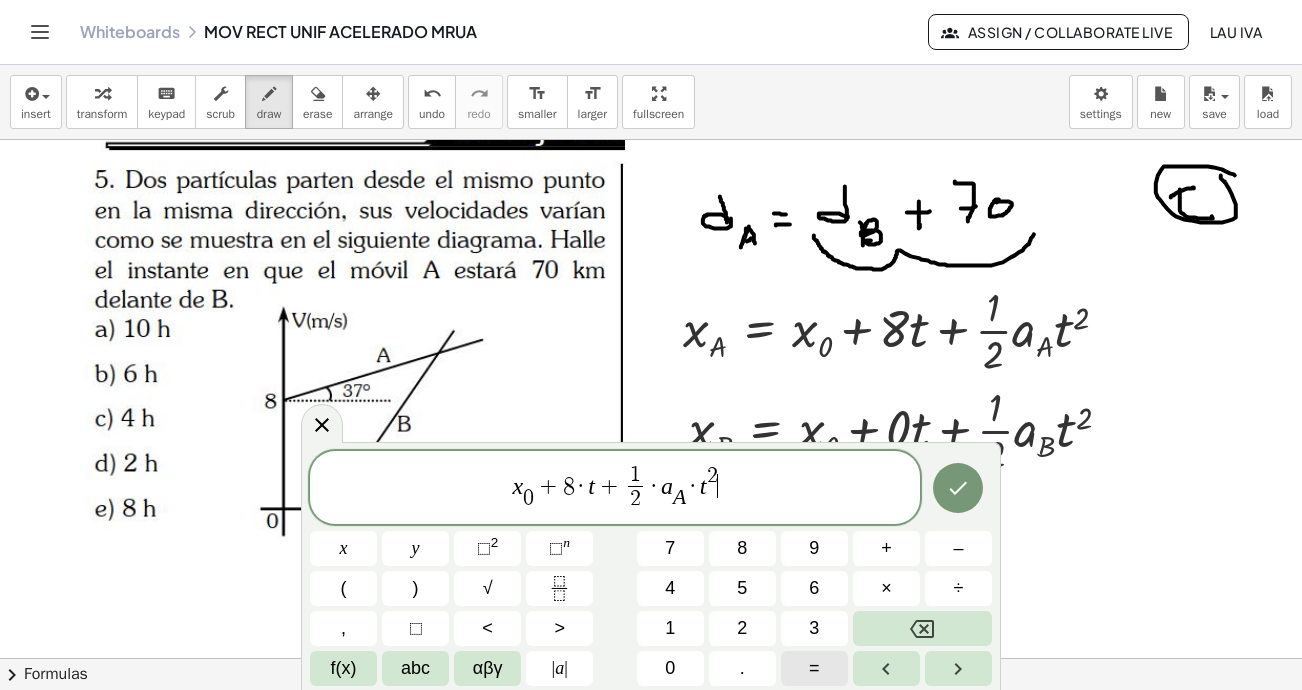 click on "=" at bounding box center (814, 668) 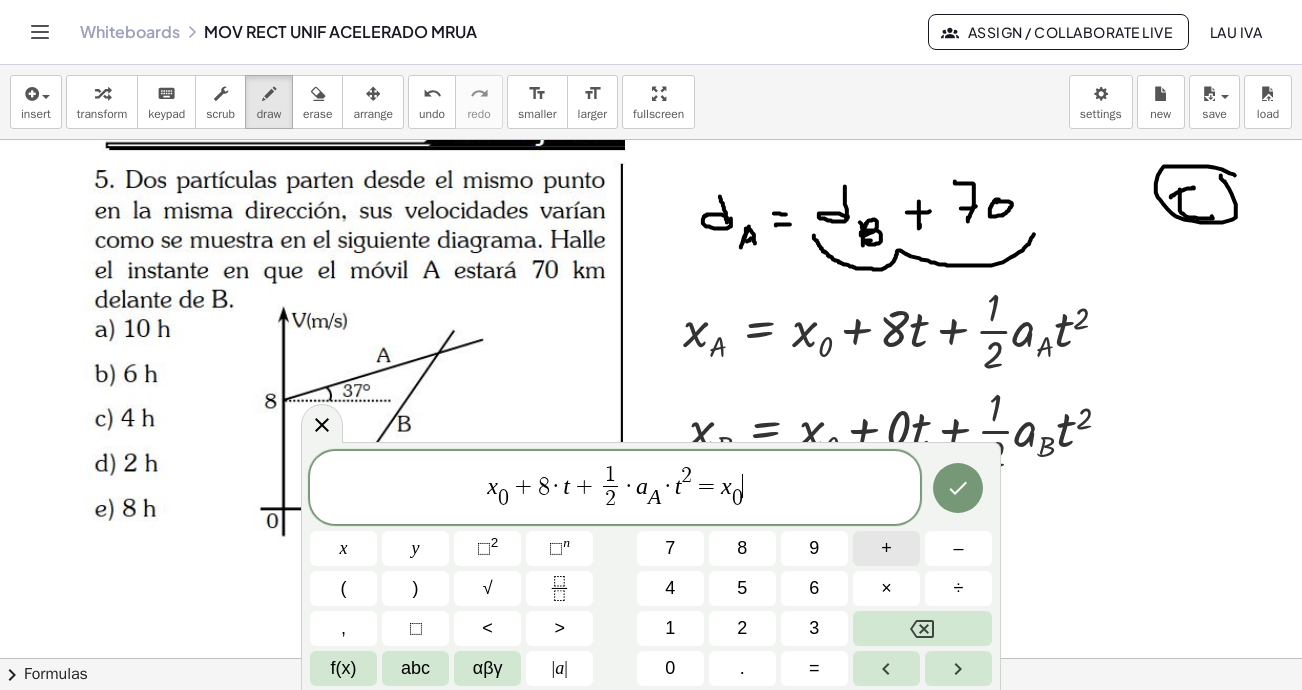click on "+" at bounding box center (886, 548) 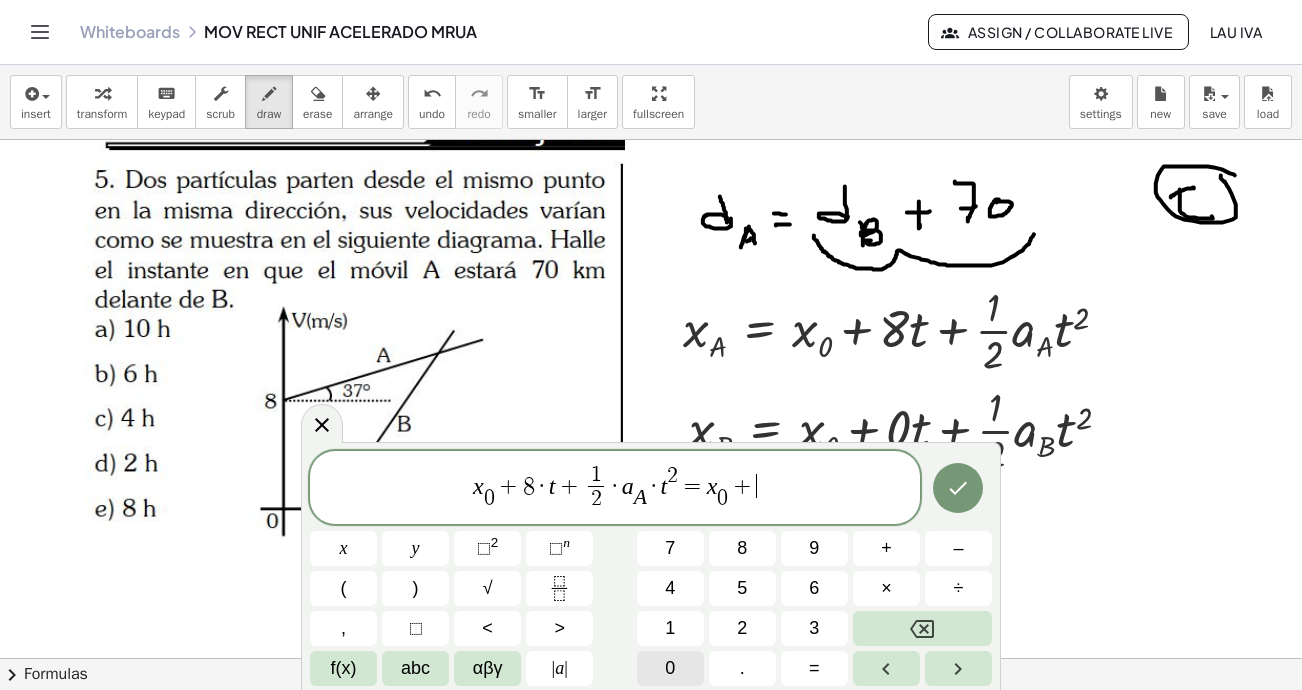 click on "0" at bounding box center [670, 668] 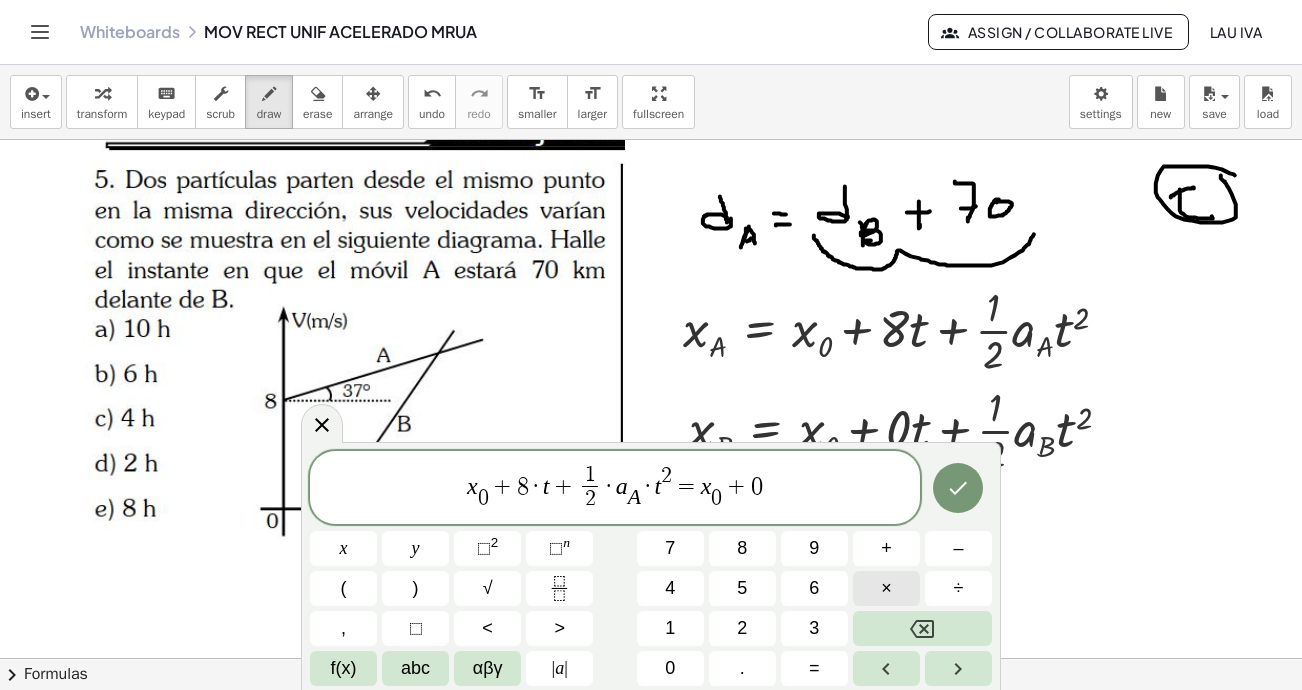 click on "×" at bounding box center [886, 588] 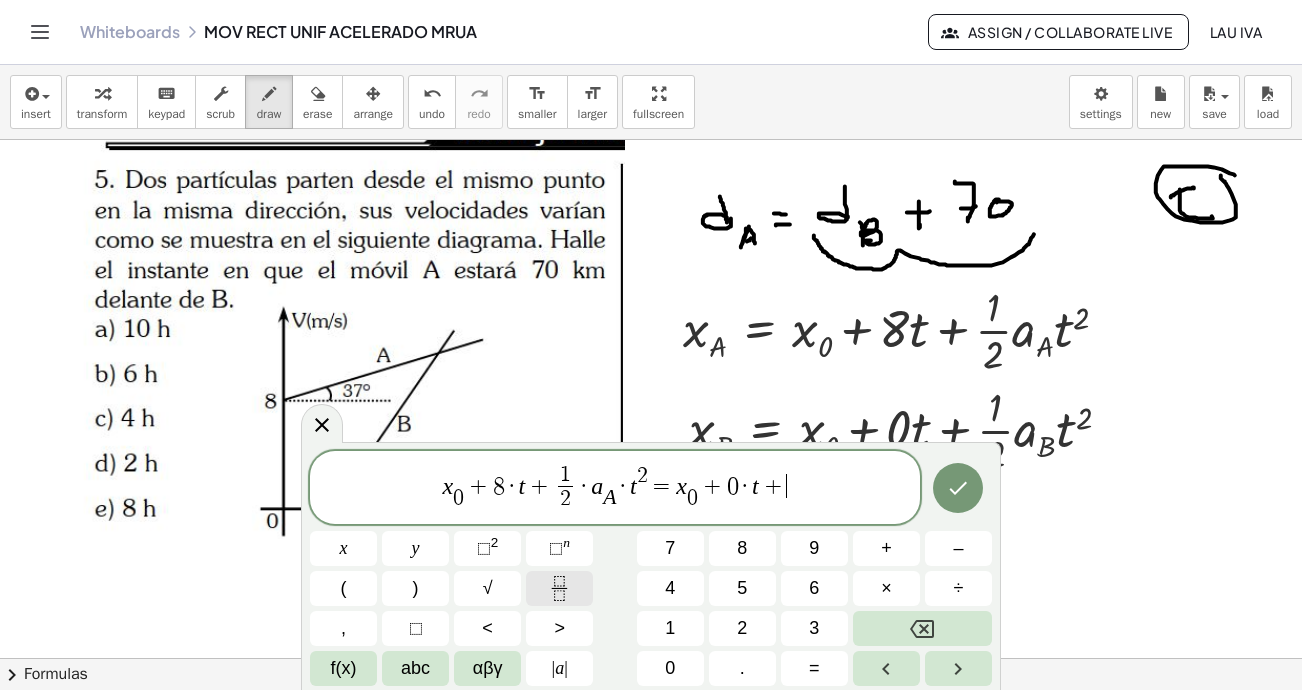 click 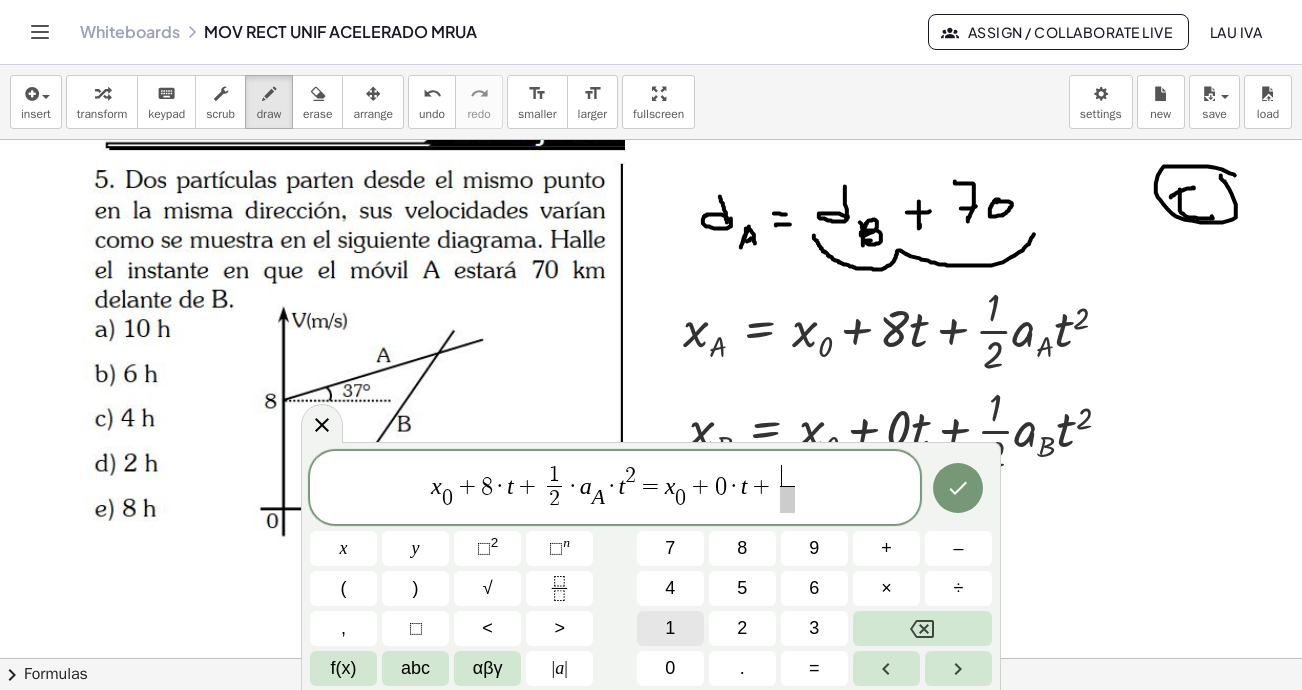 click on "1" at bounding box center (670, 628) 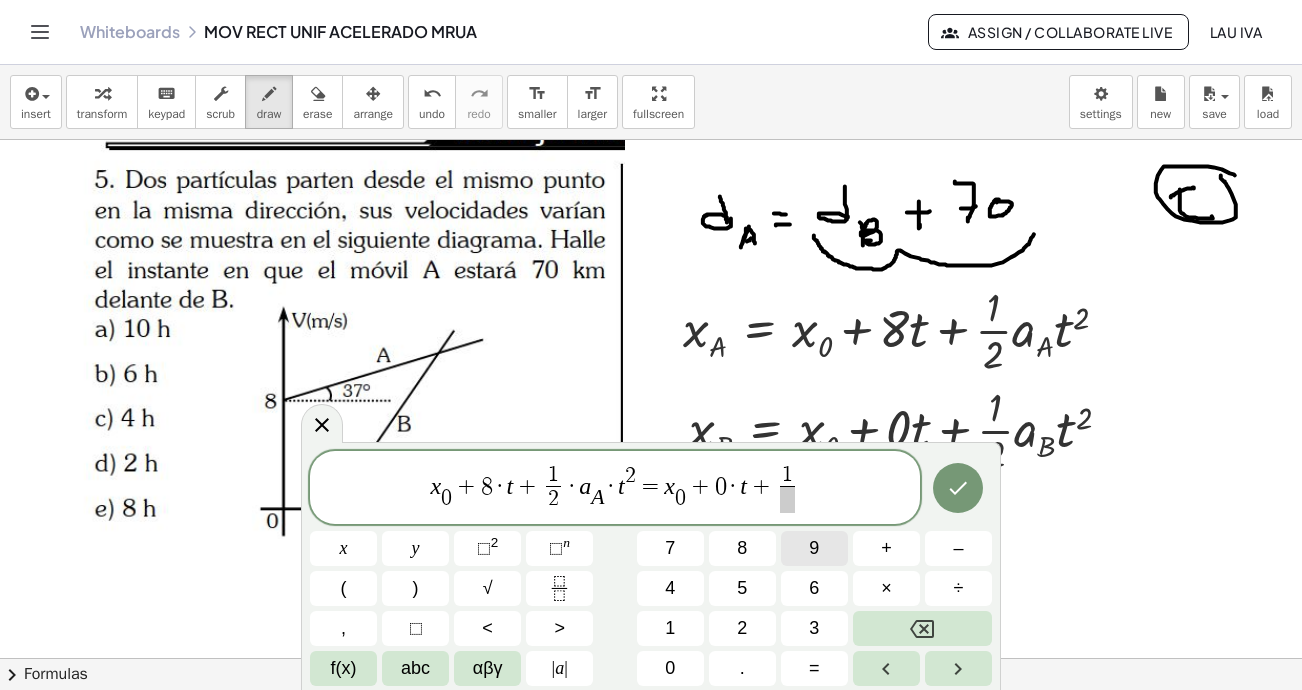 drag, startPoint x: 791, startPoint y: 498, endPoint x: 791, endPoint y: 550, distance: 52 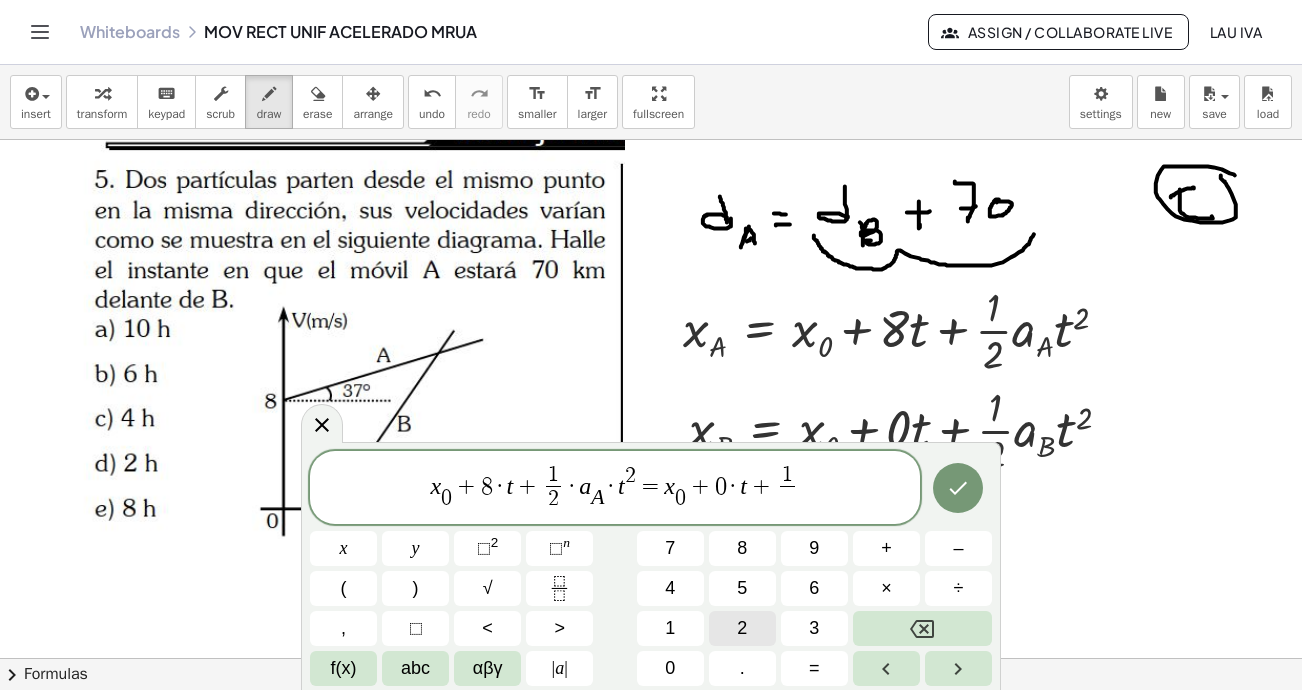 click on "2" at bounding box center (742, 628) 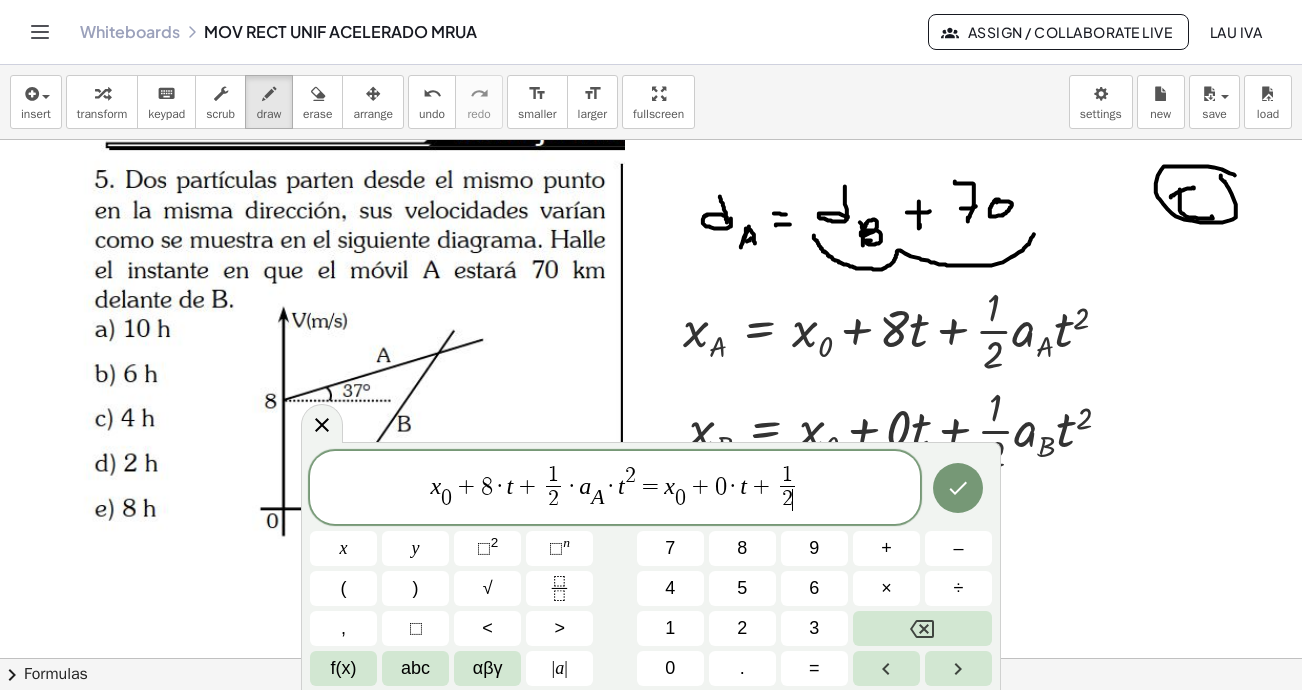 click on "1 2 ​ ​" at bounding box center (787, 489) 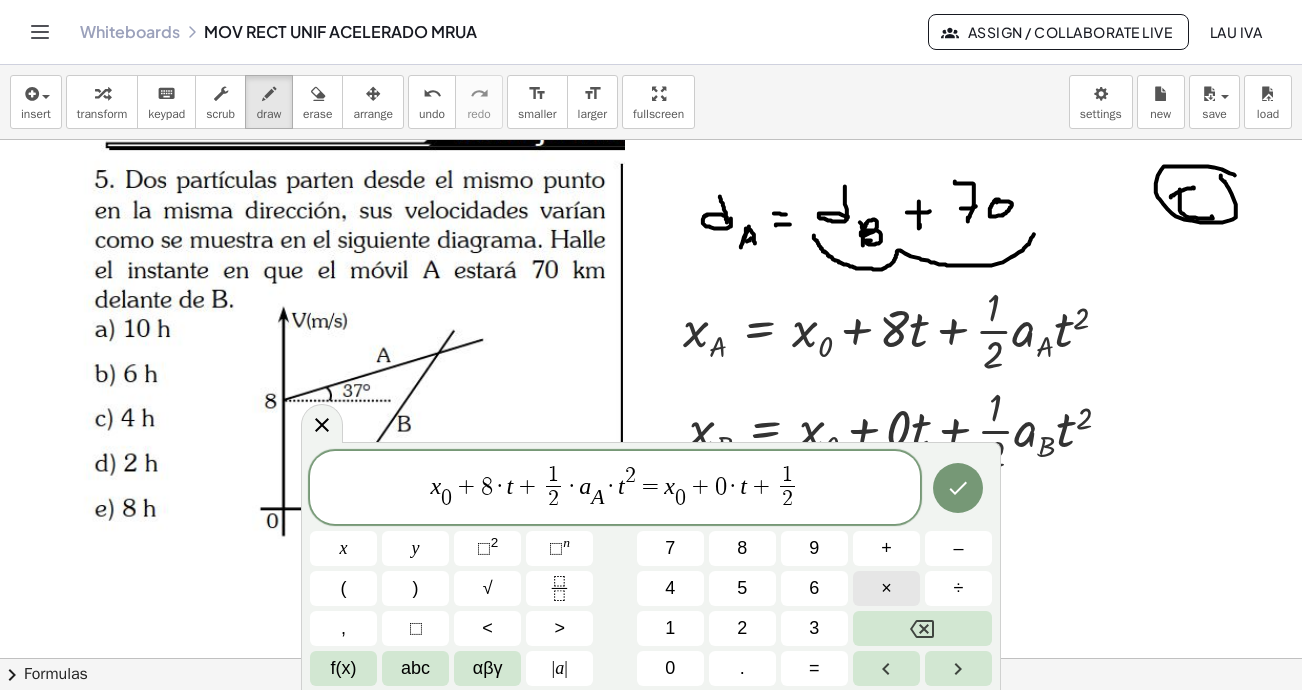click on "×" at bounding box center [886, 588] 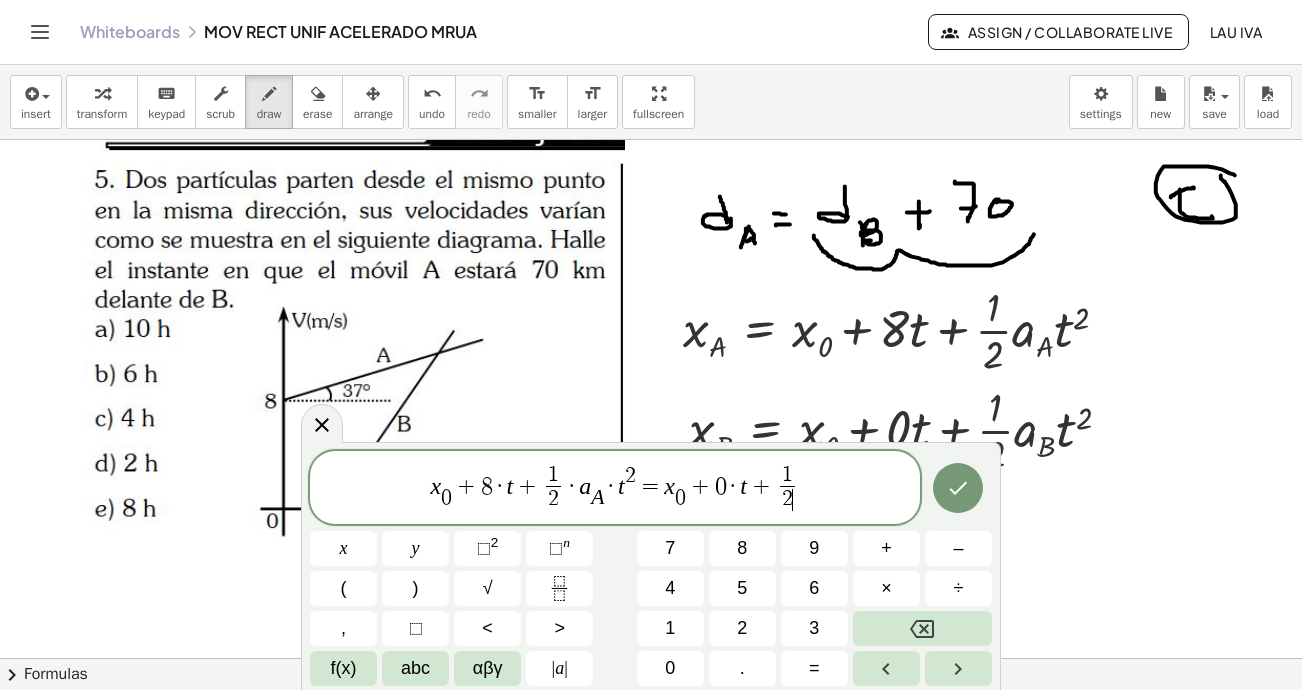 click on "x 0 ​ + 8 · t + 1 2 ​ · a A ​ · t 2 = x 0 ​ + 0 · t + 1 2 ​ ​" at bounding box center [615, 489] 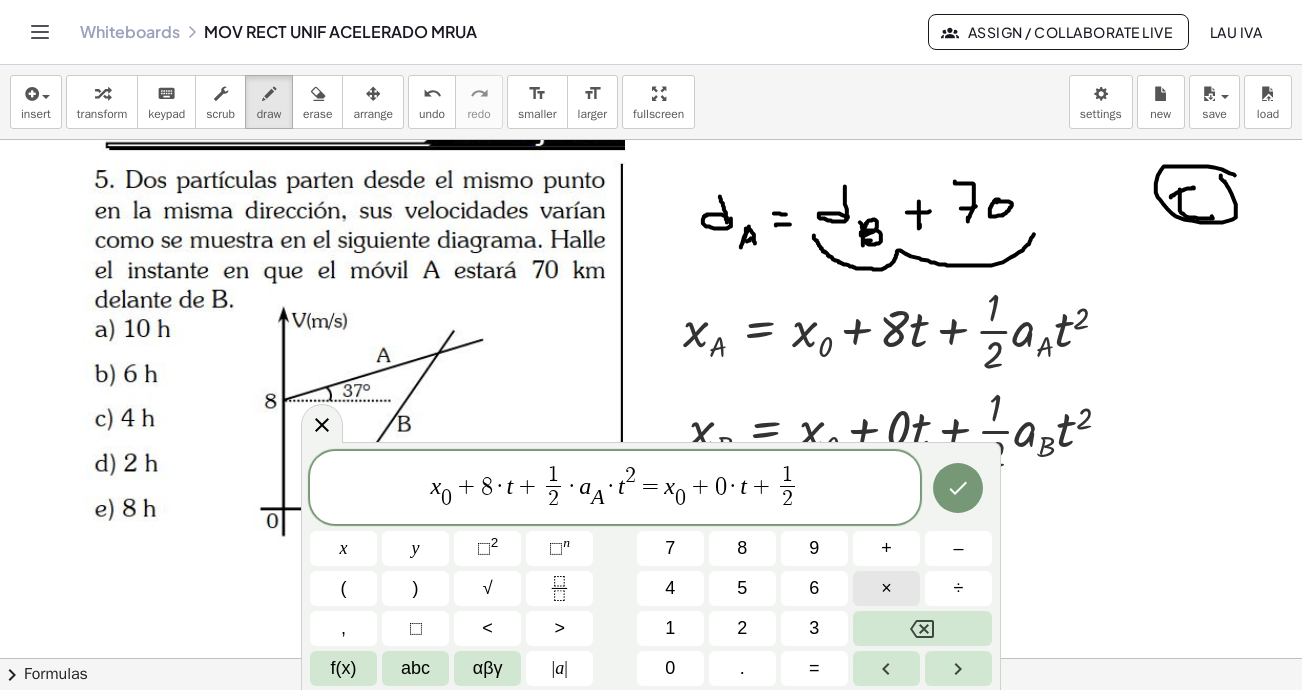 click on "×" at bounding box center (886, 588) 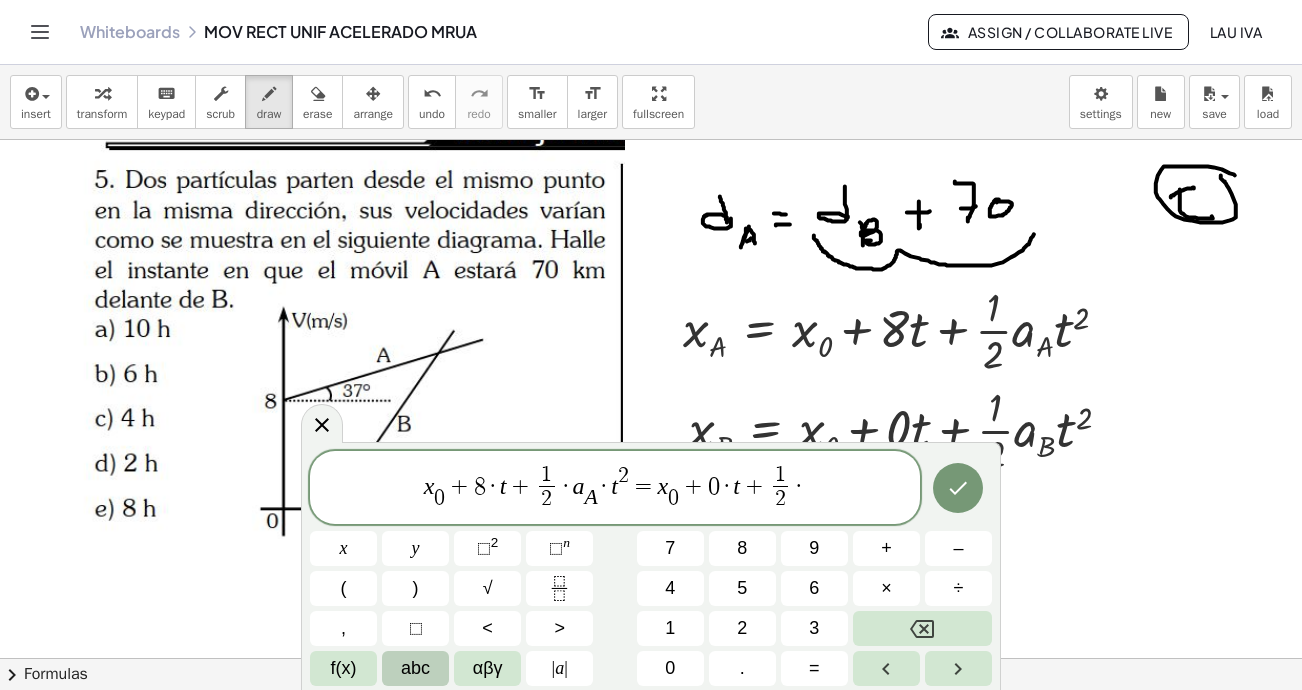 click on "abc" at bounding box center (415, 668) 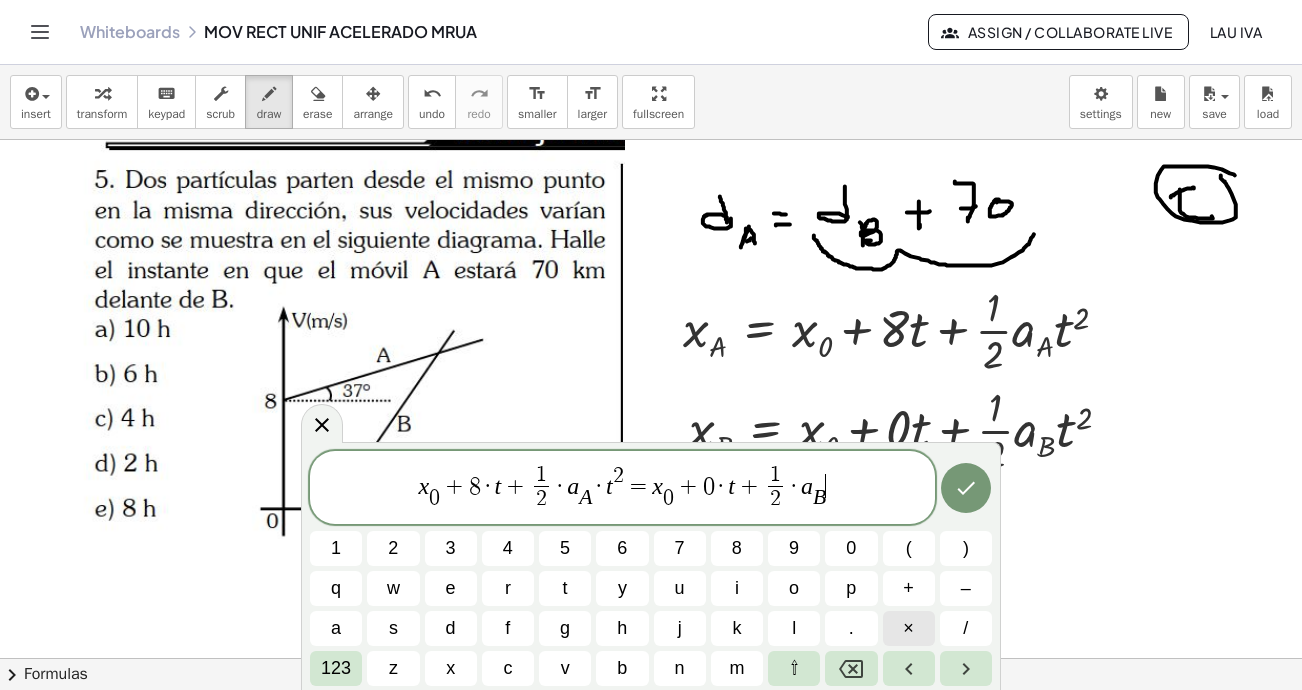 click on "×" at bounding box center (908, 628) 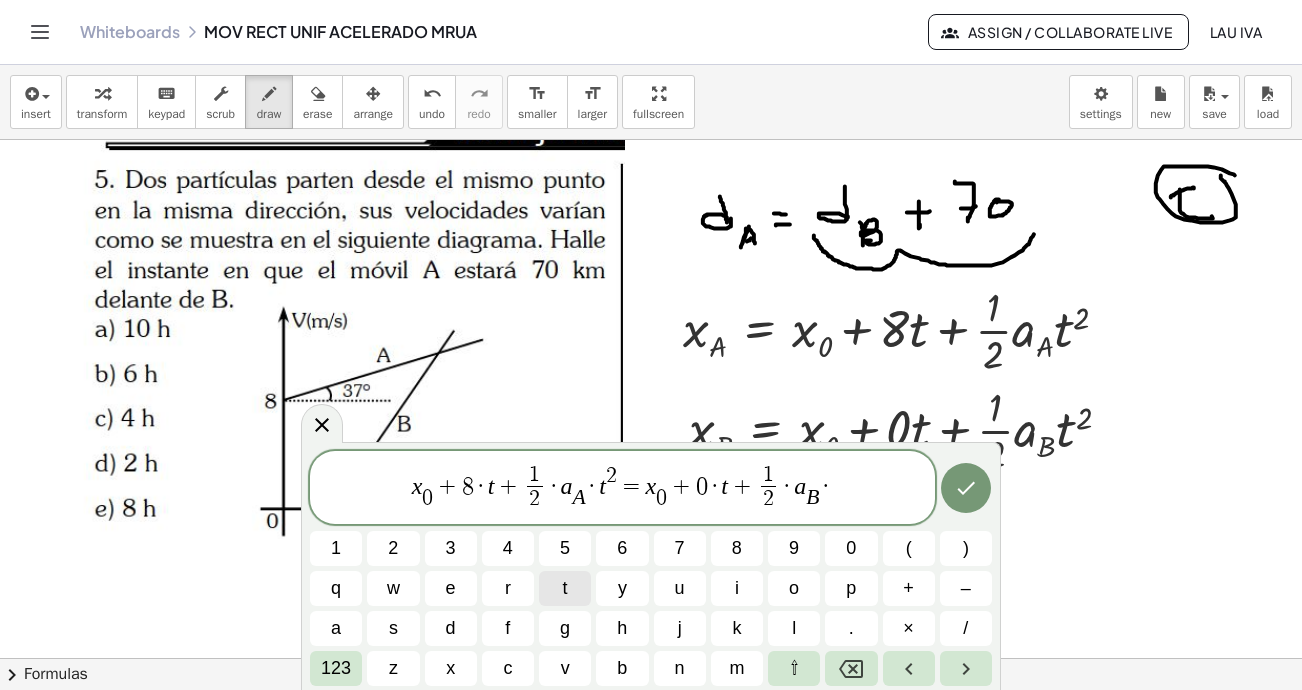 click on "t" at bounding box center (565, 588) 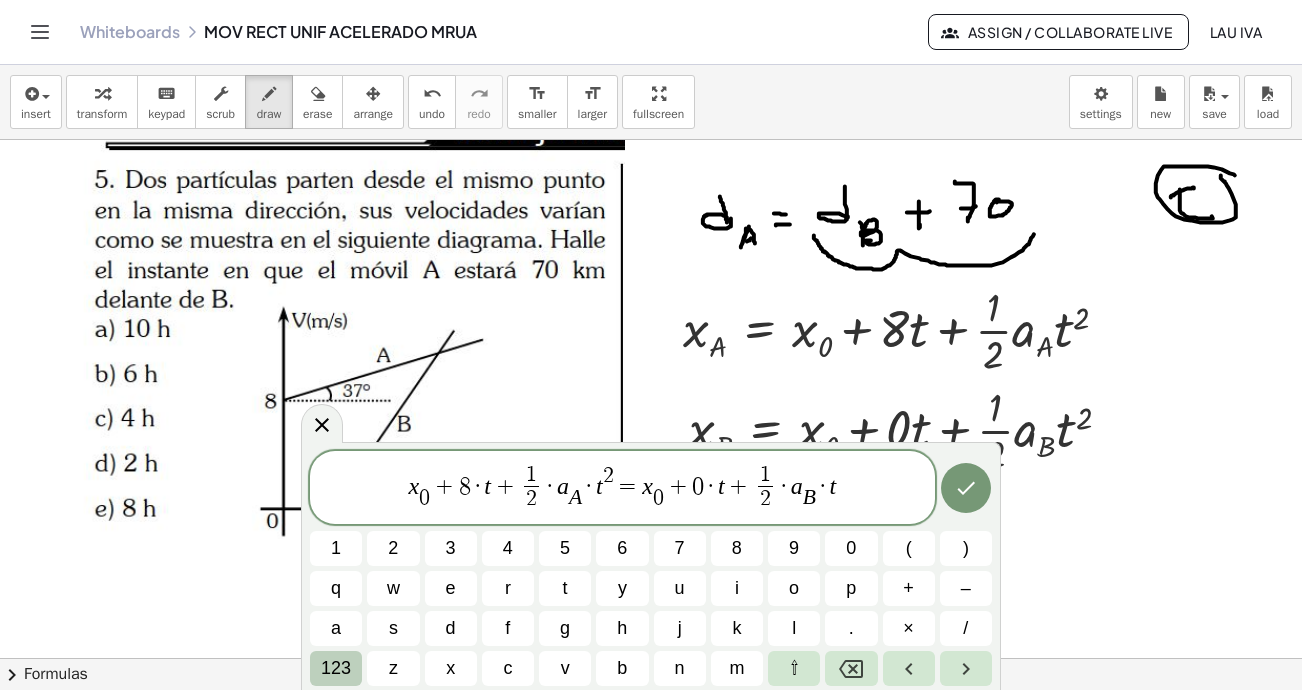 click on "123" at bounding box center (336, 668) 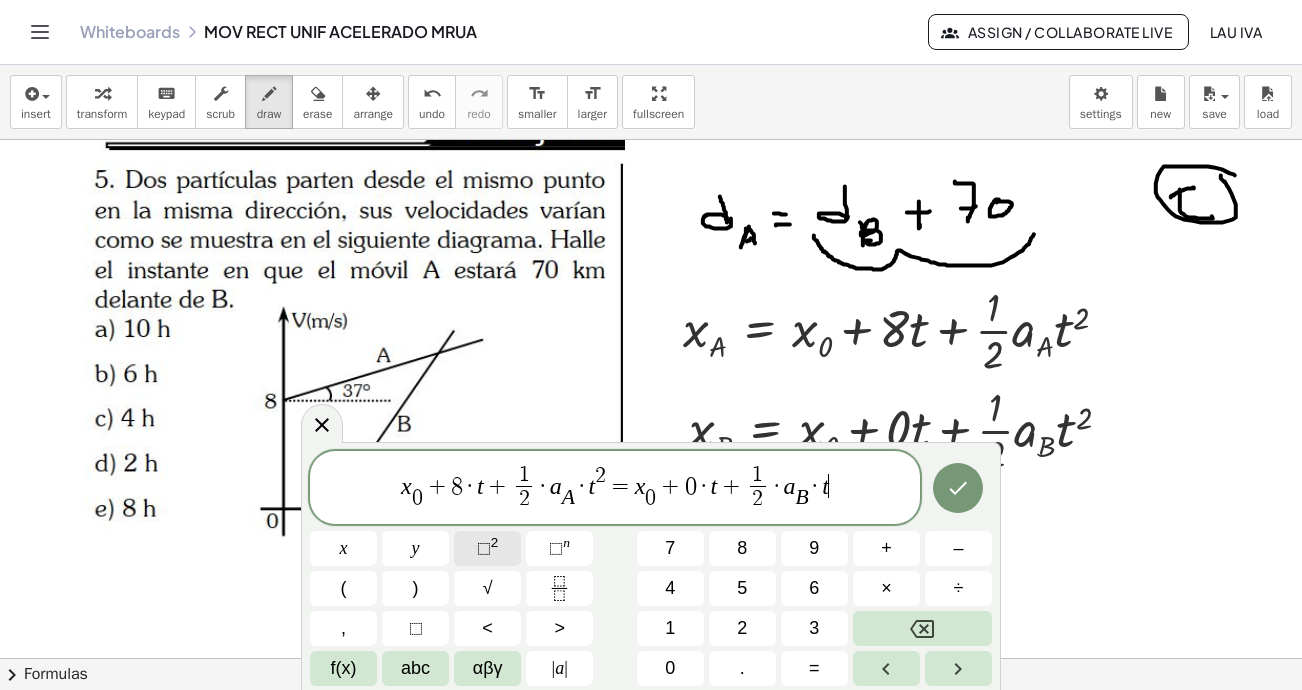 click on "⬚" at bounding box center [484, 548] 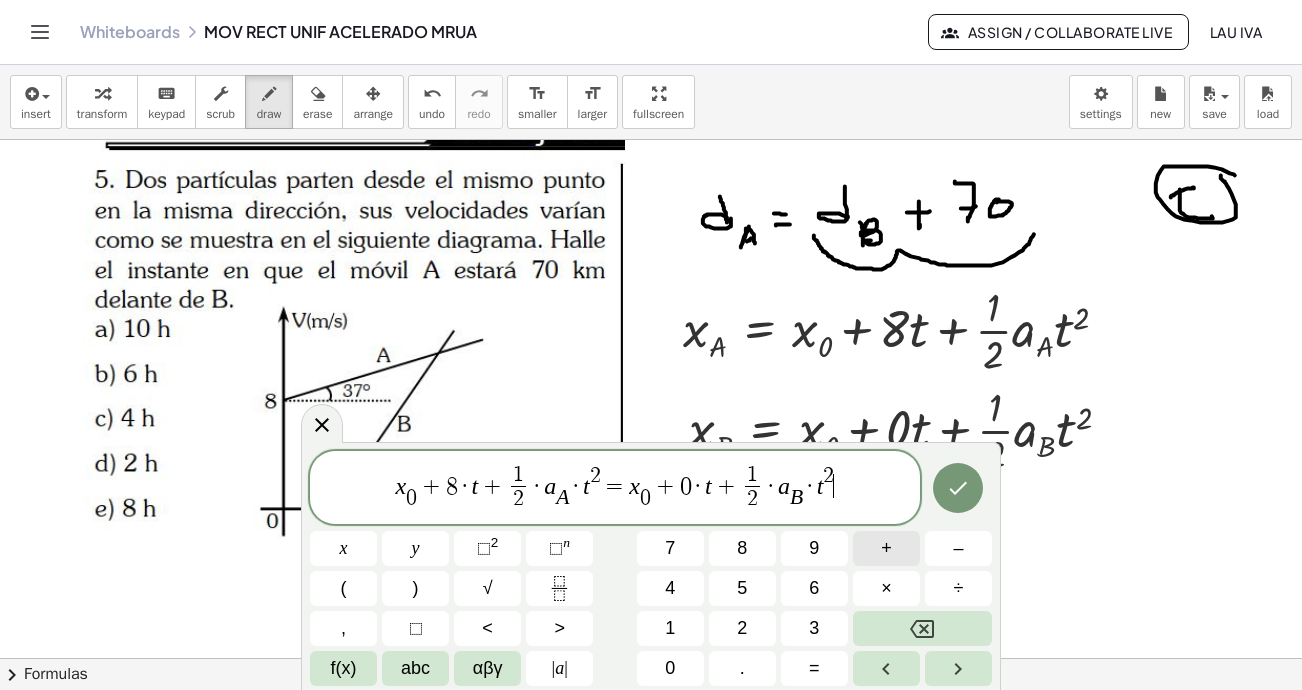 click on "+" at bounding box center [886, 548] 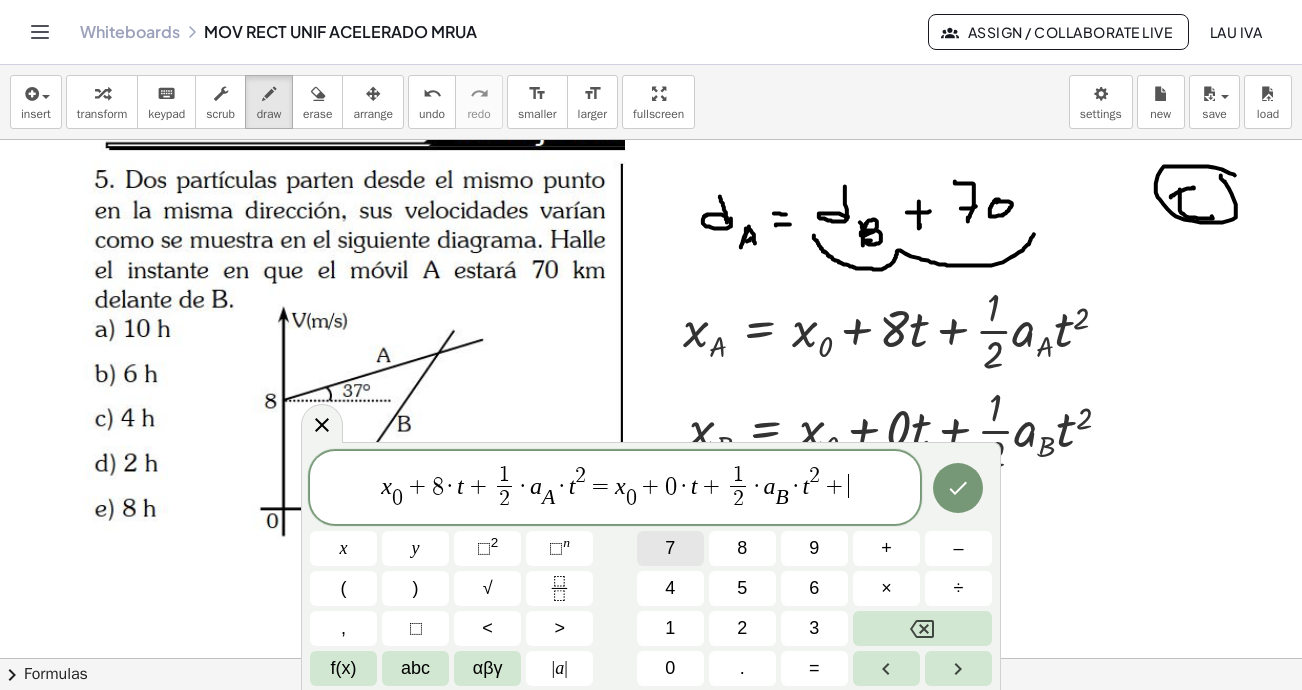 click on "7" at bounding box center [670, 548] 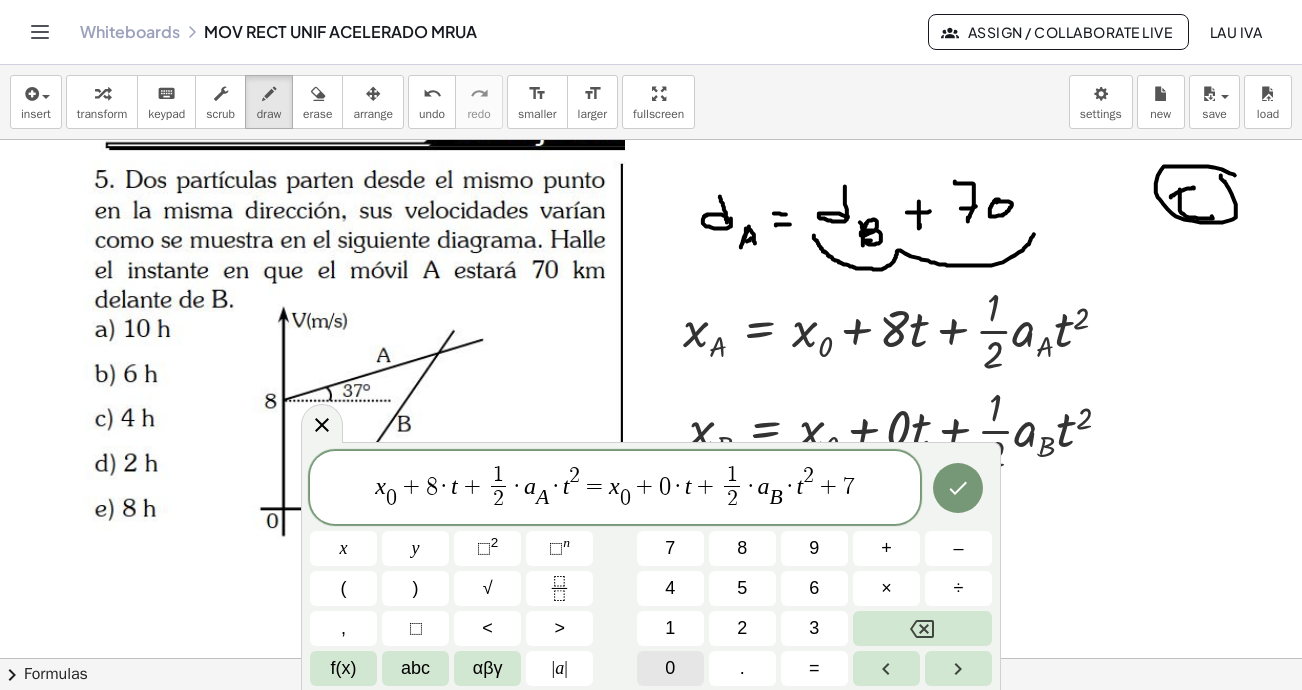 click on "0" at bounding box center [670, 668] 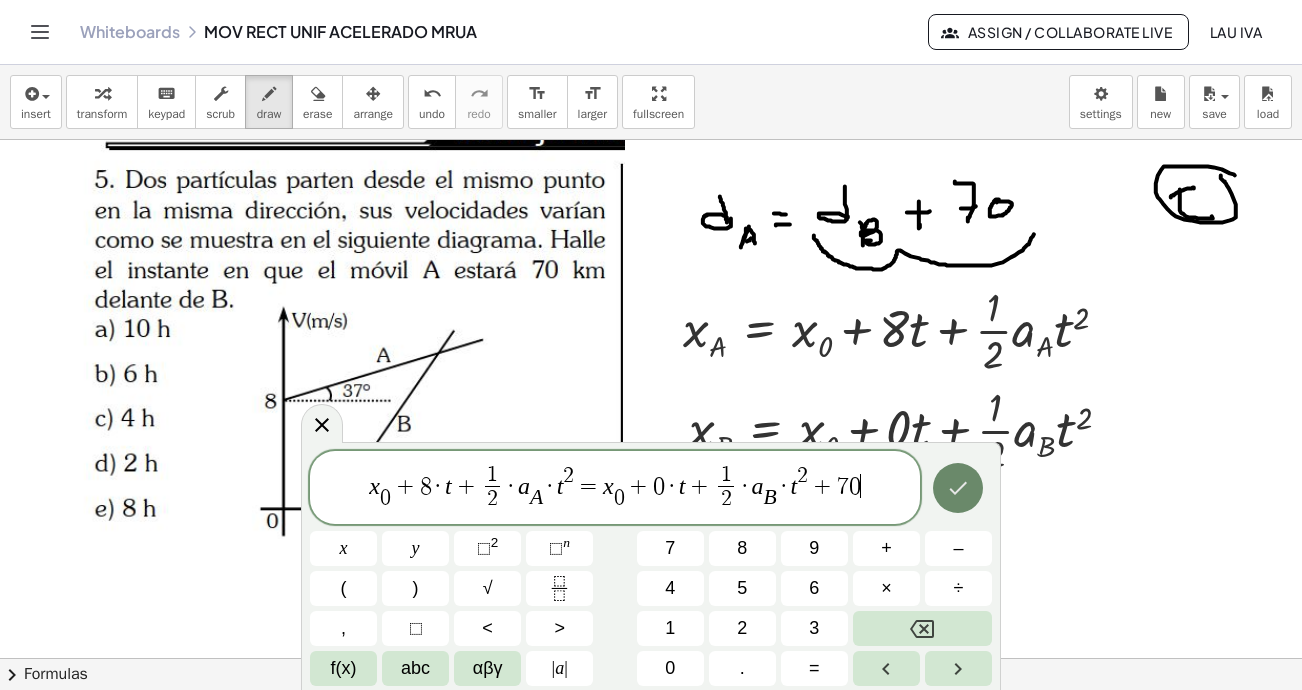 click 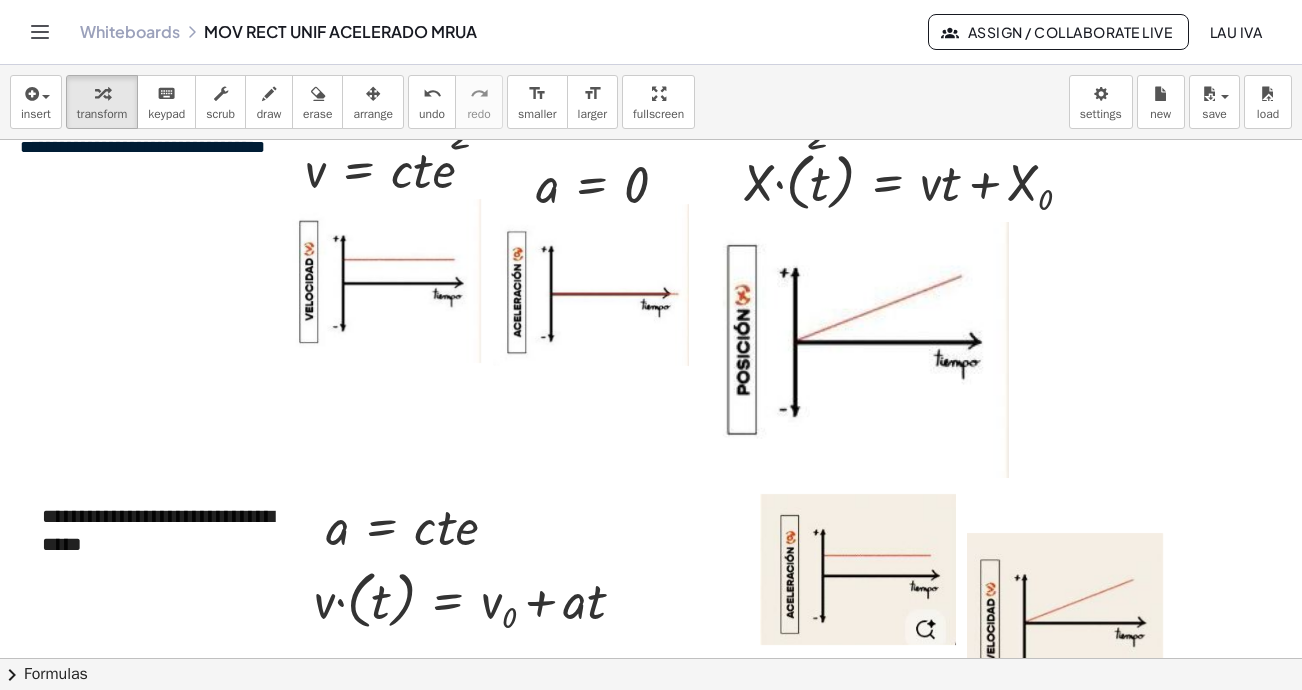 scroll, scrollTop: 0, scrollLeft: 0, axis: both 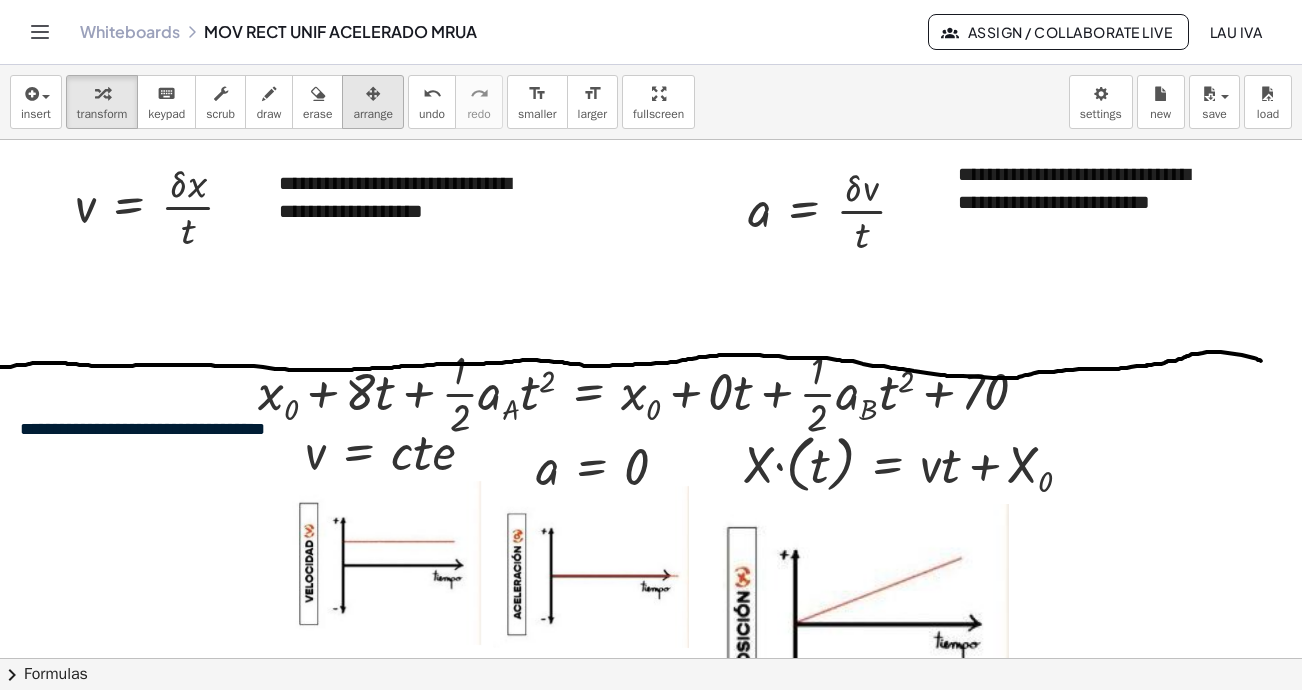 click at bounding box center [373, 94] 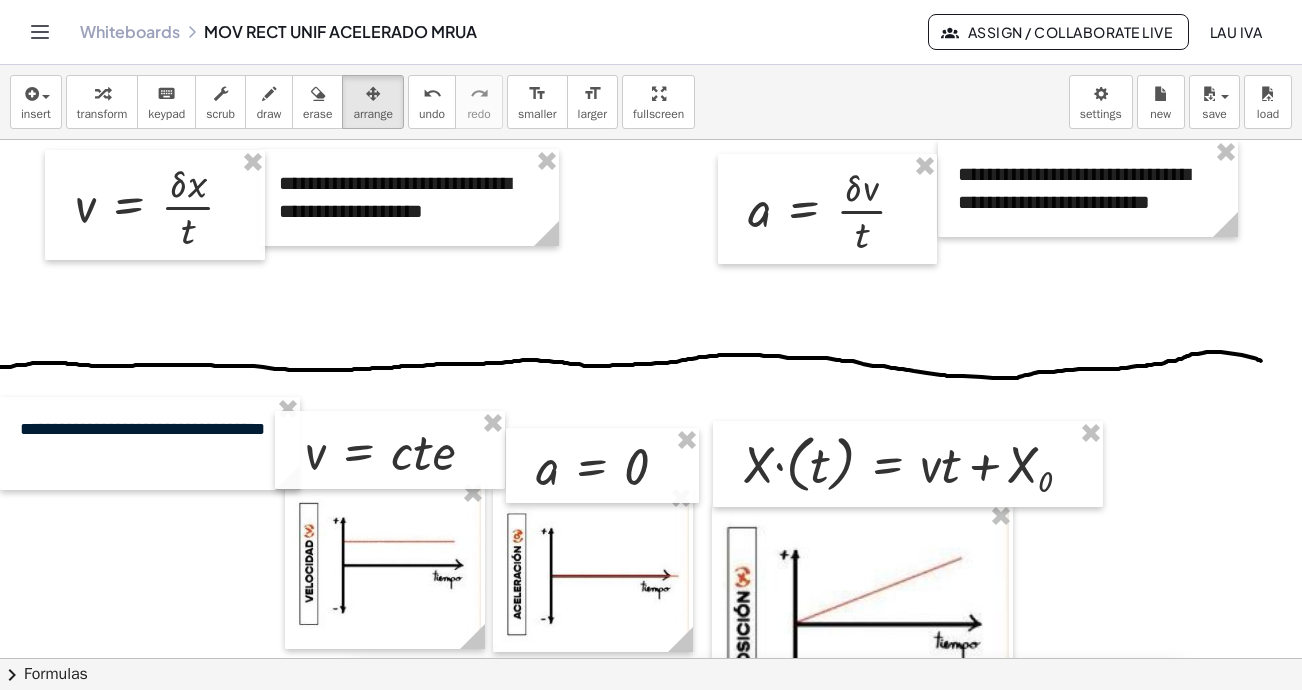 drag, startPoint x: 539, startPoint y: 366, endPoint x: 665, endPoint y: 684, distance: 342.0526 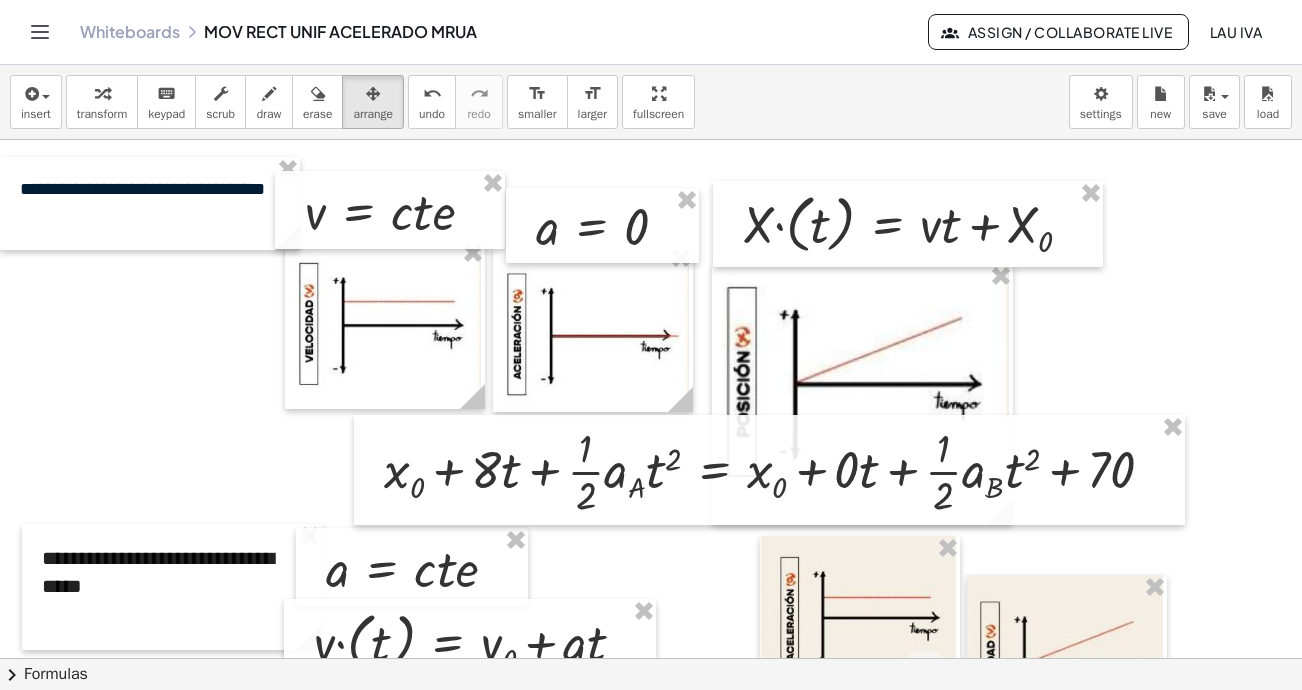 scroll, scrollTop: 400, scrollLeft: 0, axis: vertical 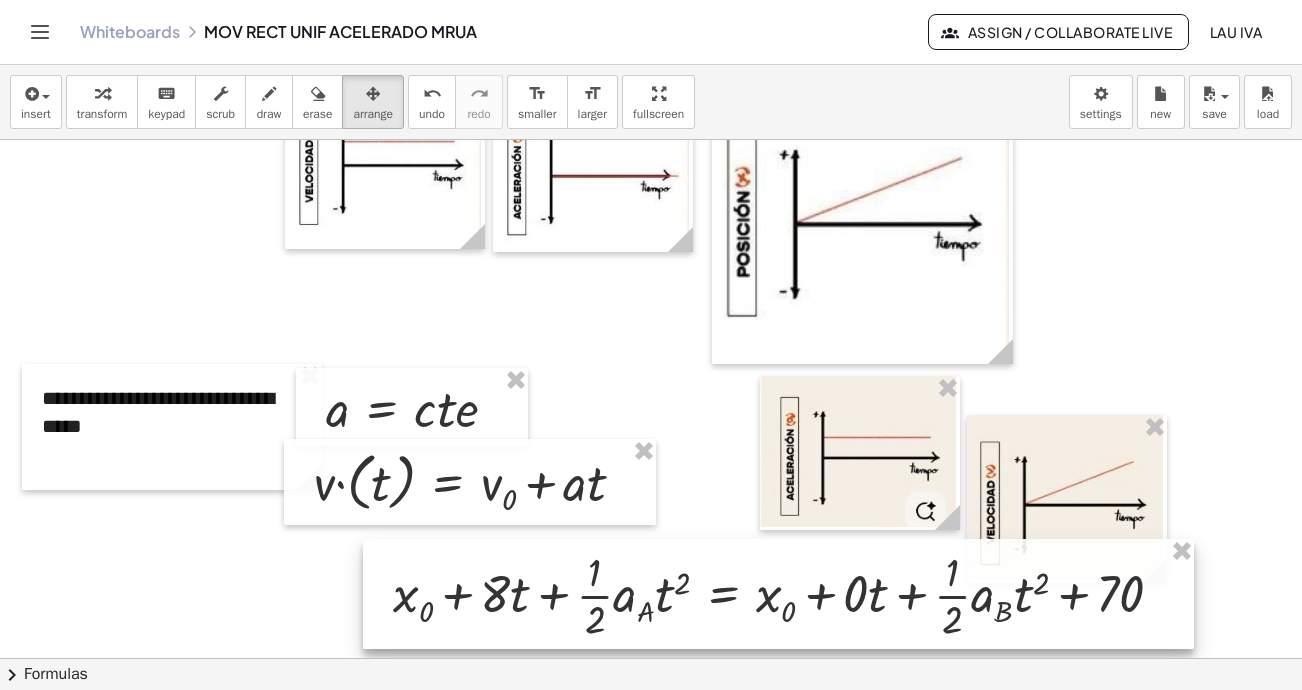 drag, startPoint x: 657, startPoint y: 302, endPoint x: 668, endPoint y: 585, distance: 283.2137 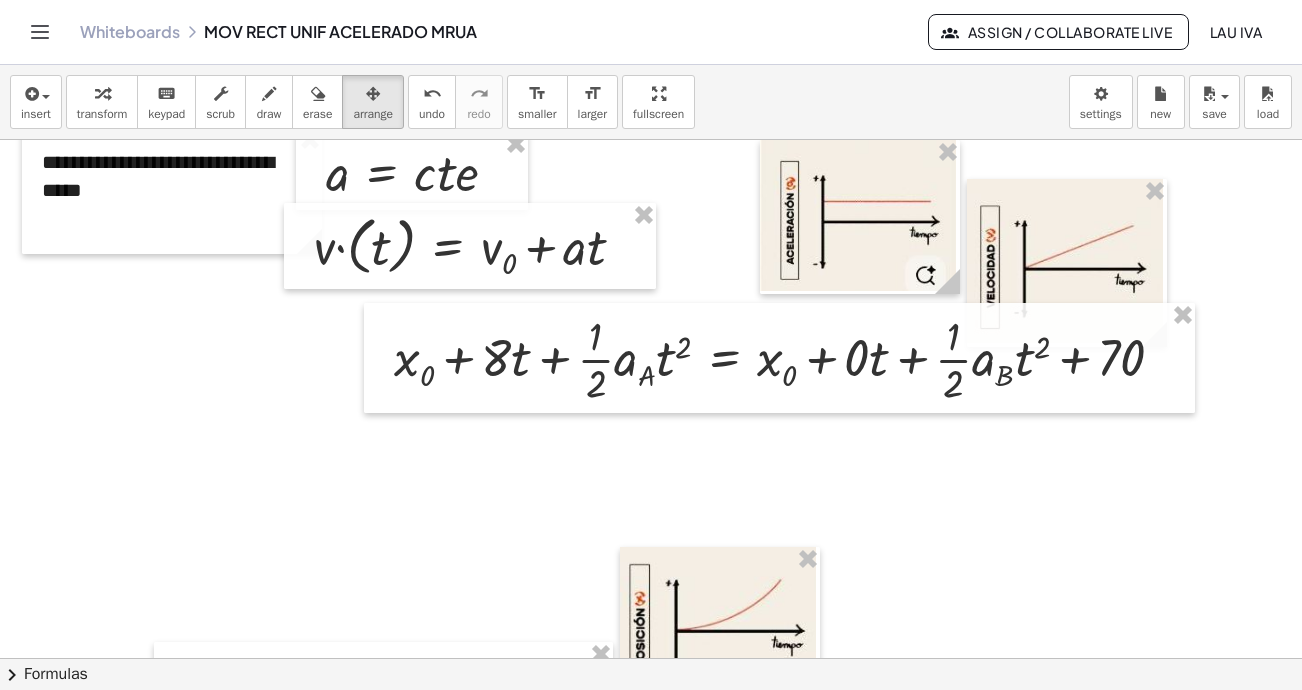 scroll, scrollTop: 700, scrollLeft: 0, axis: vertical 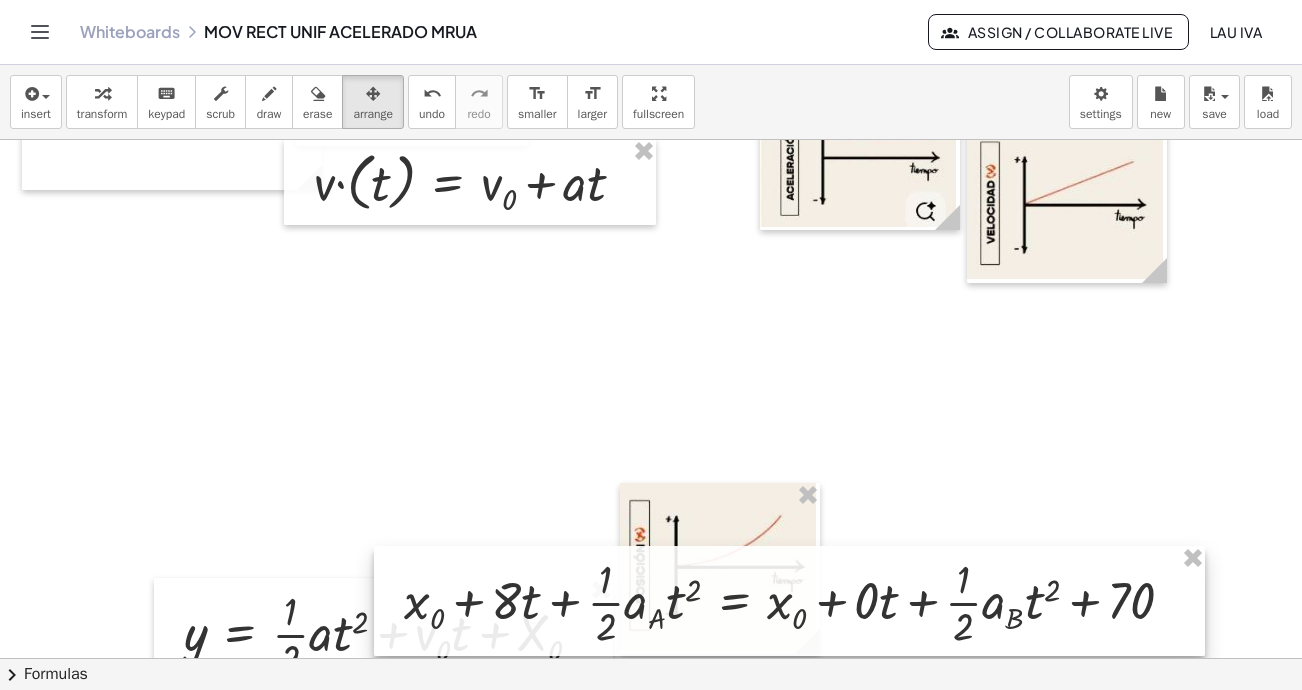 drag, startPoint x: 681, startPoint y: 295, endPoint x: 694, endPoint y: 607, distance: 312.27072 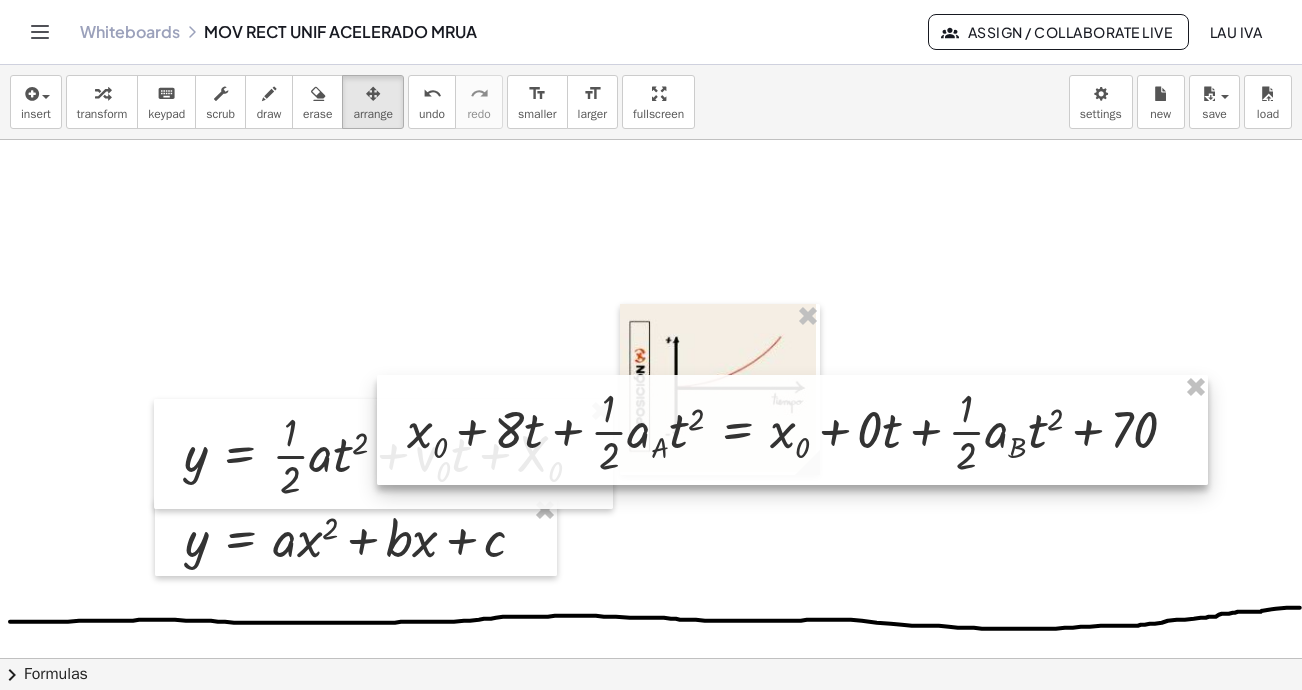 scroll, scrollTop: 1100, scrollLeft: 0, axis: vertical 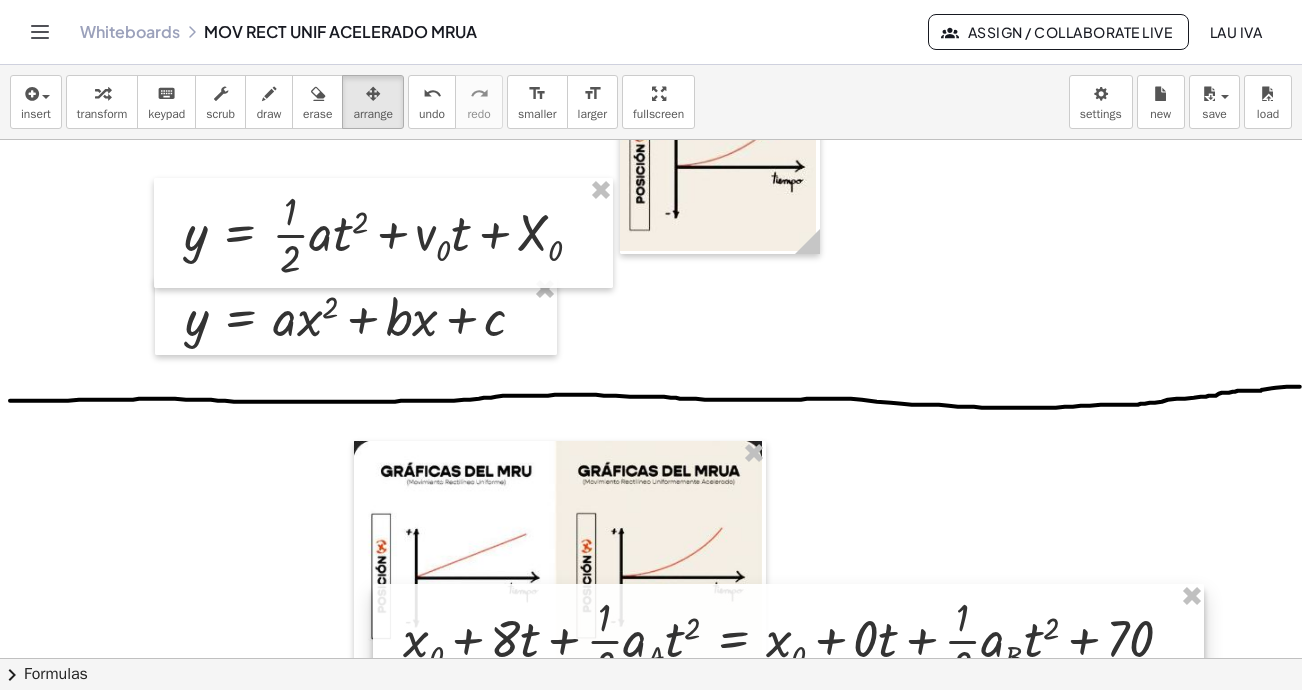 drag, startPoint x: 784, startPoint y: 545, endPoint x: 792, endPoint y: 596, distance: 51.62364 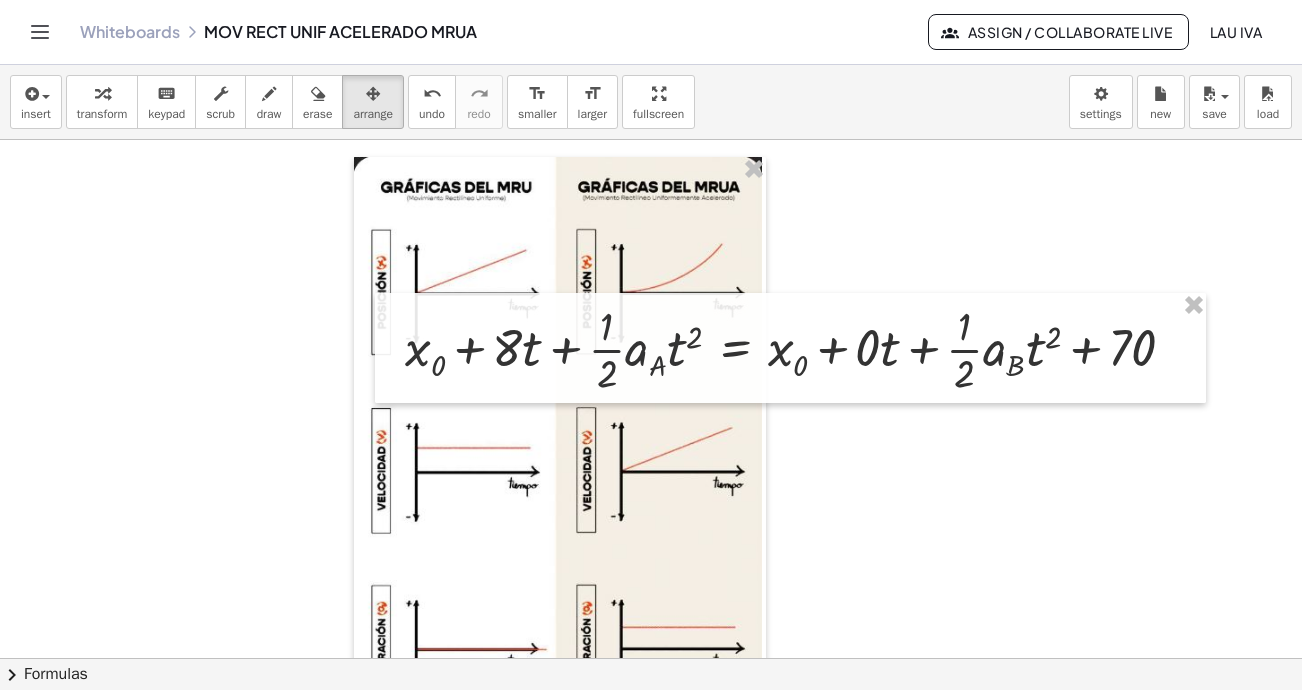 scroll, scrollTop: 1600, scrollLeft: 0, axis: vertical 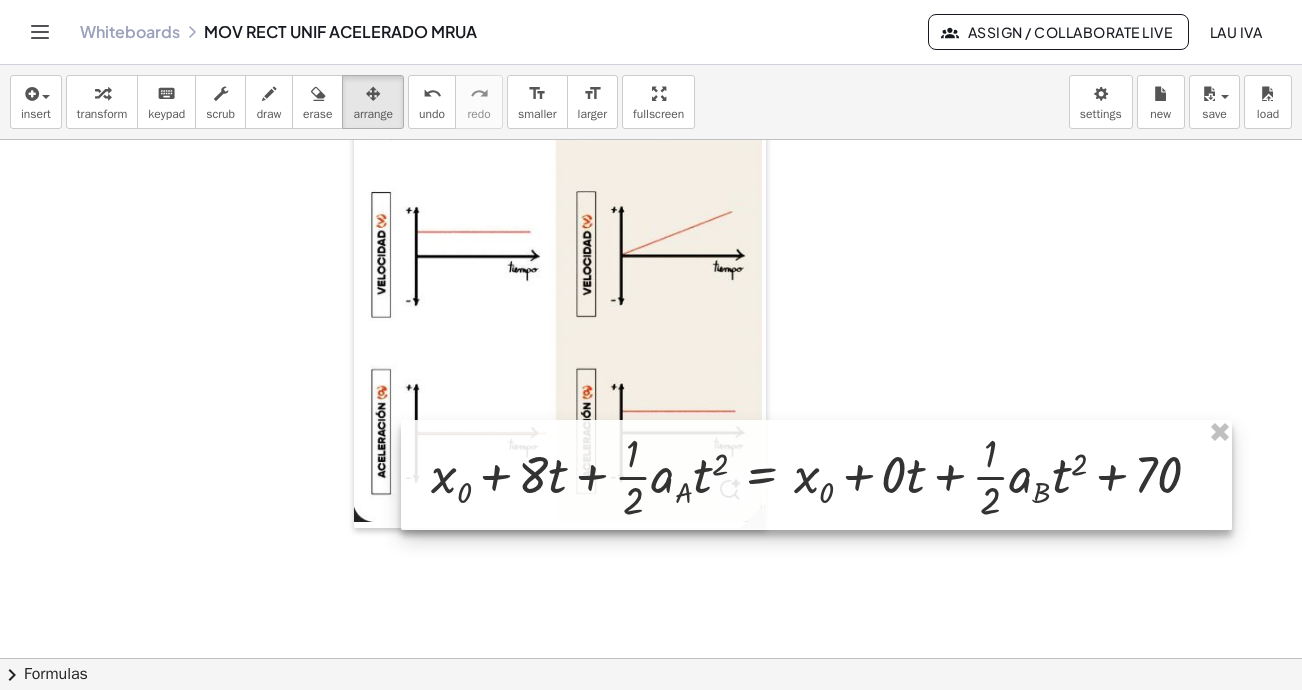 drag, startPoint x: 943, startPoint y: 517, endPoint x: 942, endPoint y: 345, distance: 172.00291 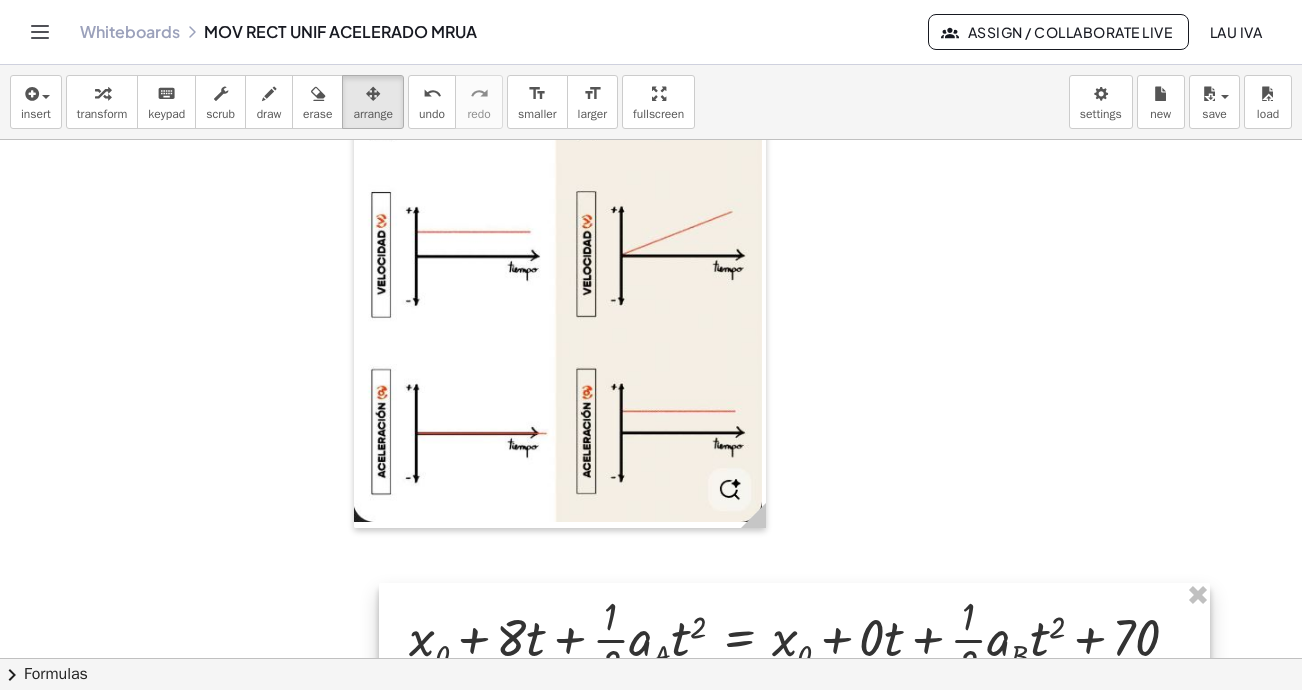 scroll, scrollTop: 1800, scrollLeft: 0, axis: vertical 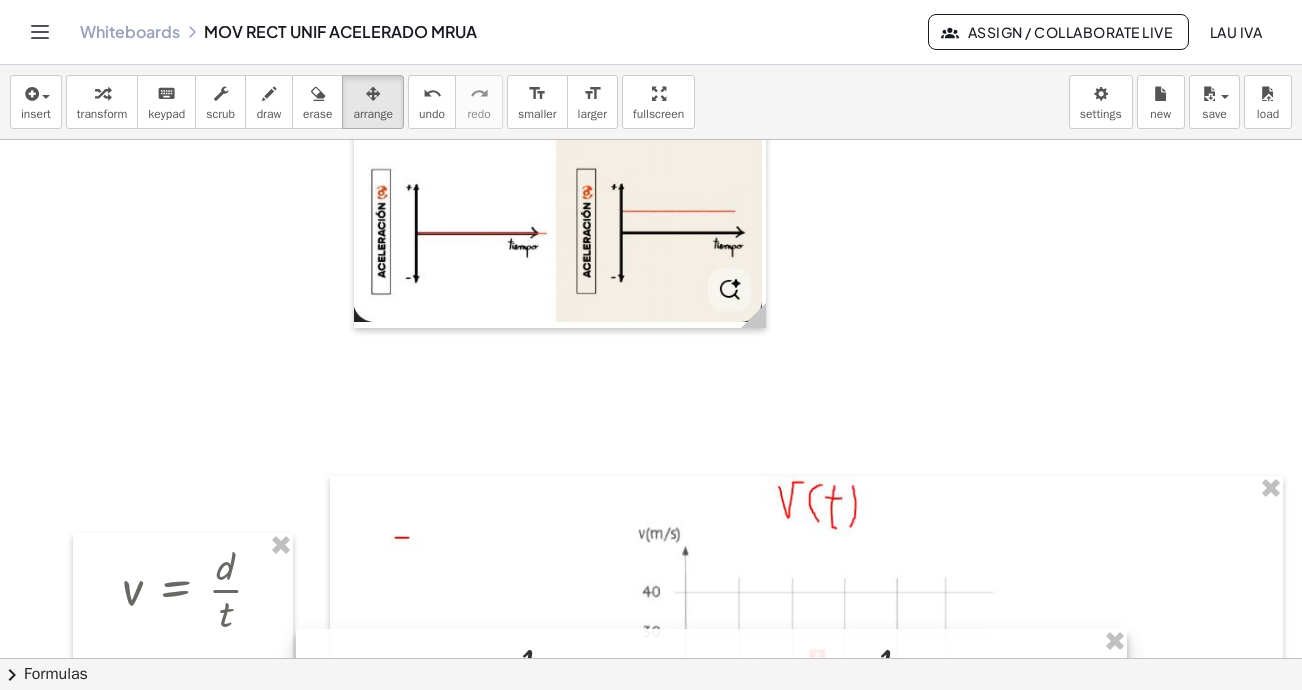 drag, startPoint x: 927, startPoint y: 442, endPoint x: 839, endPoint y: 619, distance: 197.66891 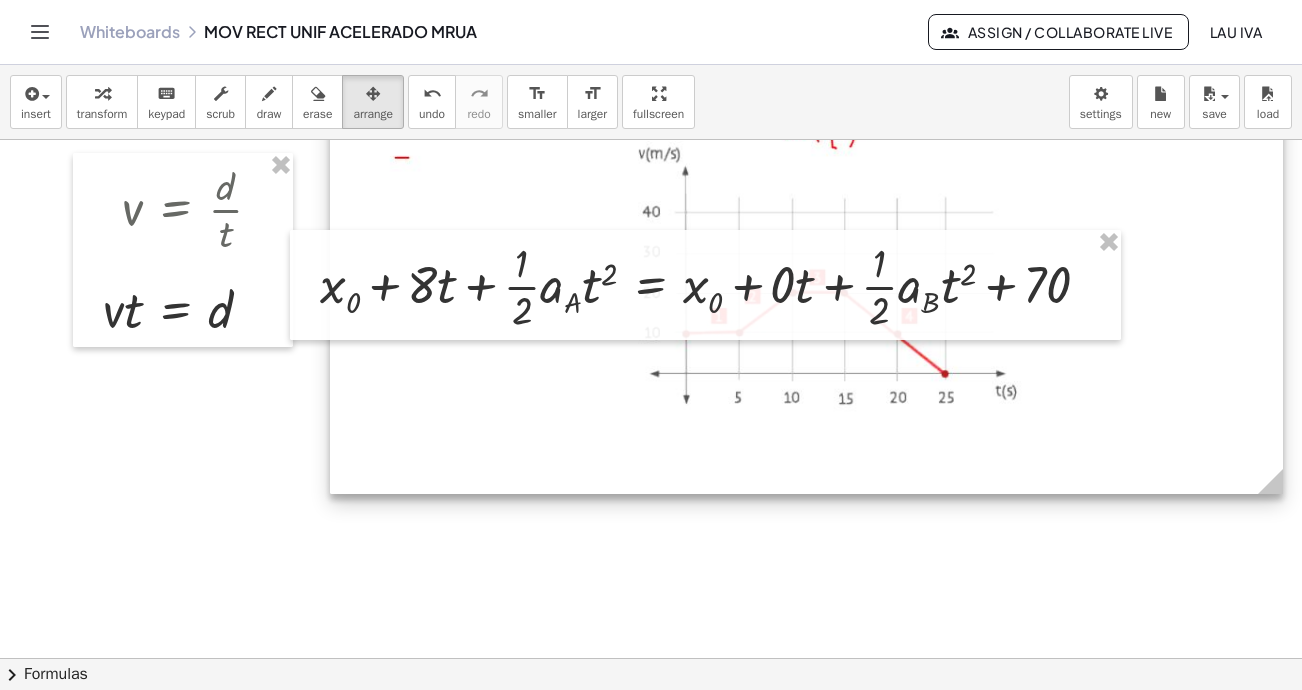 scroll, scrollTop: 2200, scrollLeft: 0, axis: vertical 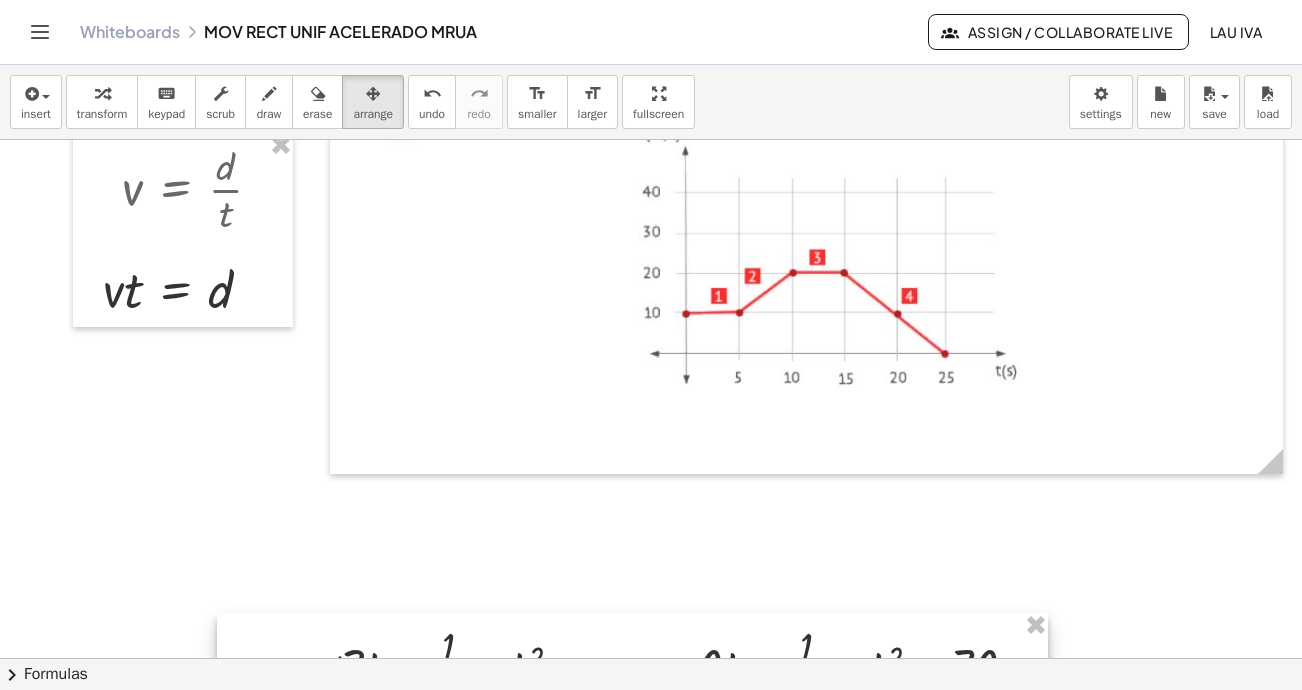 drag, startPoint x: 793, startPoint y: 266, endPoint x: 720, endPoint y: 636, distance: 377.1326 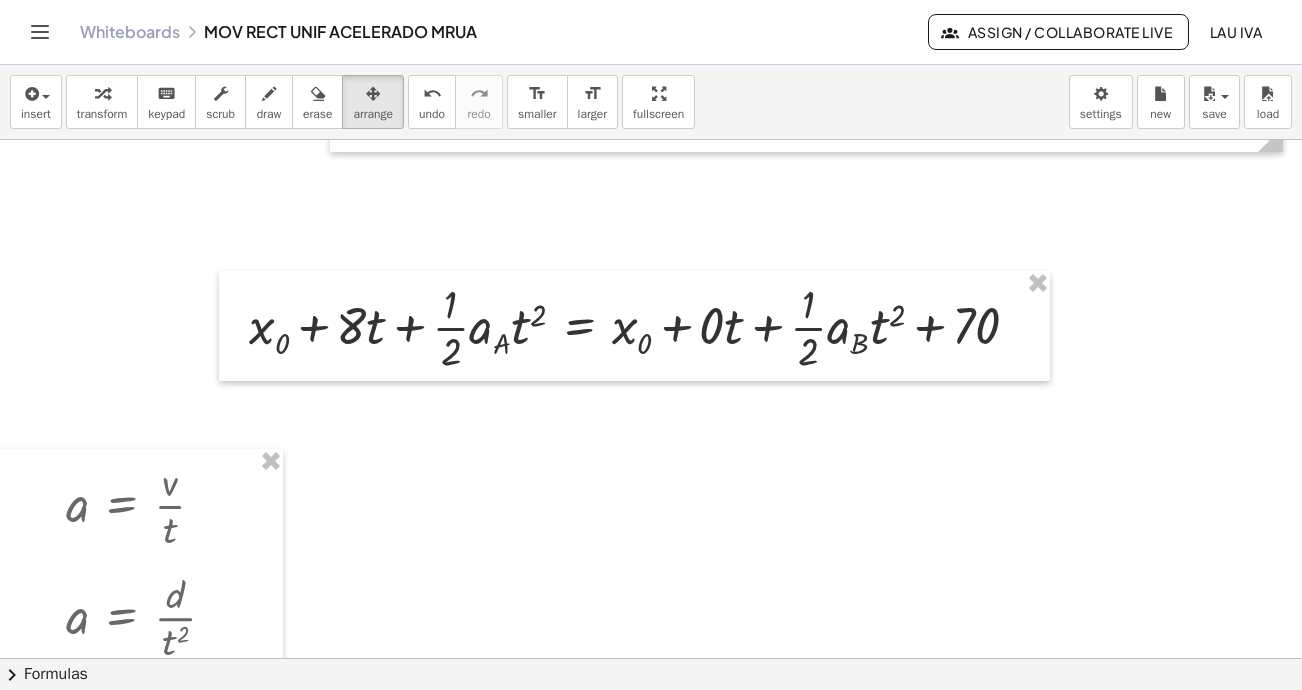 scroll, scrollTop: 2600, scrollLeft: 0, axis: vertical 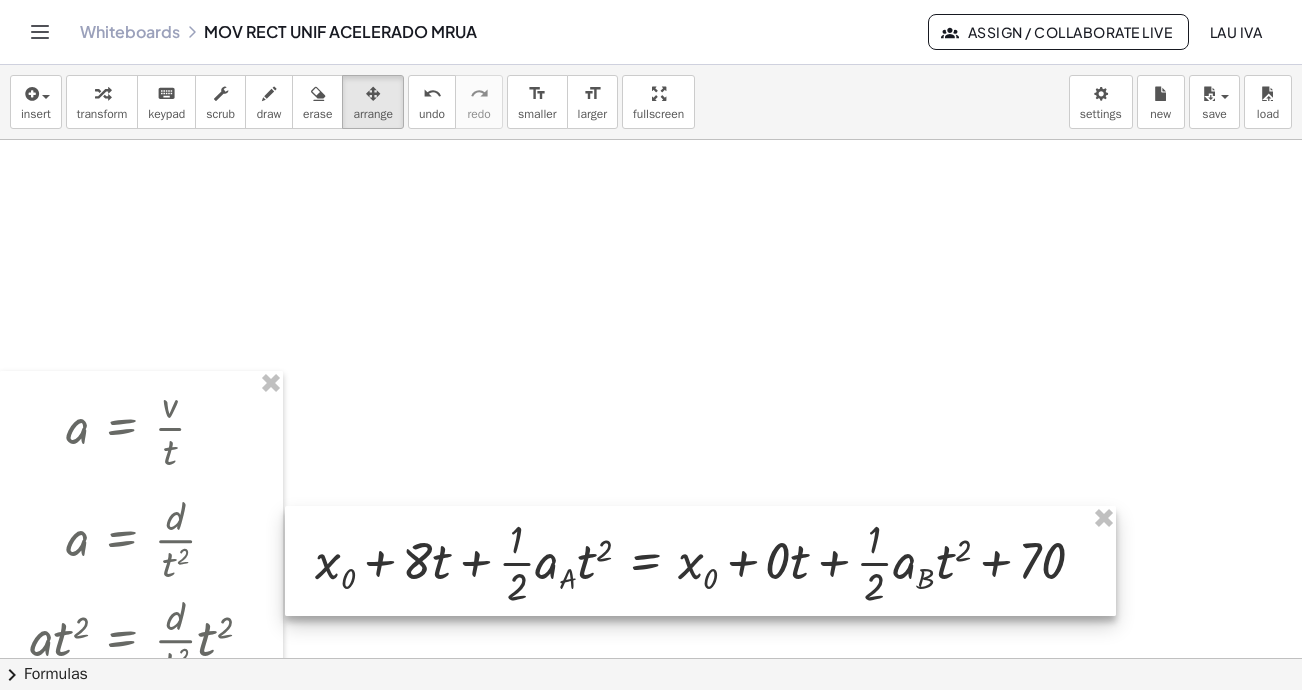 drag, startPoint x: 679, startPoint y: 276, endPoint x: 746, endPoint y: 575, distance: 306.41476 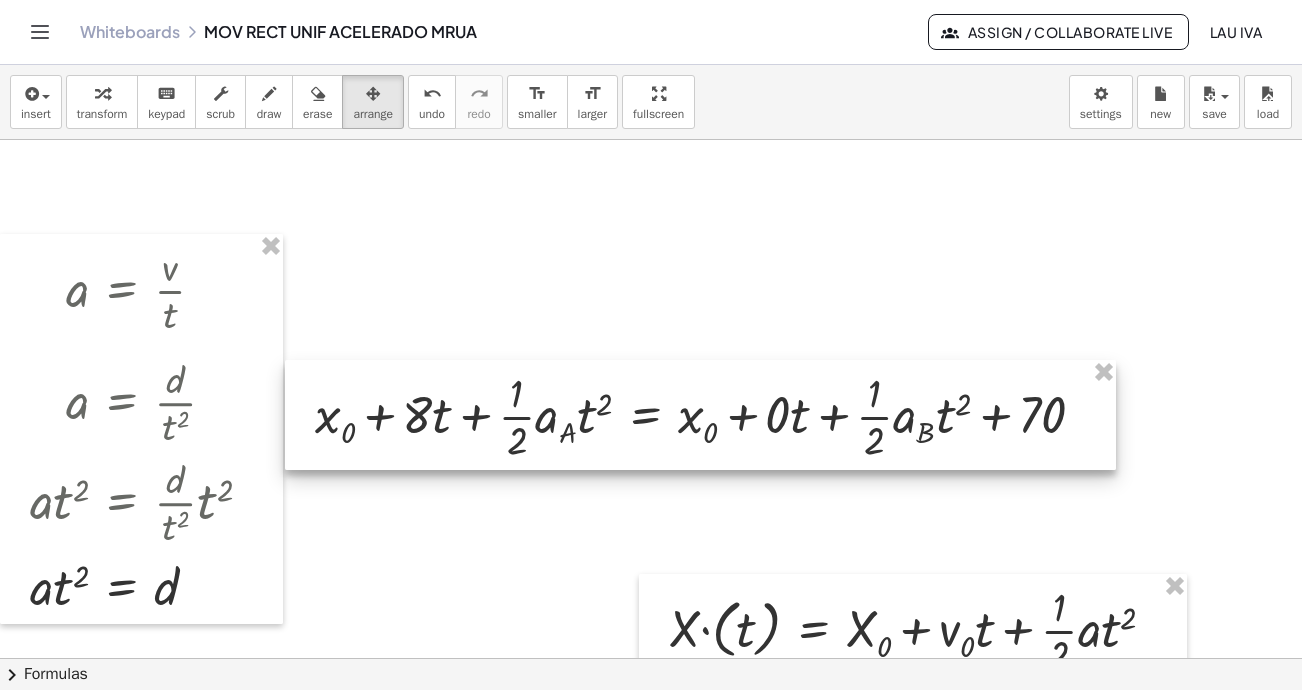 scroll, scrollTop: 3000, scrollLeft: 0, axis: vertical 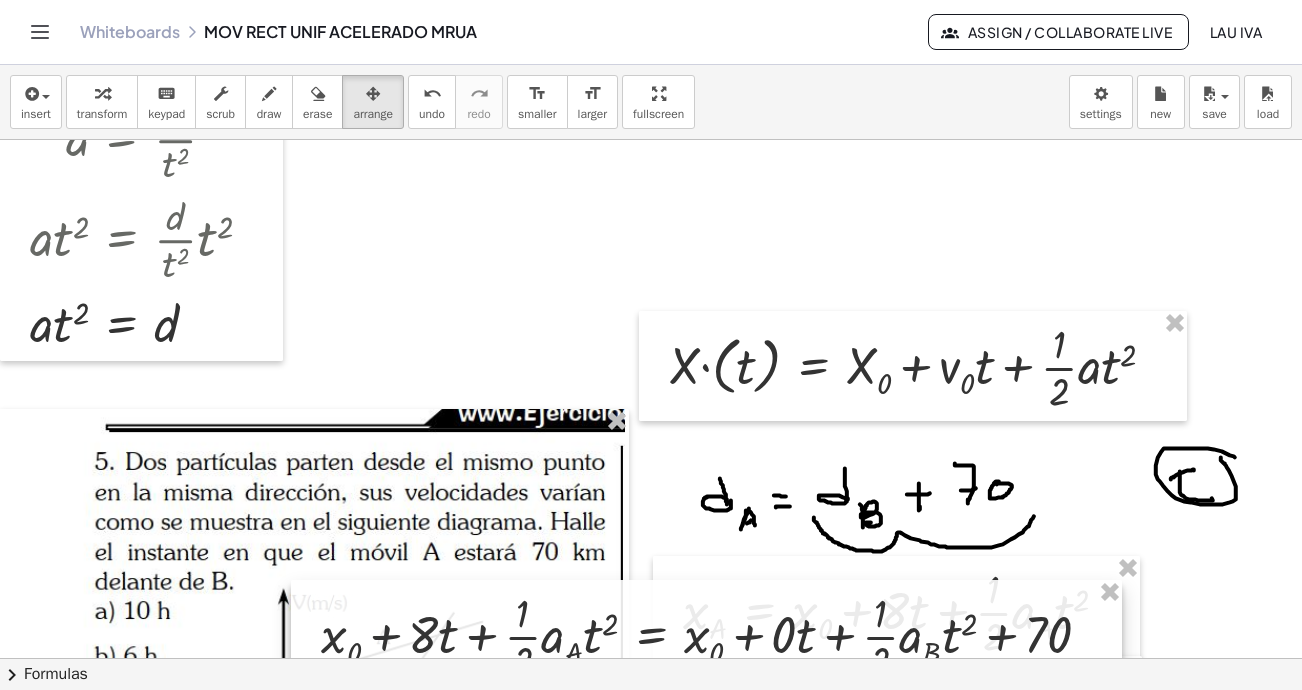 drag, startPoint x: 806, startPoint y: 169, endPoint x: 829, endPoint y: 574, distance: 405.65256 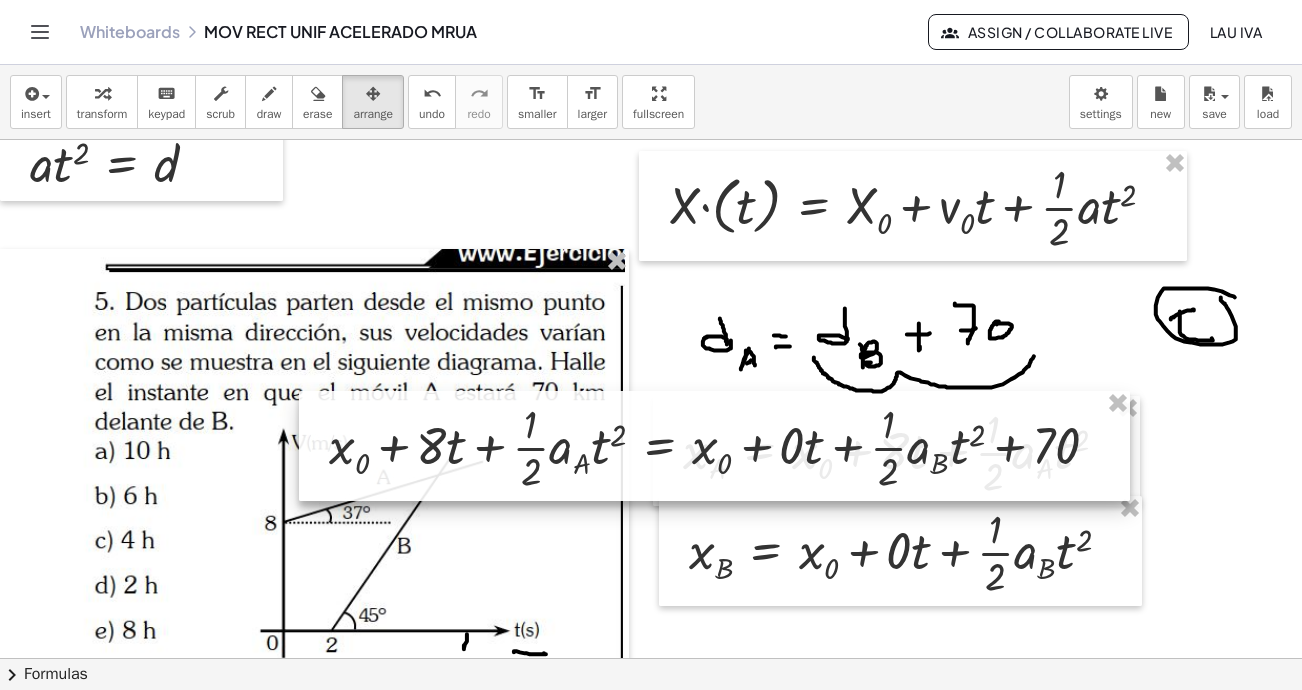 scroll, scrollTop: 3300, scrollLeft: 0, axis: vertical 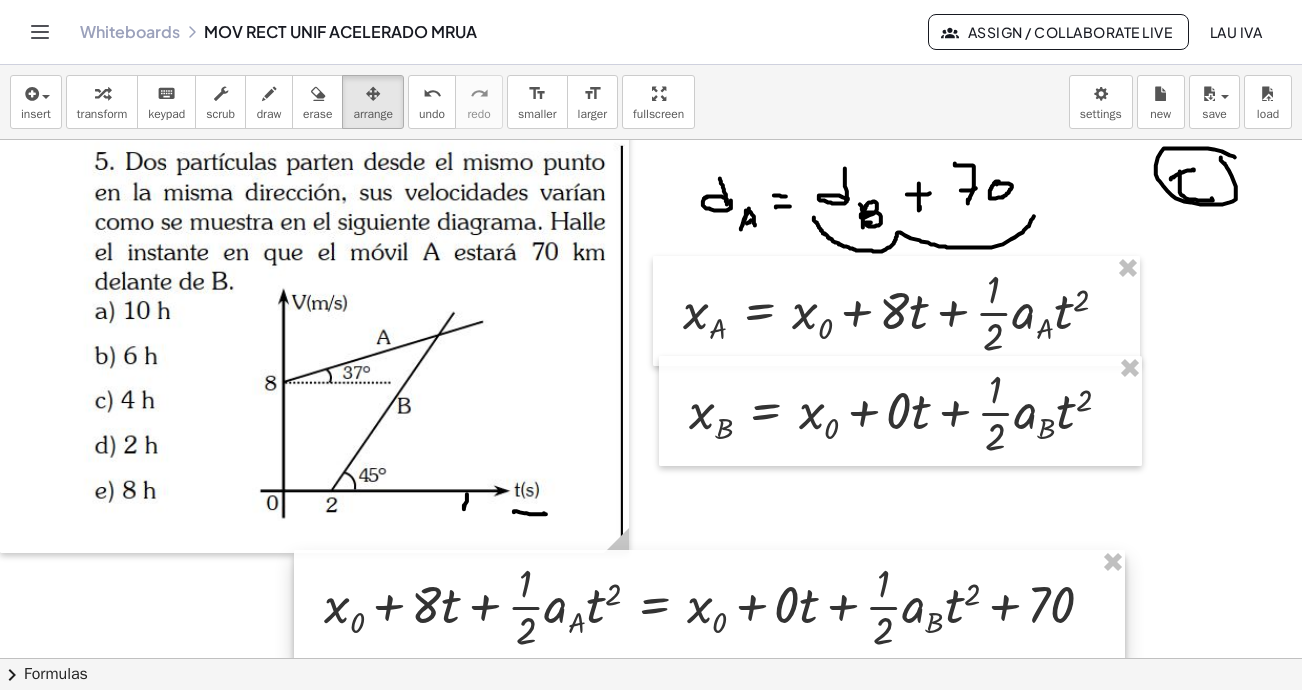 drag, startPoint x: 762, startPoint y: 294, endPoint x: 754, endPoint y: 593, distance: 299.107 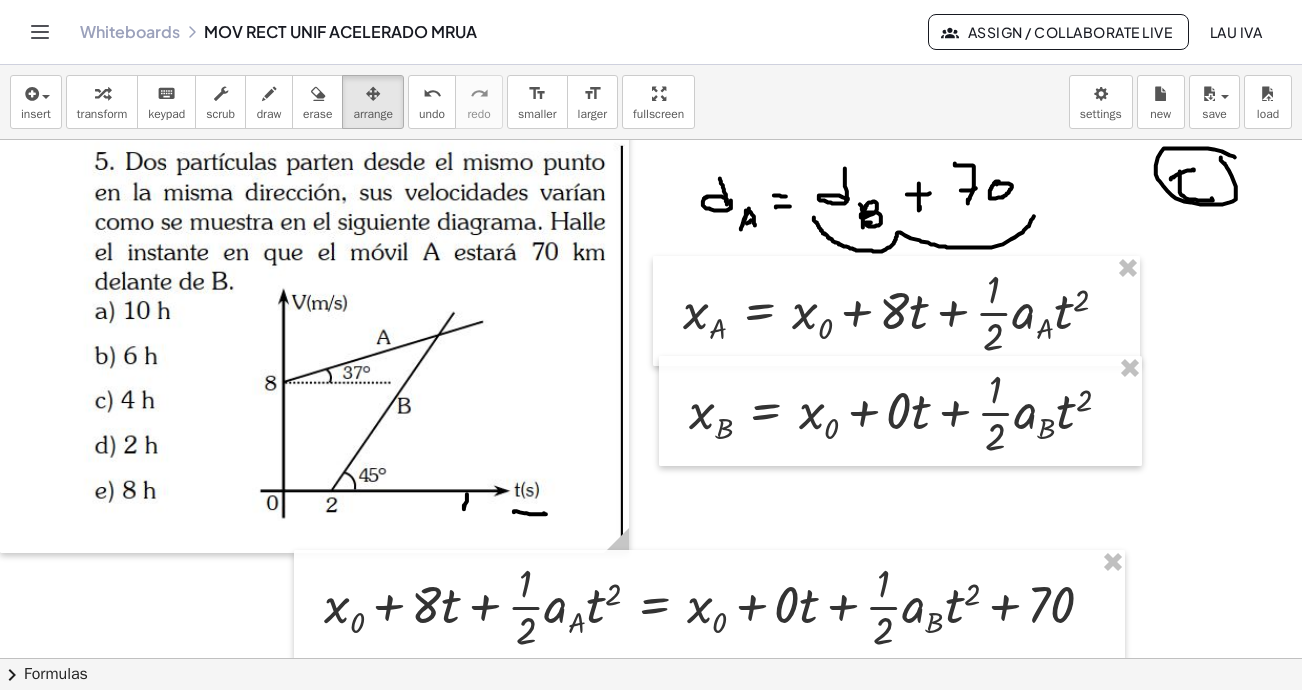 scroll, scrollTop: 3400, scrollLeft: 0, axis: vertical 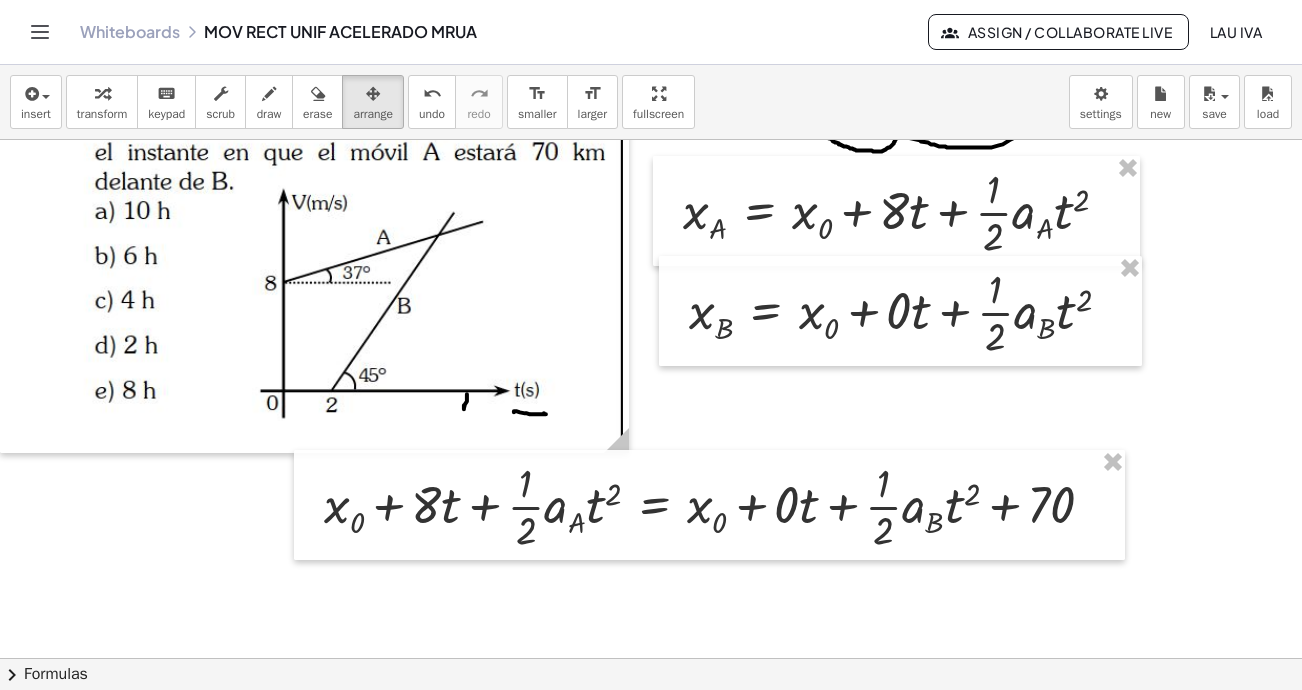 drag, startPoint x: 262, startPoint y: 103, endPoint x: 345, endPoint y: 421, distance: 328.65332 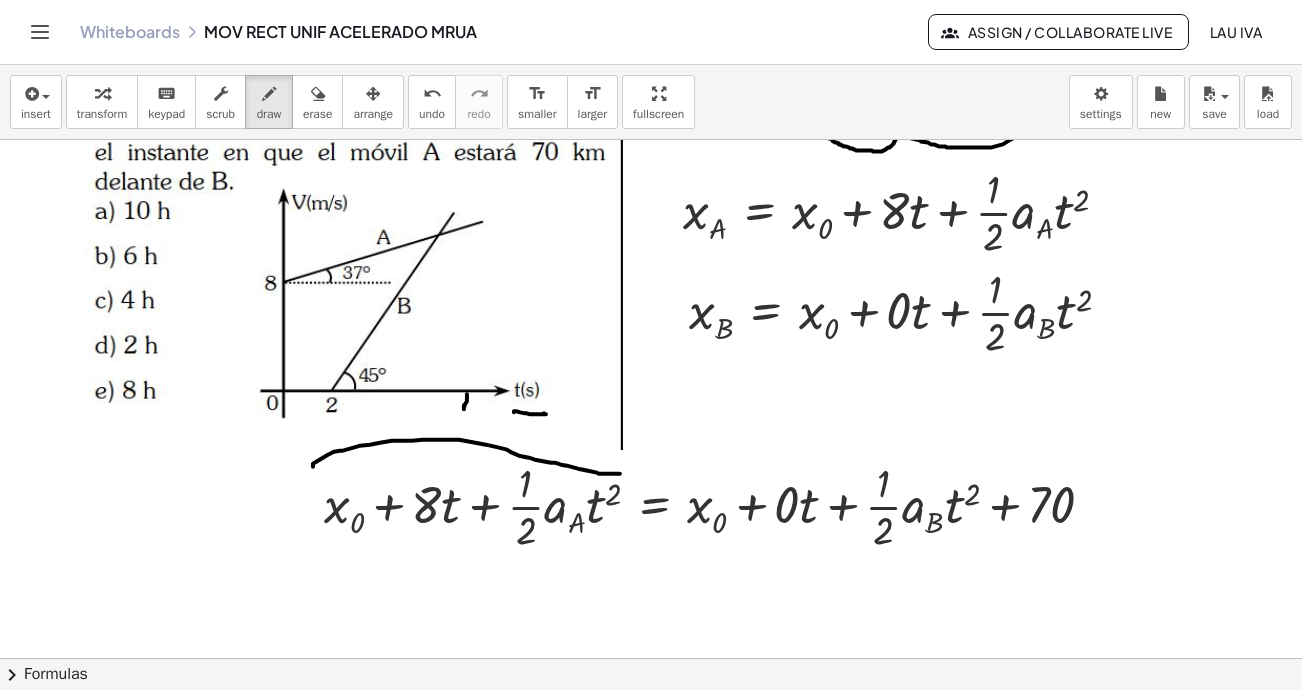 drag, startPoint x: 313, startPoint y: 466, endPoint x: 620, endPoint y: 473, distance: 307.0798 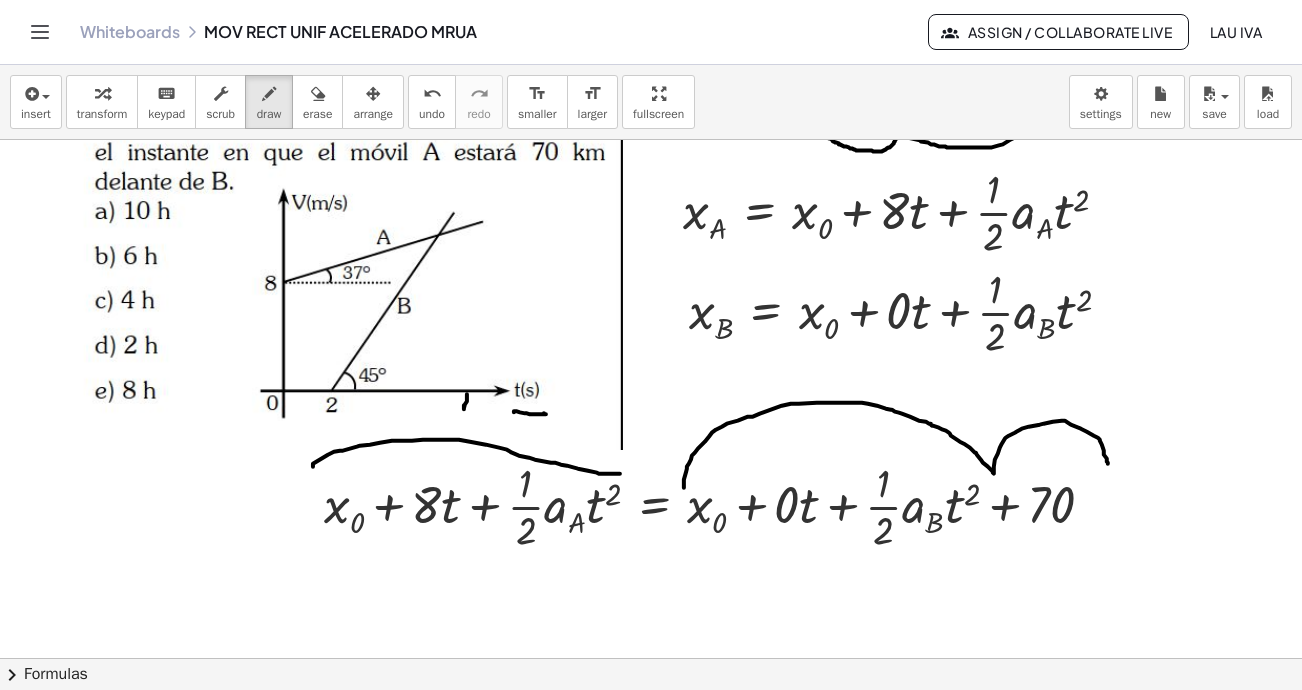 drag, startPoint x: 684, startPoint y: 487, endPoint x: 1126, endPoint y: 528, distance: 443.89752 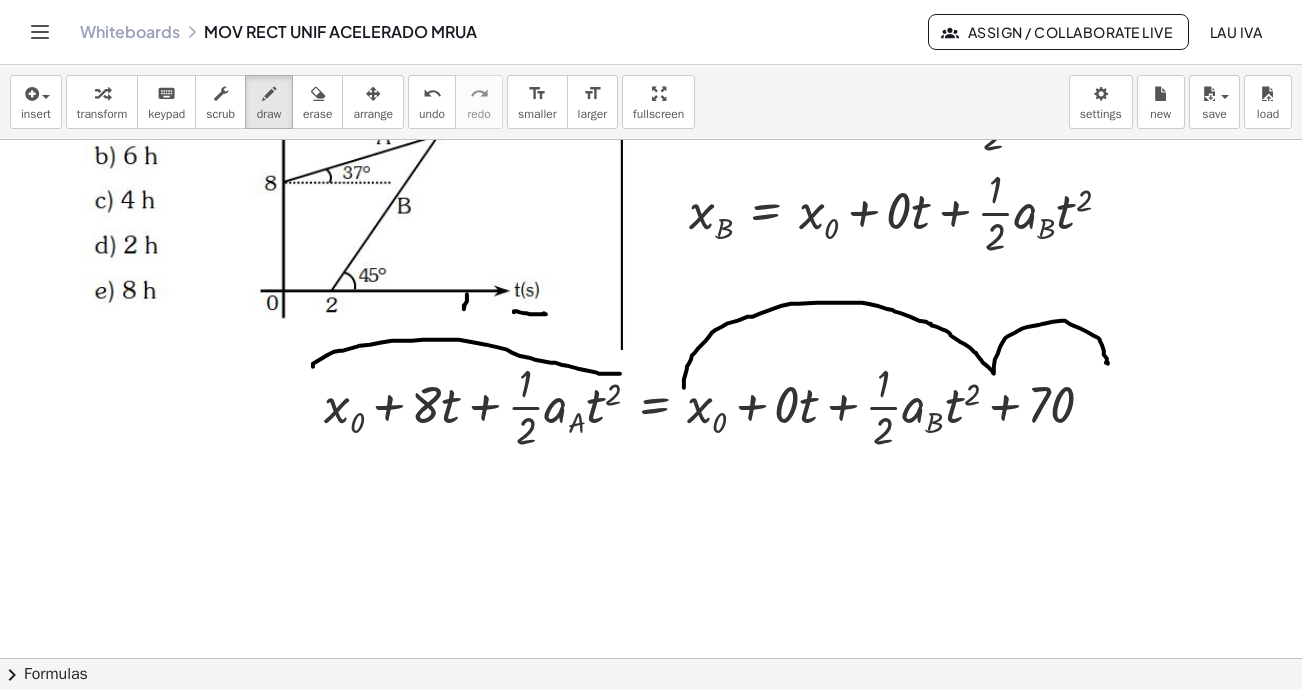 scroll, scrollTop: 3600, scrollLeft: 0, axis: vertical 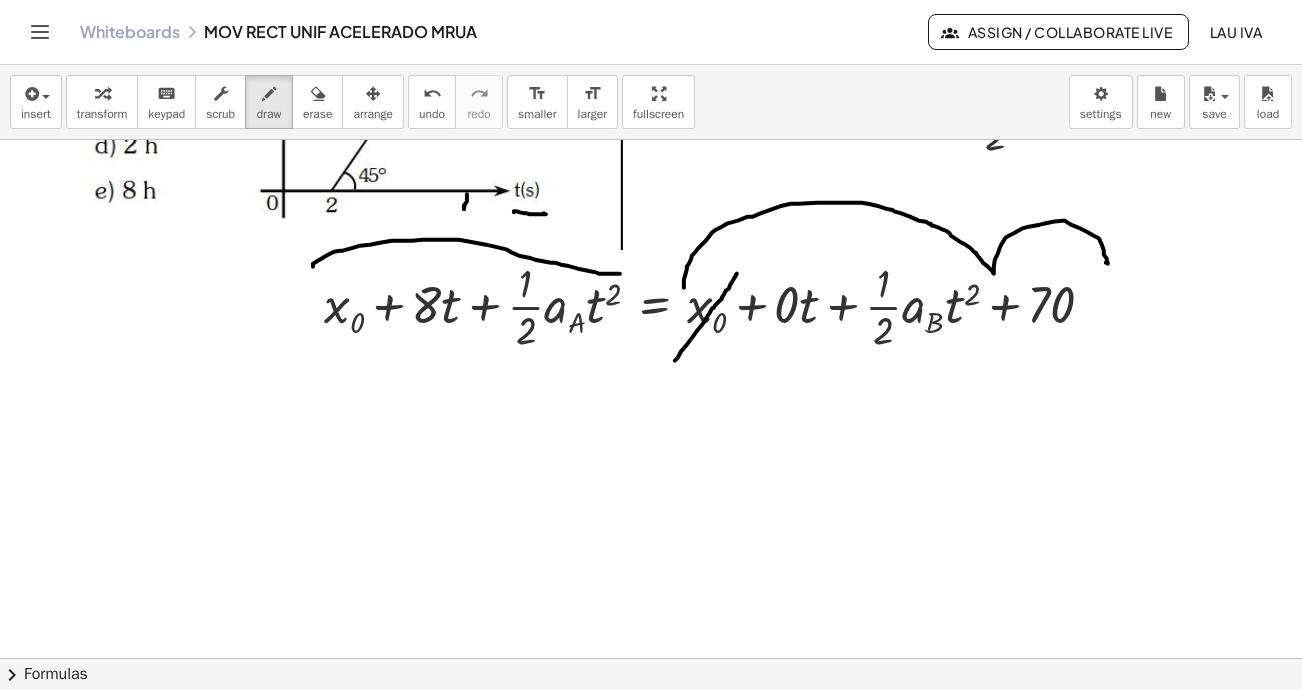drag, startPoint x: 737, startPoint y: 273, endPoint x: 675, endPoint y: 360, distance: 106.83164 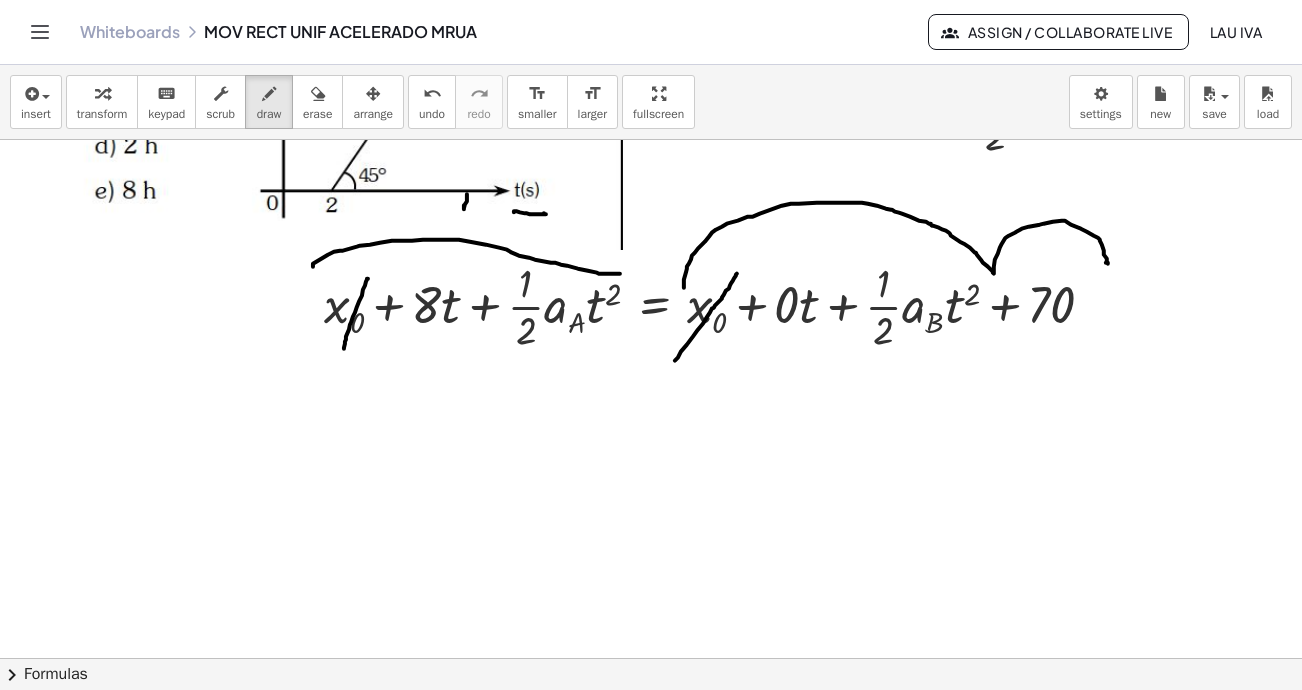 drag, startPoint x: 368, startPoint y: 278, endPoint x: 338, endPoint y: 351, distance: 78.92401 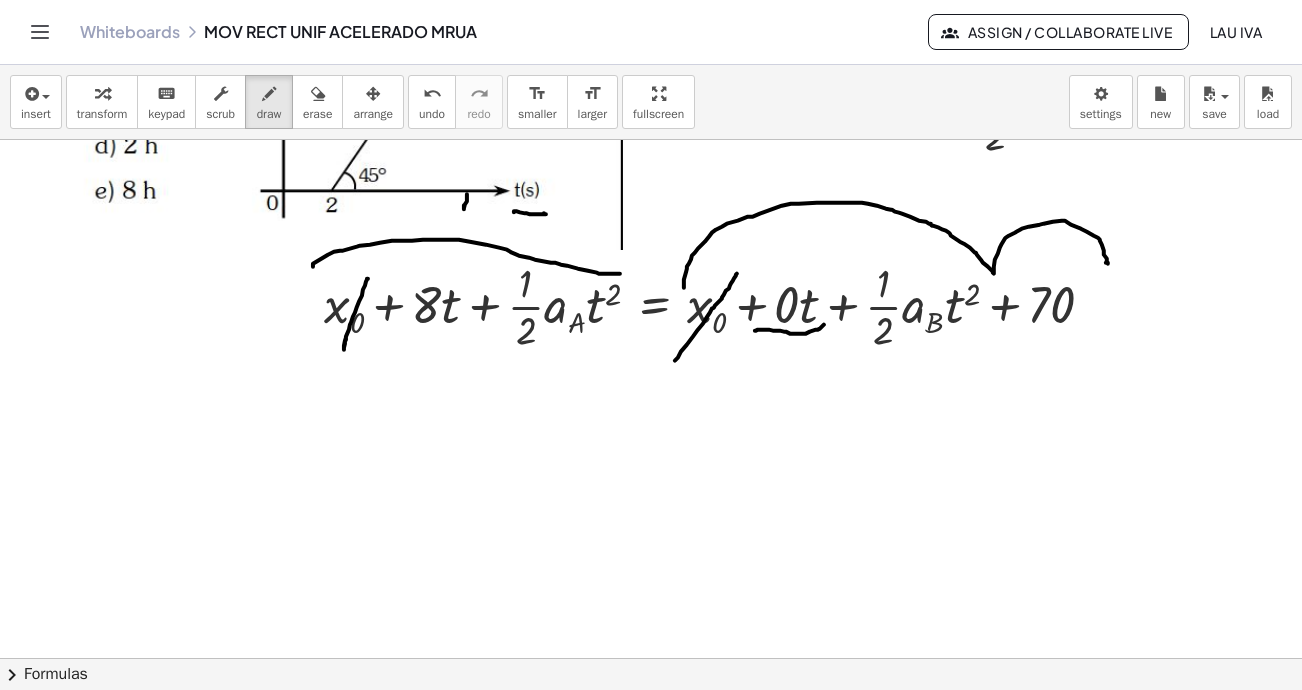 drag, startPoint x: 758, startPoint y: 329, endPoint x: 800, endPoint y: 357, distance: 50.47772 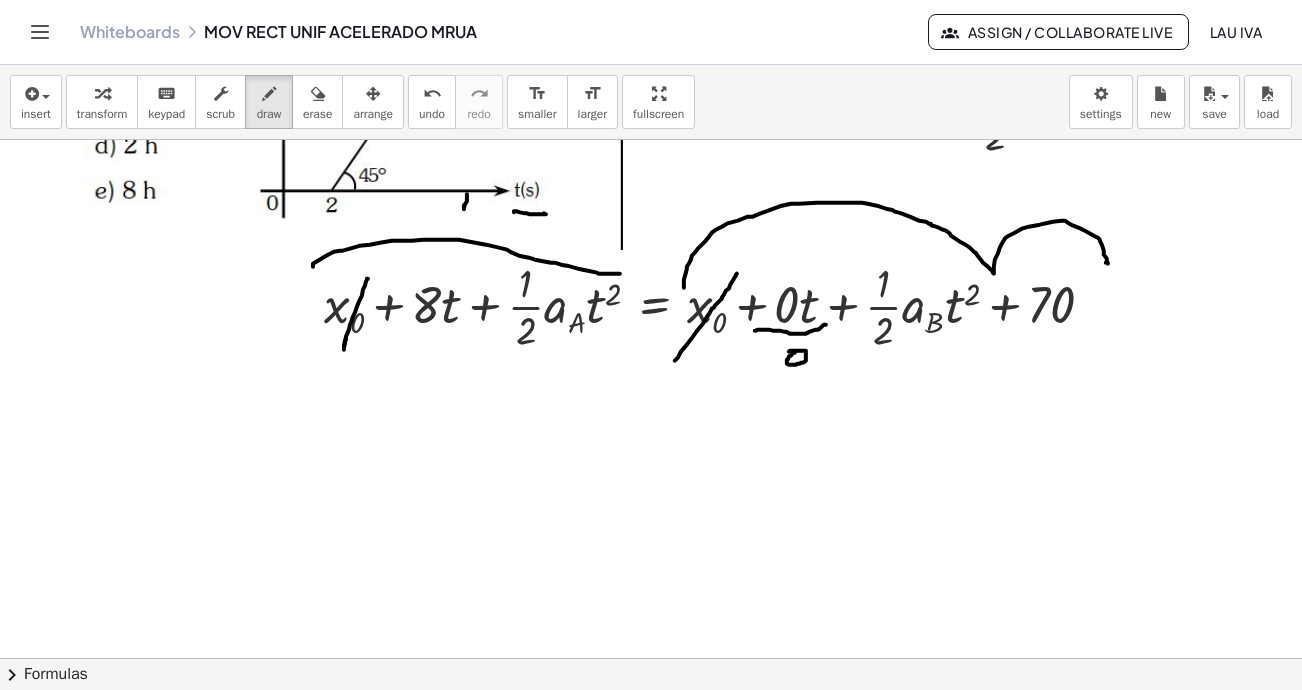 click at bounding box center [653, -1383] 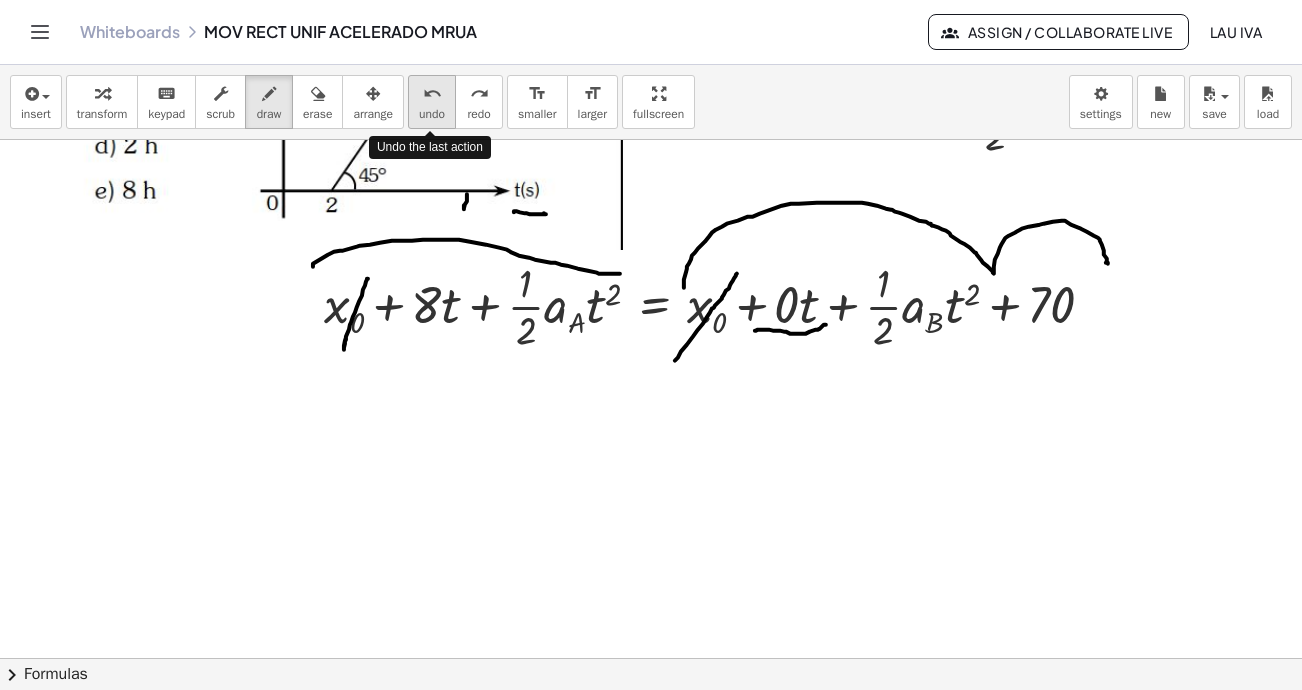 click on "undo" at bounding box center [432, 94] 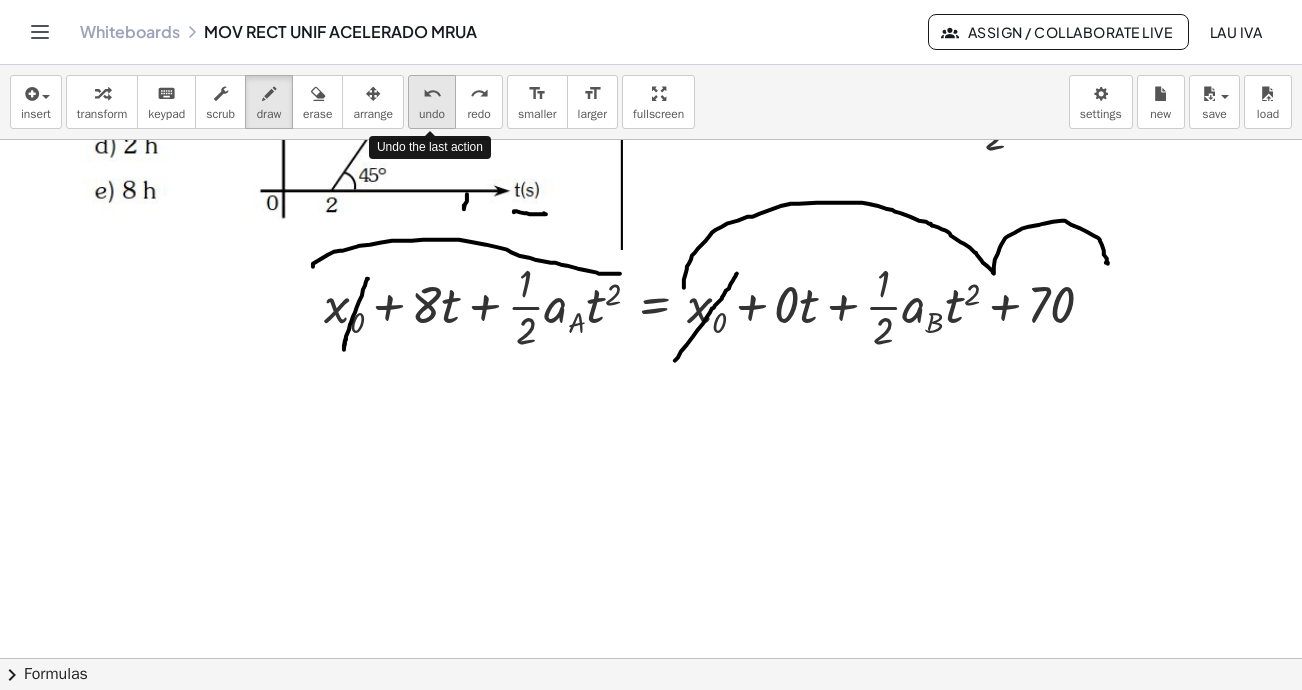 click on "undo" at bounding box center (432, 94) 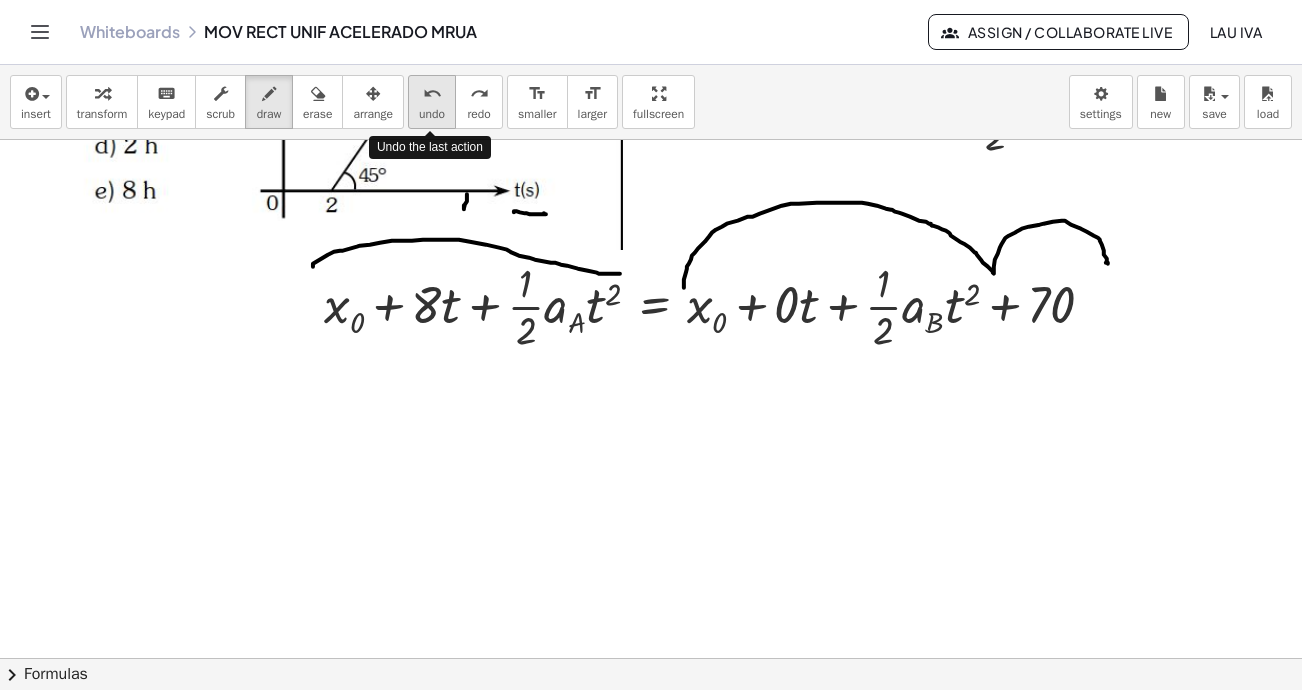 click on "undo" at bounding box center [432, 94] 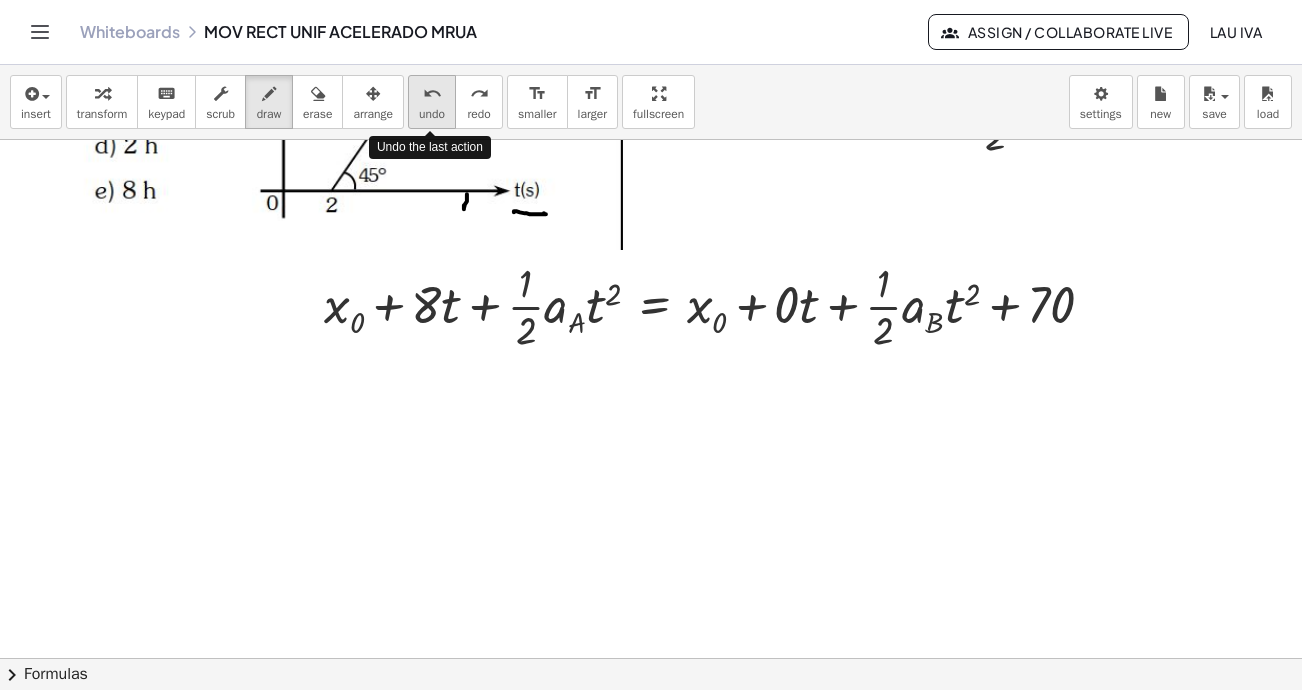 click on "undo" at bounding box center (432, 94) 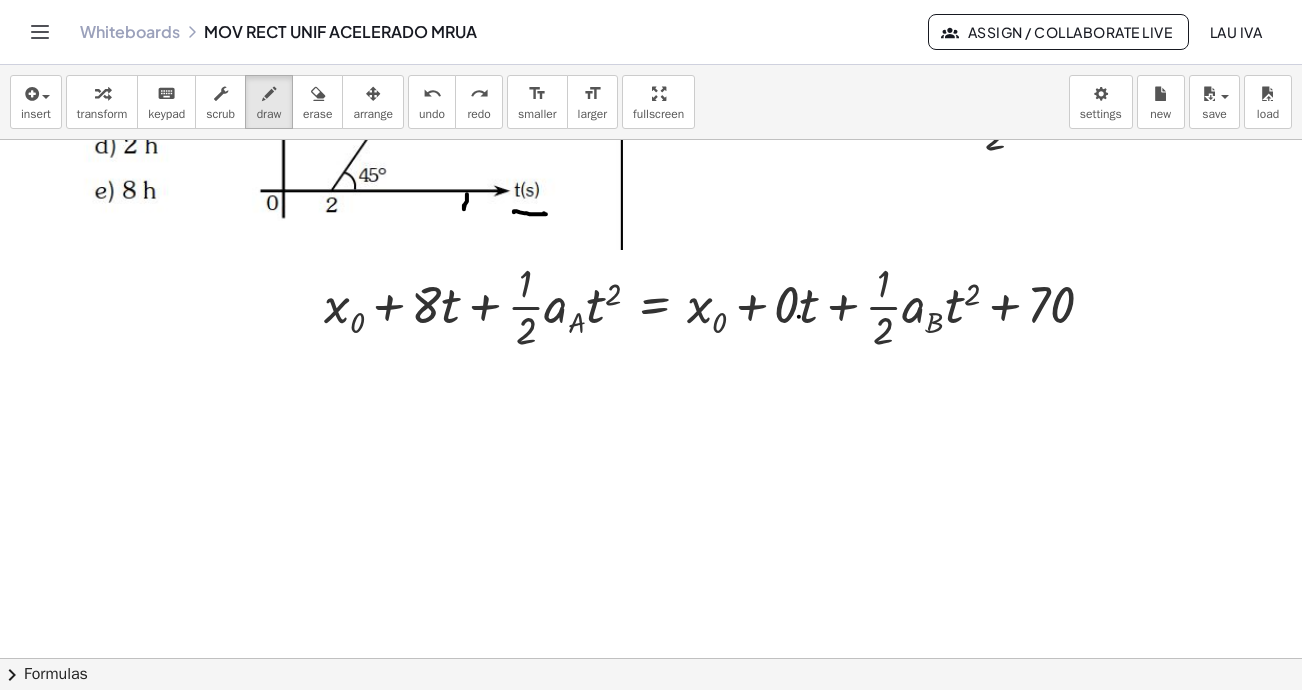 click at bounding box center [653, -1383] 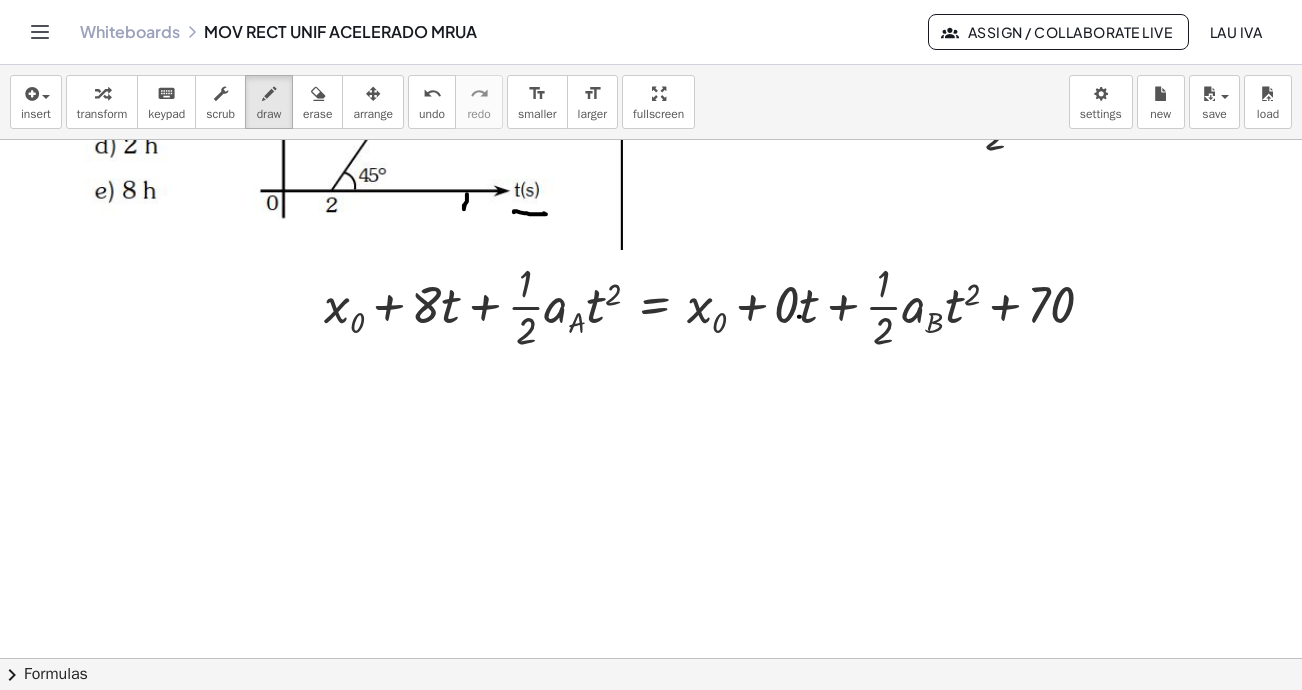 drag, startPoint x: 91, startPoint y: 95, endPoint x: 712, endPoint y: 232, distance: 635.9324 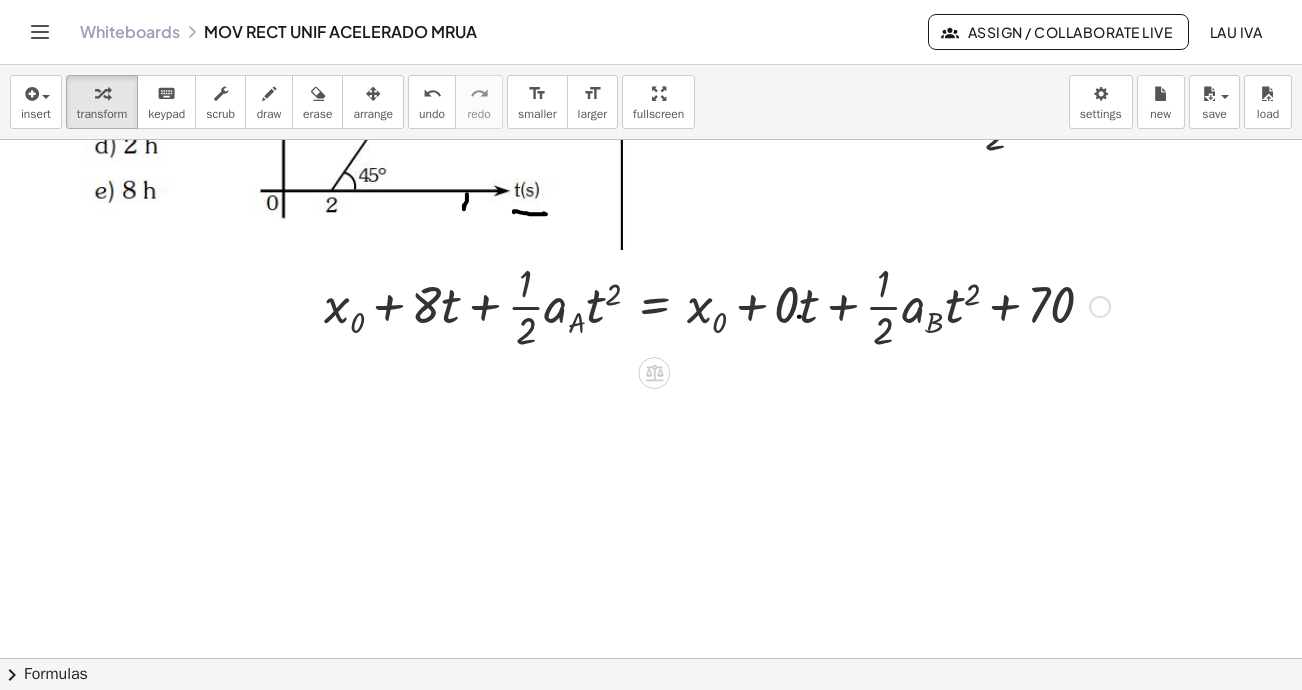 click at bounding box center [717, 305] 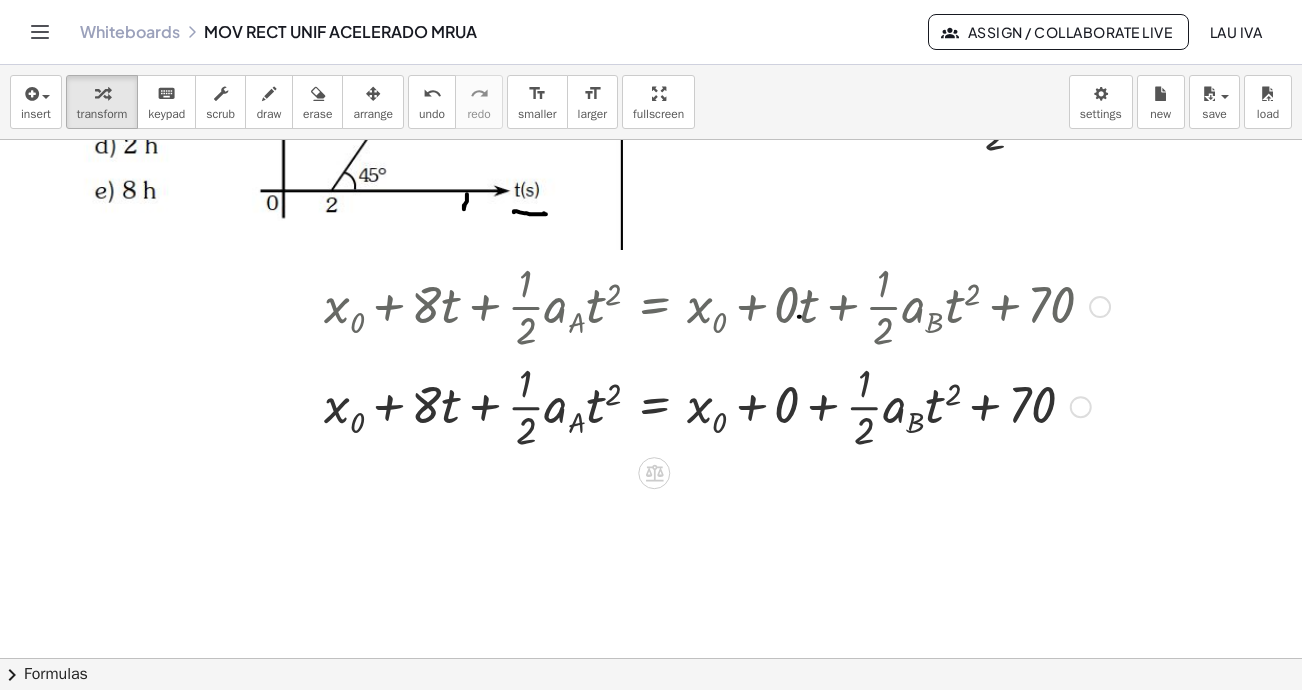 click at bounding box center (717, 405) 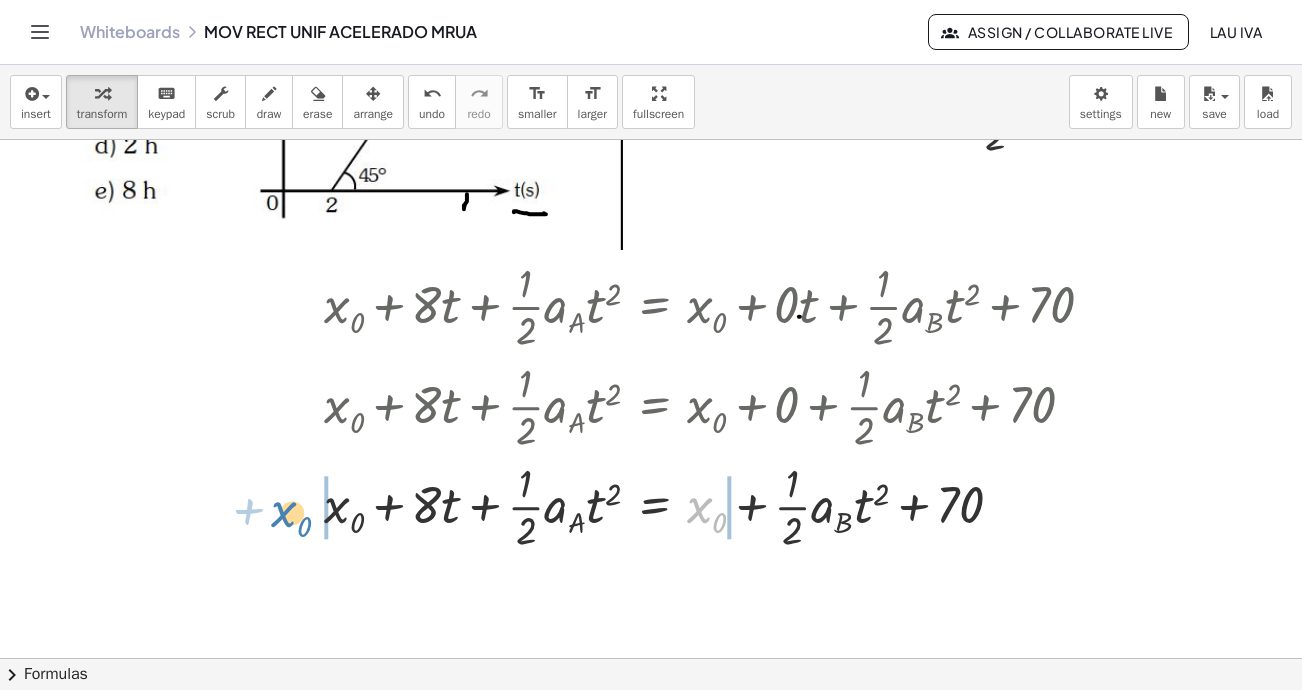 drag, startPoint x: 706, startPoint y: 507, endPoint x: 350, endPoint y: 492, distance: 356.31586 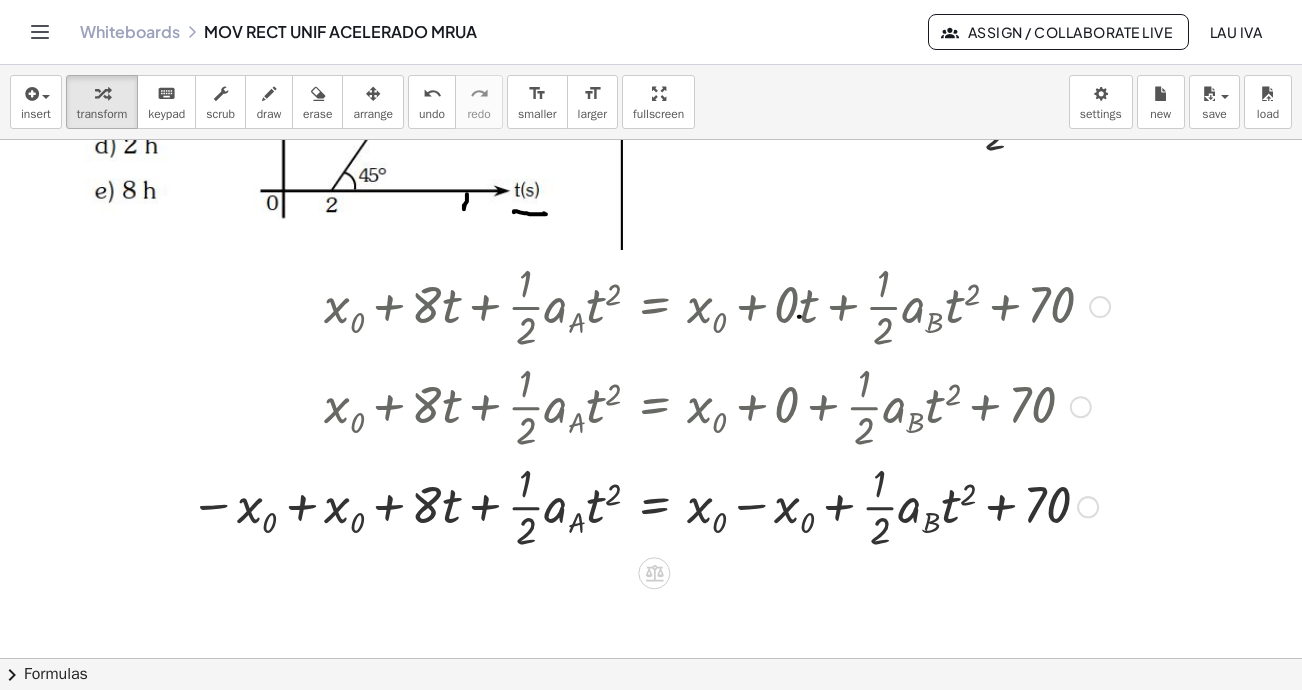 click at bounding box center [650, 505] 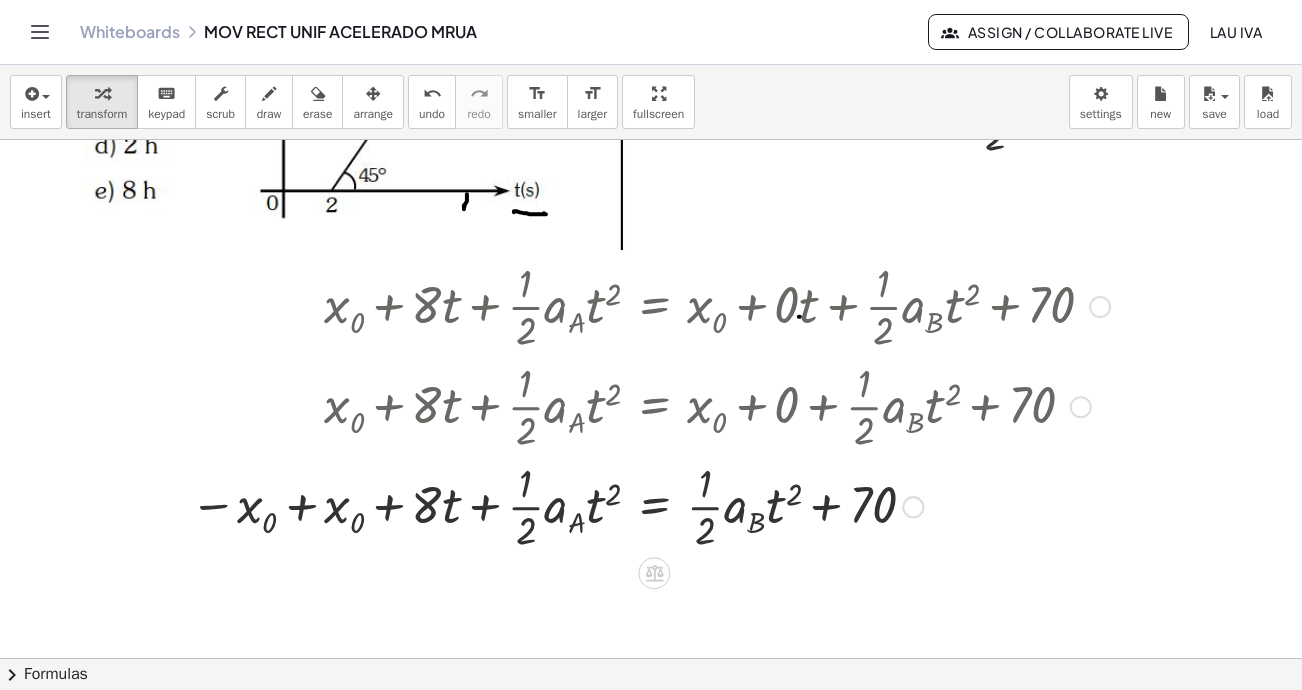 click at bounding box center (650, 505) 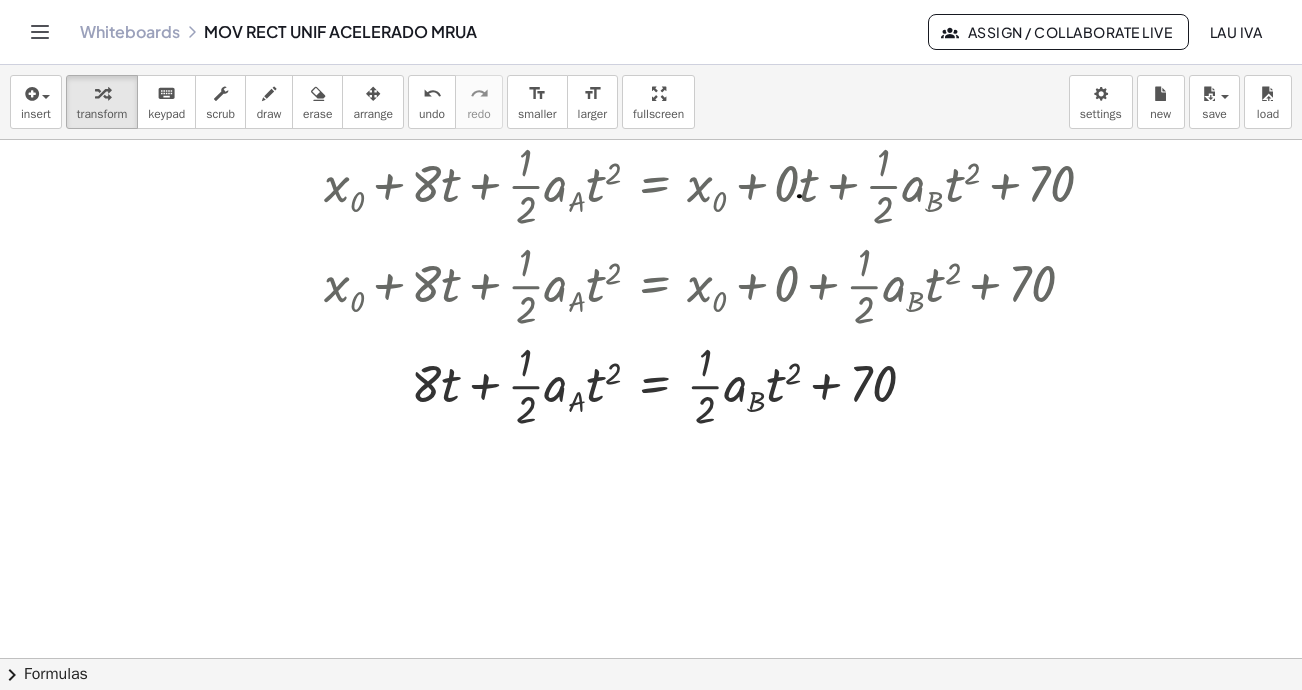 scroll, scrollTop: 3750, scrollLeft: 0, axis: vertical 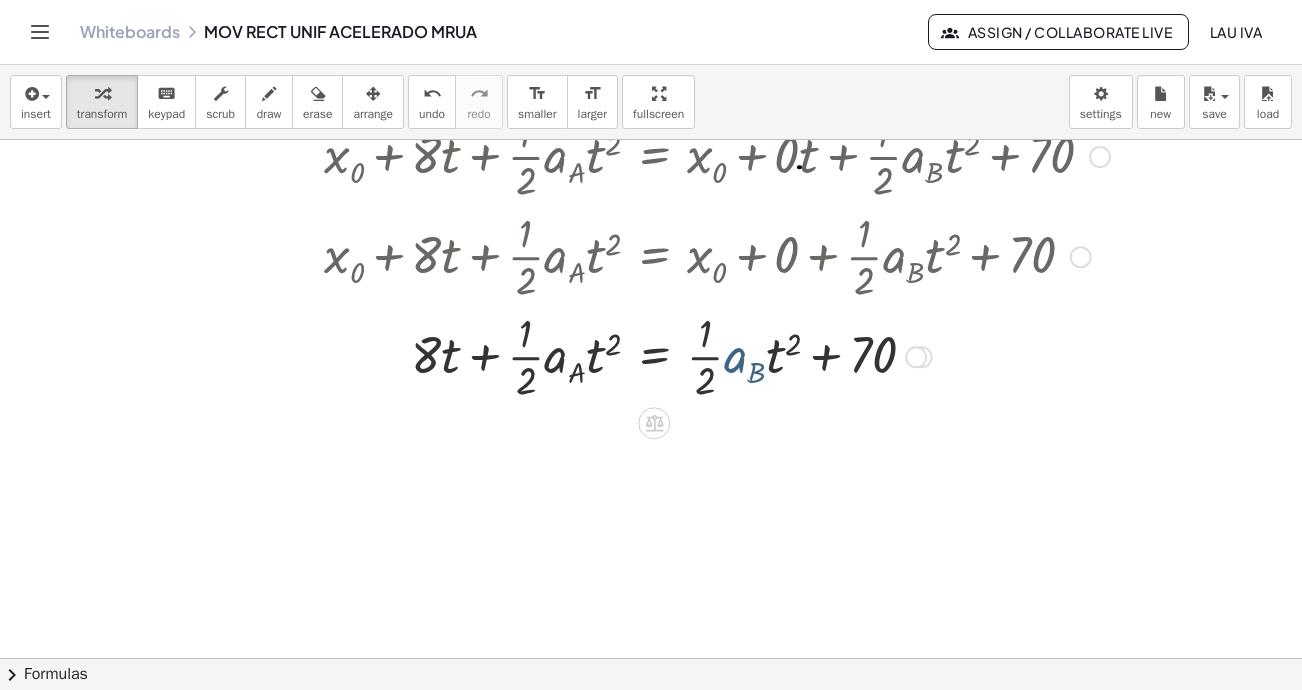 click at bounding box center [717, 355] 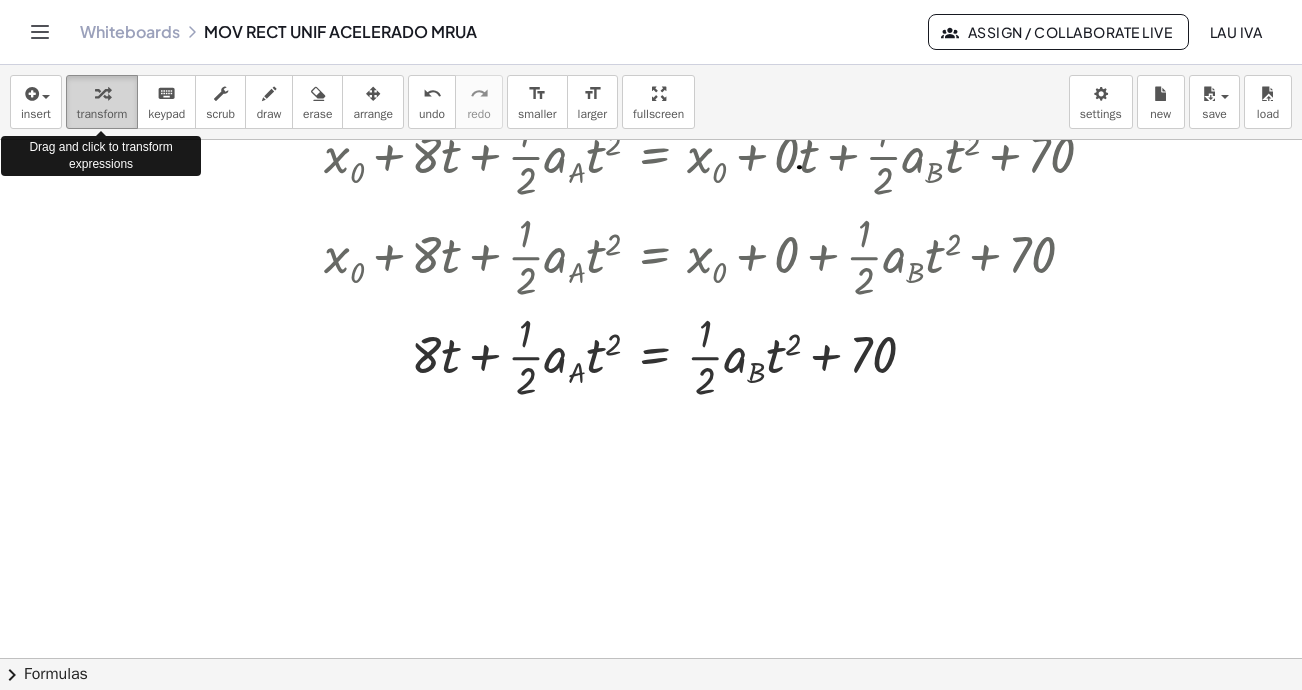 click on "transform" at bounding box center (102, 114) 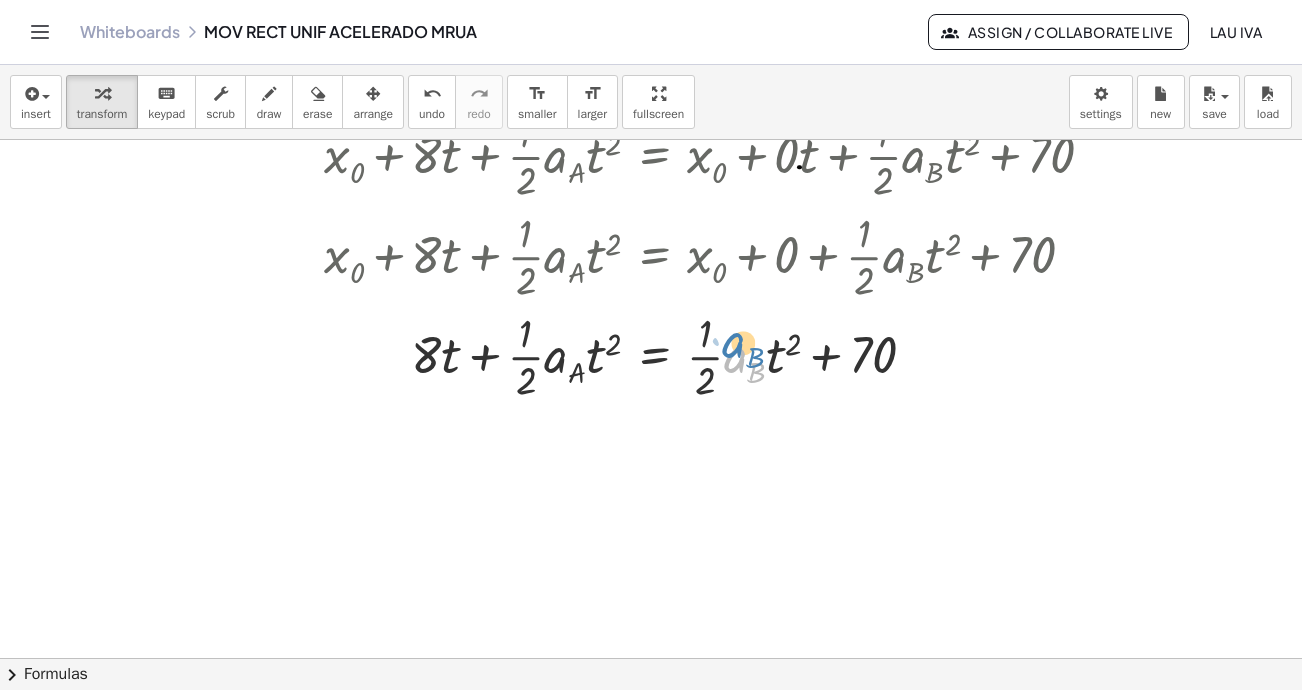 drag, startPoint x: 729, startPoint y: 353, endPoint x: 738, endPoint y: 347, distance: 10.816654 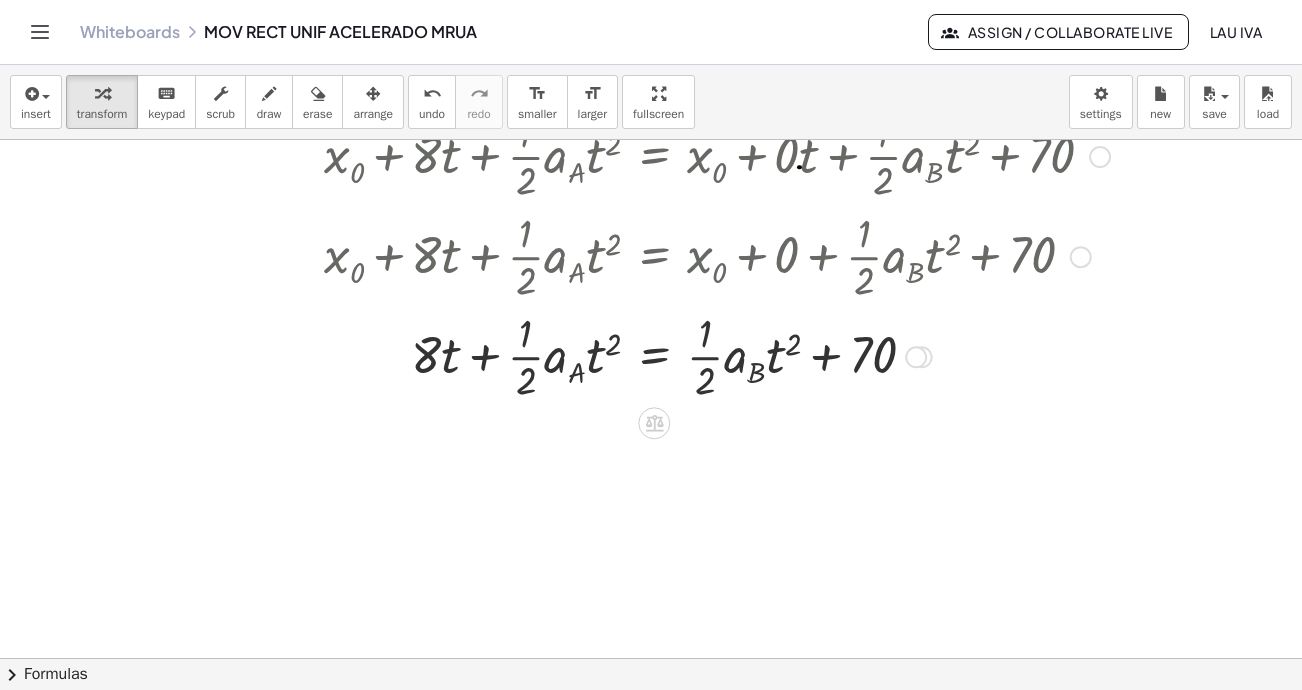 click at bounding box center (717, 355) 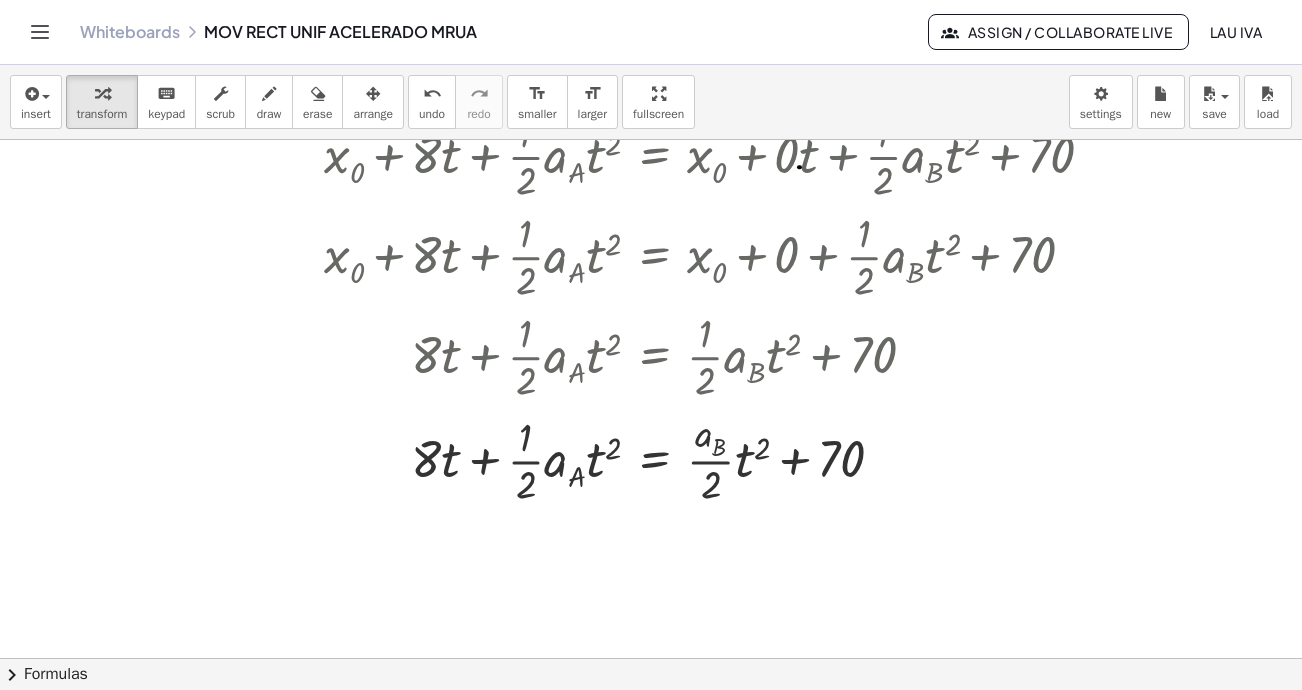 drag, startPoint x: 418, startPoint y: 98, endPoint x: 503, endPoint y: 139, distance: 94.371605 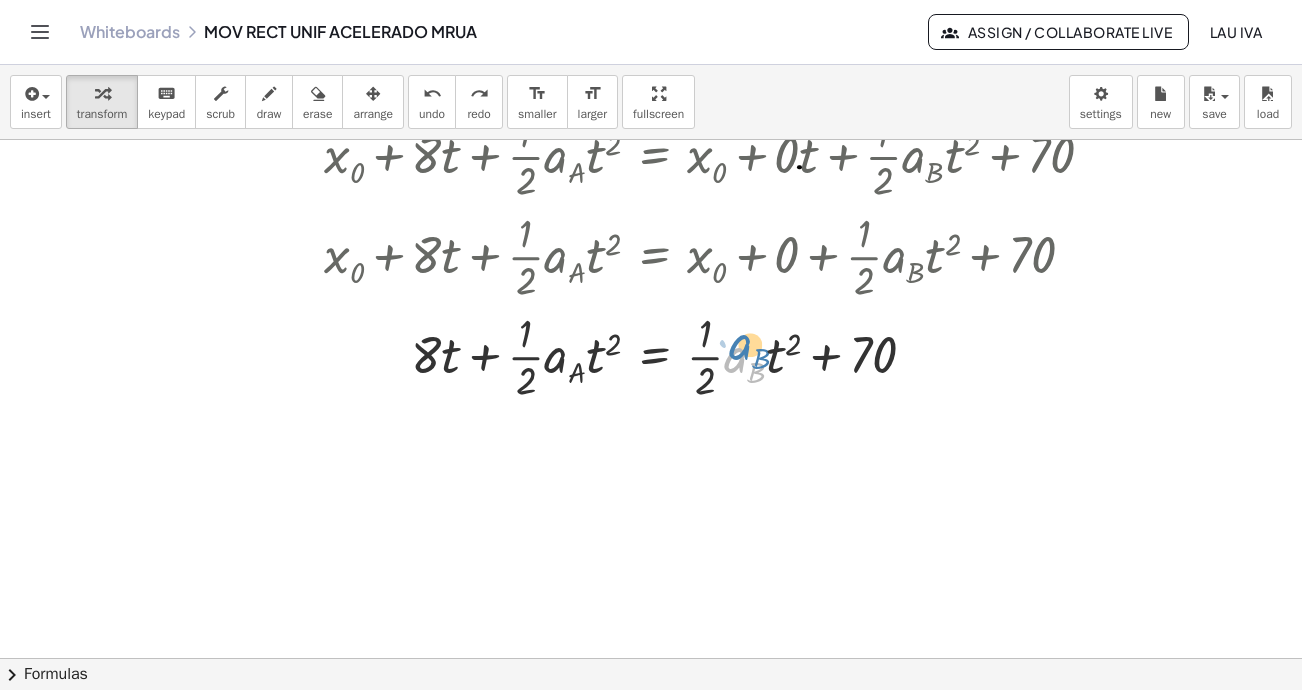 drag, startPoint x: 743, startPoint y: 359, endPoint x: 750, endPoint y: 349, distance: 12.206555 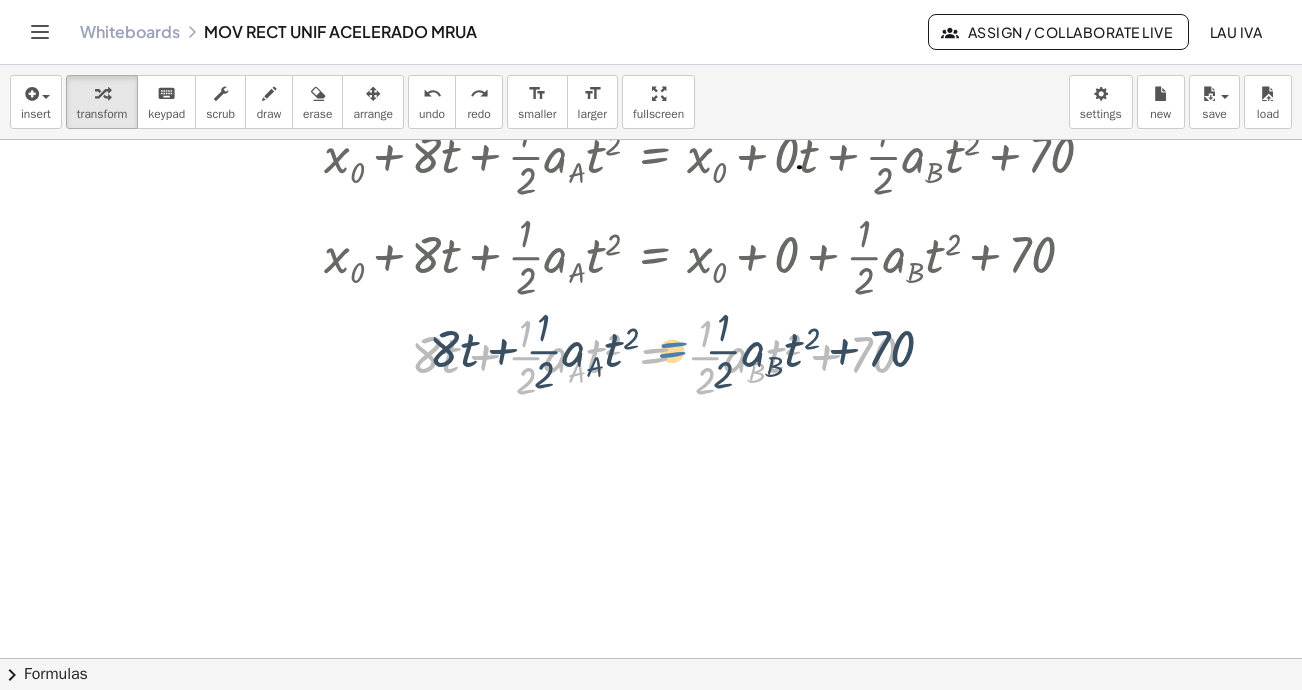 drag, startPoint x: 675, startPoint y: 357, endPoint x: 691, endPoint y: 345, distance: 20 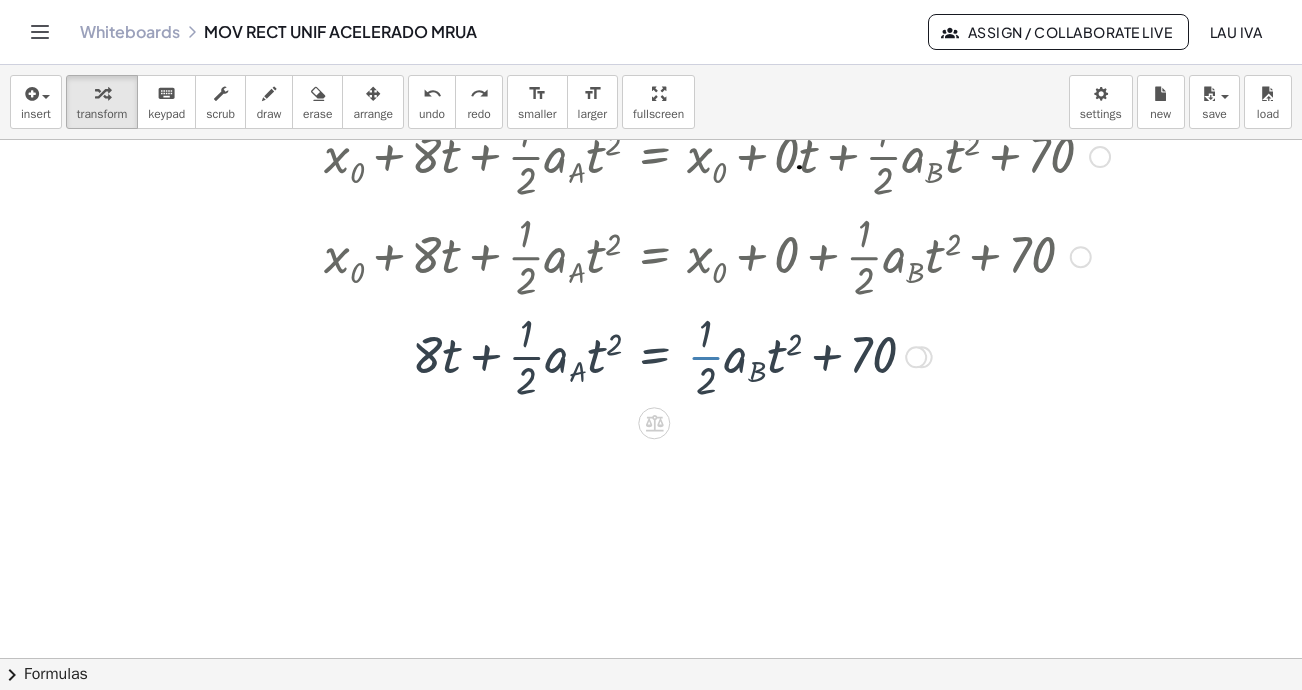 drag, startPoint x: 691, startPoint y: 345, endPoint x: 706, endPoint y: 341, distance: 15.524175 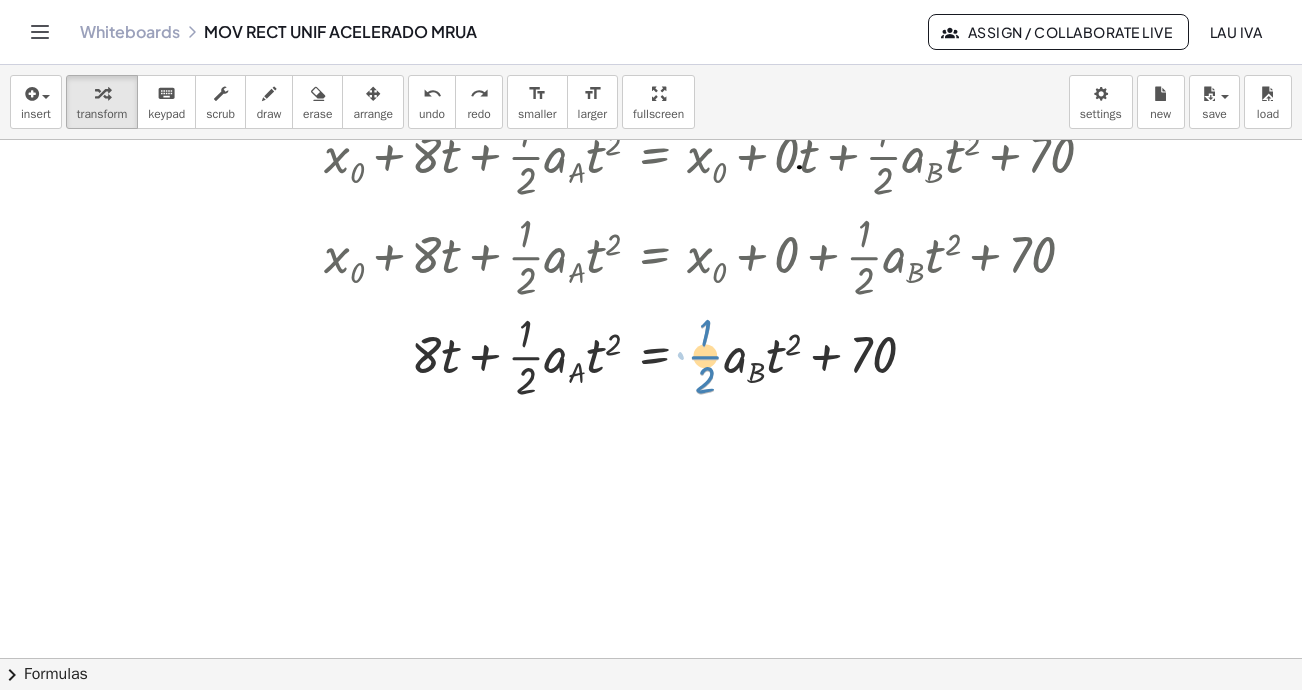 drag, startPoint x: 710, startPoint y: 349, endPoint x: 727, endPoint y: 347, distance: 17.117243 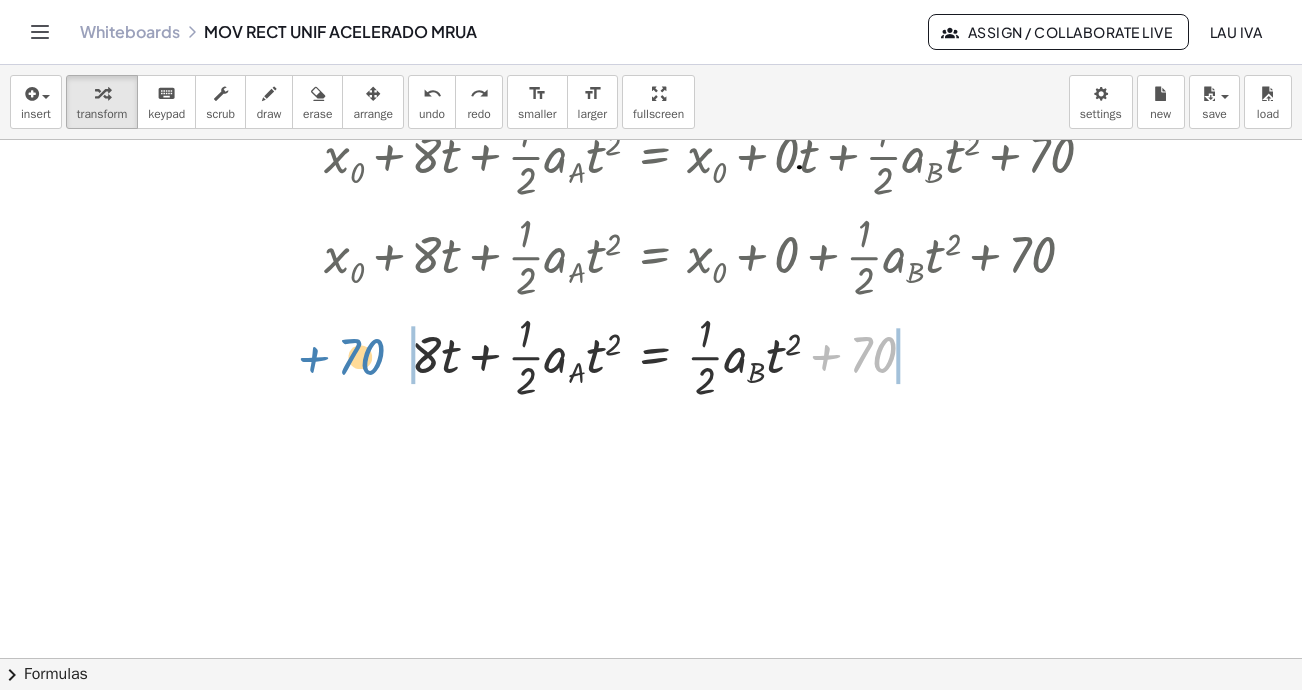 drag, startPoint x: 826, startPoint y: 357, endPoint x: 317, endPoint y: 424, distance: 513.3907 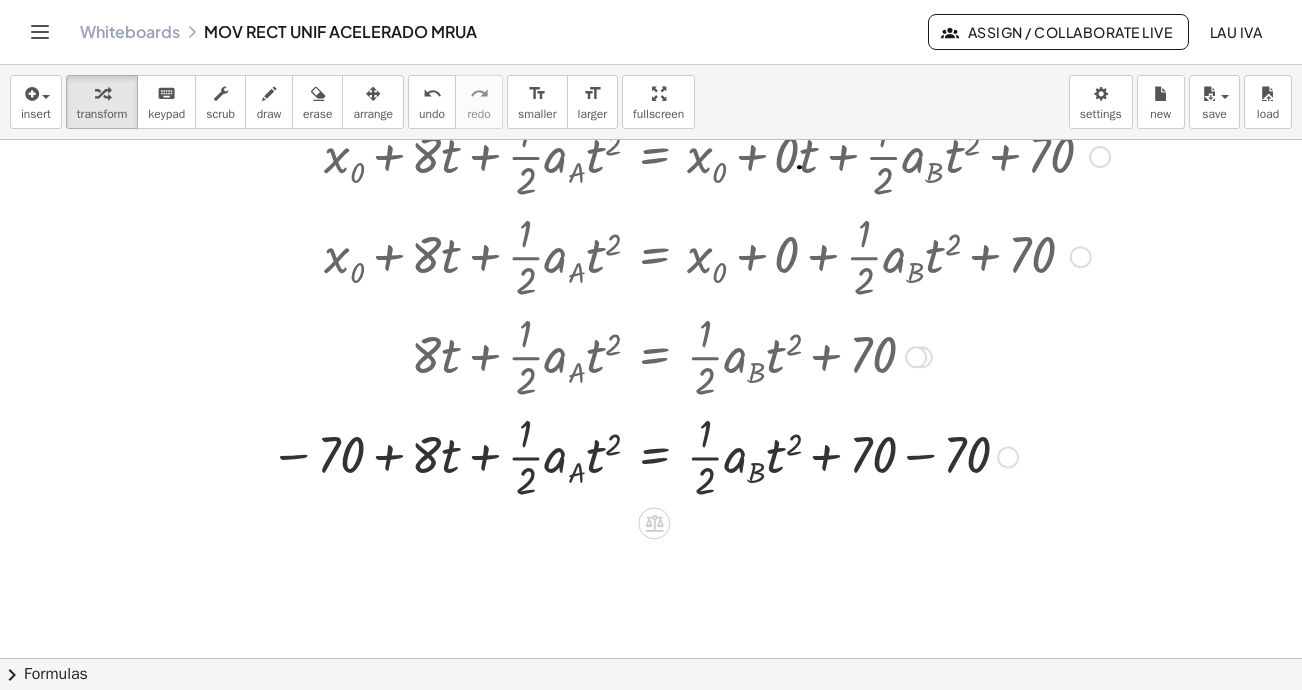 click at bounding box center [690, 455] 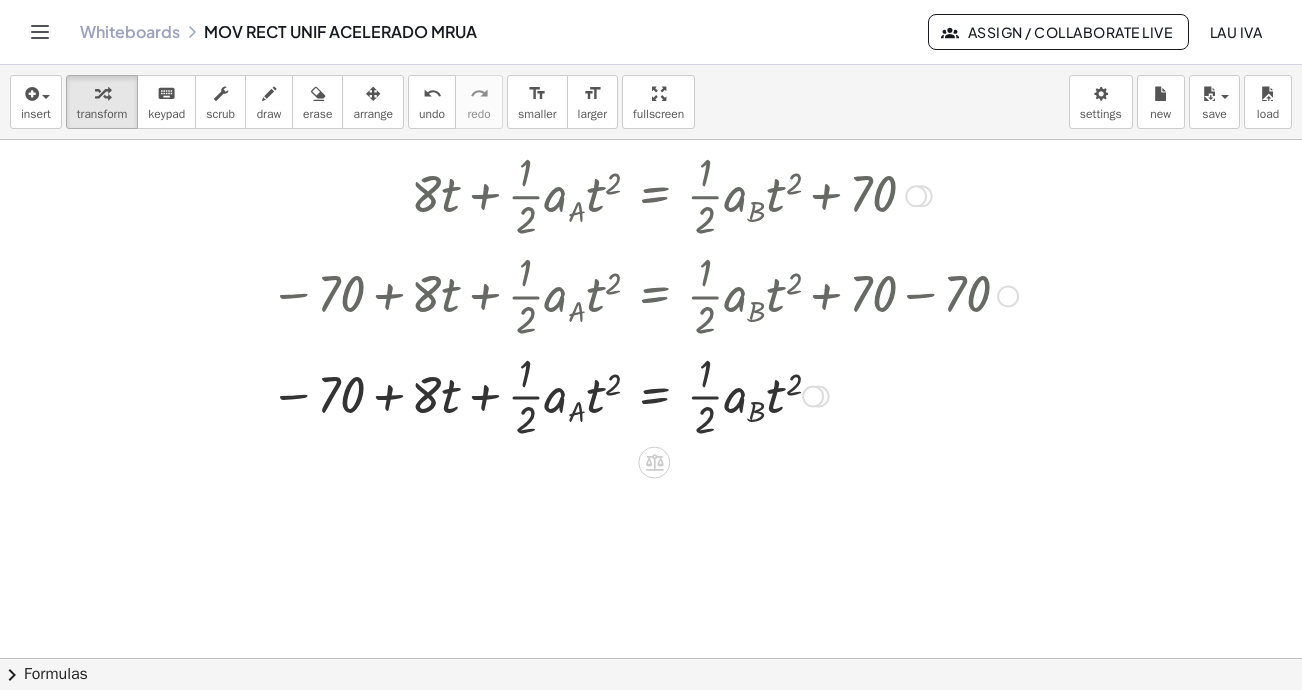 scroll, scrollTop: 3950, scrollLeft: 0, axis: vertical 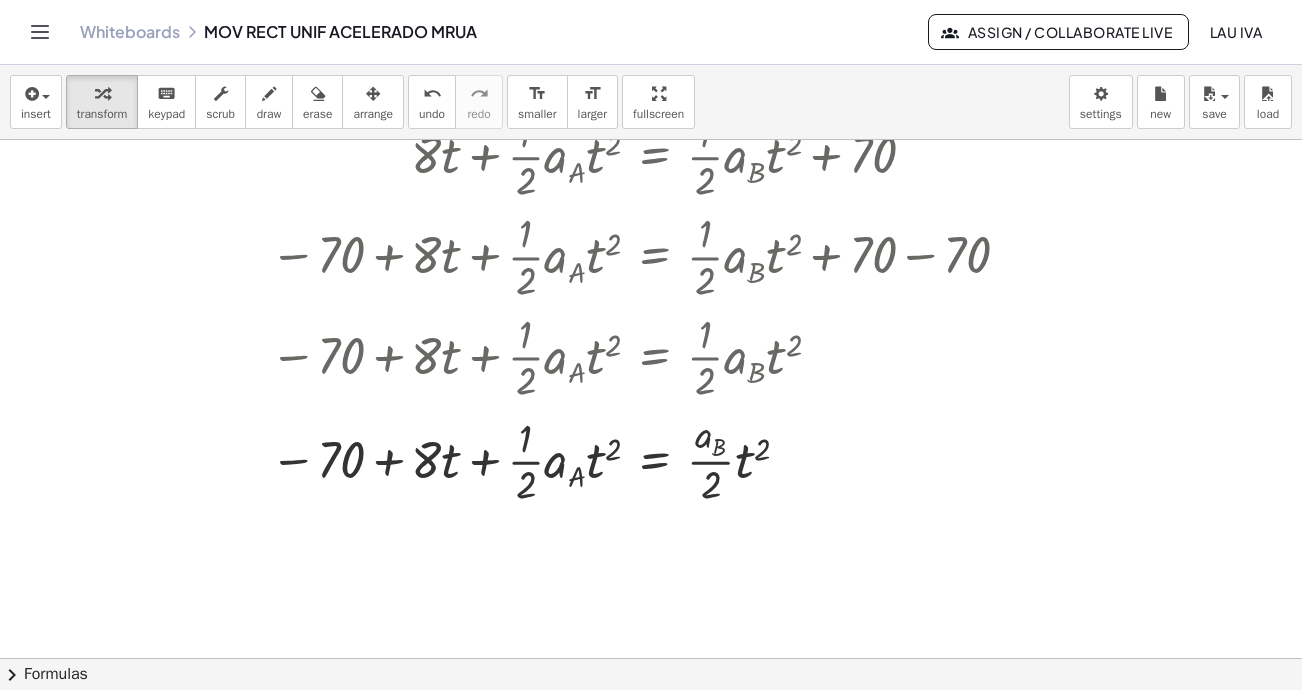 drag, startPoint x: 429, startPoint y: 98, endPoint x: 798, endPoint y: 381, distance: 465.0269 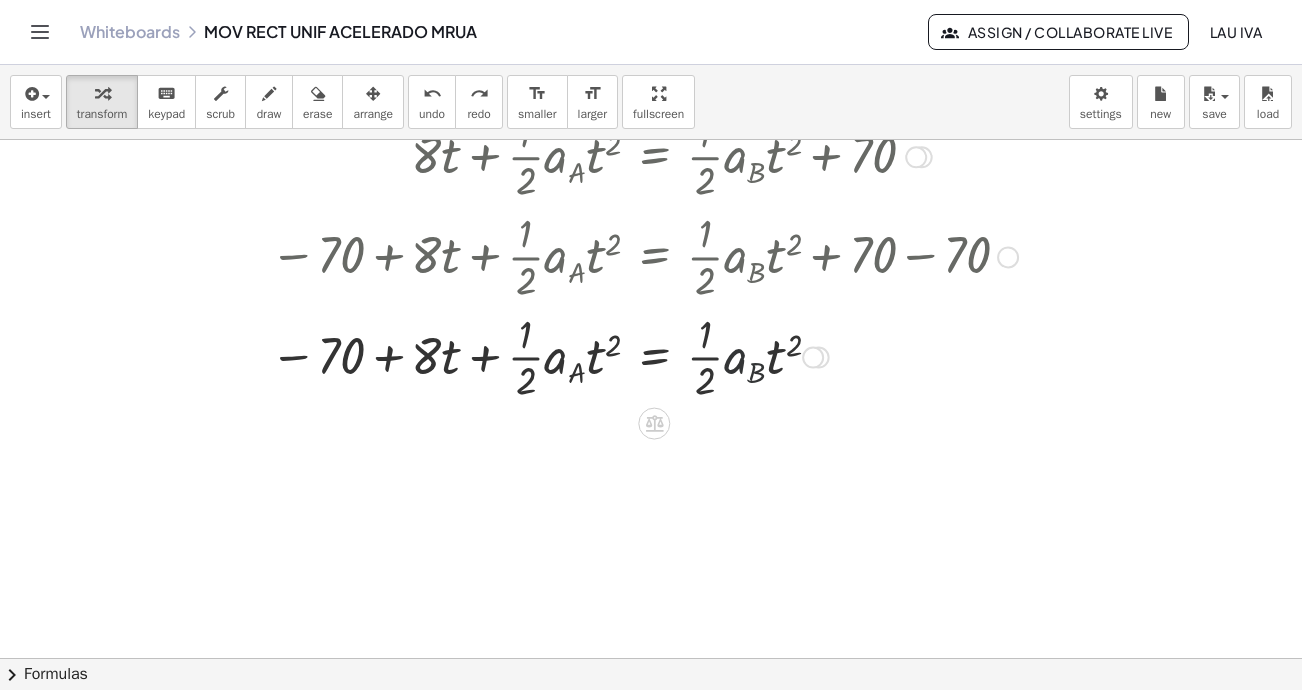 drag, startPoint x: 742, startPoint y: 389, endPoint x: 737, endPoint y: 361, distance: 28.442924 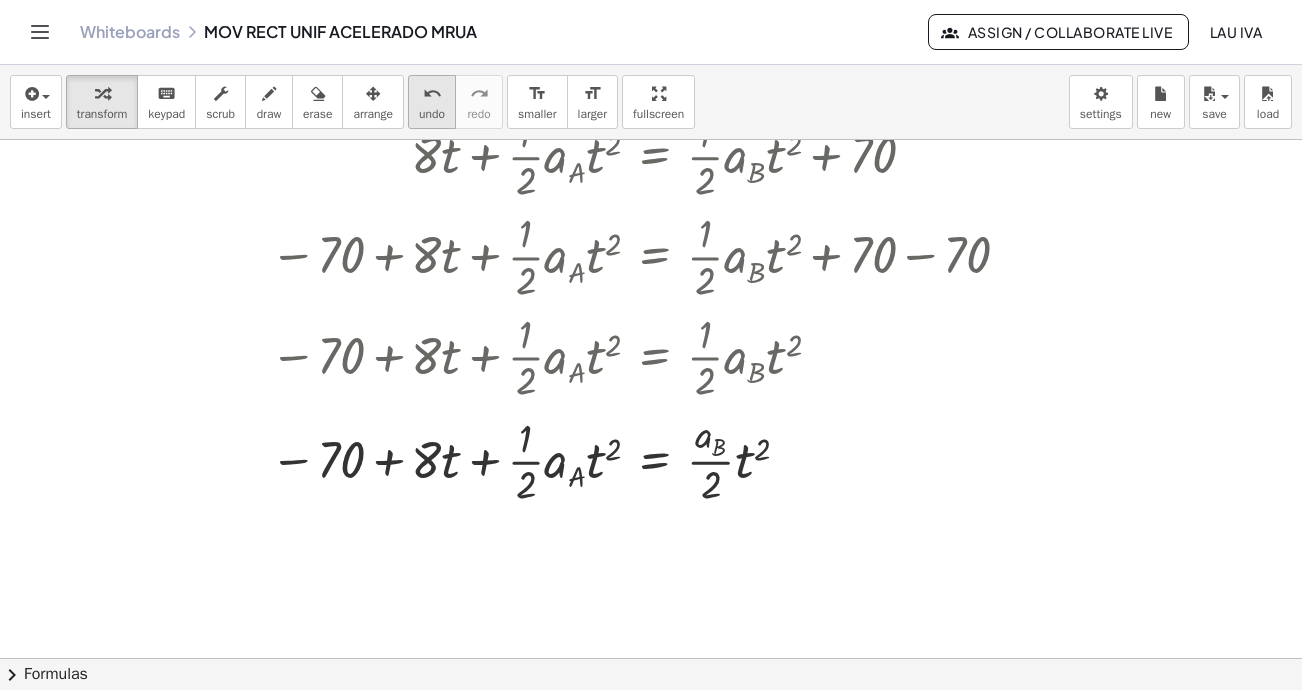 click on "undo" at bounding box center [432, 94] 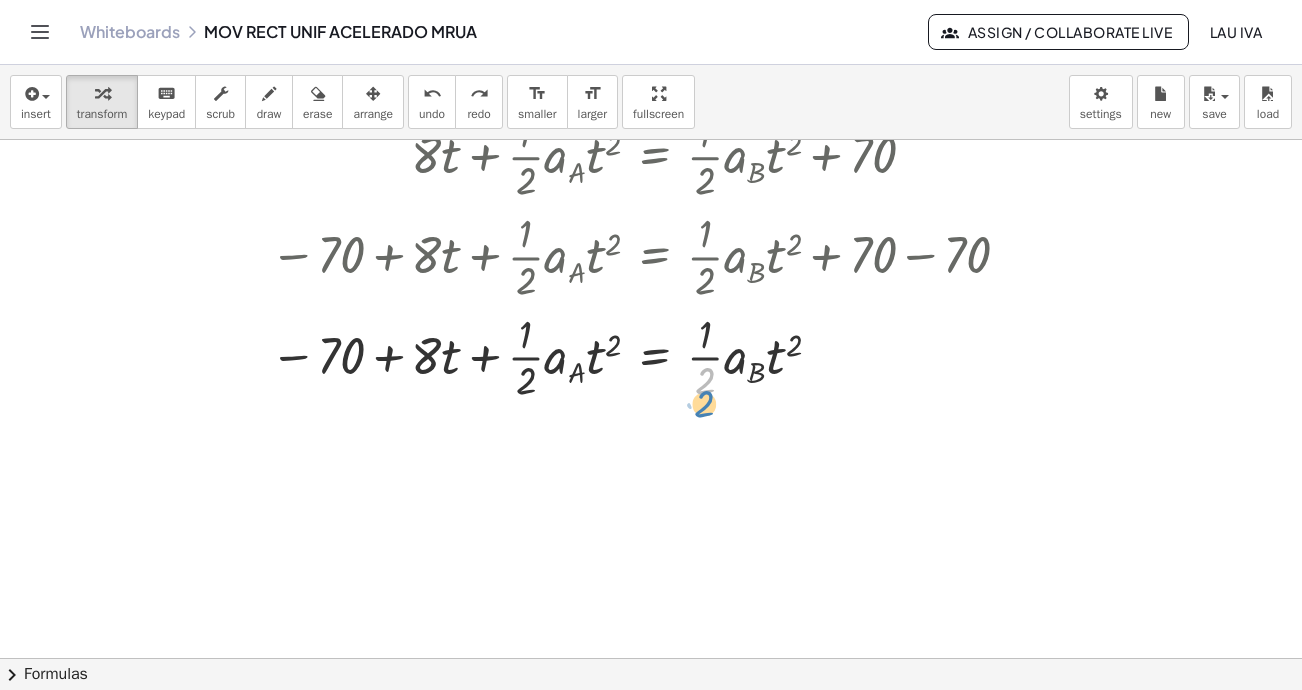 drag, startPoint x: 733, startPoint y: 397, endPoint x: 762, endPoint y: 368, distance: 41.01219 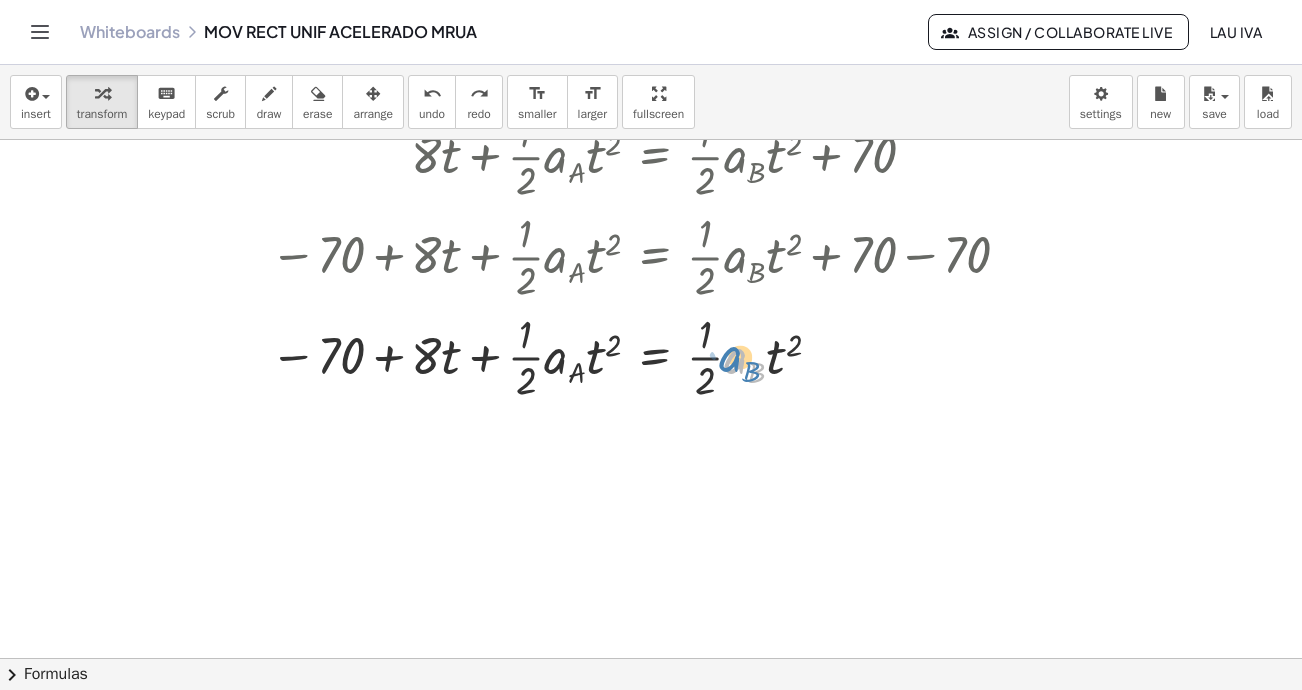 drag, startPoint x: 747, startPoint y: 331, endPoint x: 715, endPoint y: 312, distance: 37.215588 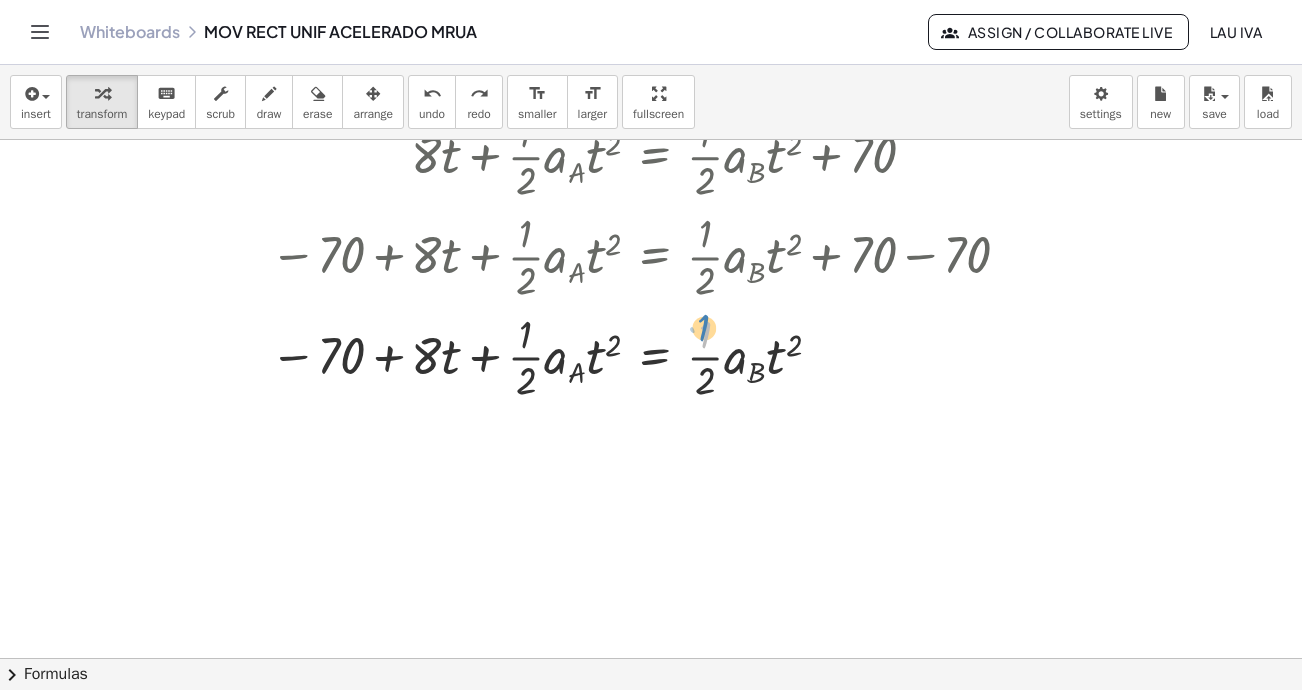 click at bounding box center [699, 355] 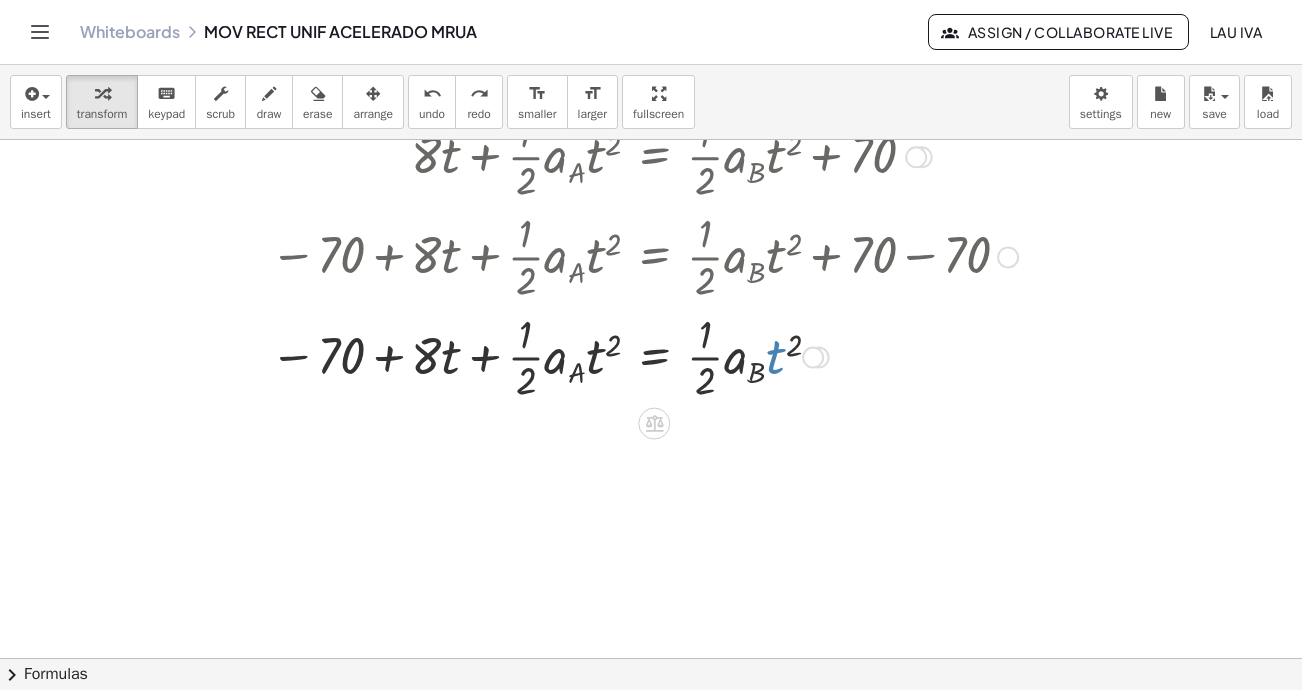 click at bounding box center [699, 355] 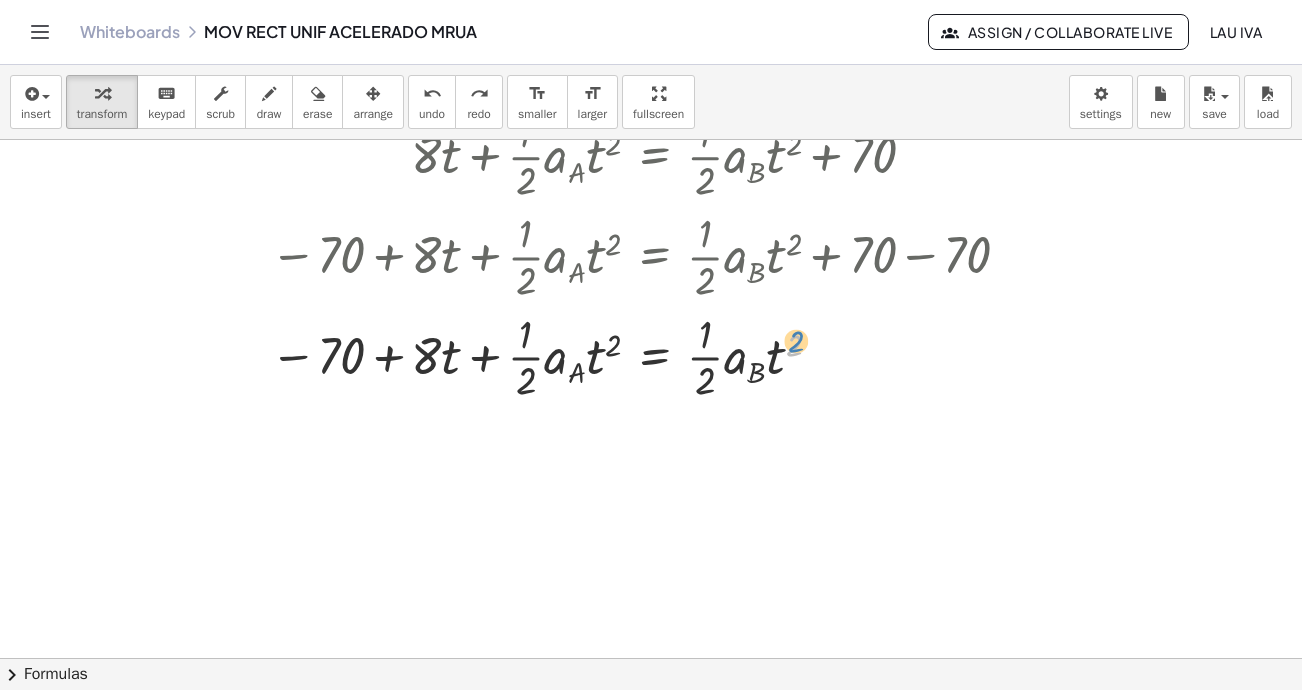 click at bounding box center [699, 355] 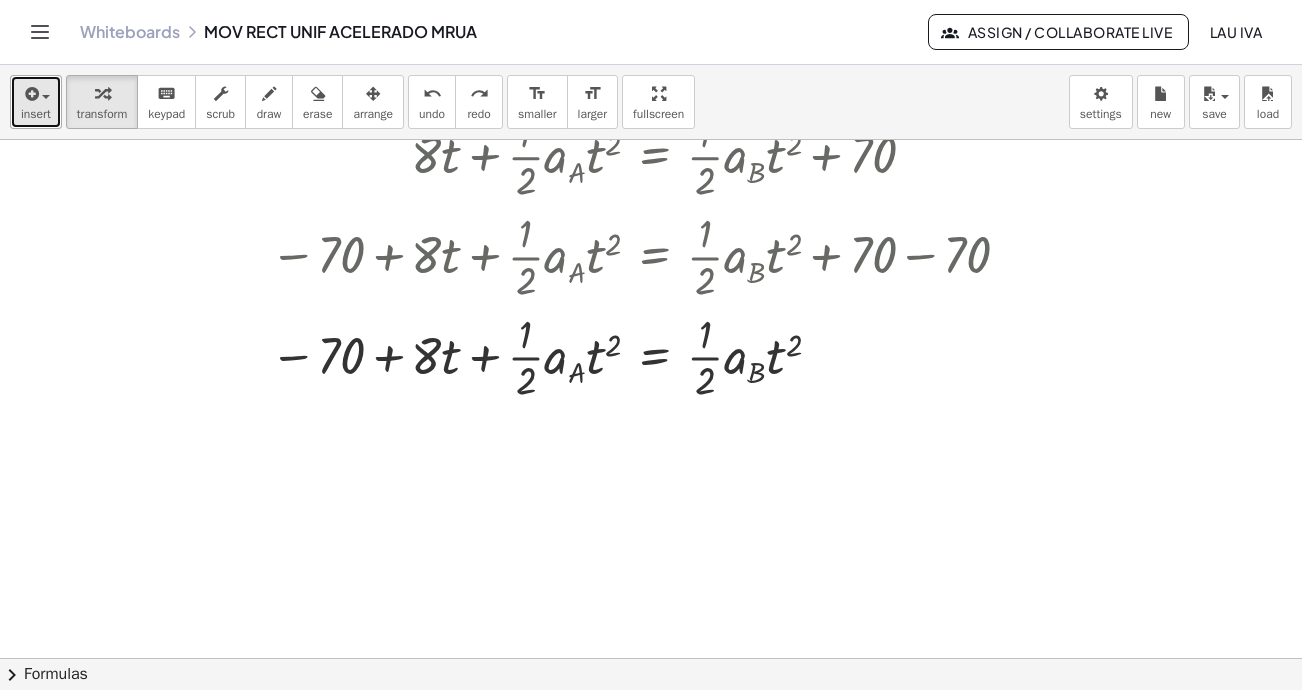 click at bounding box center [36, 93] 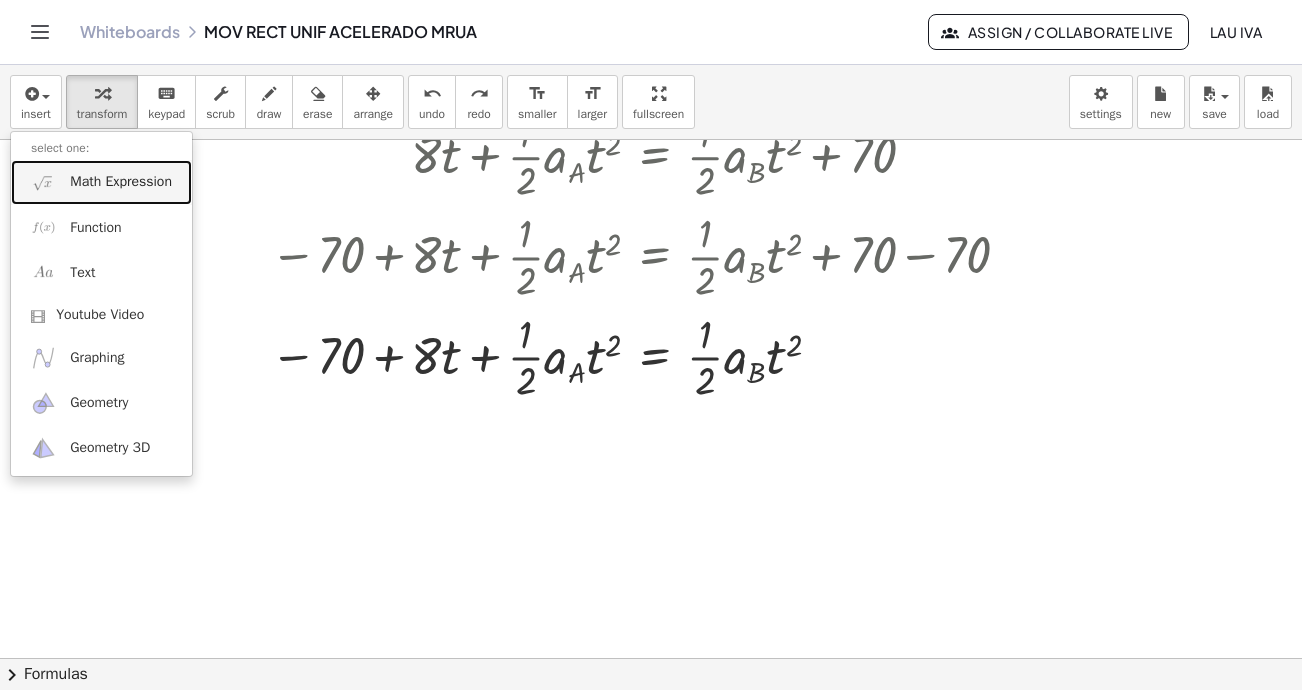 click on "Math Expression" at bounding box center [121, 182] 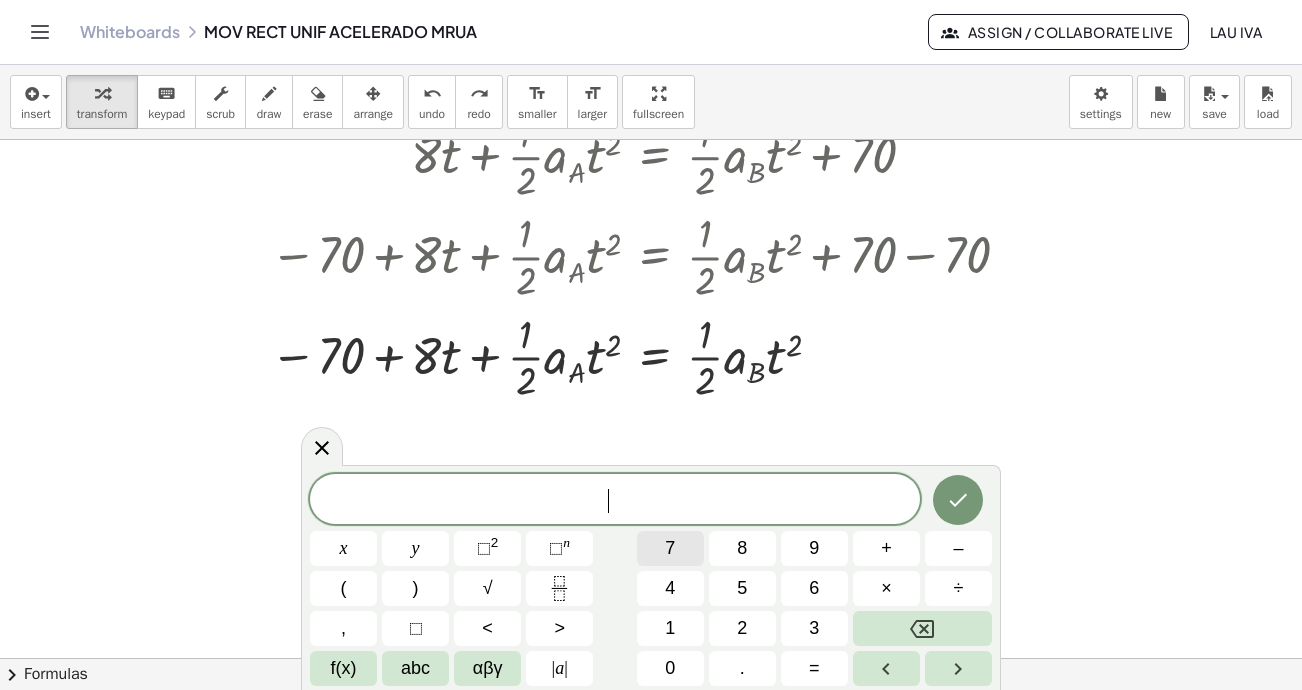click on "–" at bounding box center (958, 548) 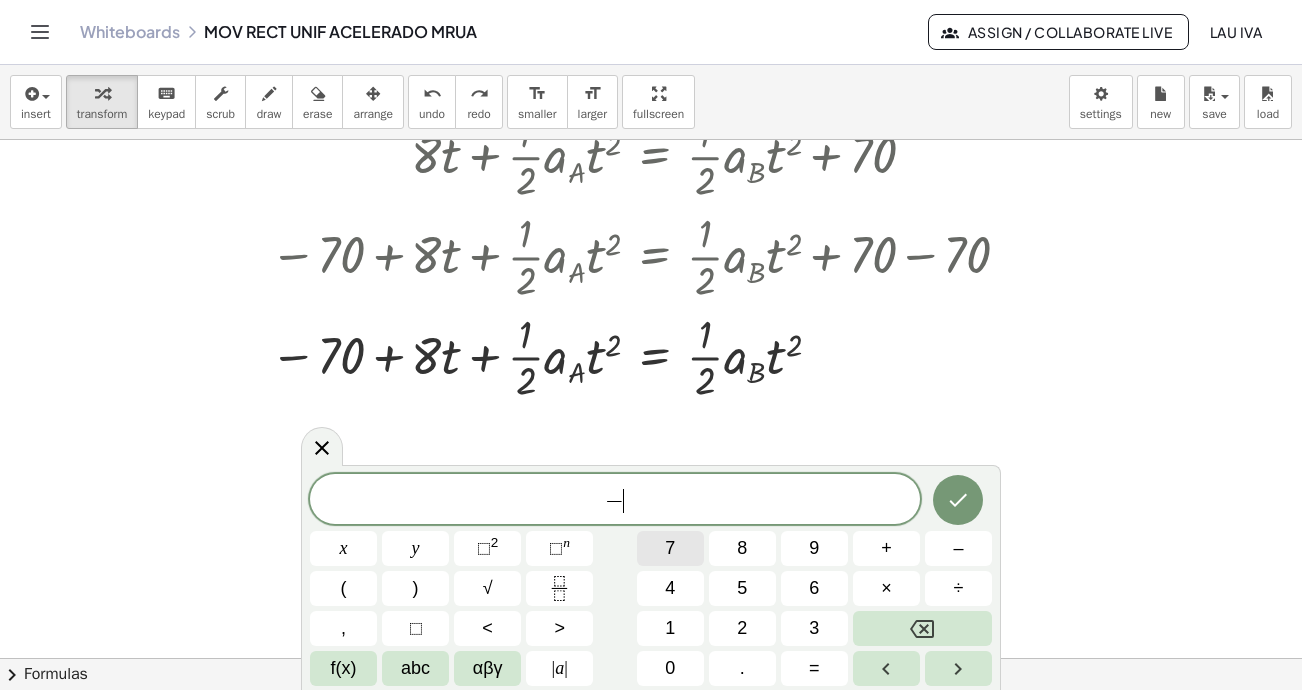 click on "7" at bounding box center [670, 548] 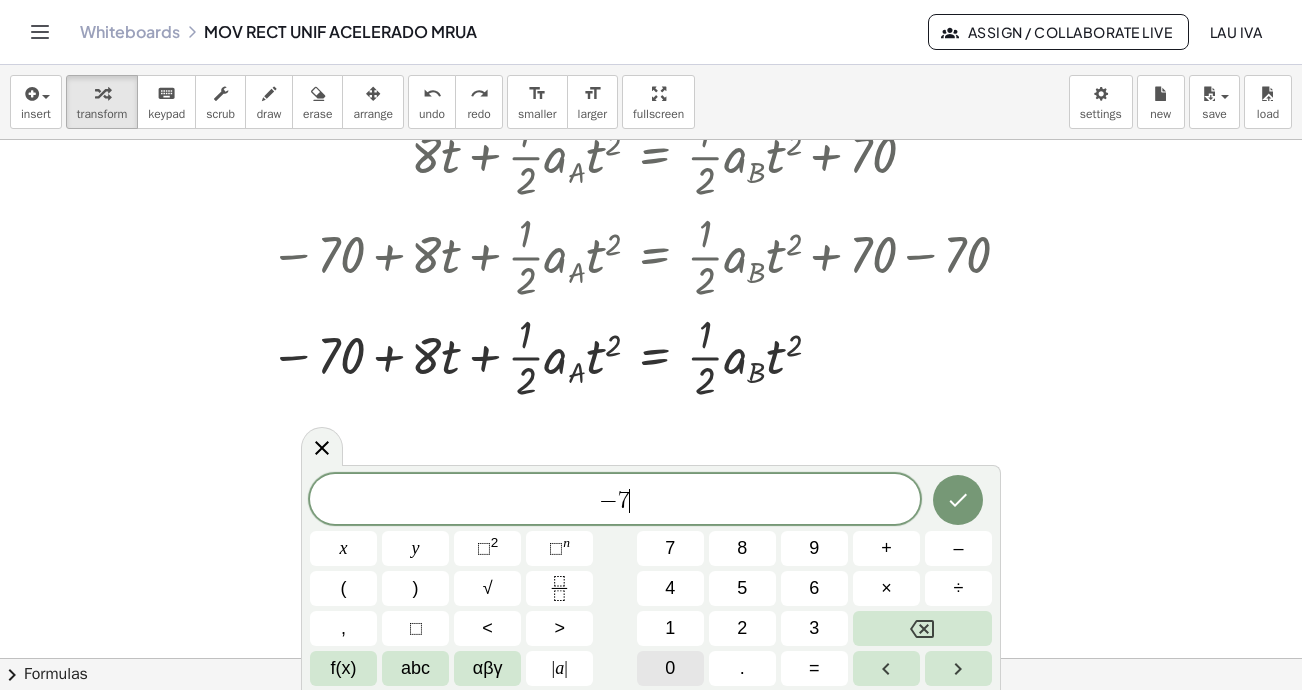 click on "0" at bounding box center (670, 668) 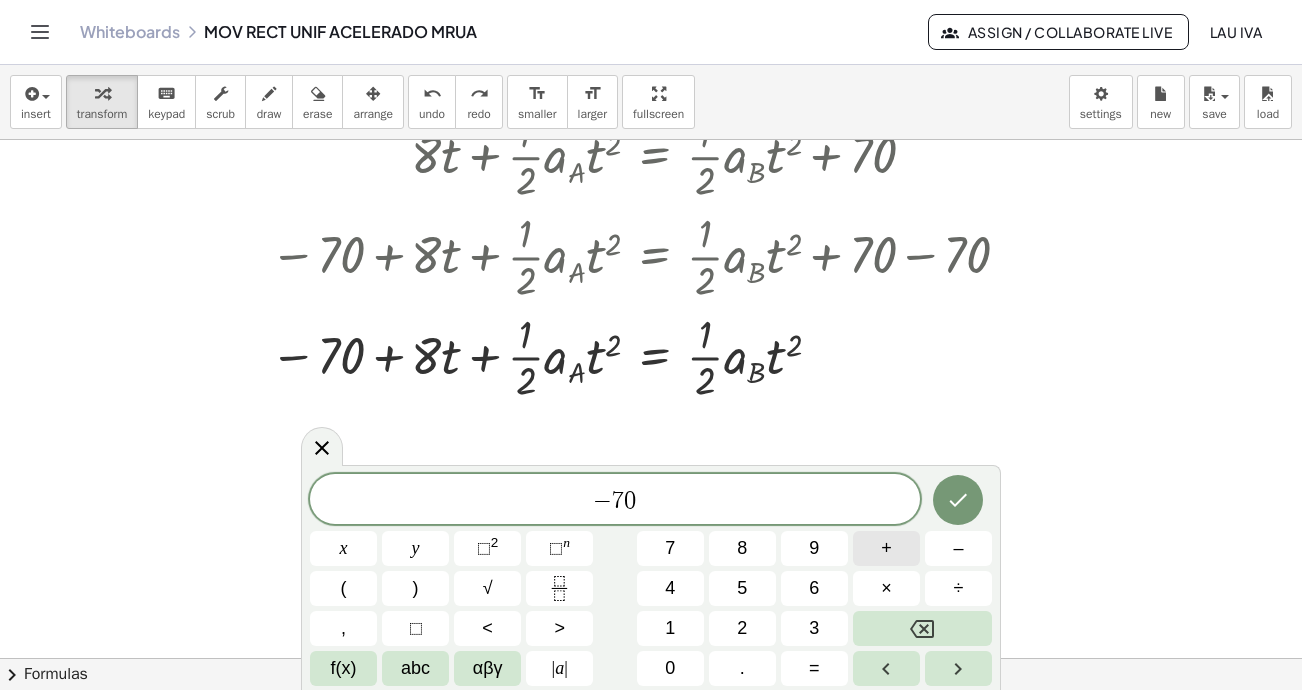 click on "+" at bounding box center [886, 548] 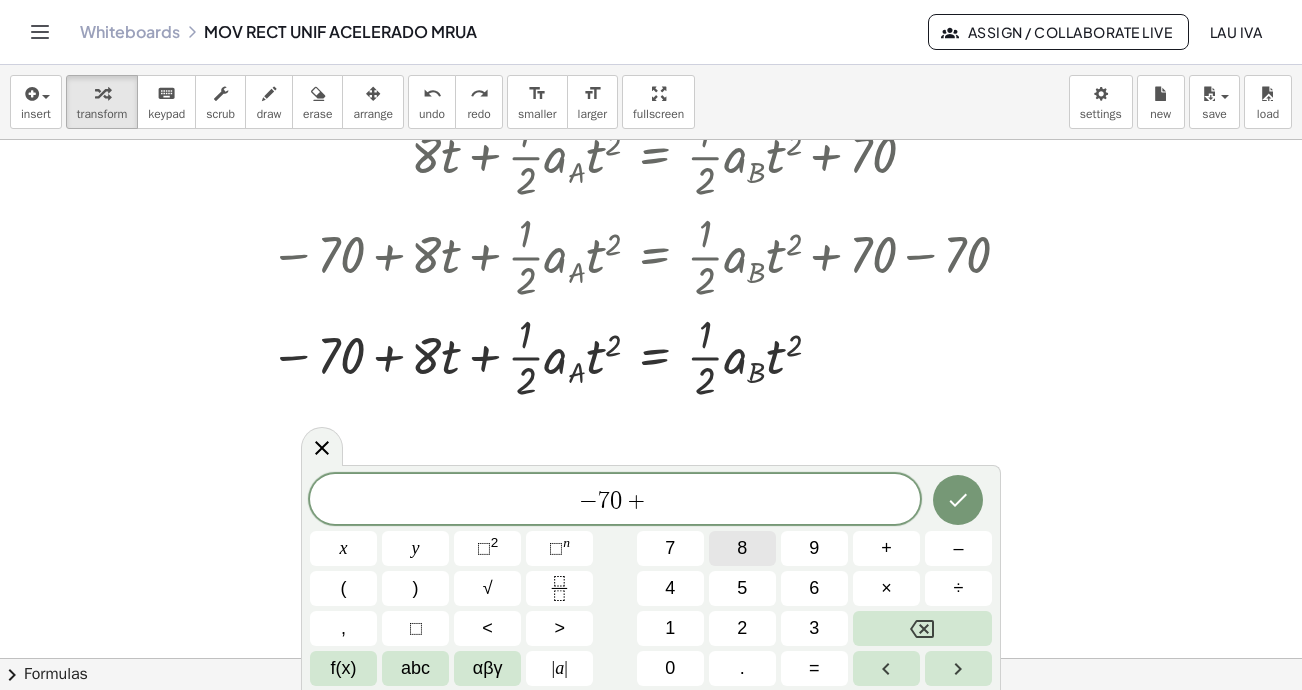 click on "8" at bounding box center (742, 548) 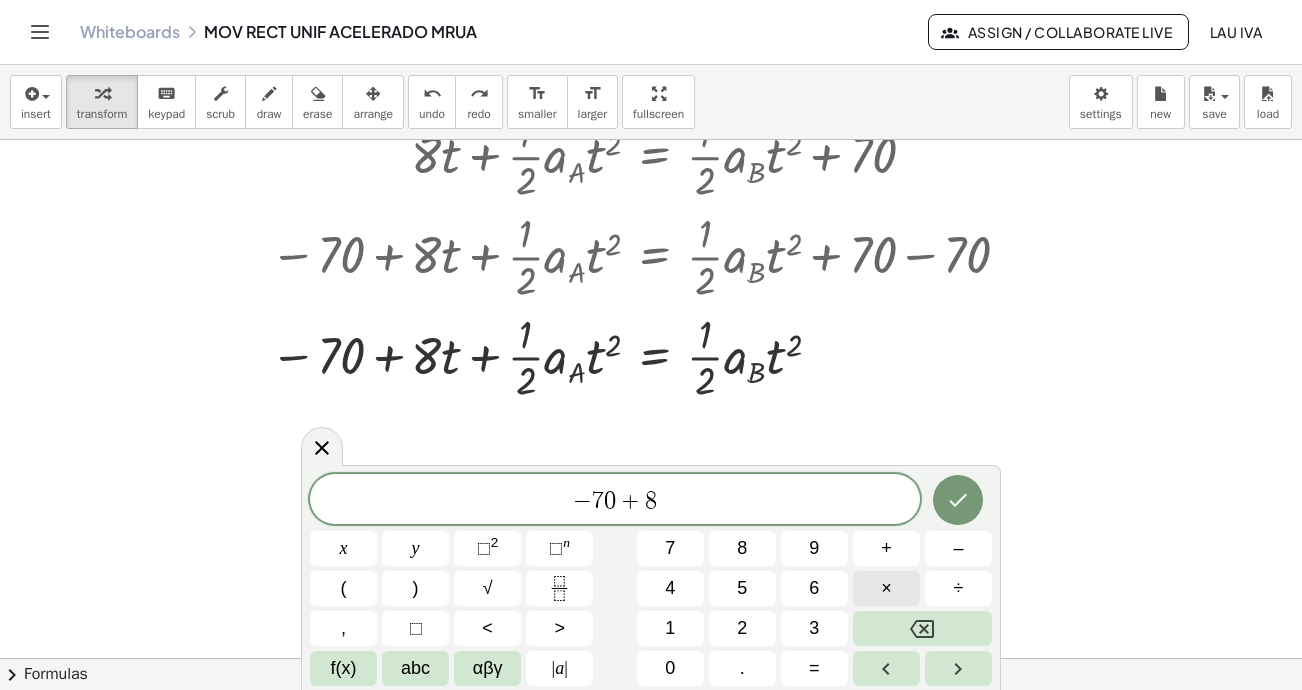click on "×" at bounding box center (886, 588) 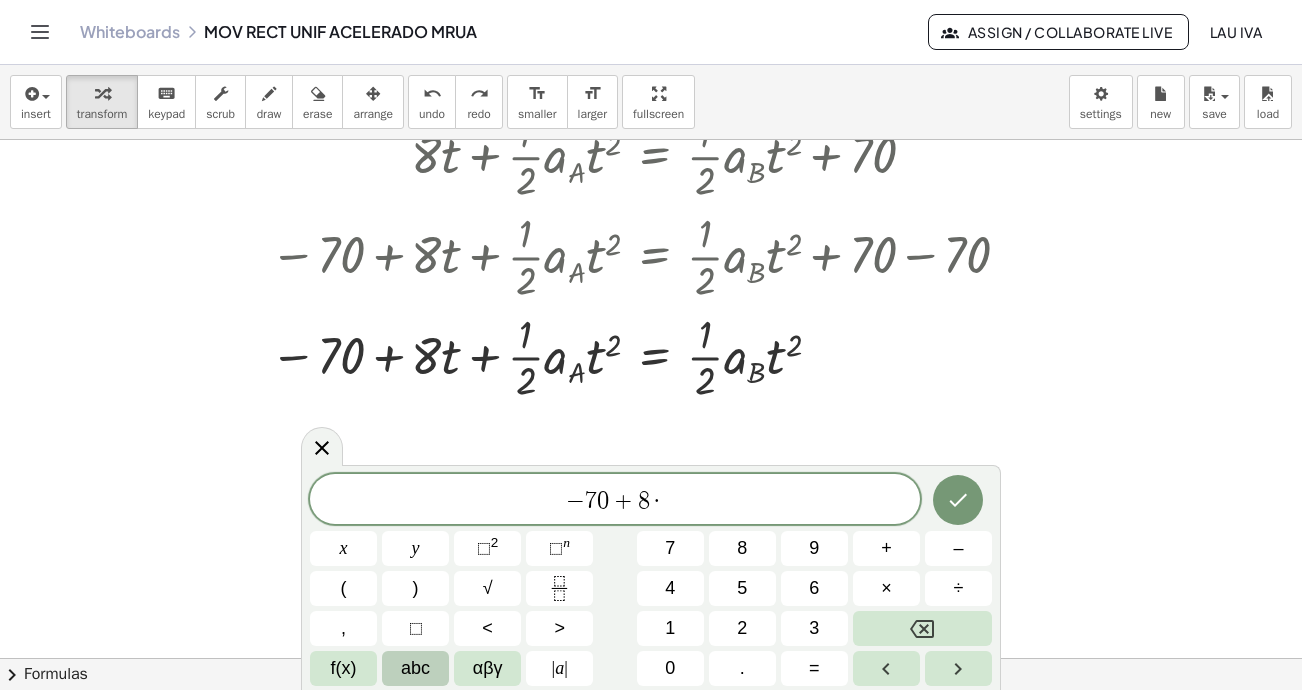 click on "abc" at bounding box center [415, 668] 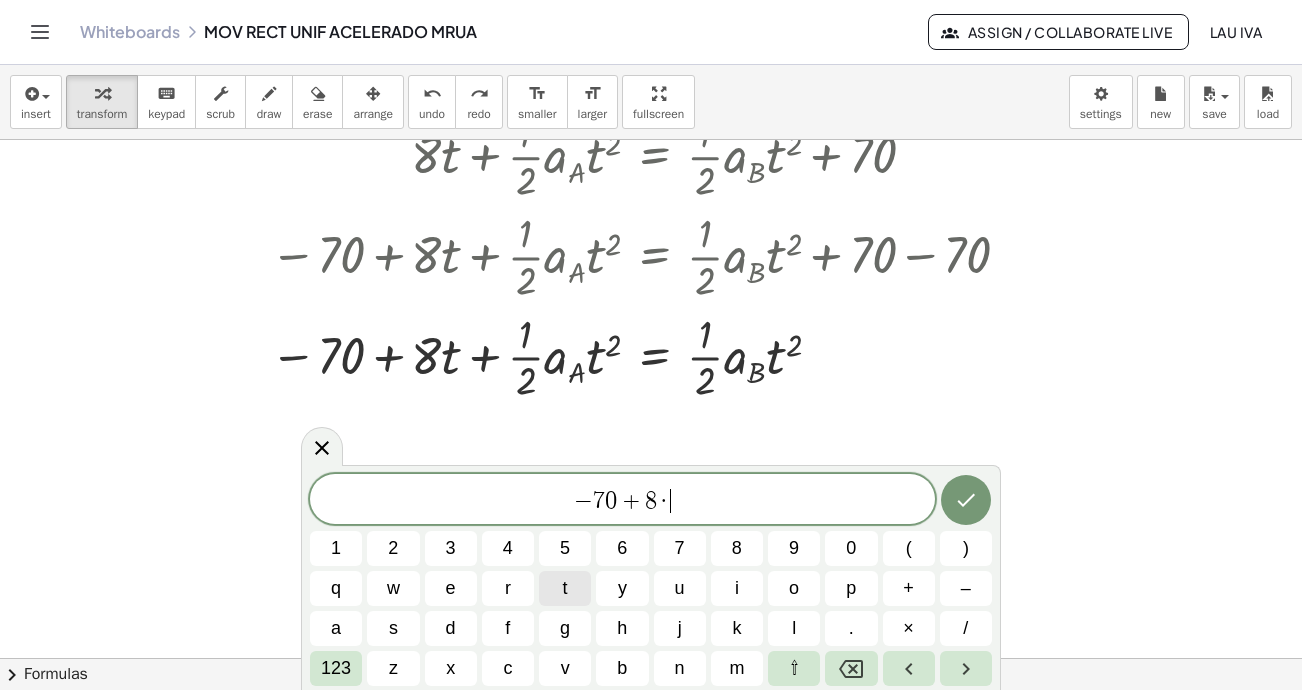 click on "t" at bounding box center (565, 588) 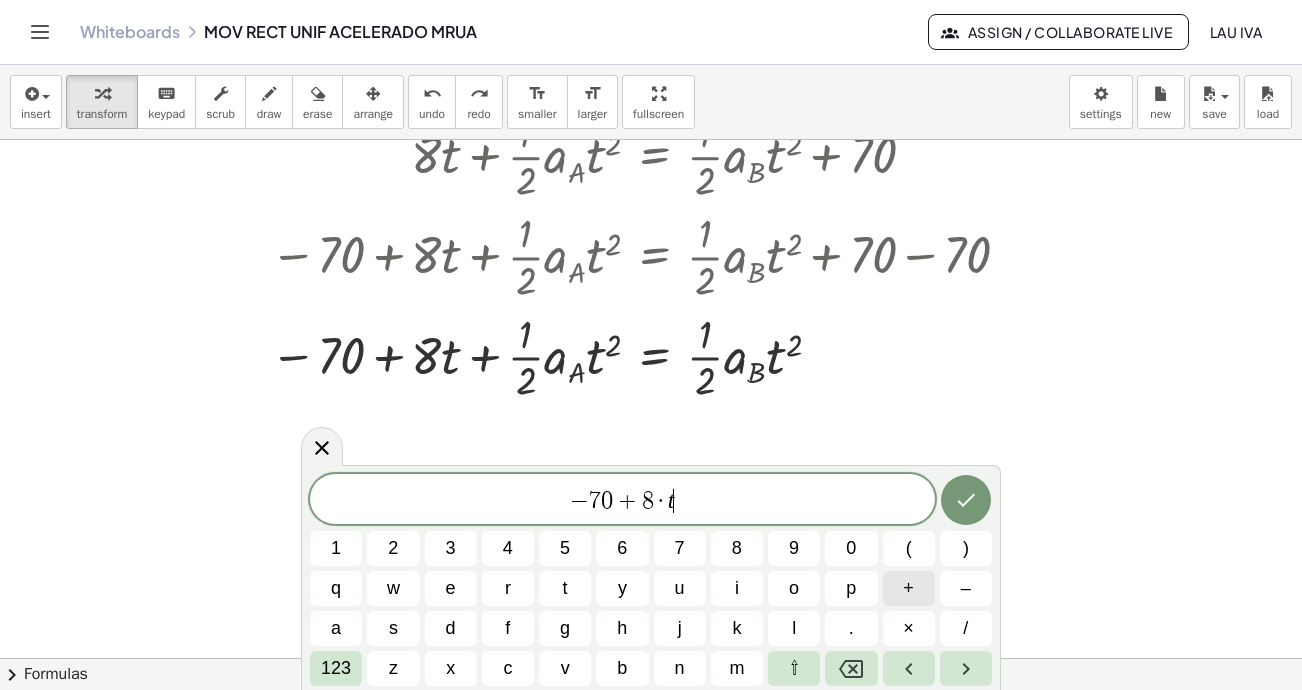 click on "+" at bounding box center [909, 588] 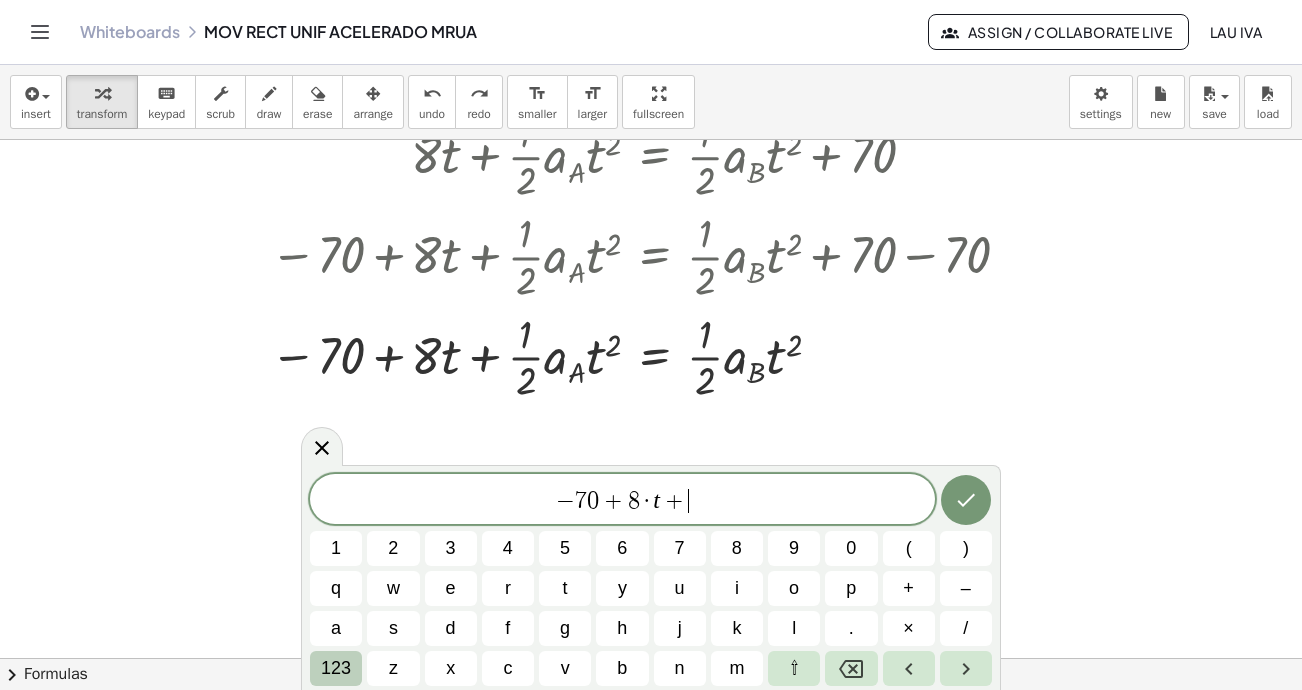 click on "123" at bounding box center [336, 668] 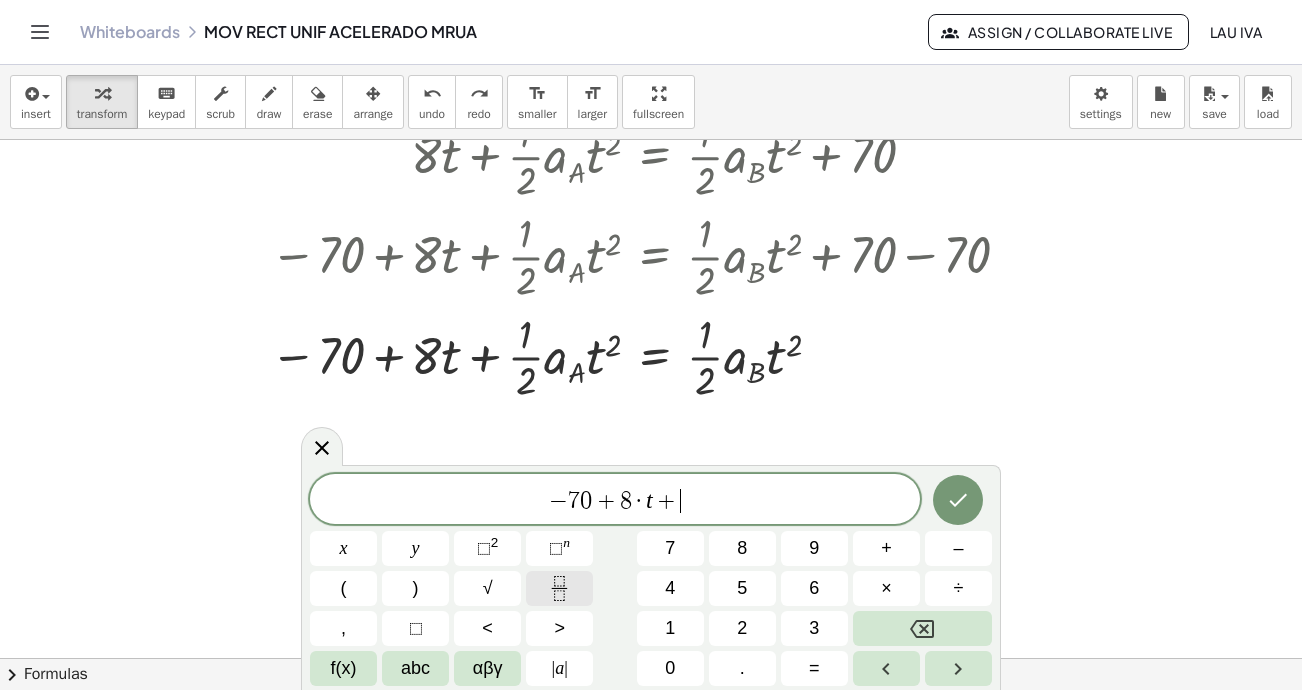 click 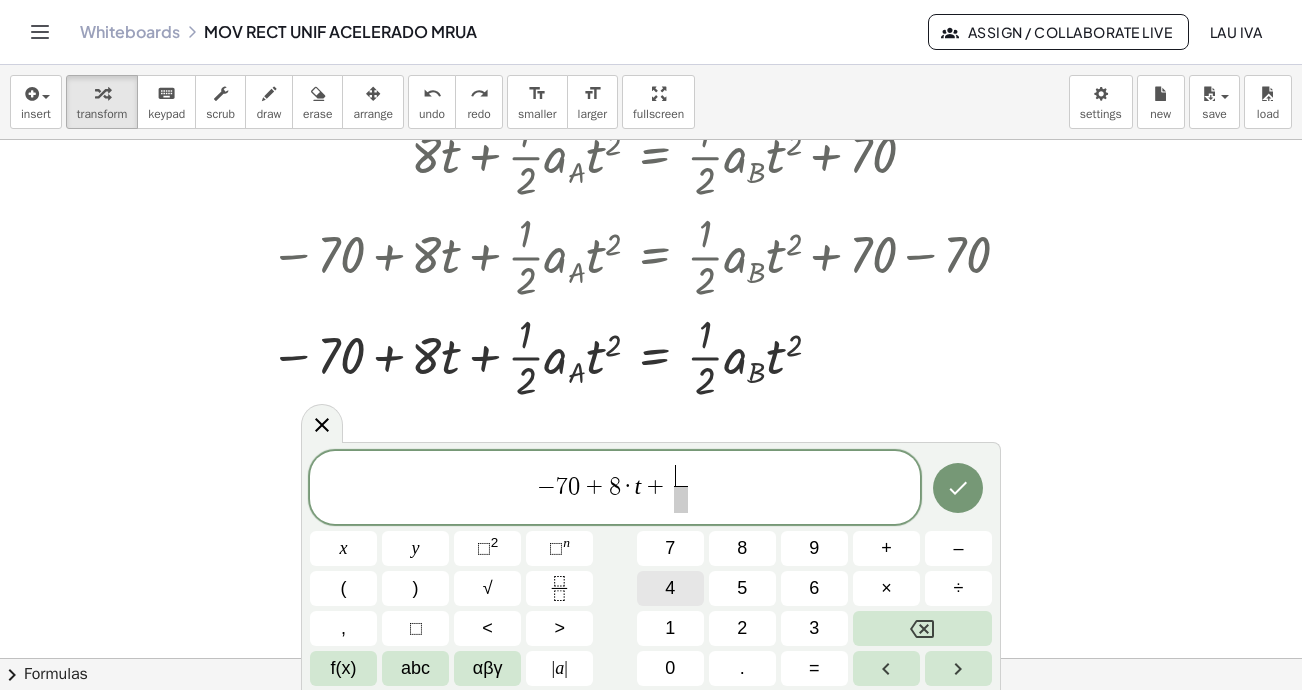 click on "1" at bounding box center [670, 628] 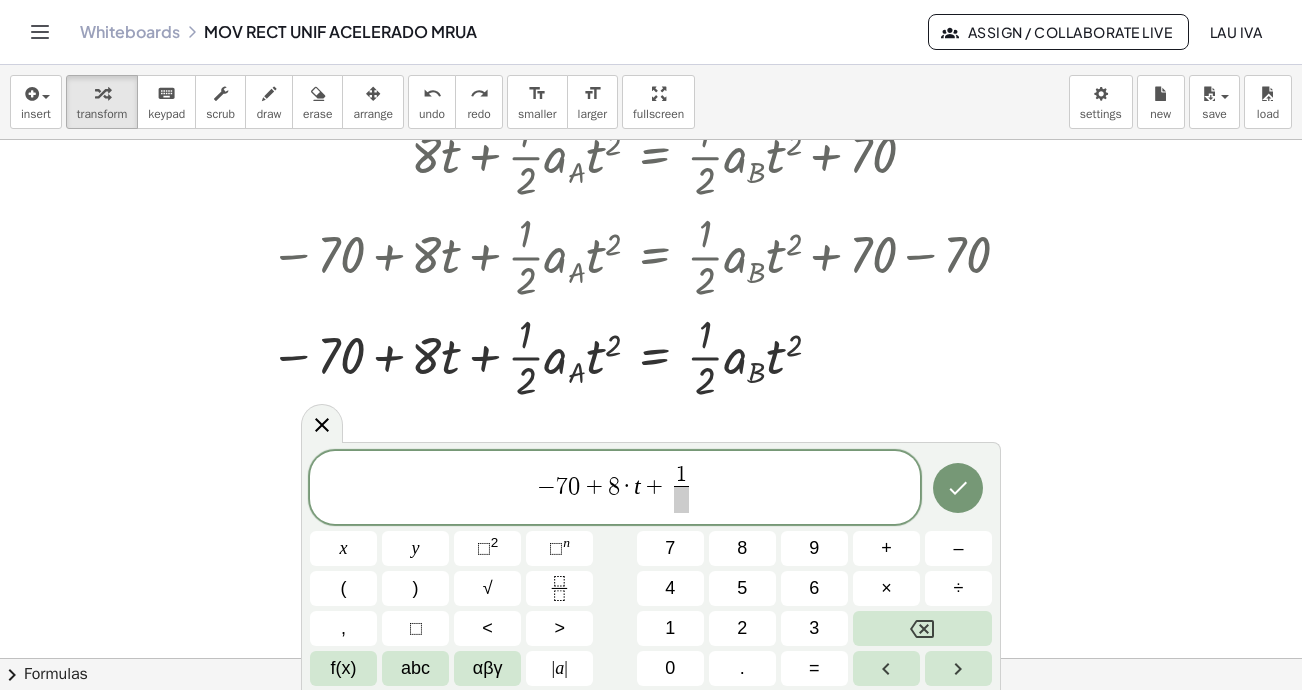 click at bounding box center [681, 499] 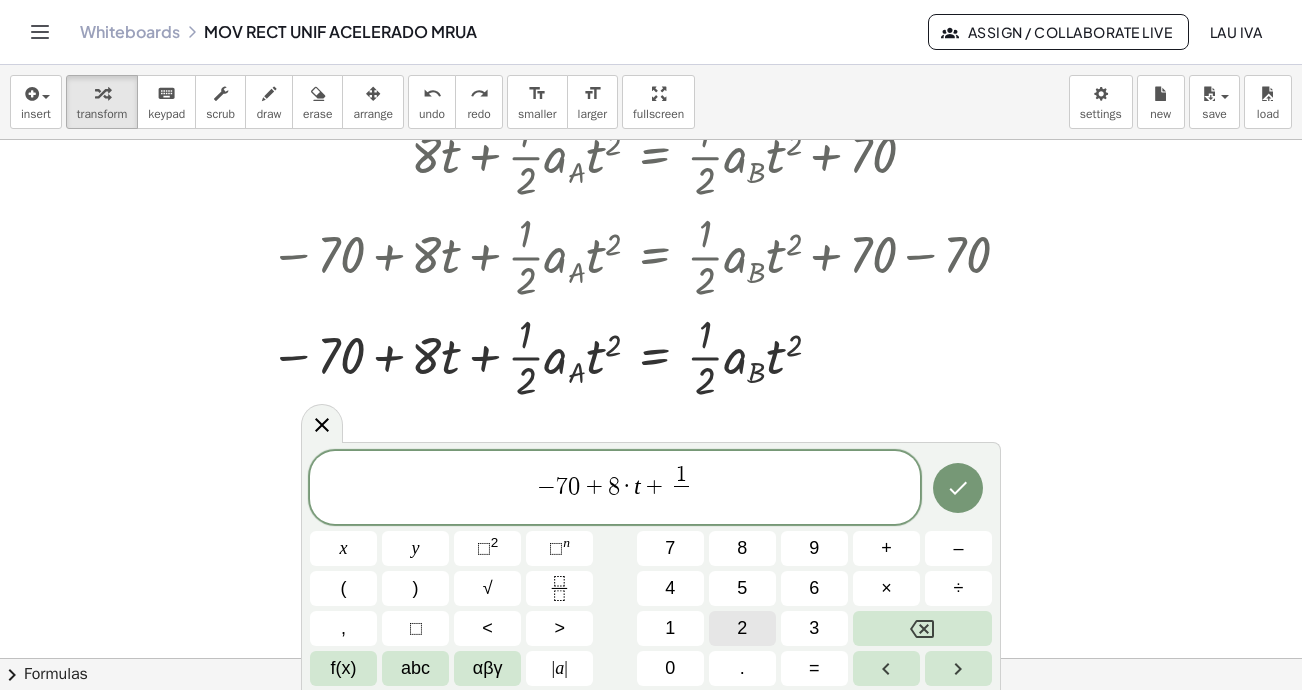 click on "2" at bounding box center [742, 628] 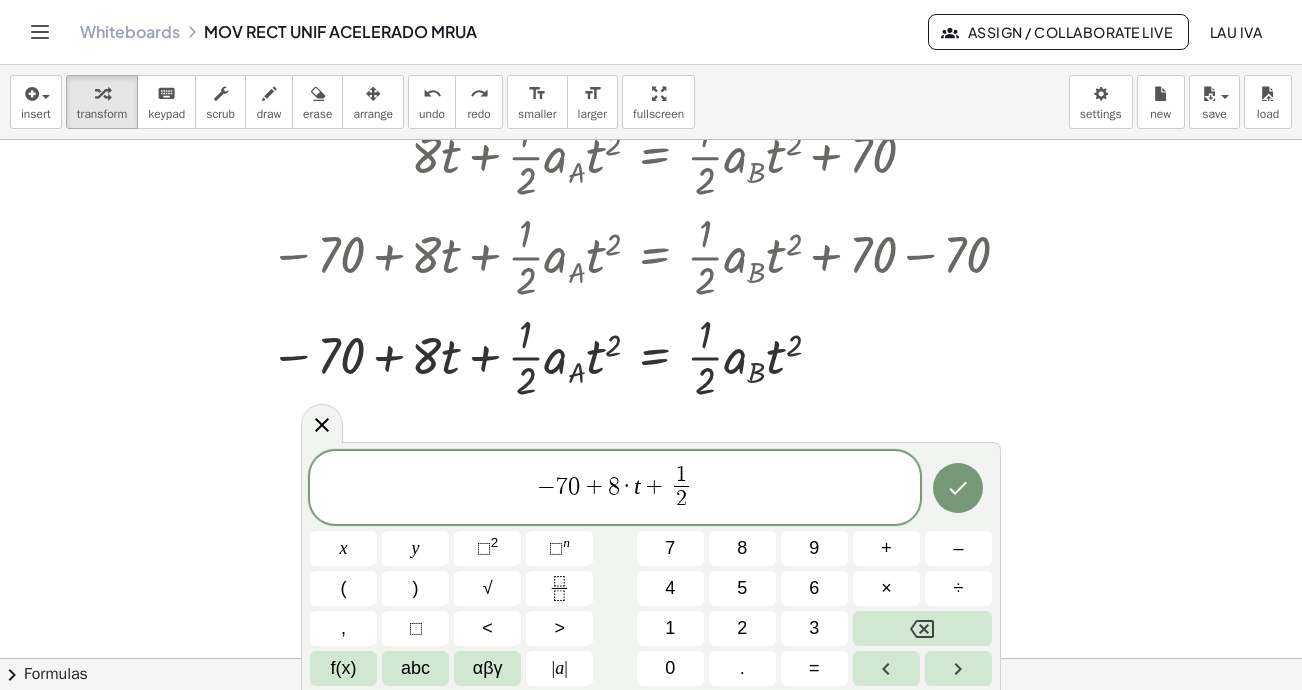 click on "− 7 0 + 8 · t + 1 2 ​ ​" at bounding box center (615, 489) 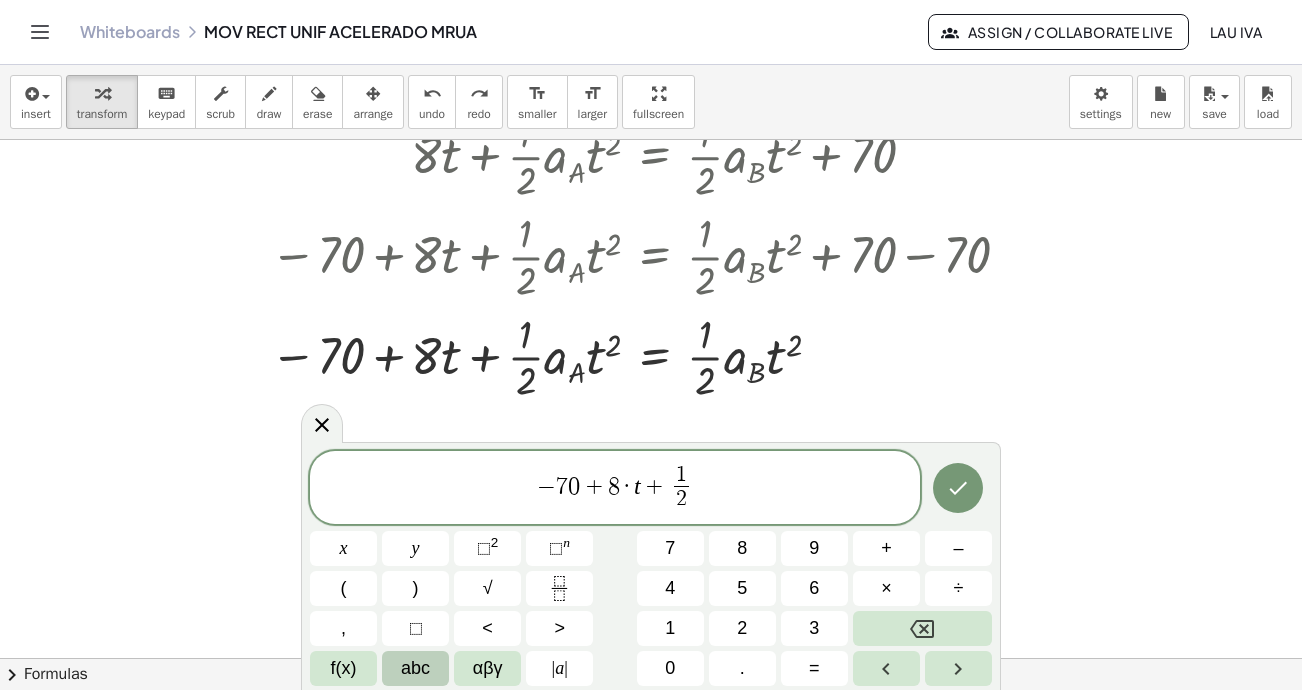 click on "abc" at bounding box center [415, 668] 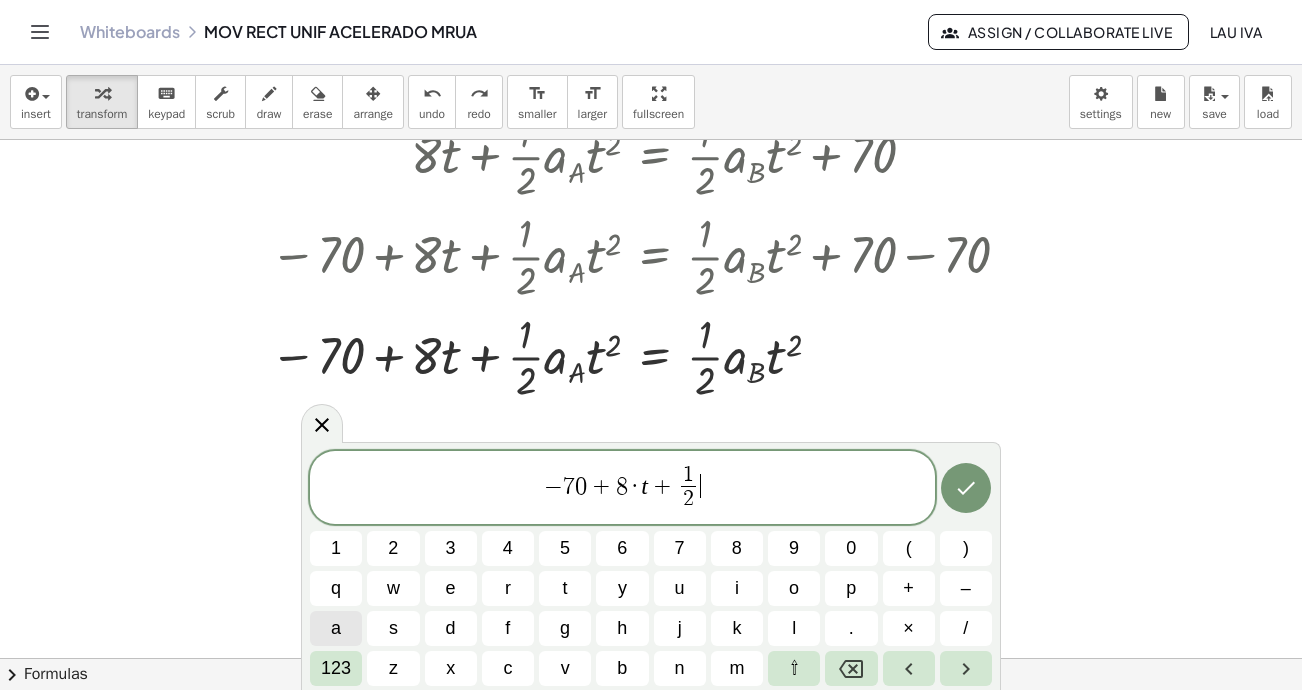 click on "a" at bounding box center [336, 628] 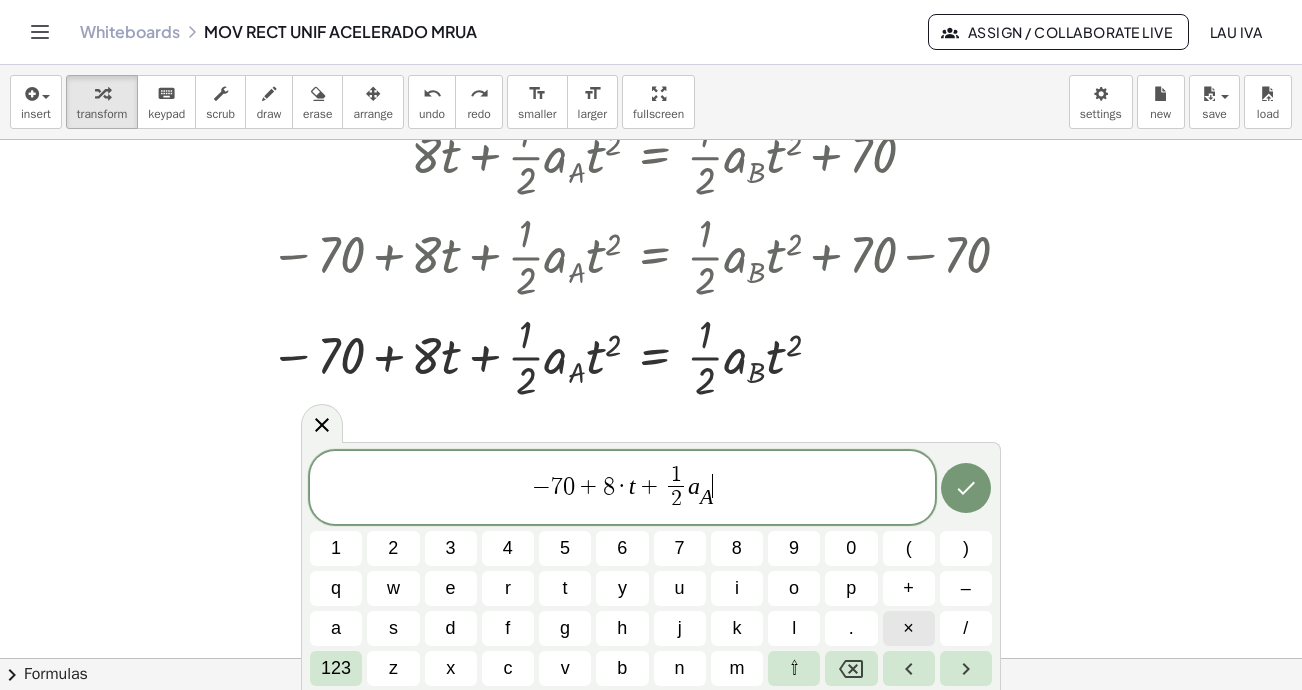 click on "×" at bounding box center (909, 628) 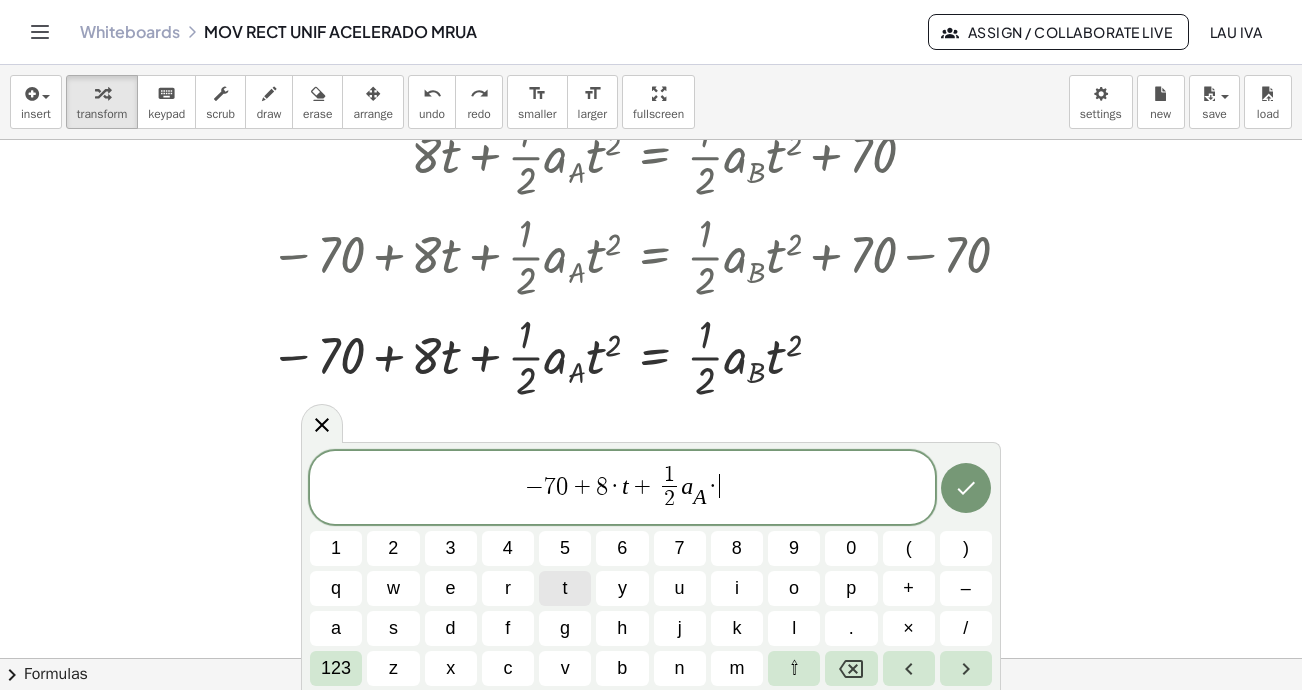 click on "t" at bounding box center [565, 588] 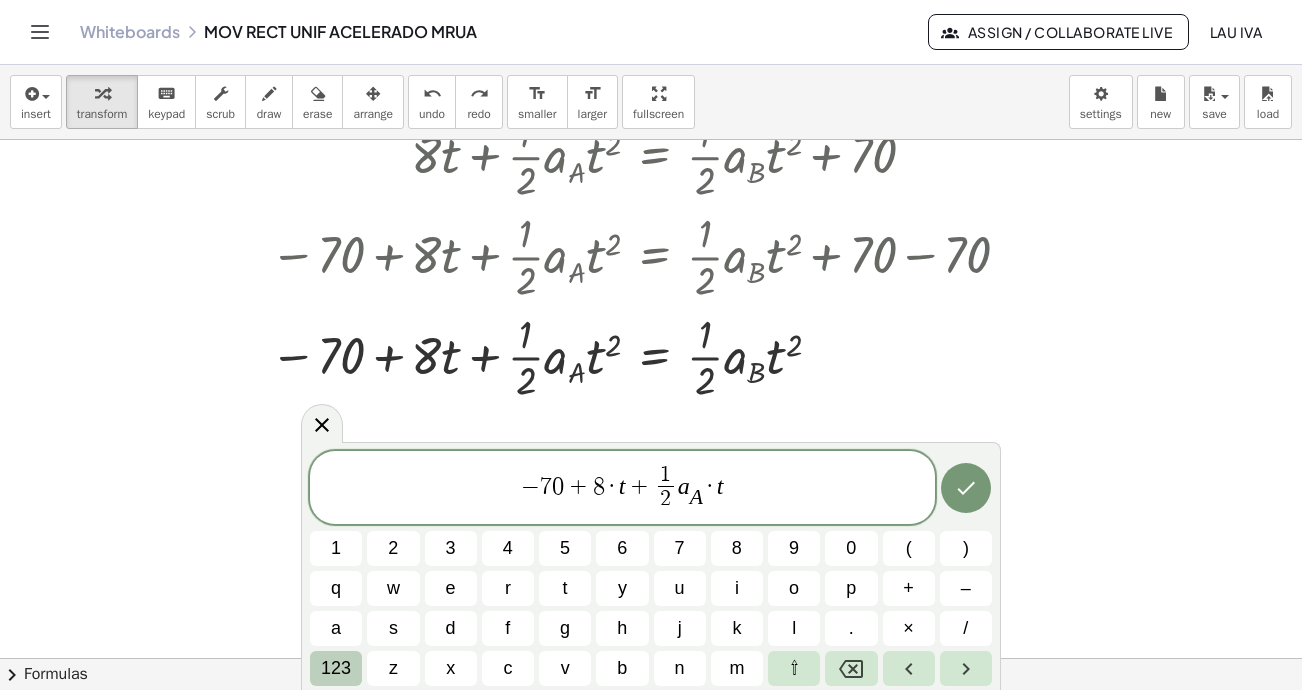 click on "123" at bounding box center (336, 668) 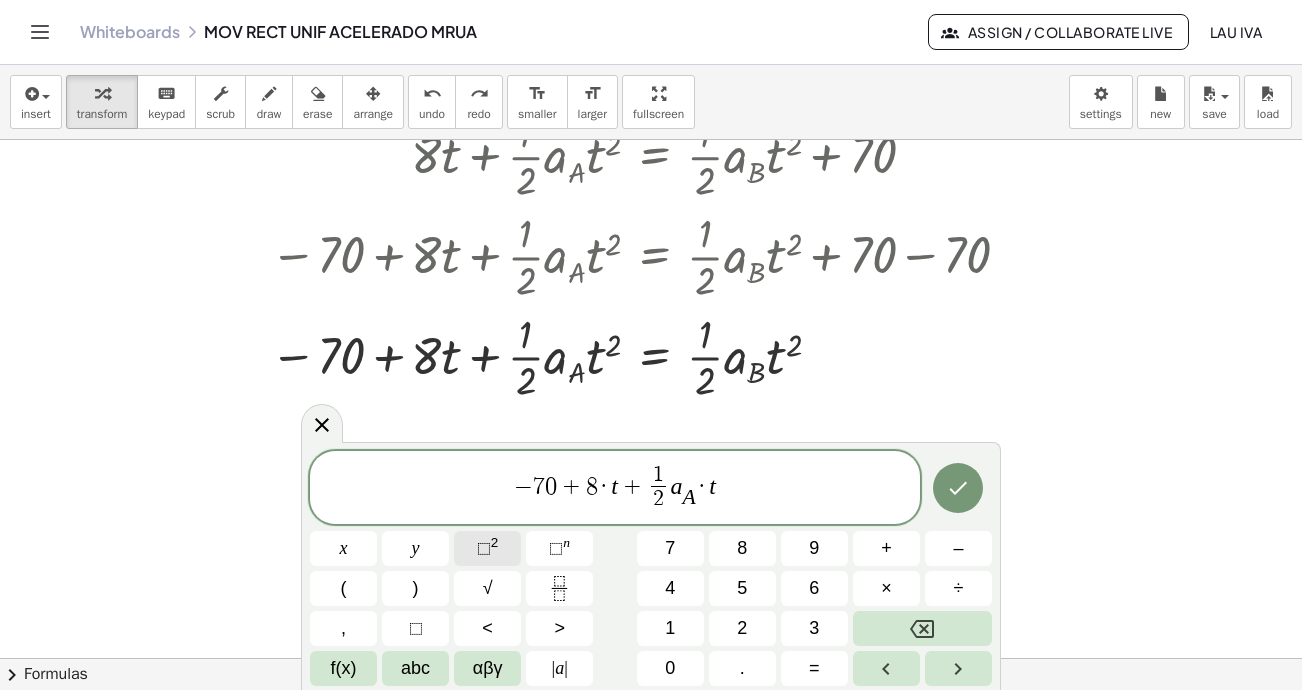 click on "2" at bounding box center [495, 542] 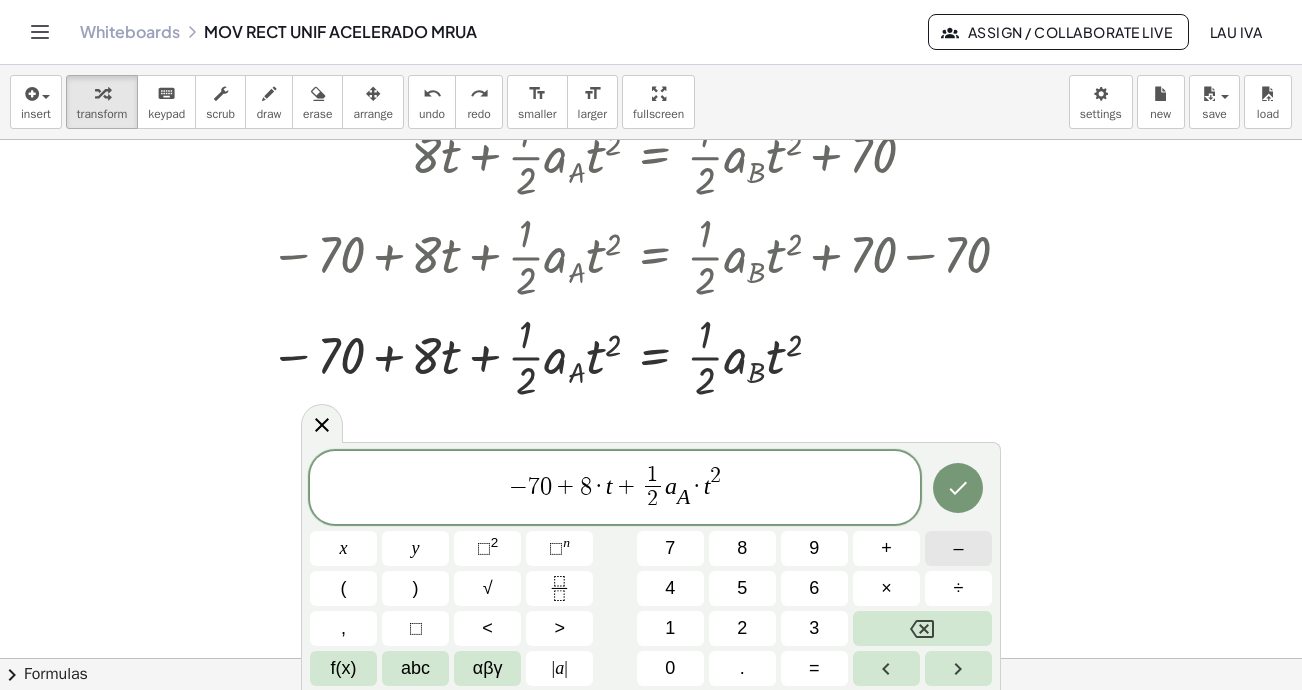 click on "–" at bounding box center [958, 548] 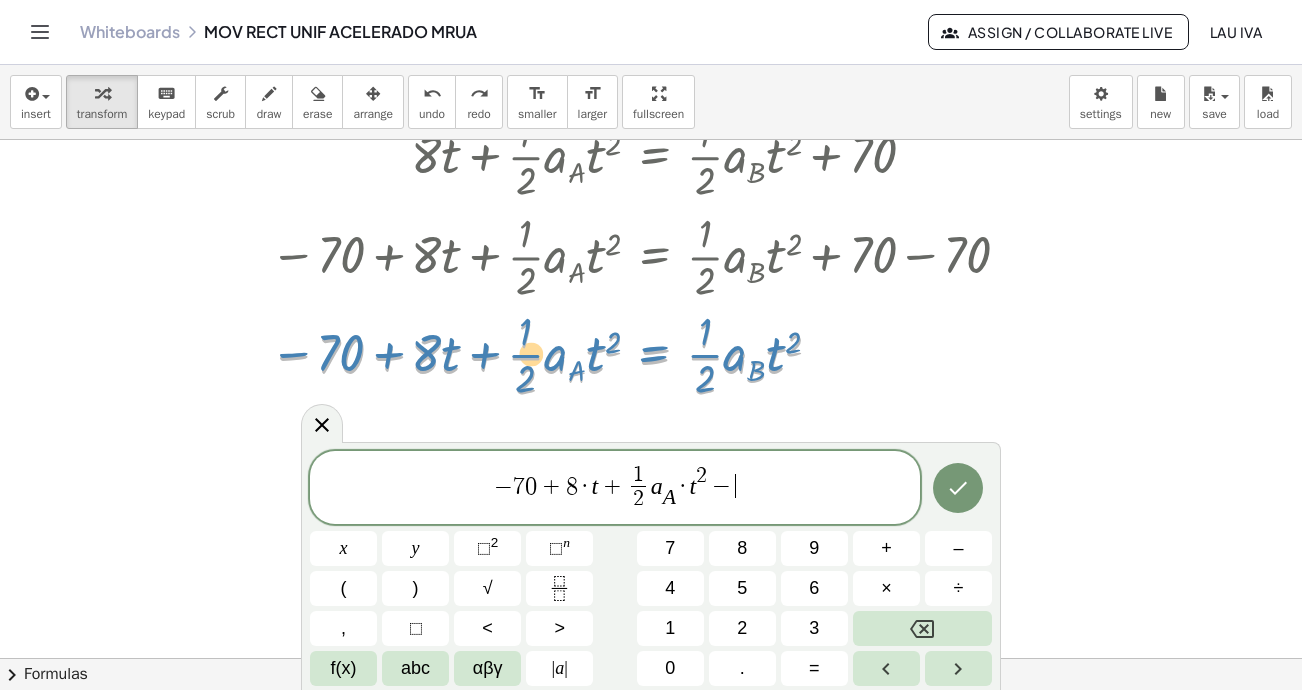 drag, startPoint x: 681, startPoint y: 331, endPoint x: 711, endPoint y: 337, distance: 30.594116 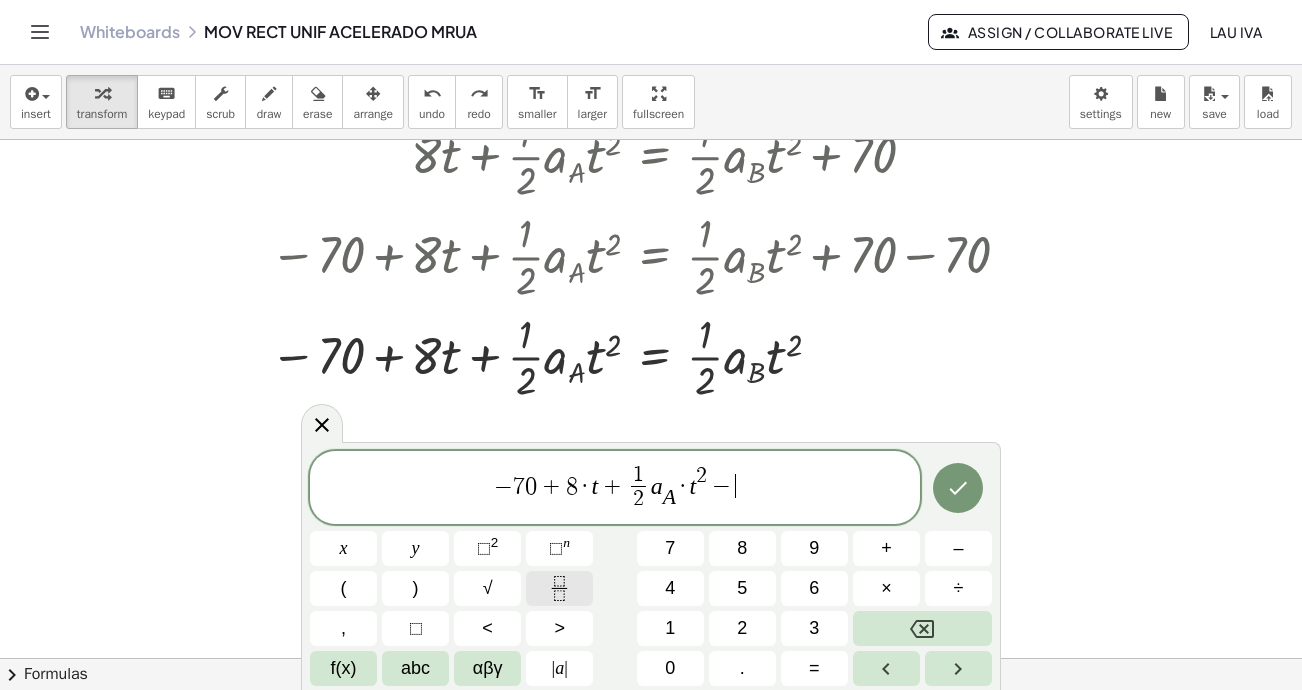 click 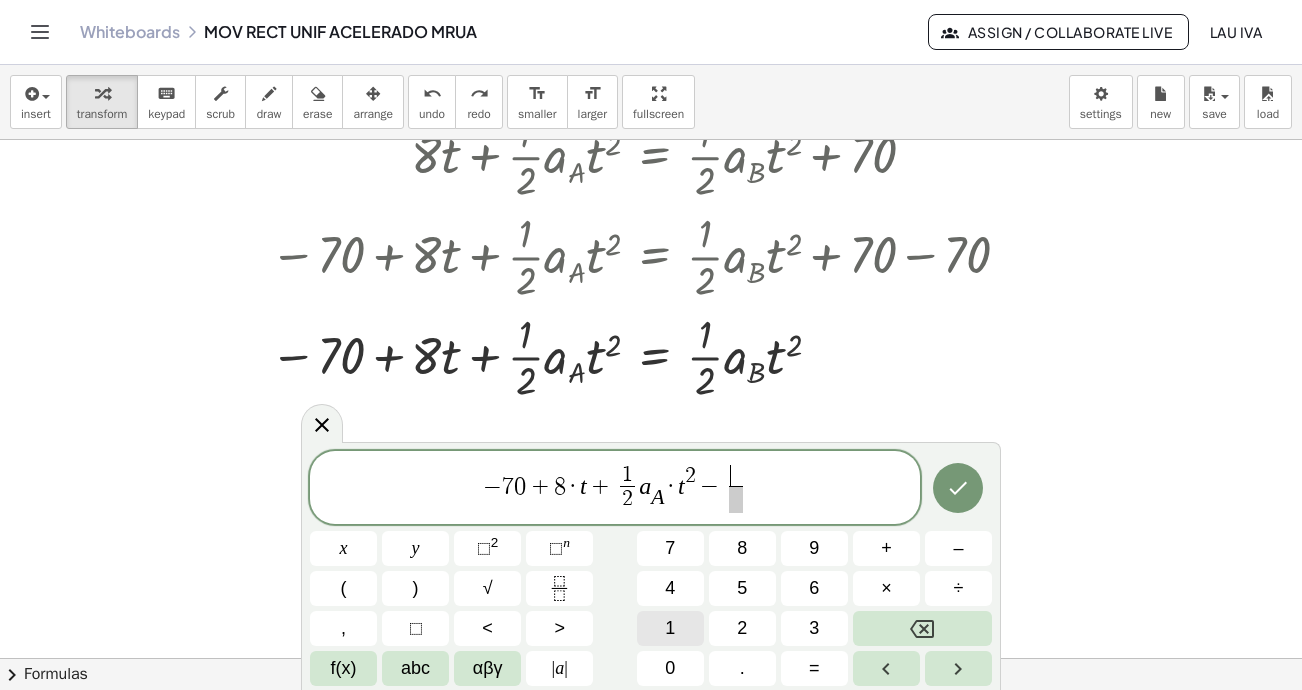 click on "1" at bounding box center (670, 628) 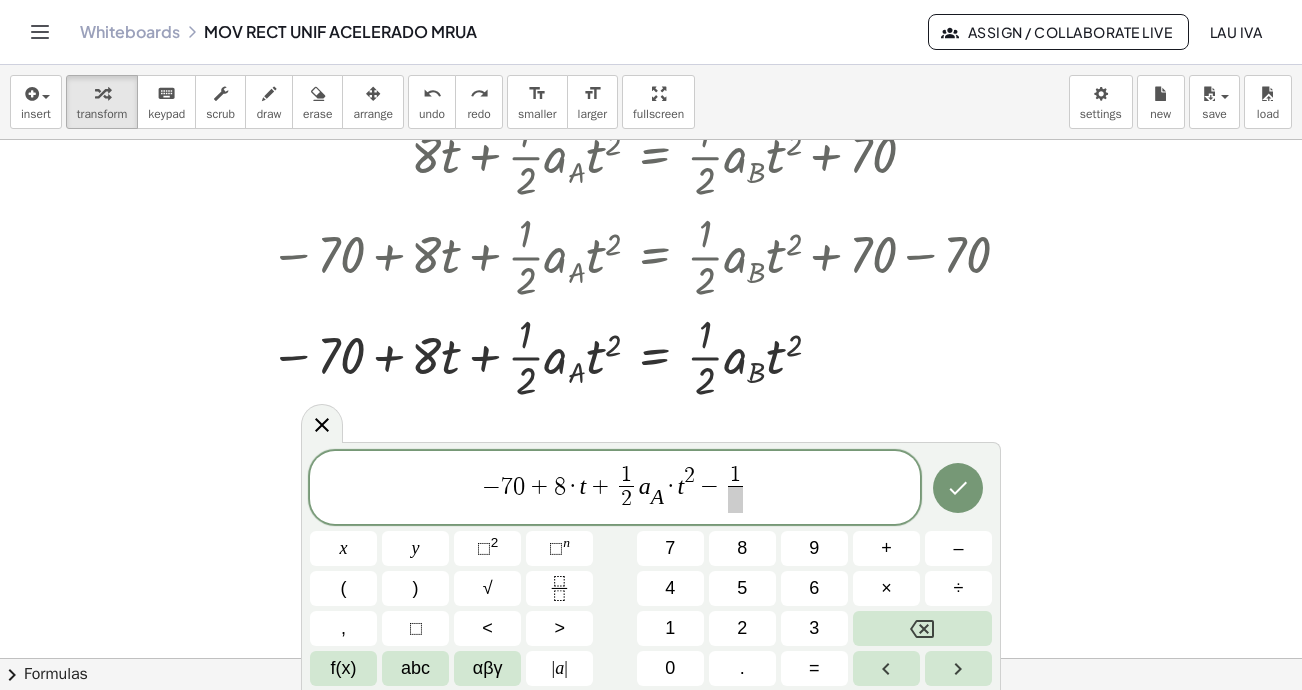 click at bounding box center [735, 499] 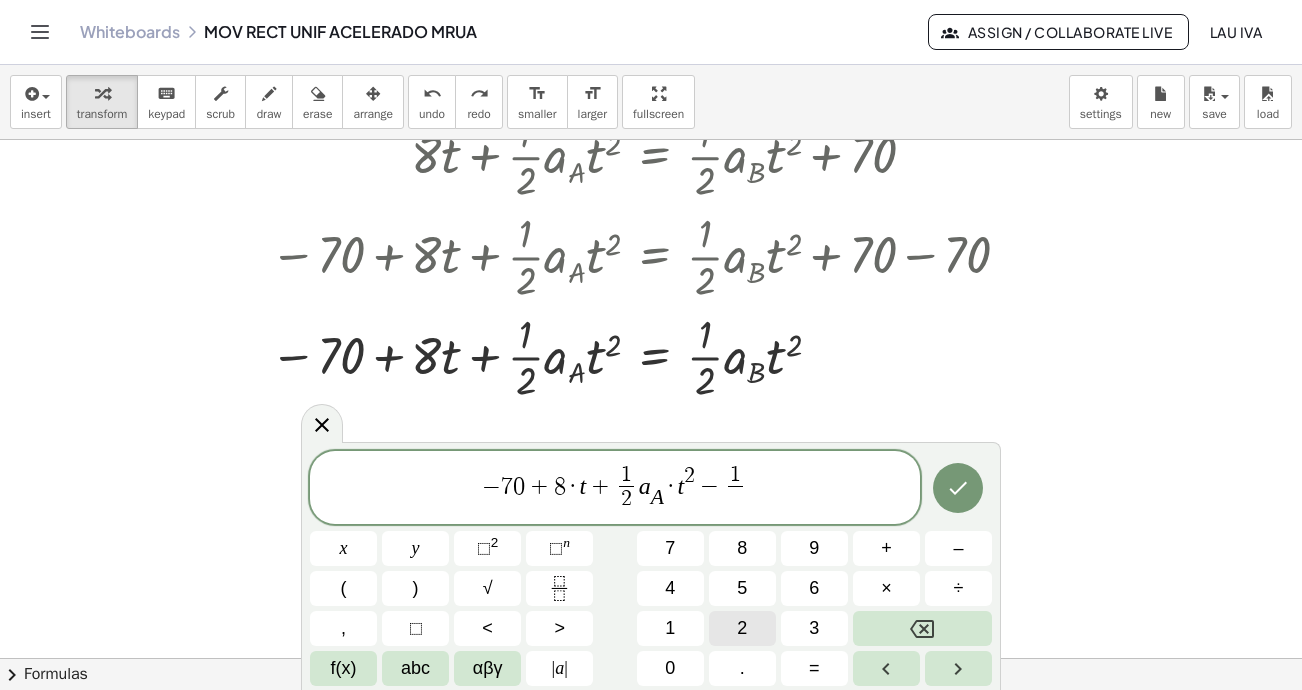 click on "2" at bounding box center (742, 628) 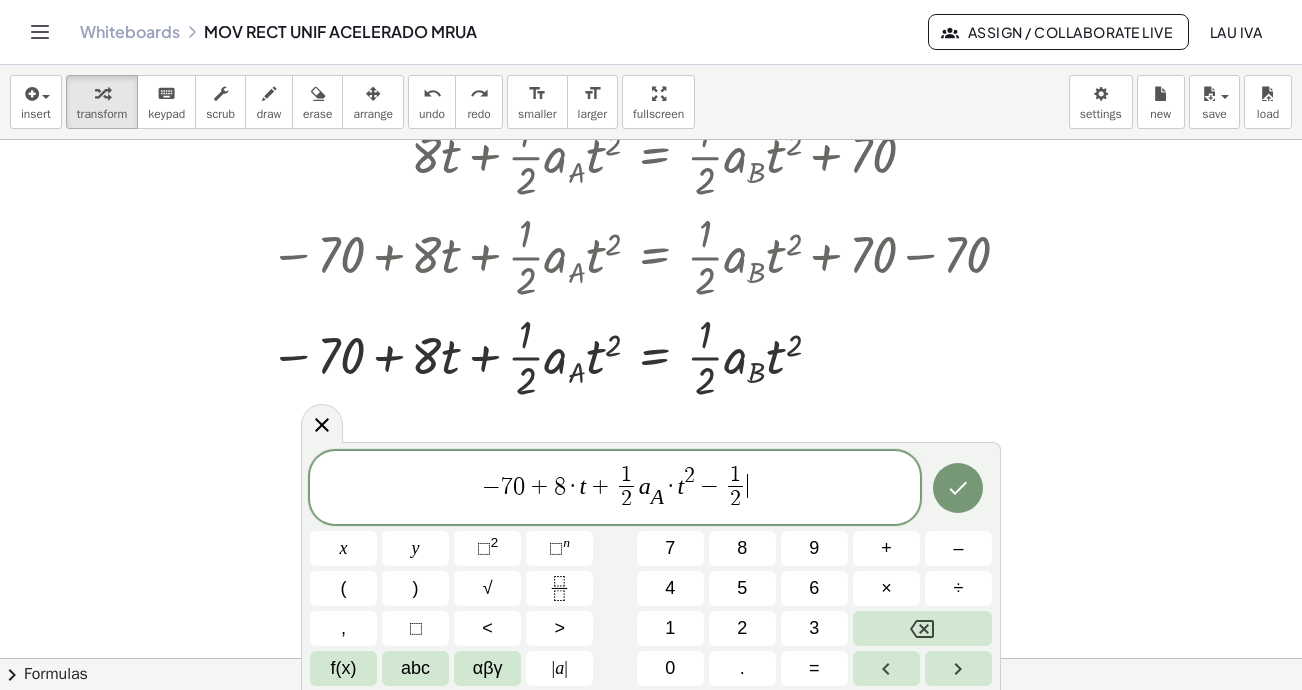 click on "− 7 0 + 8 · t + 1 2 ​ a A ​ · t 2 − 1 2 ​ ​" at bounding box center [615, 489] 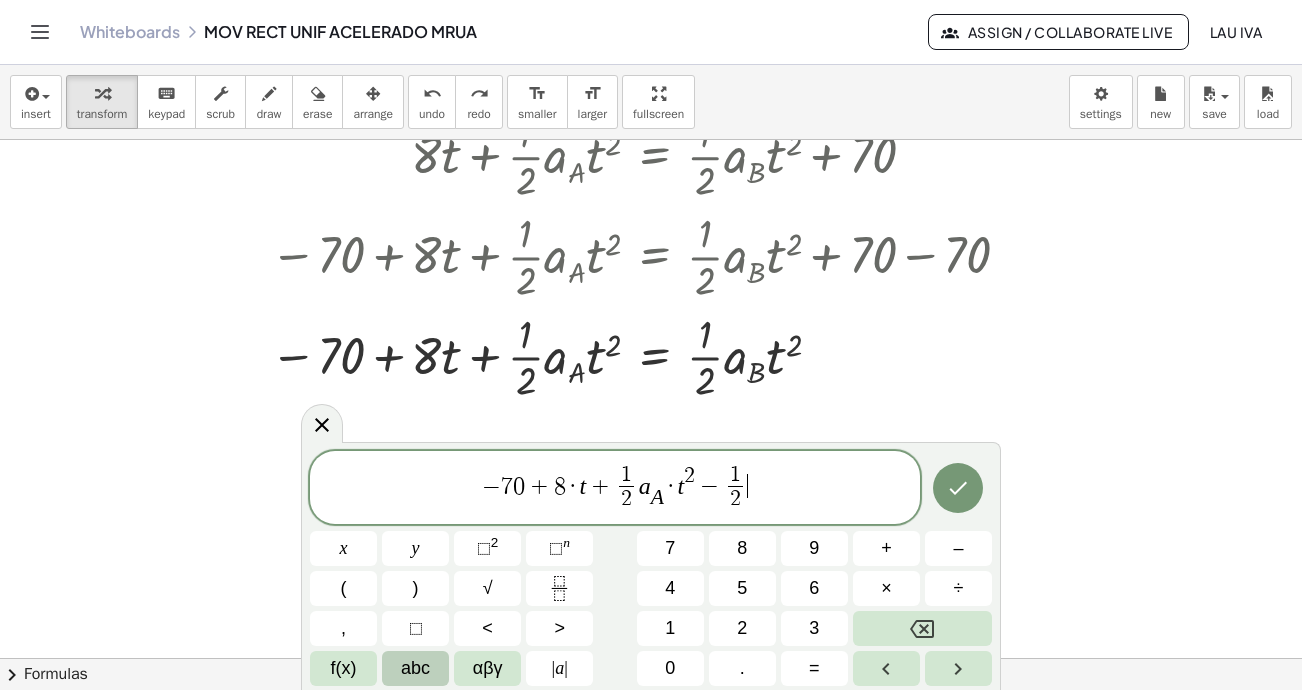 click on "×" at bounding box center [886, 588] 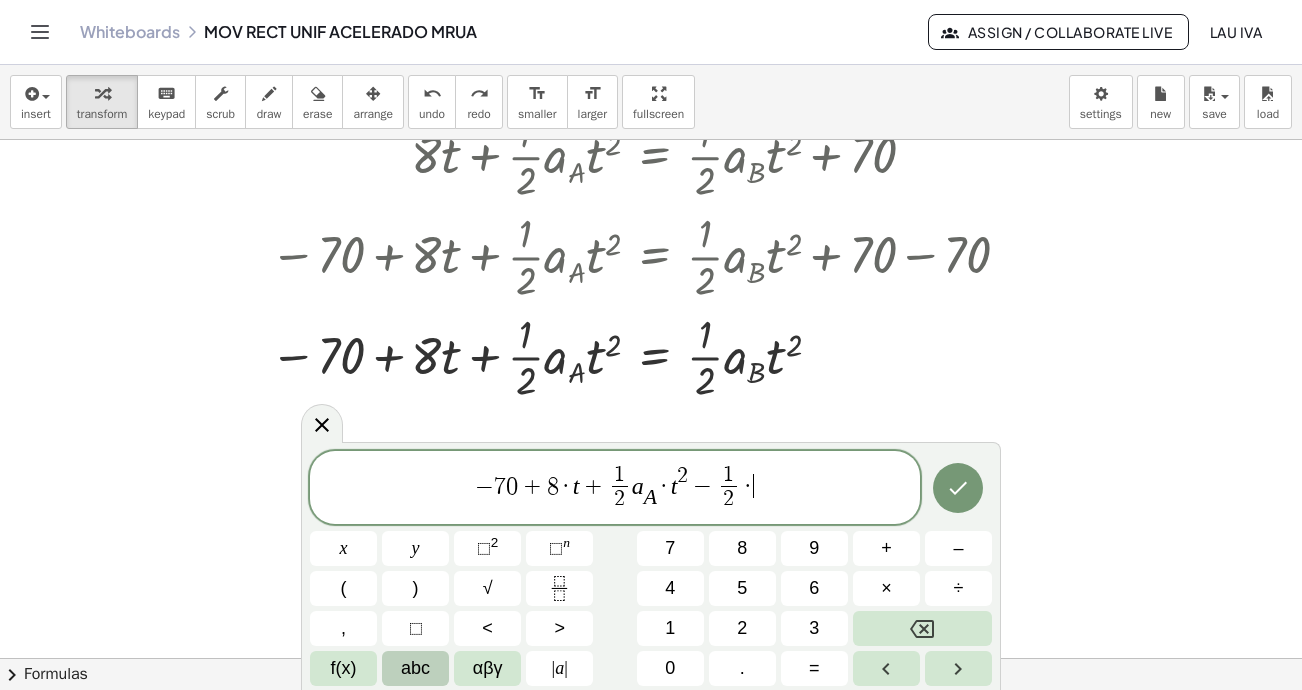 click on "abc" at bounding box center [415, 668] 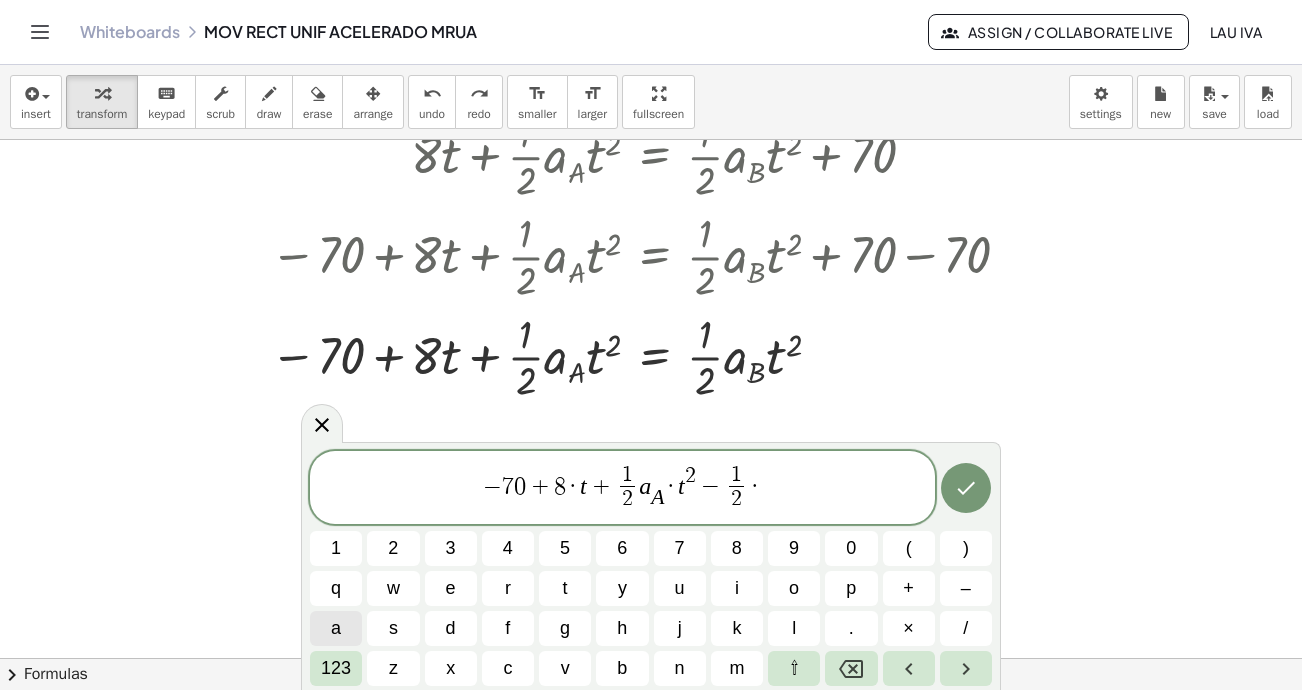 click on "a" at bounding box center (336, 628) 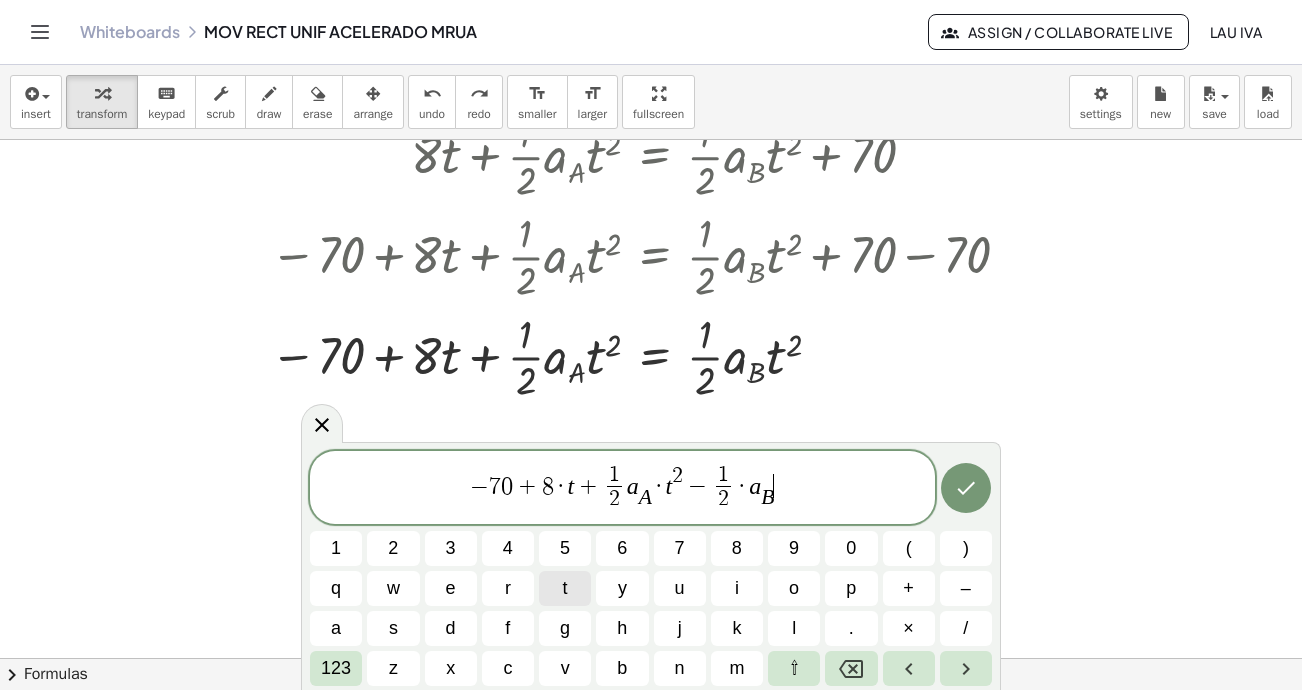 click on "t" at bounding box center [565, 588] 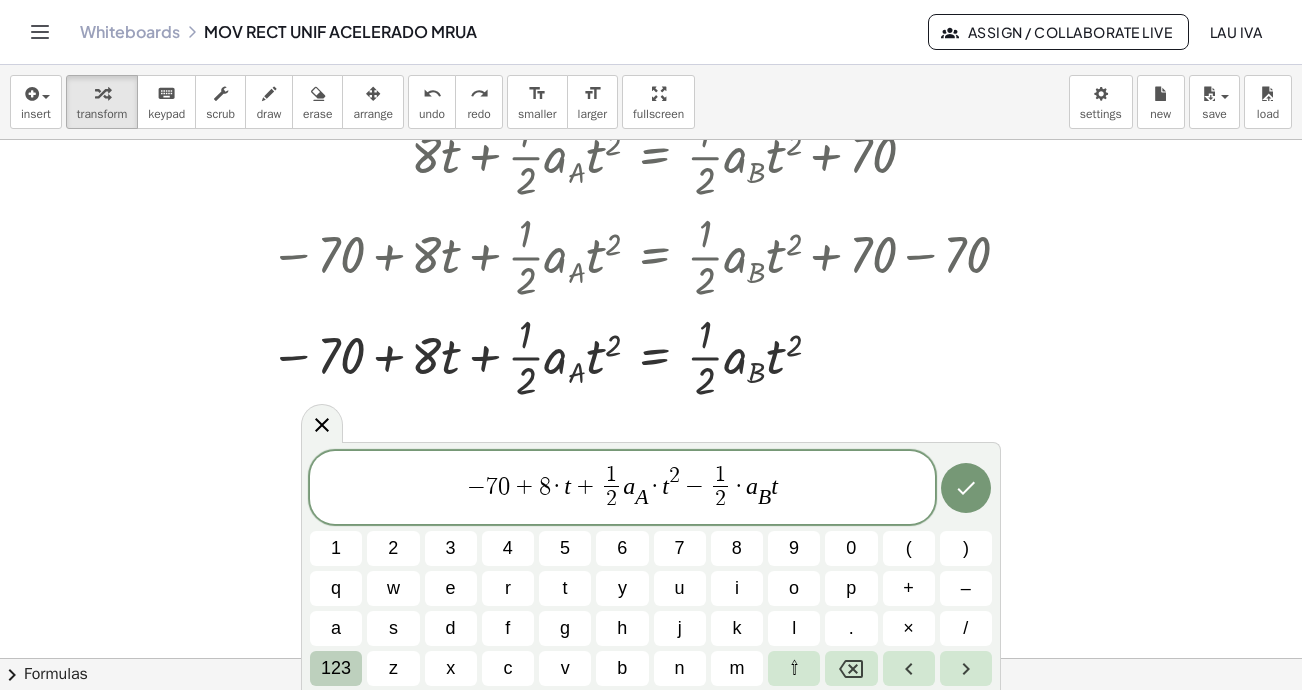 click on "123" at bounding box center (336, 668) 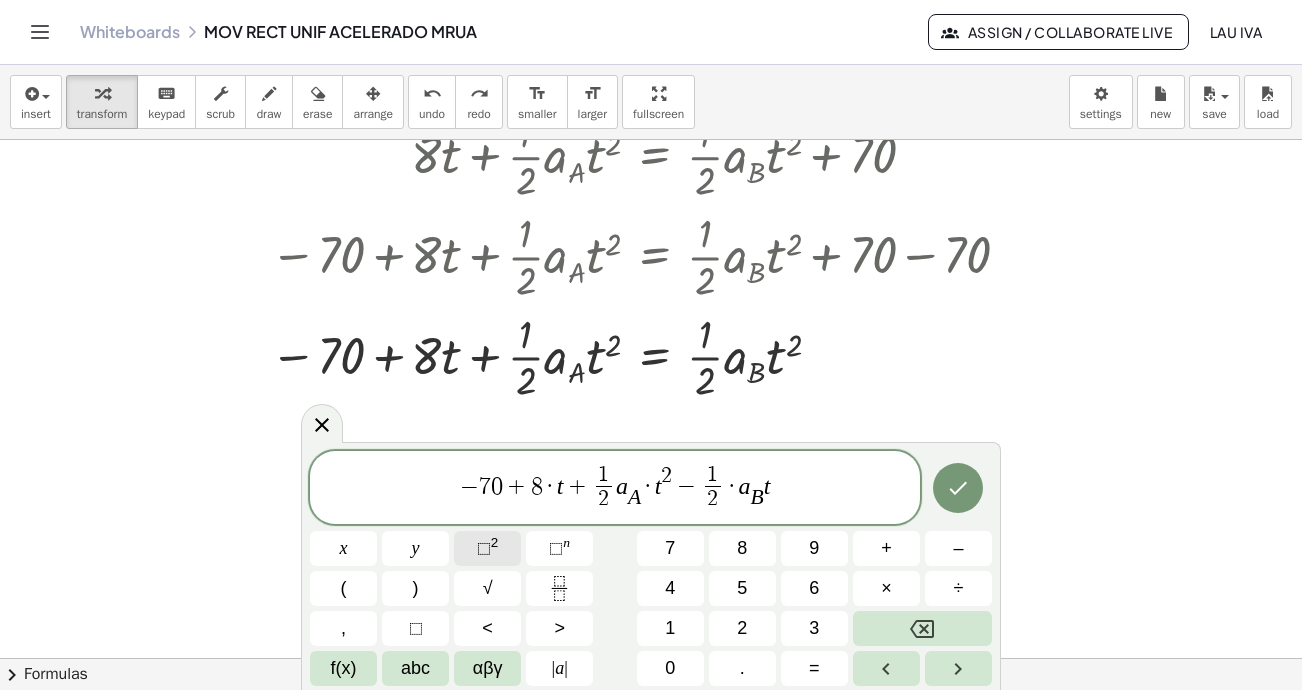 click on "⬚" at bounding box center [484, 548] 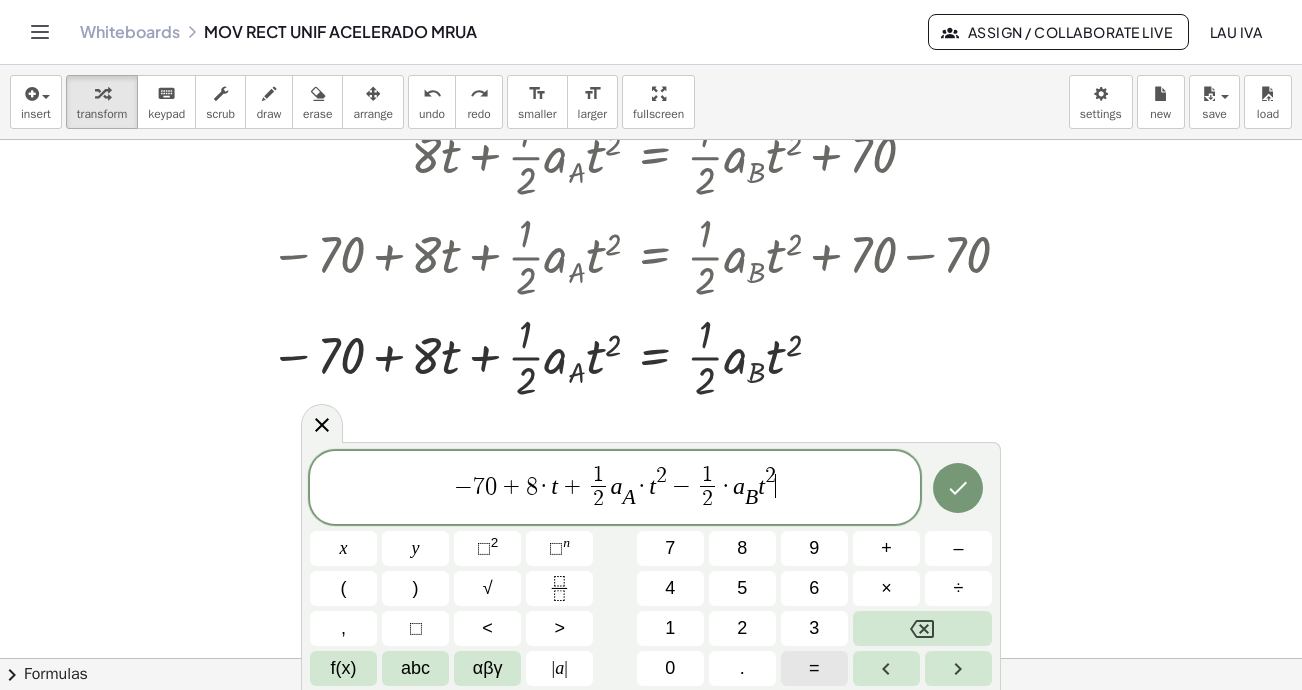 click on "=" at bounding box center [814, 668] 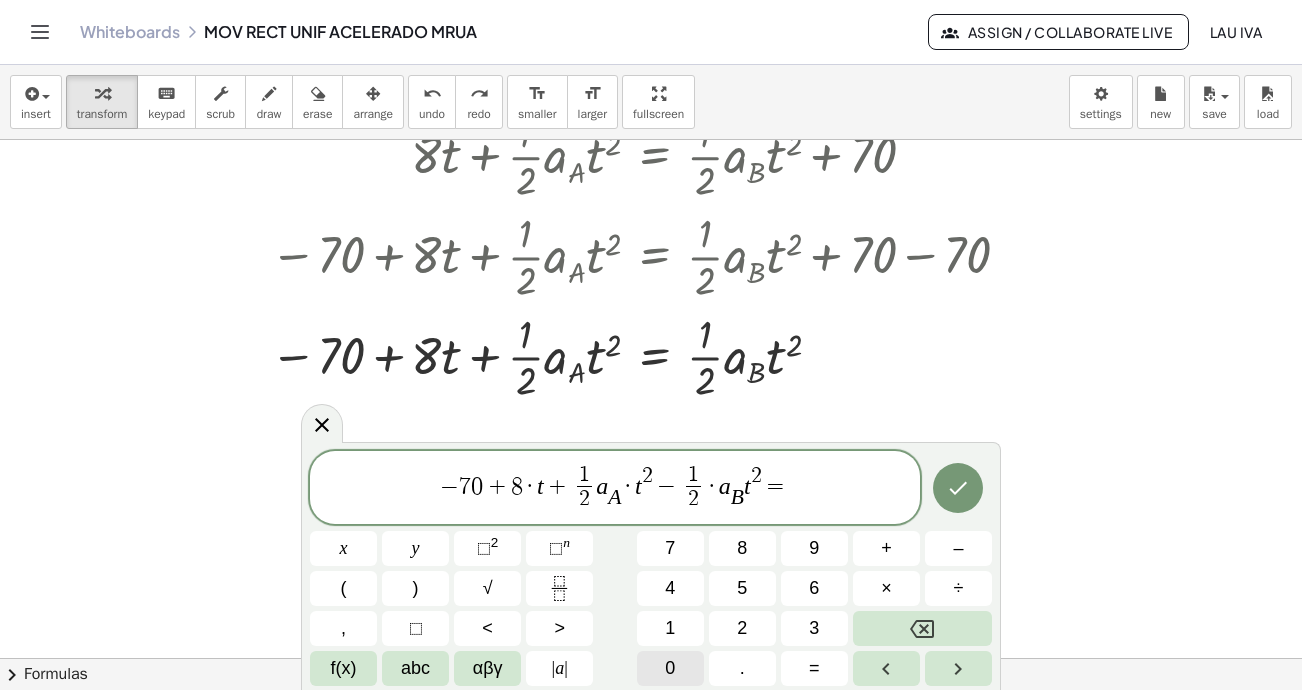 click on "0" at bounding box center [670, 668] 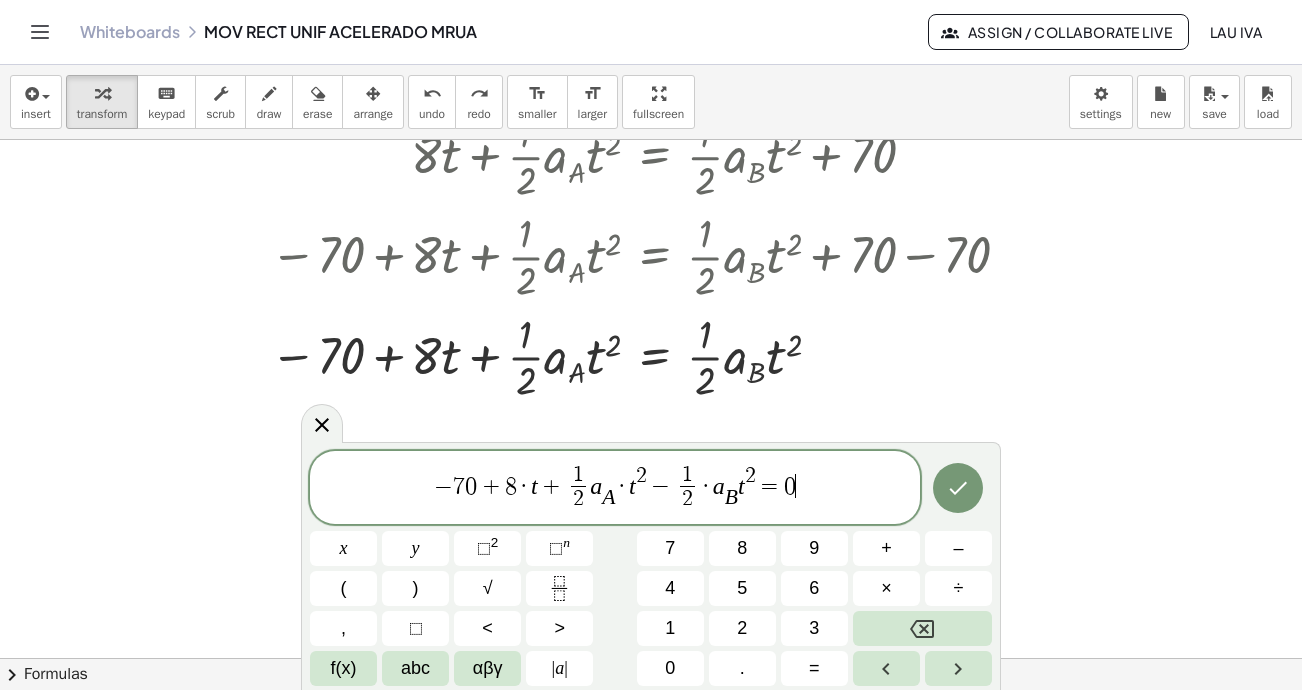 click 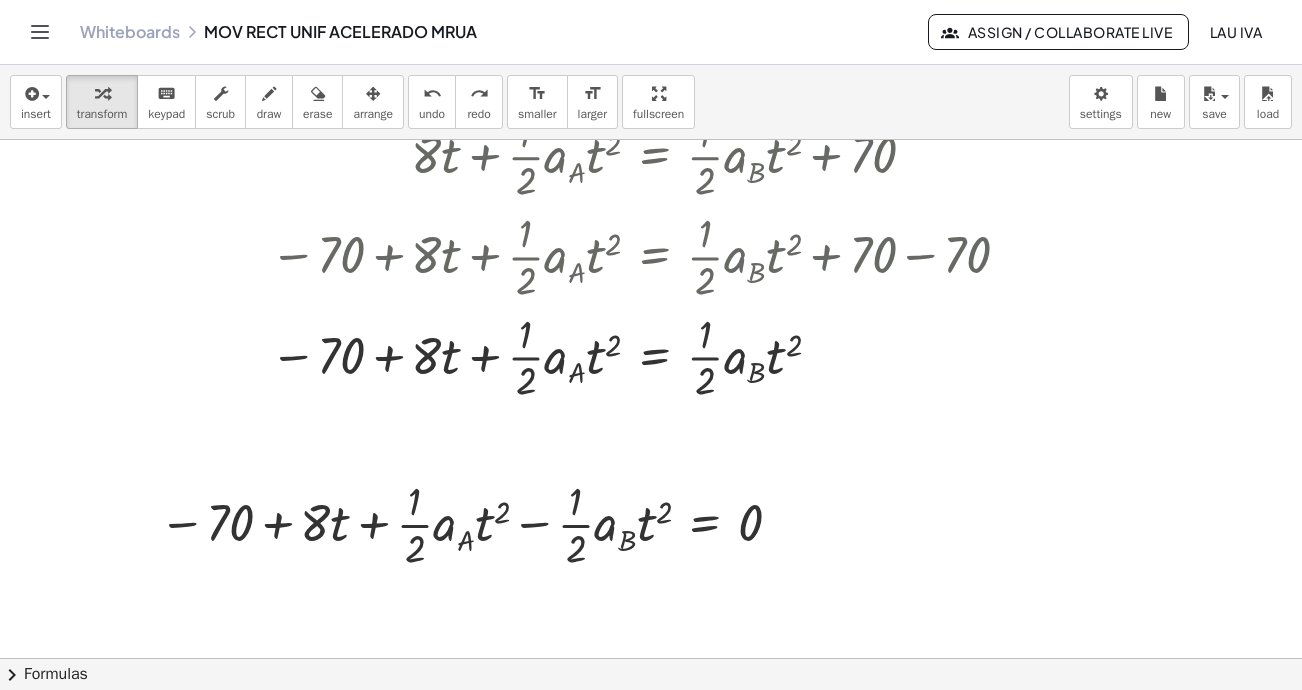 scroll, scrollTop: 4050, scrollLeft: 0, axis: vertical 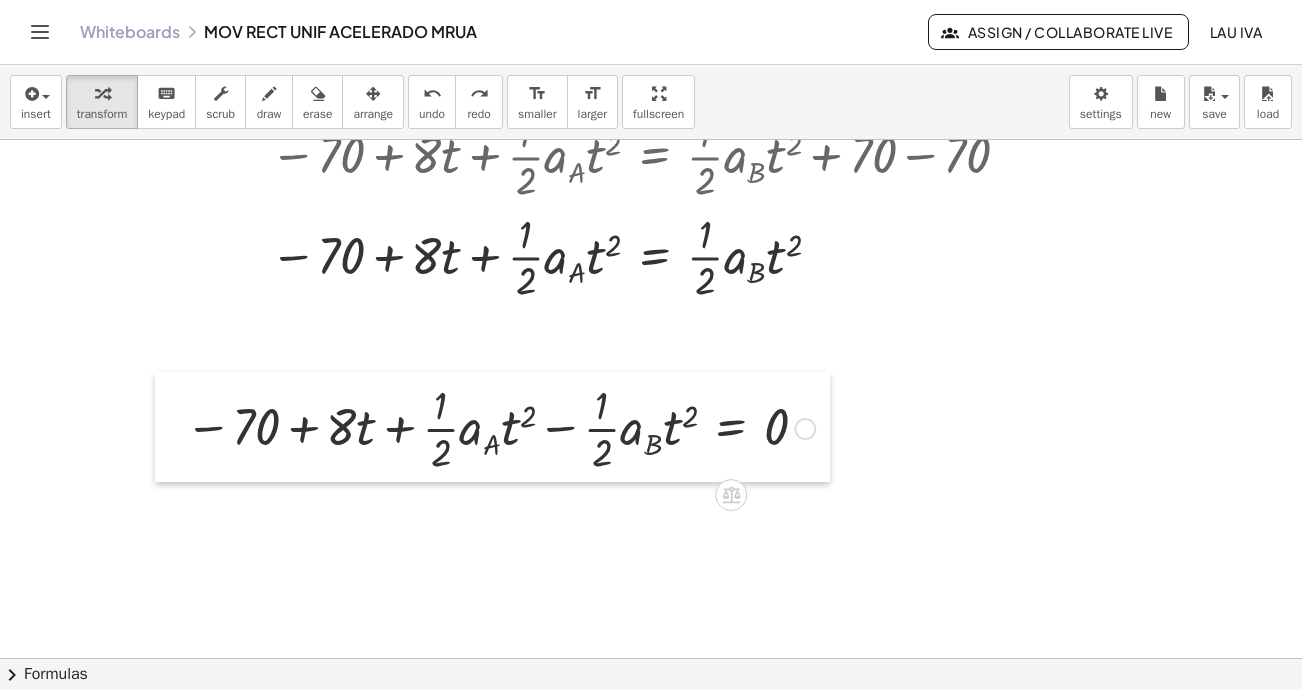 drag, startPoint x: 136, startPoint y: 370, endPoint x: 157, endPoint y: 233, distance: 138.60014 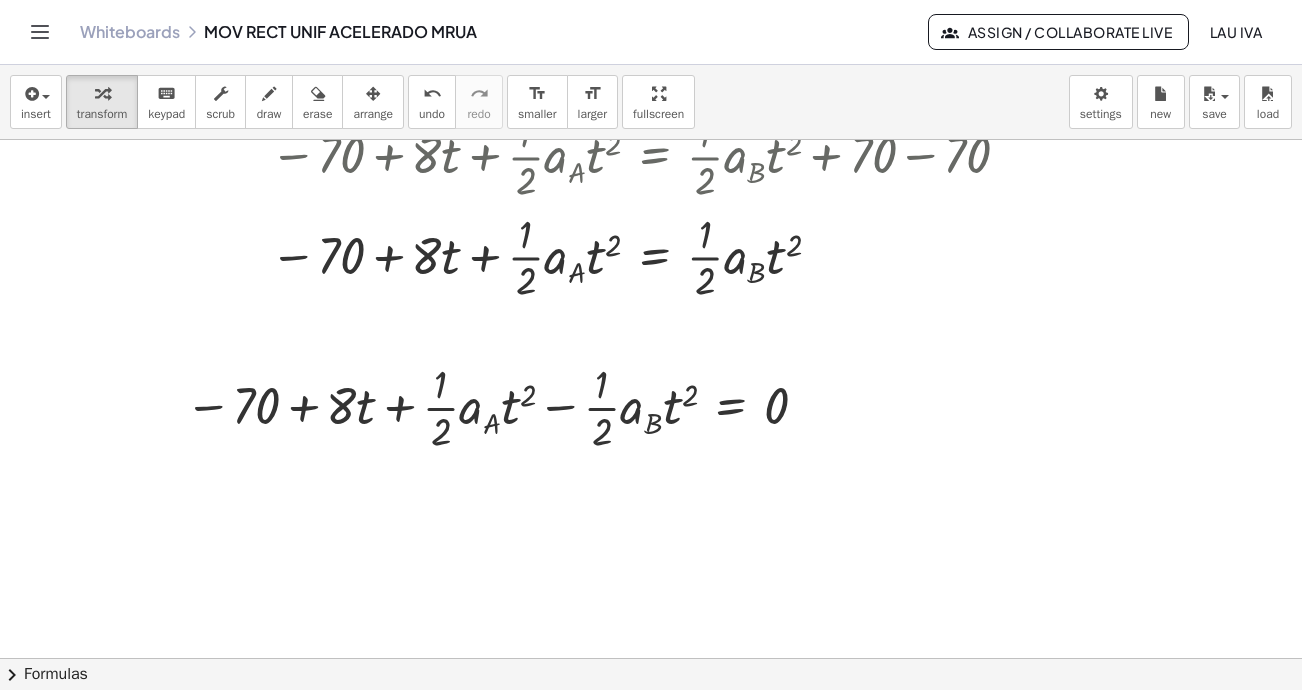 click at bounding box center [269, 94] 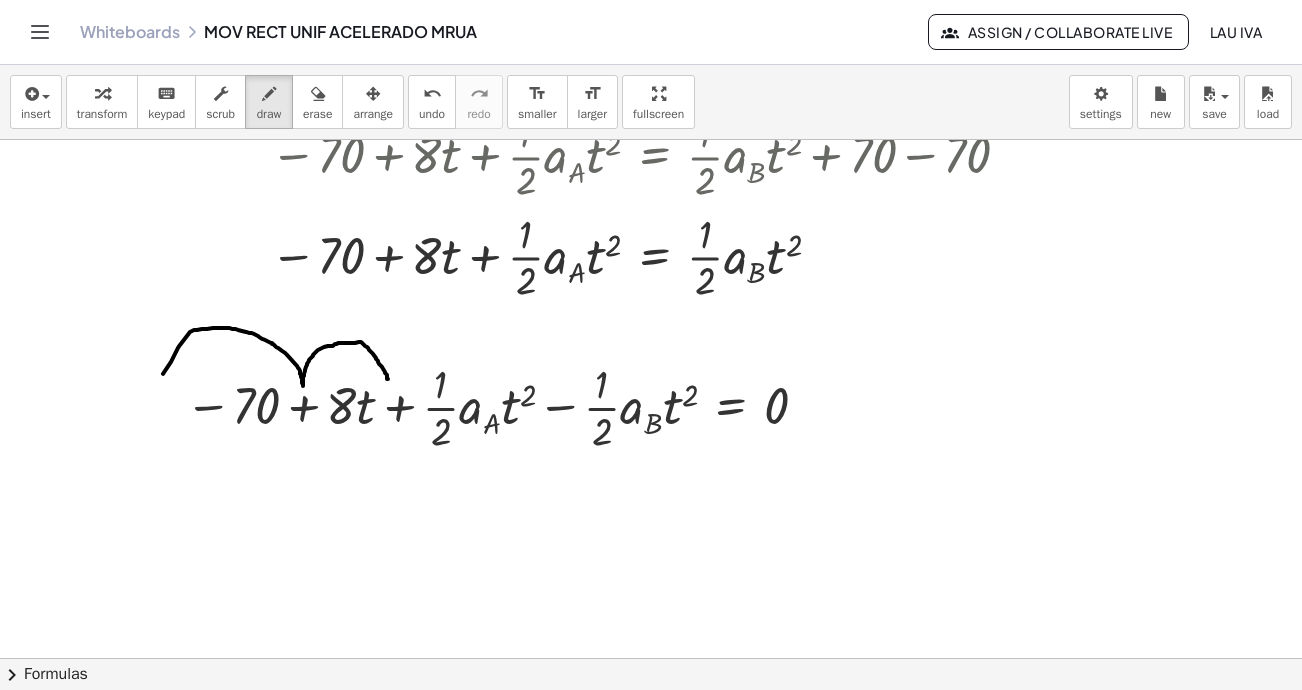 drag, startPoint x: 171, startPoint y: 360, endPoint x: 388, endPoint y: 377, distance: 217.66489 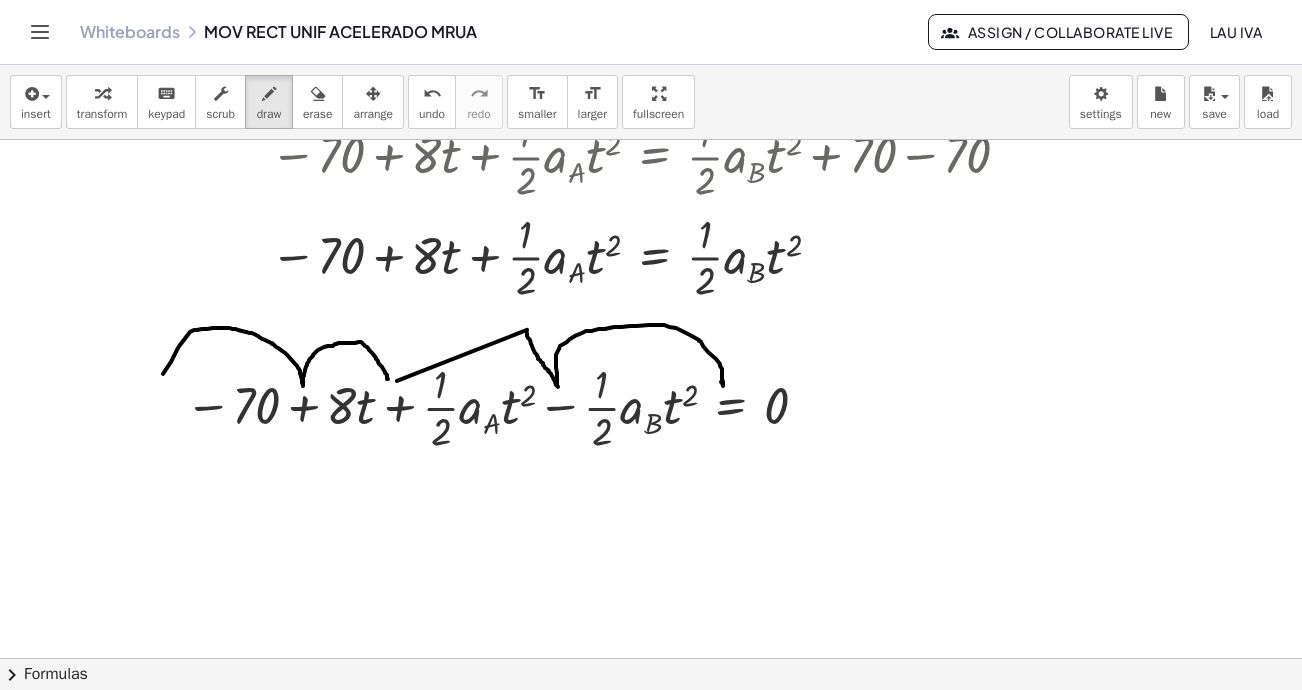 drag, startPoint x: 527, startPoint y: 331, endPoint x: 705, endPoint y: 397, distance: 189.84204 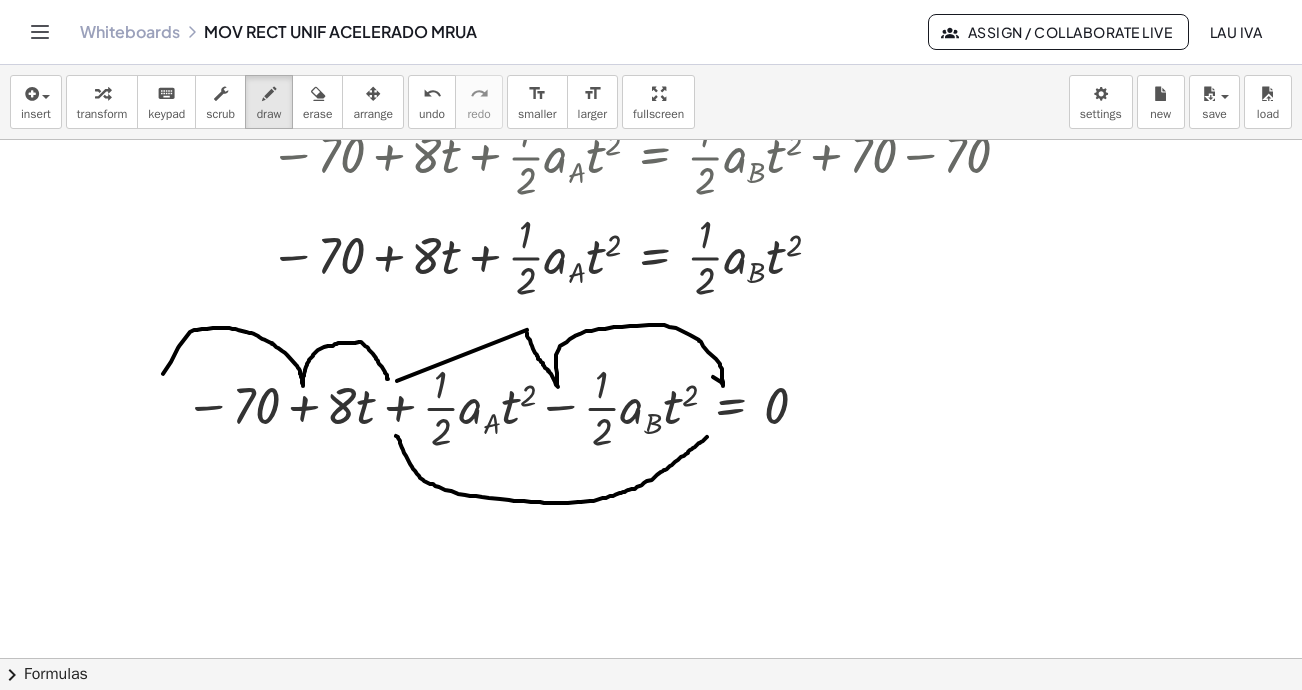 drag, startPoint x: 396, startPoint y: 434, endPoint x: 689, endPoint y: 411, distance: 293.90134 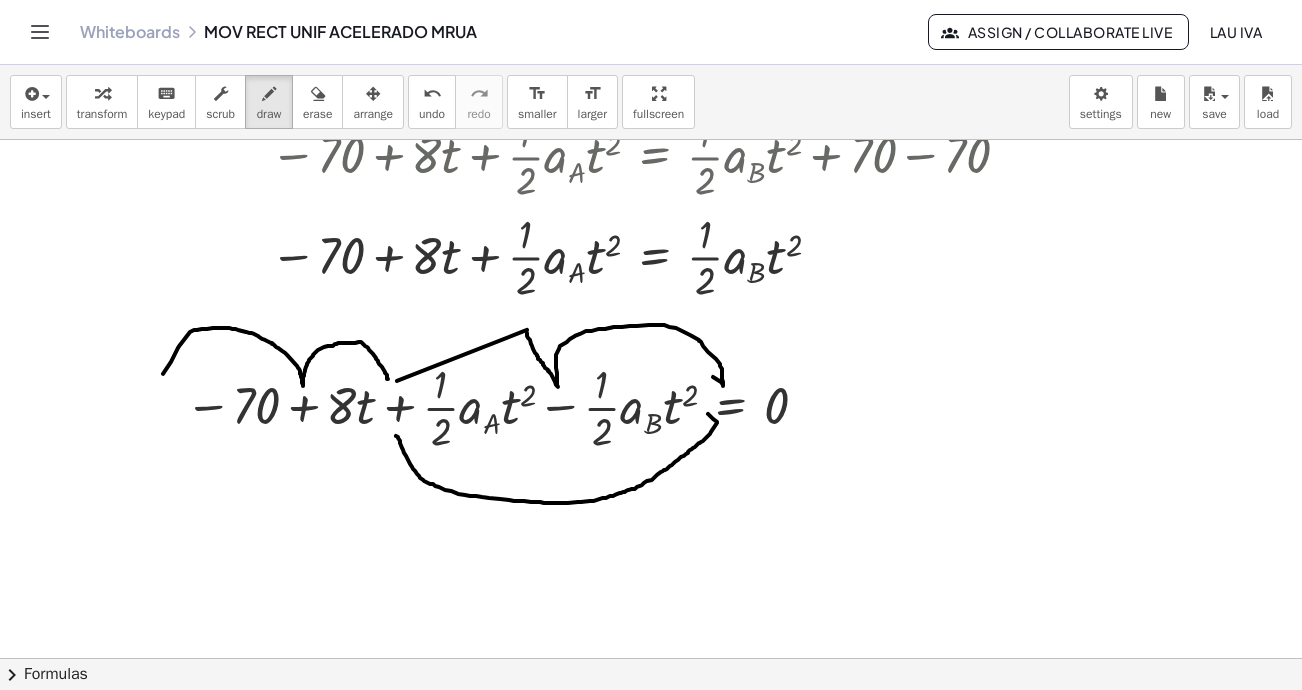 scroll, scrollTop: 4150, scrollLeft: 0, axis: vertical 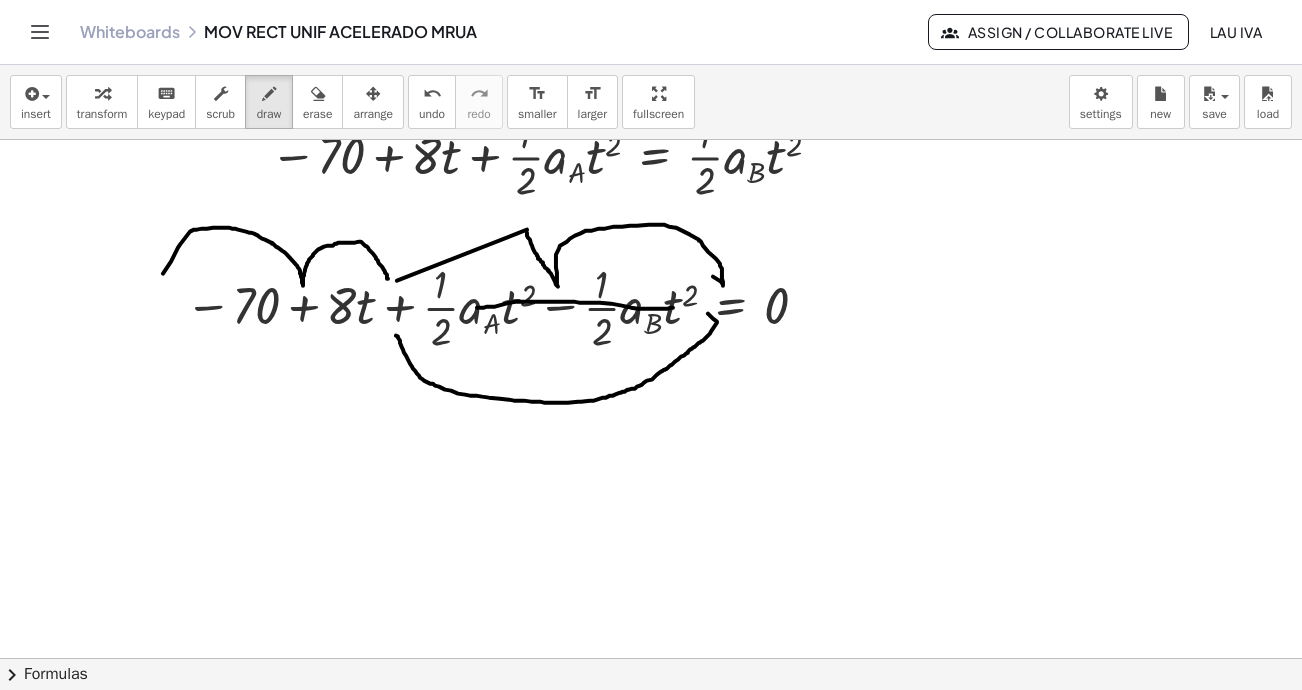 drag, startPoint x: 673, startPoint y: 306, endPoint x: 477, endPoint y: 306, distance: 196 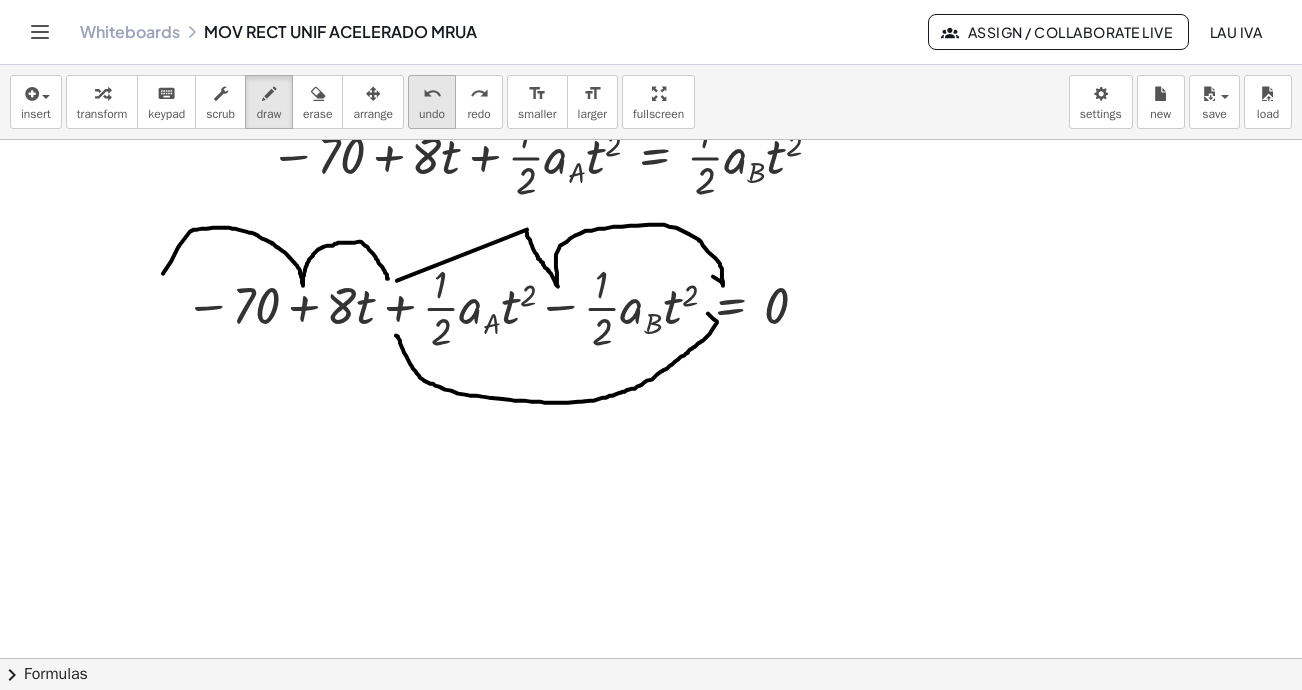 click on "undo" at bounding box center [432, 94] 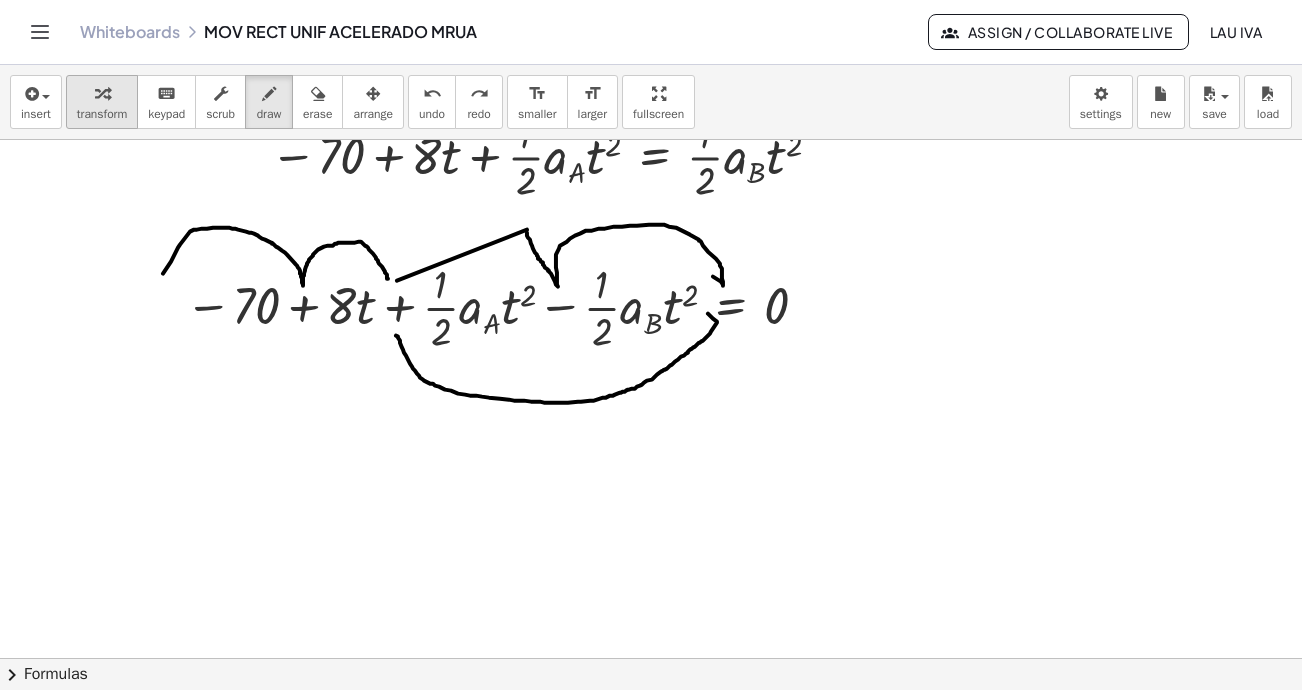 click on "transform" at bounding box center (102, 114) 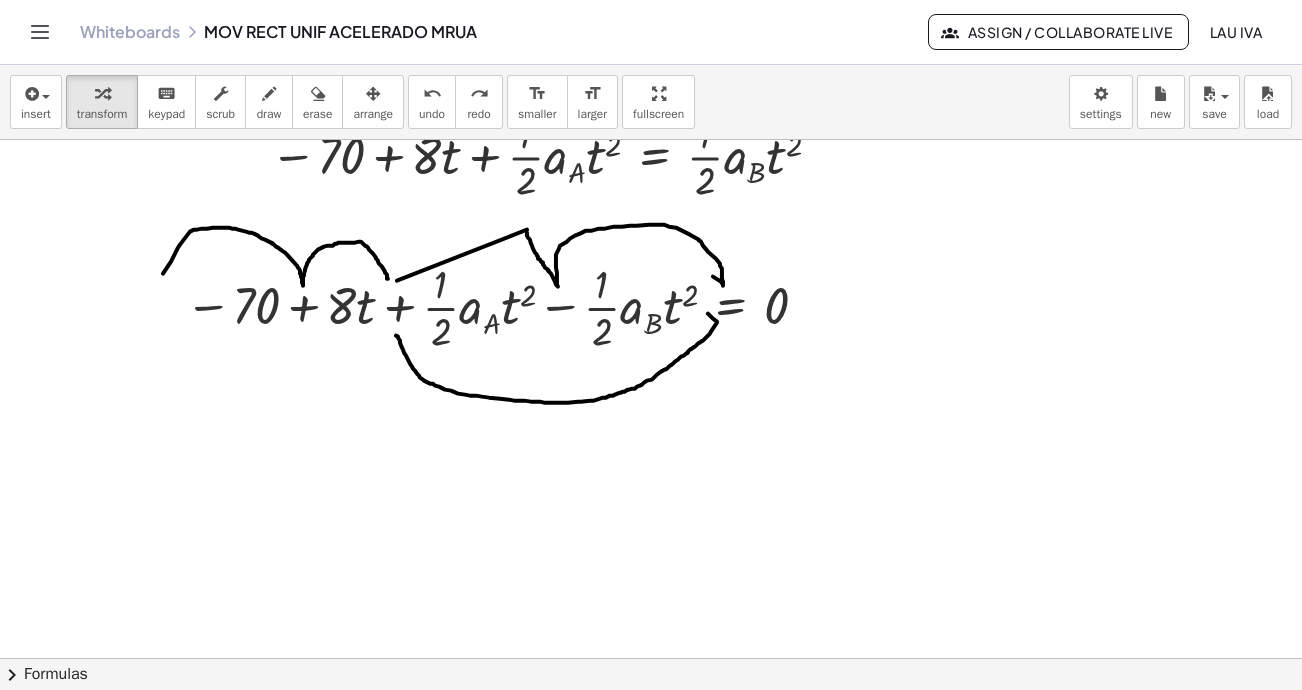 click on "draw" at bounding box center (269, 102) 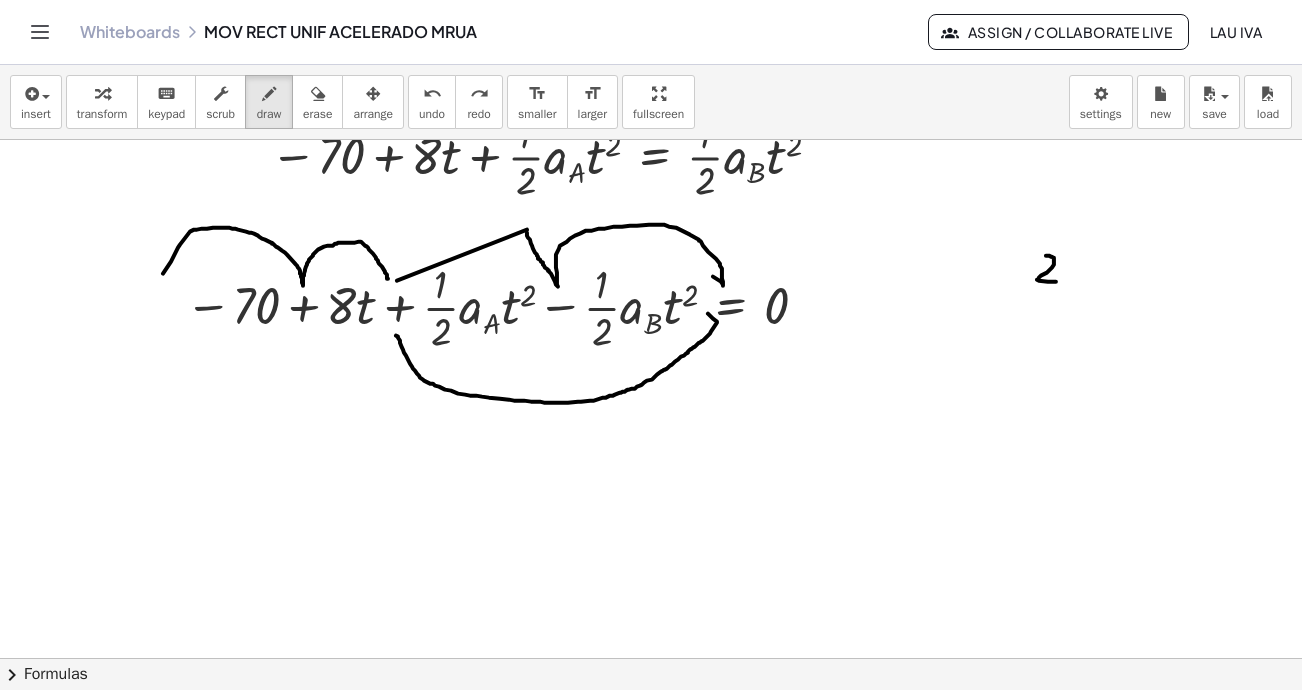 drag, startPoint x: 1046, startPoint y: 254, endPoint x: 1052, endPoint y: 277, distance: 23.769728 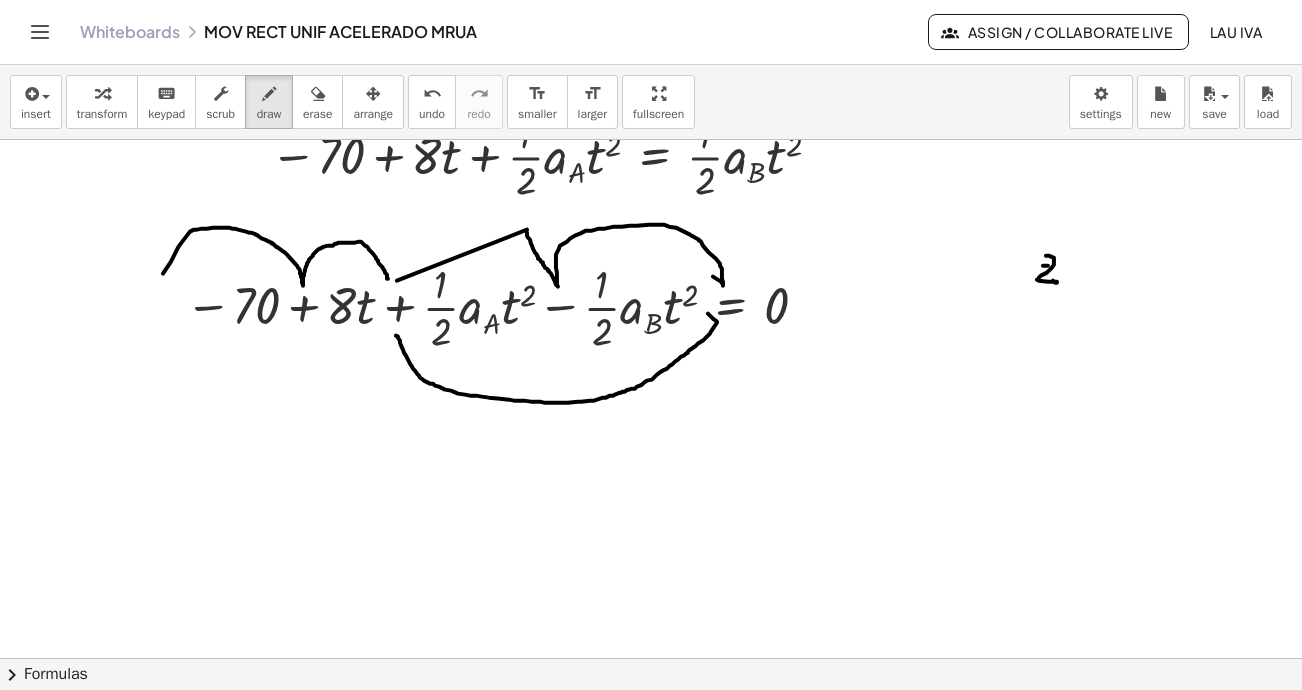 click at bounding box center [653, -1414] 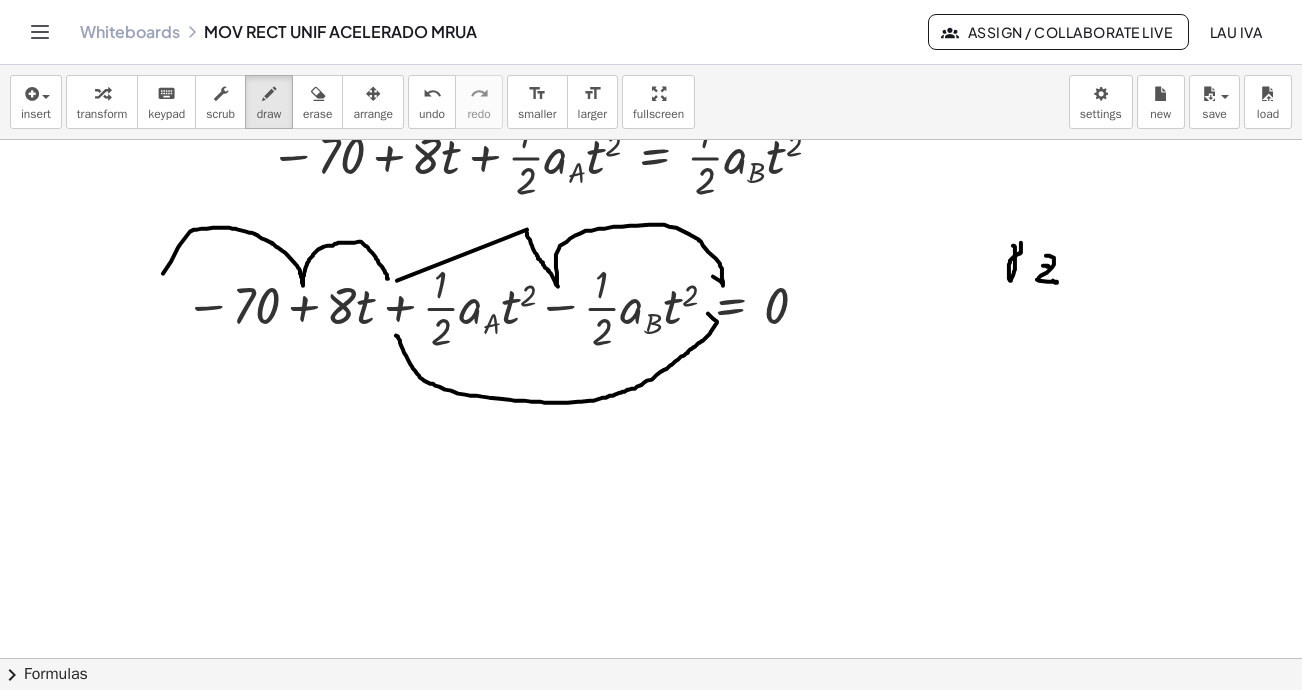 drag, startPoint x: 1015, startPoint y: 256, endPoint x: 1021, endPoint y: 243, distance: 14.3178215 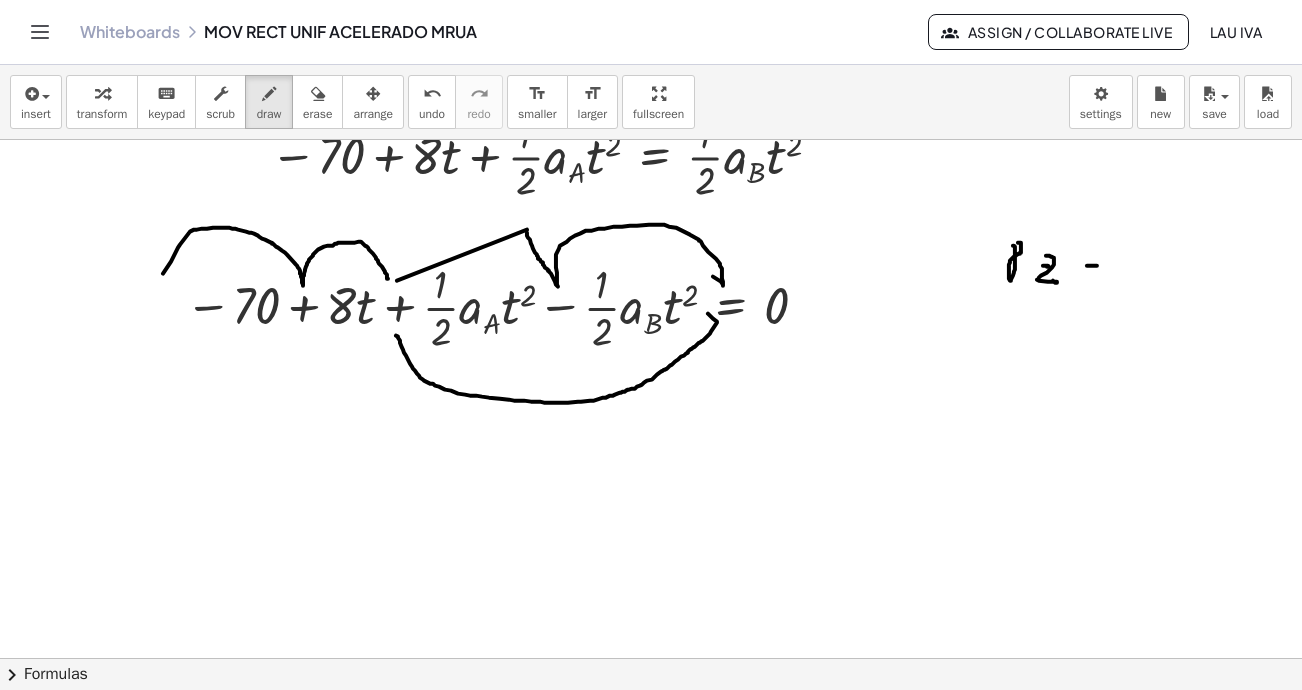 click at bounding box center [653, -1414] 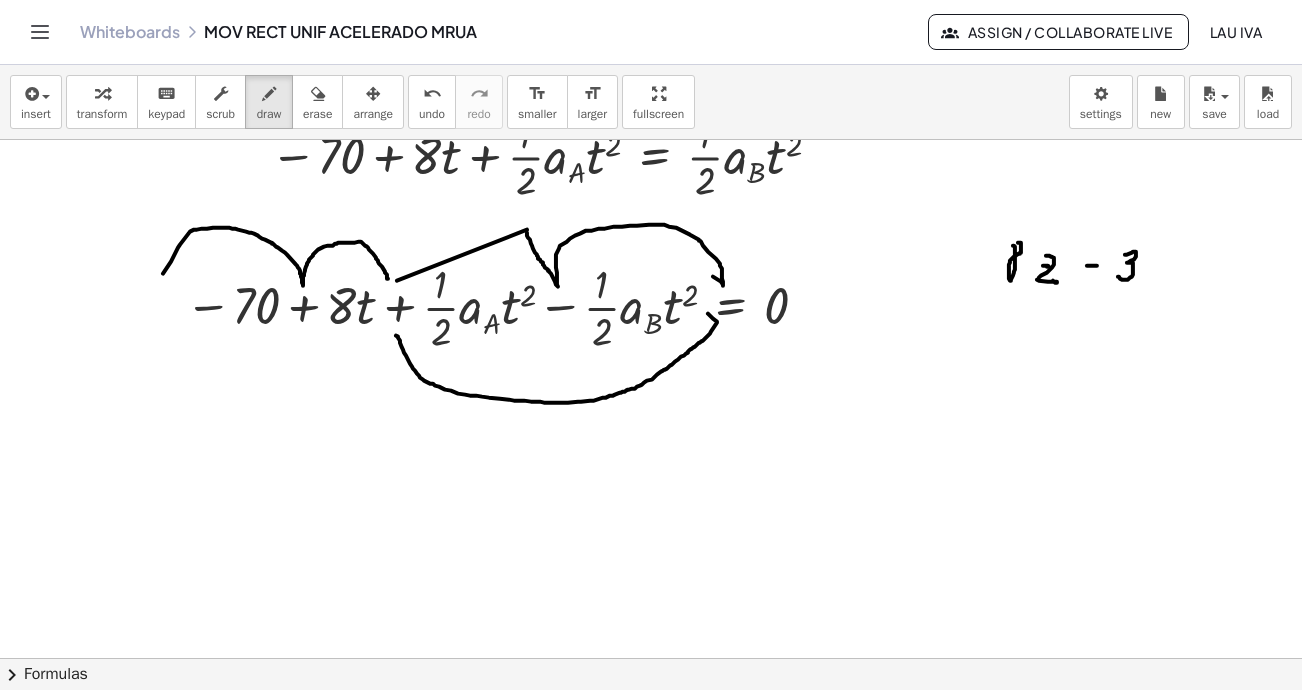 drag, startPoint x: 1127, startPoint y: 253, endPoint x: 1122, endPoint y: 275, distance: 22.561028 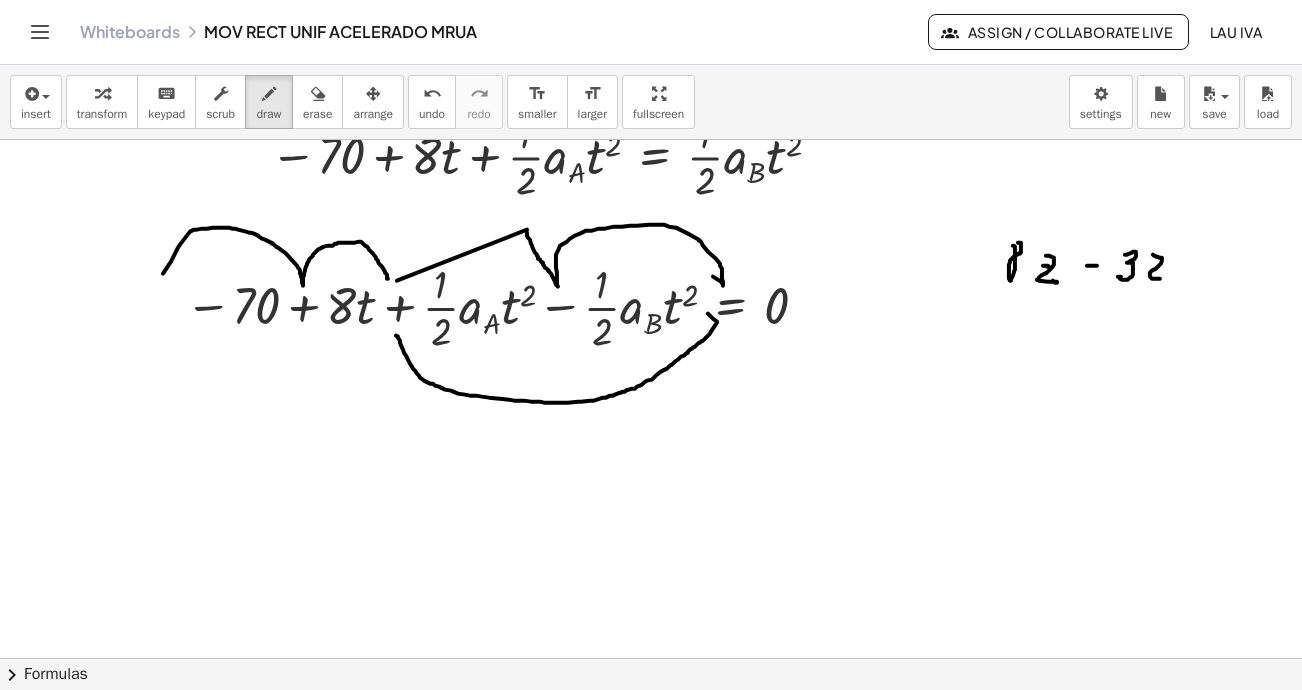 drag, startPoint x: 1158, startPoint y: 255, endPoint x: 1156, endPoint y: 271, distance: 16.124516 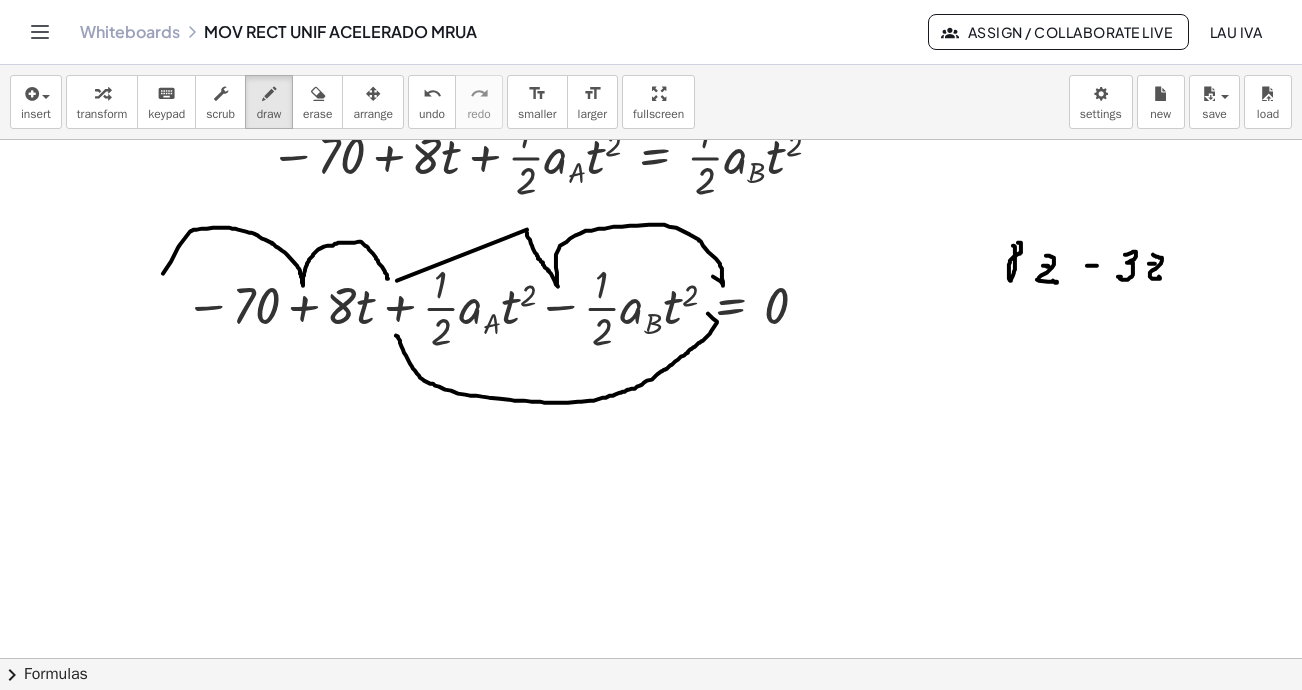 click at bounding box center [653, -1414] 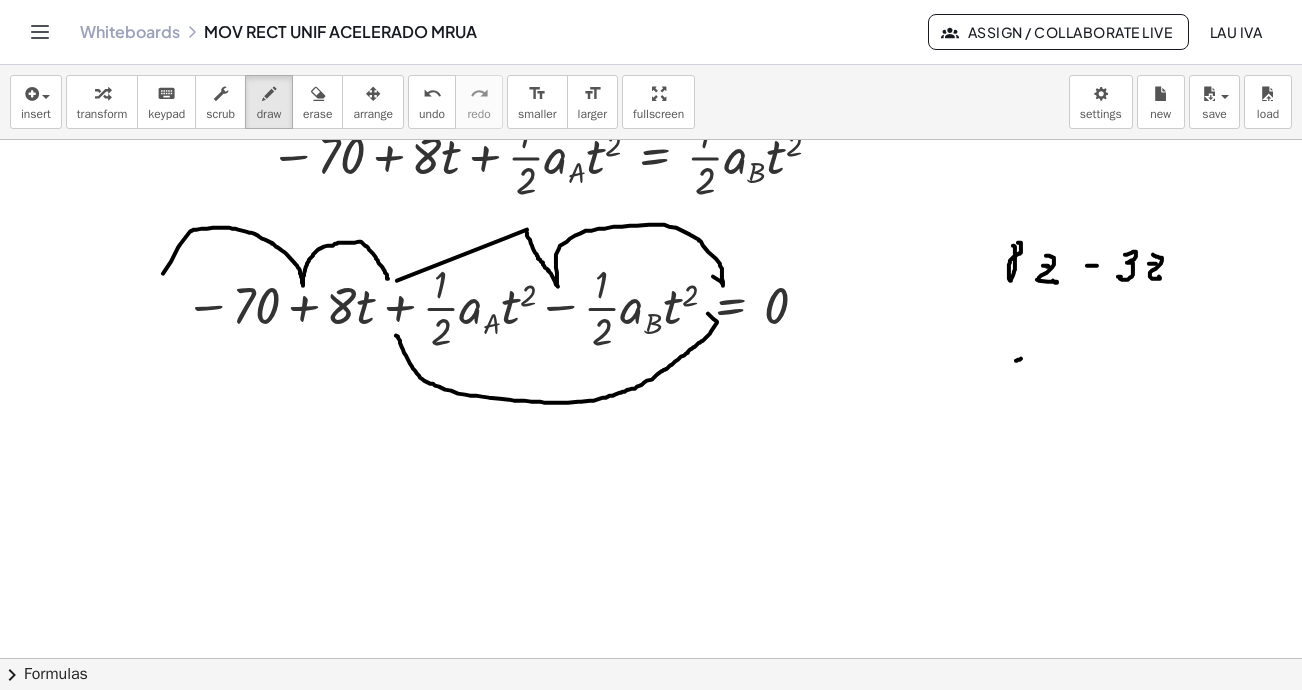 drag, startPoint x: 1016, startPoint y: 359, endPoint x: 1017, endPoint y: 344, distance: 15.033297 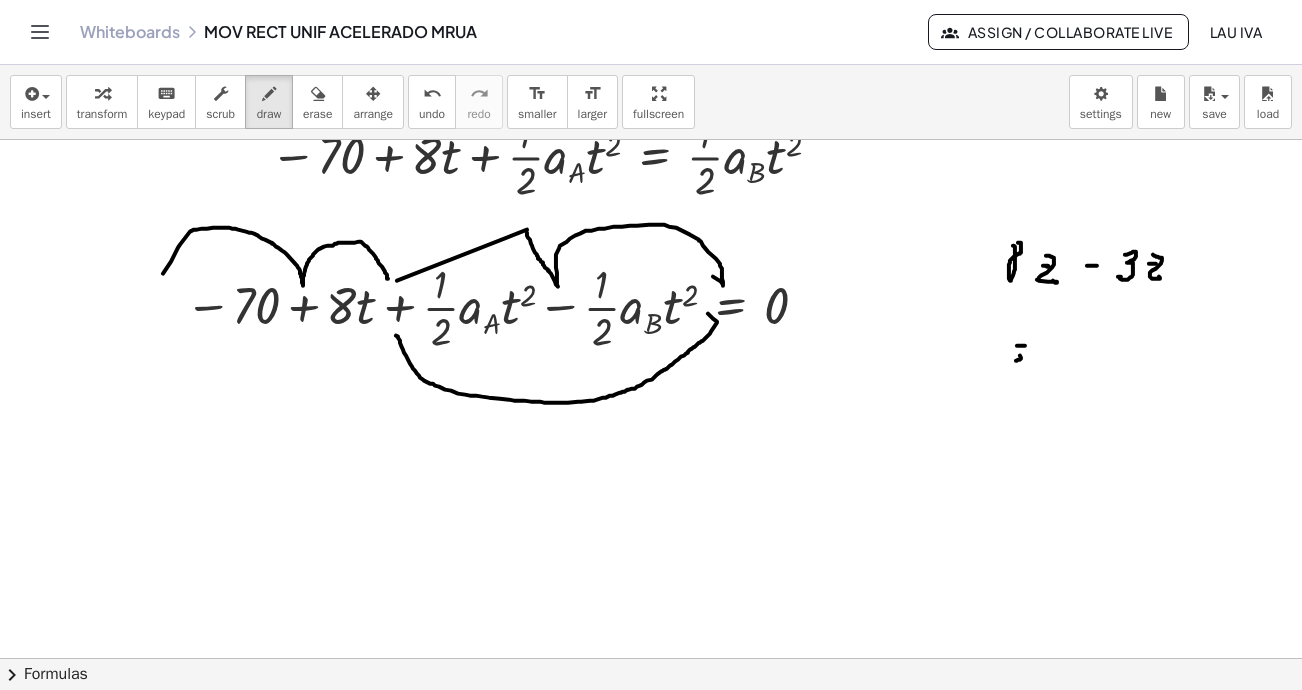 click at bounding box center (653, -1414) 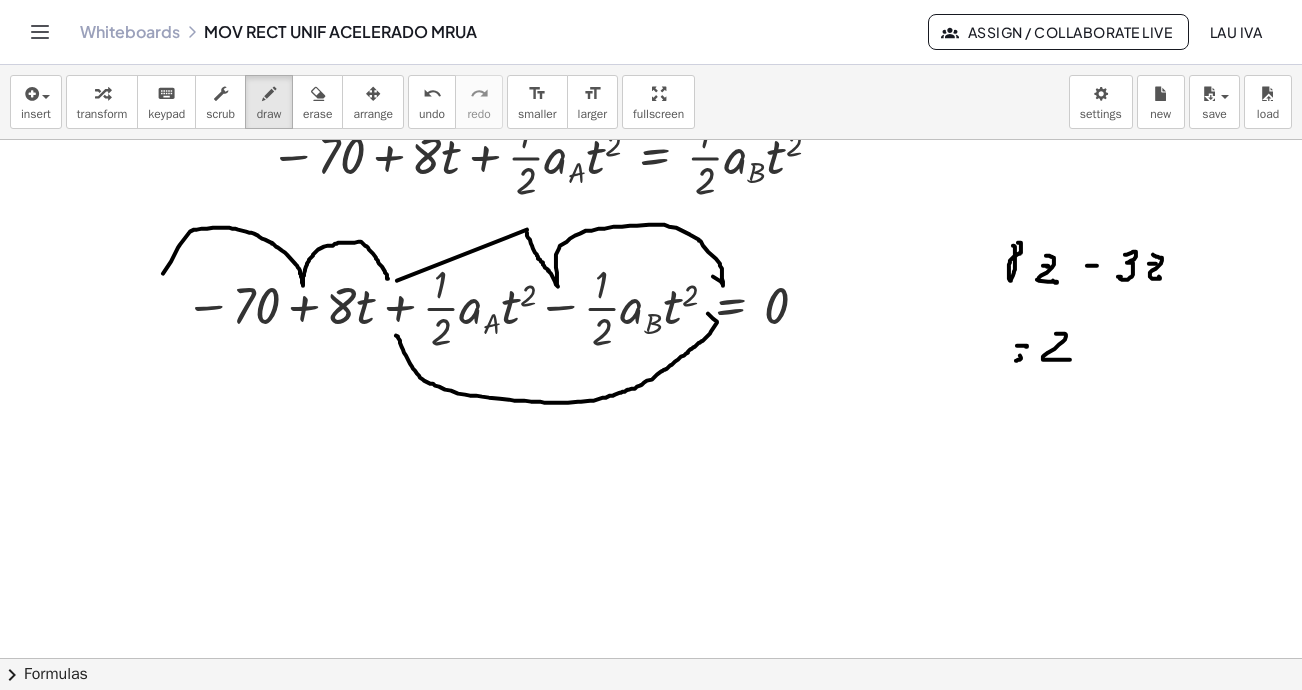 drag, startPoint x: 1056, startPoint y: 332, endPoint x: 1063, endPoint y: 355, distance: 24.04163 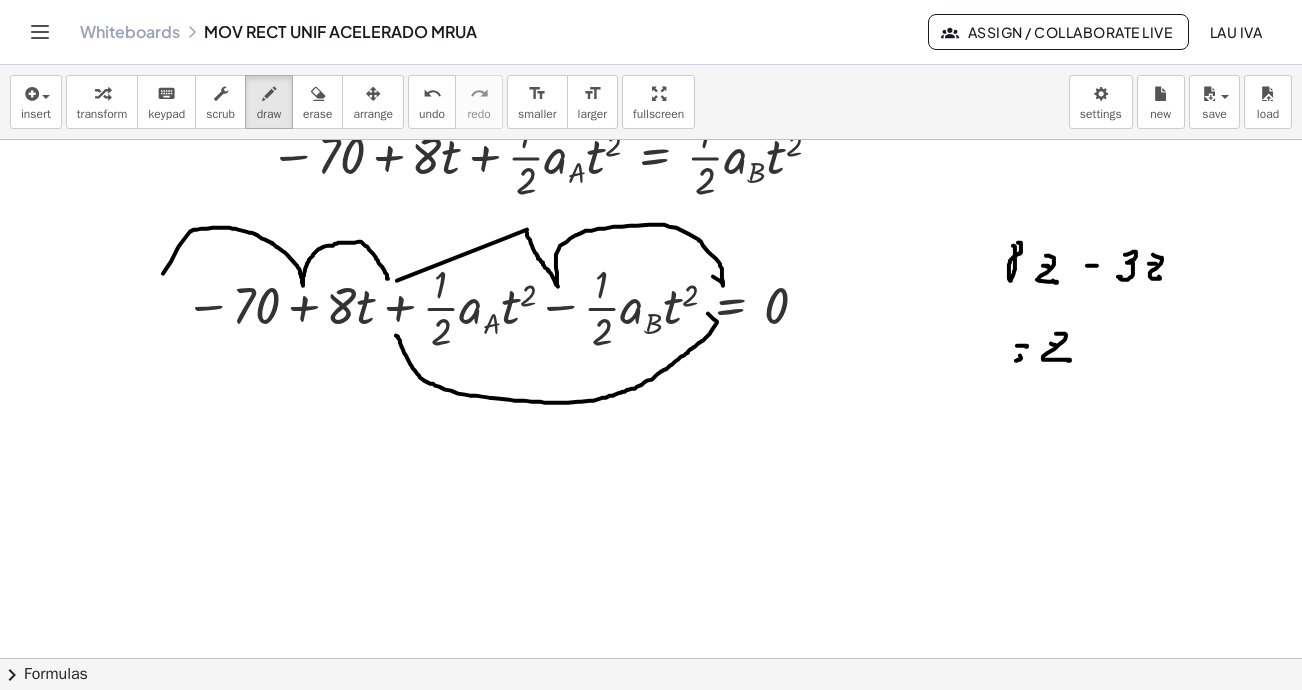 click at bounding box center [653, -1414] 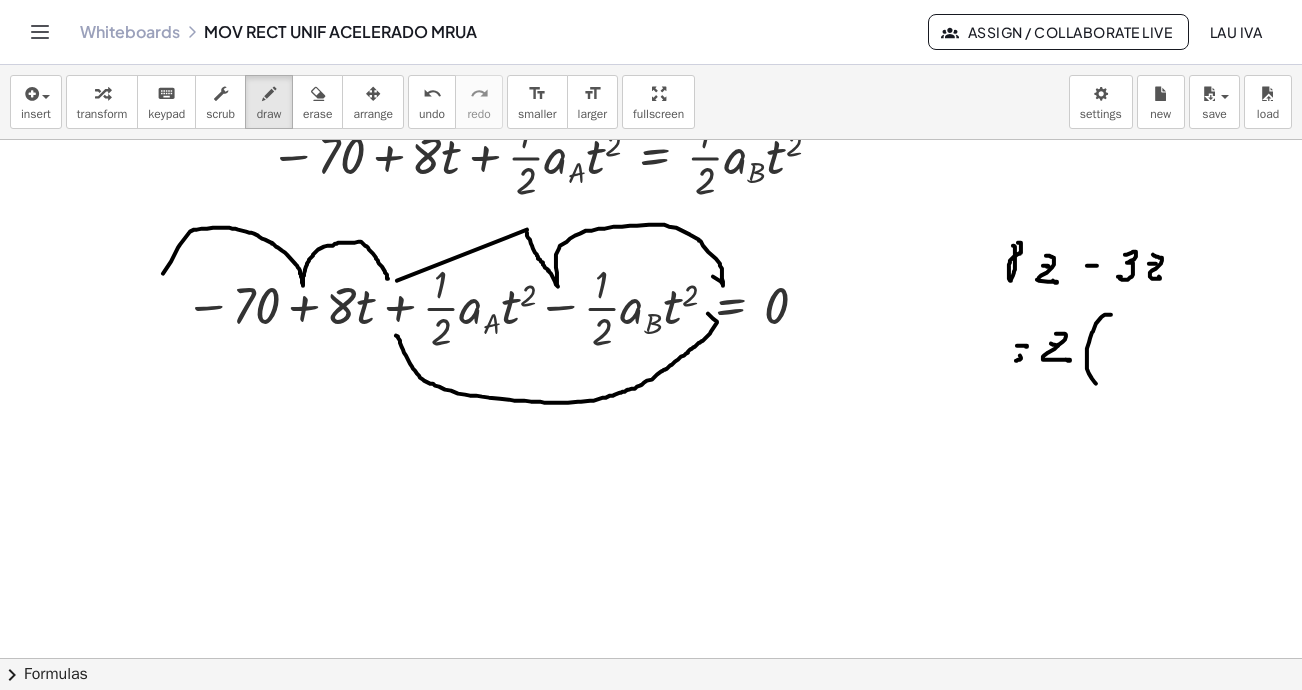 drag, startPoint x: 1107, startPoint y: 313, endPoint x: 1138, endPoint y: 354, distance: 51.40039 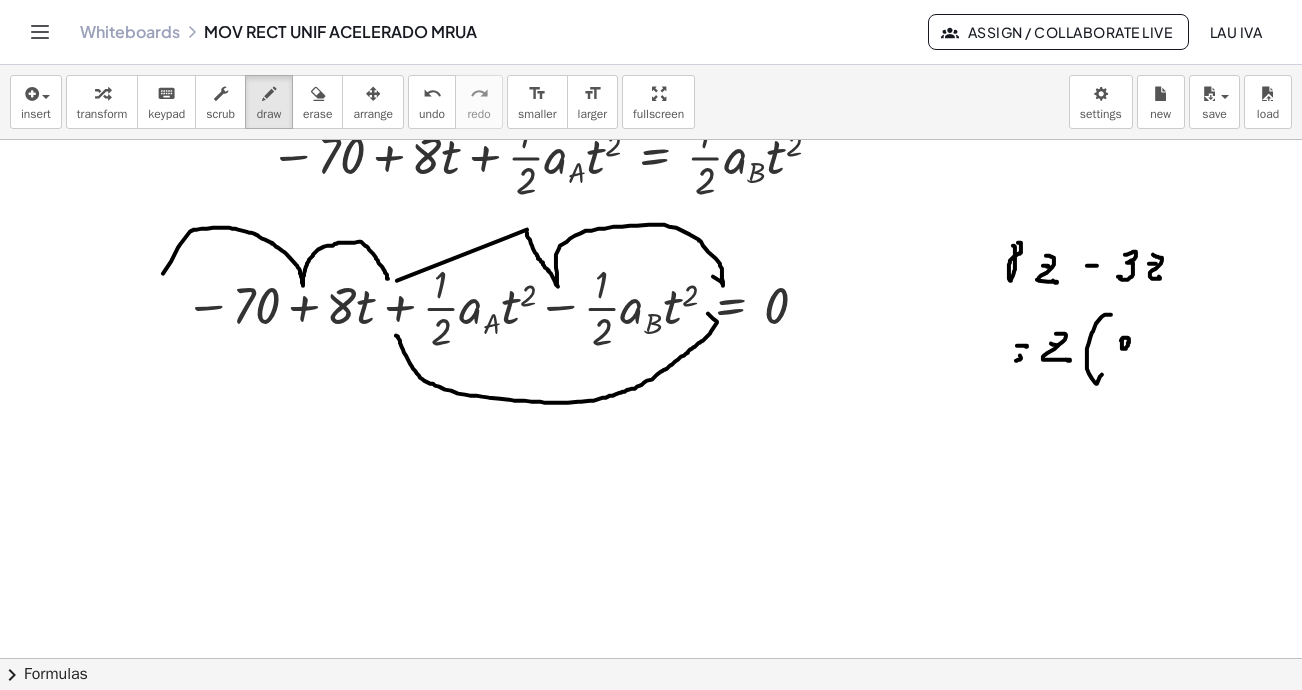 click at bounding box center (653, -1414) 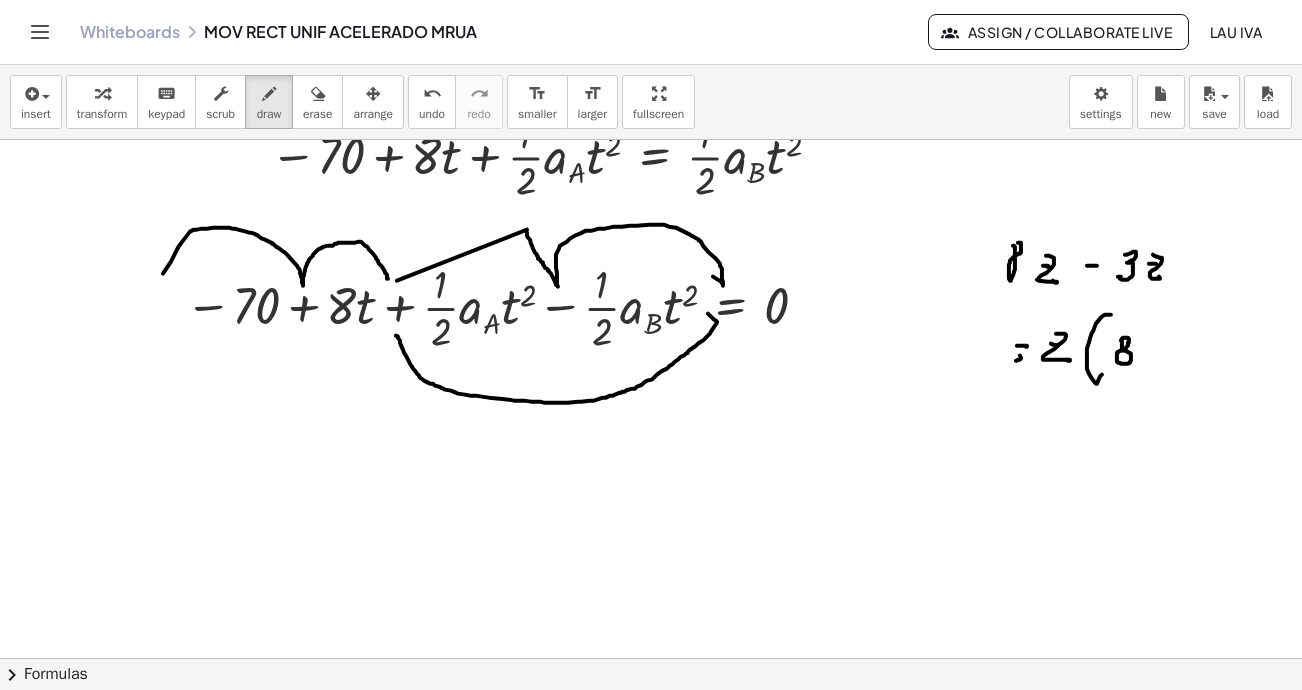click at bounding box center [653, -1414] 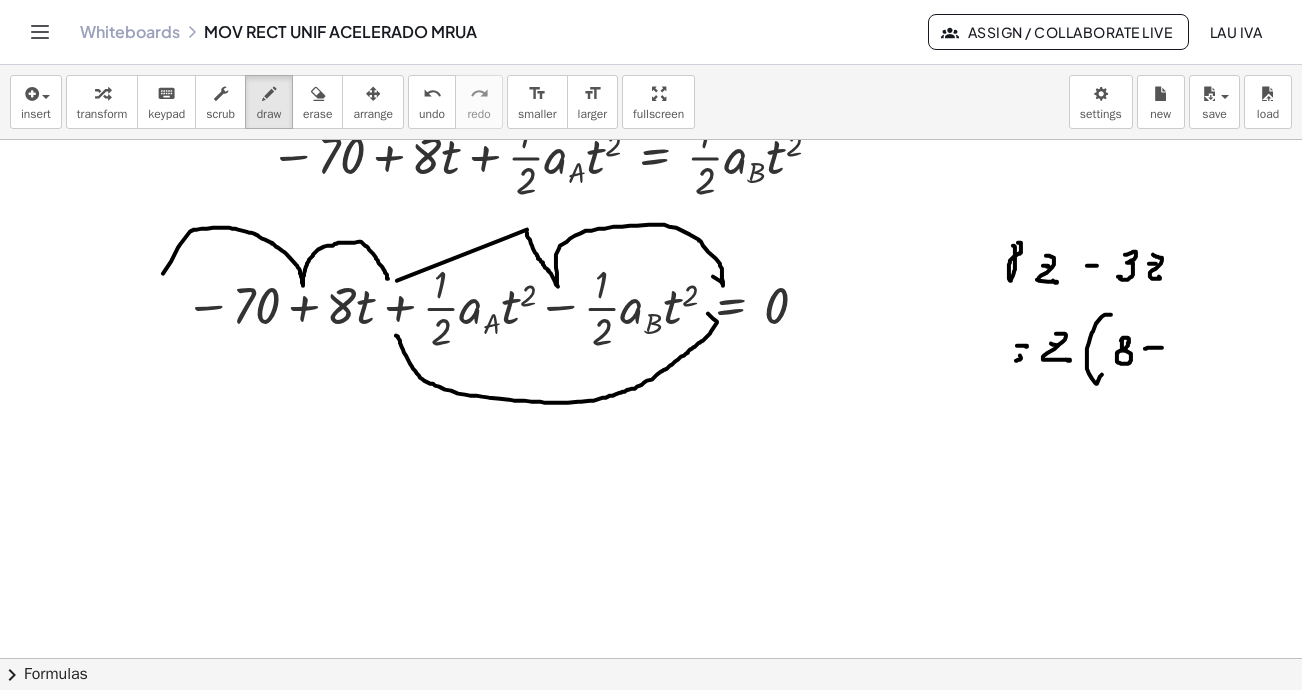 click at bounding box center (653, -1414) 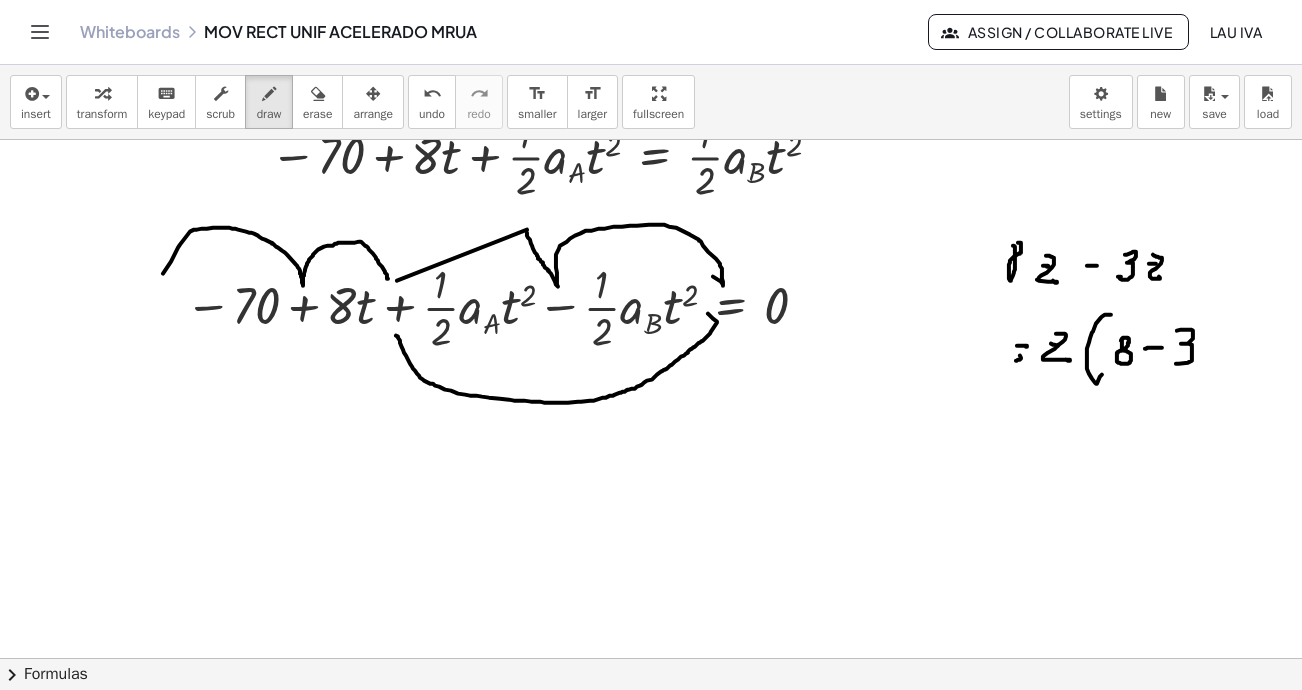 drag, startPoint x: 1177, startPoint y: 329, endPoint x: 1176, endPoint y: 362, distance: 33.01515 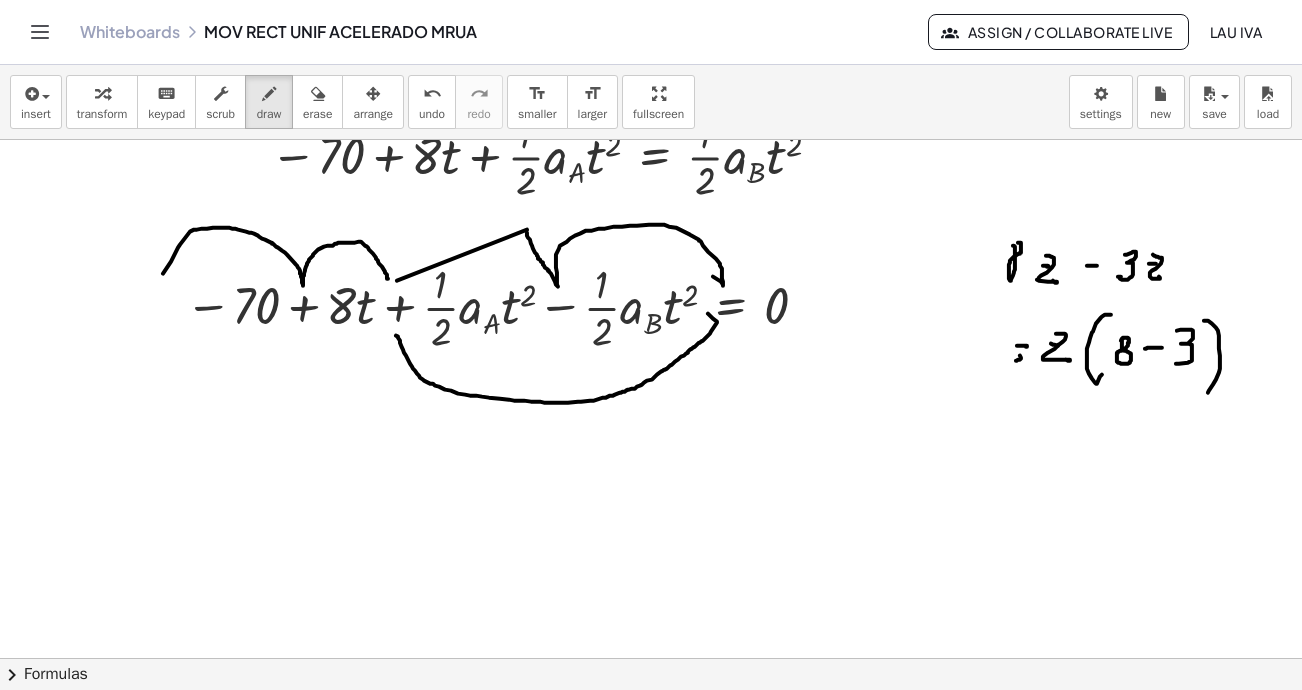 drag, startPoint x: 1220, startPoint y: 354, endPoint x: 1200, endPoint y: 392, distance: 42.941822 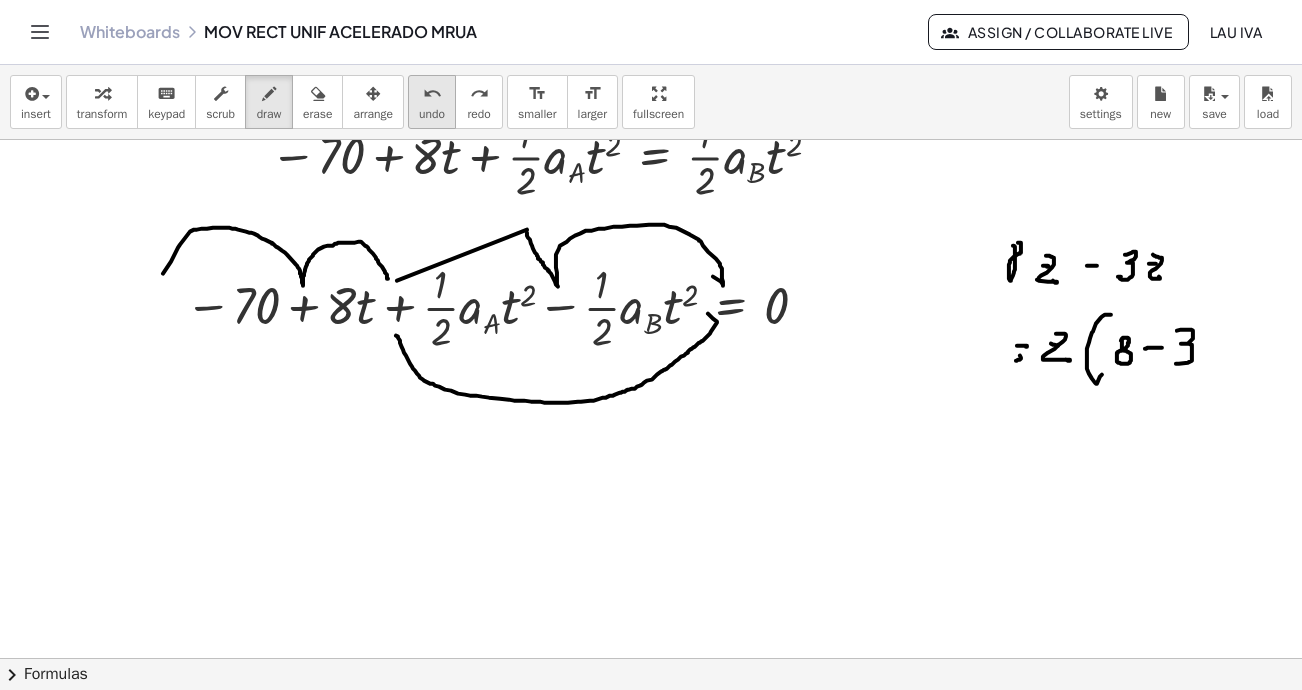 click on "undo" at bounding box center [432, 94] 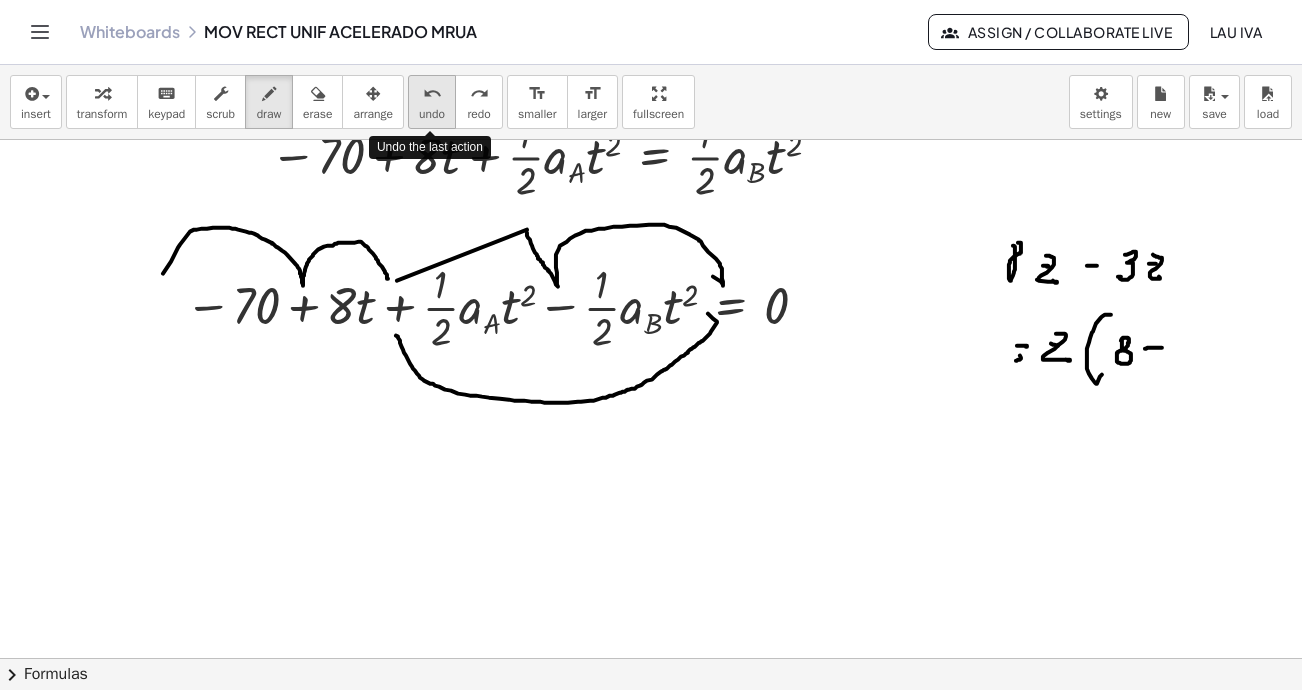 click on "undo" at bounding box center (432, 94) 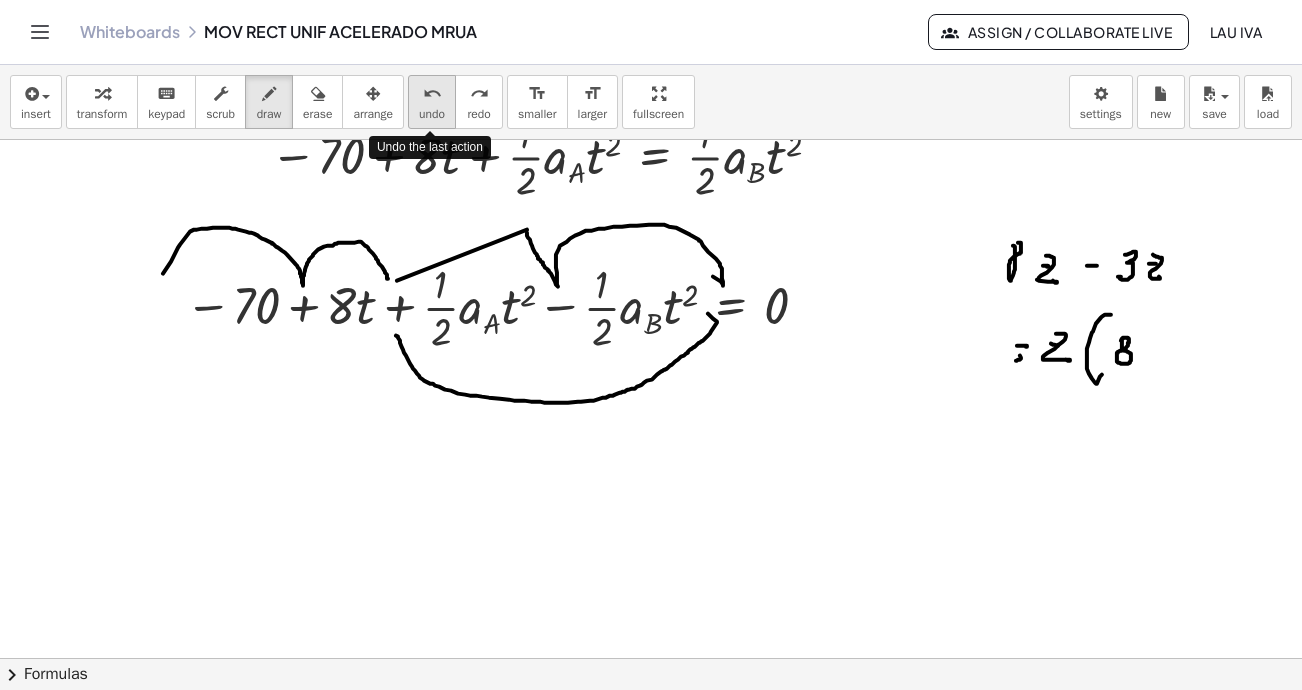 click on "undo" at bounding box center (432, 94) 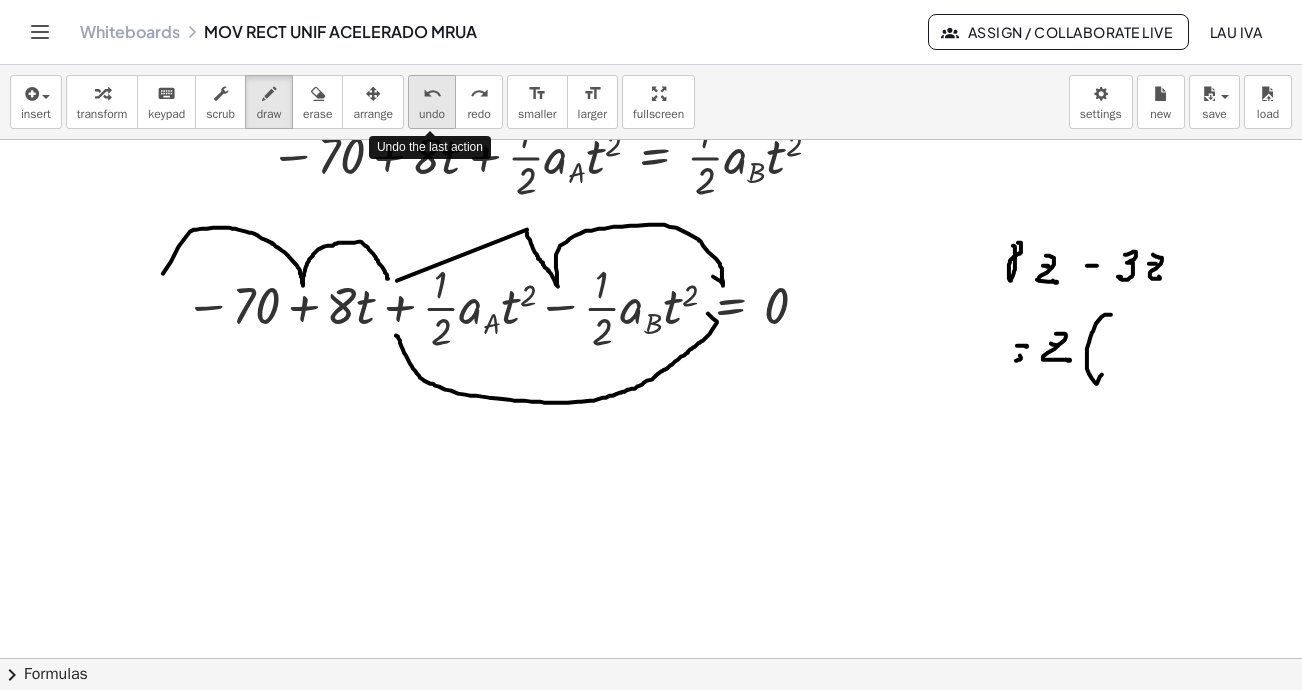 click on "undo" at bounding box center [432, 93] 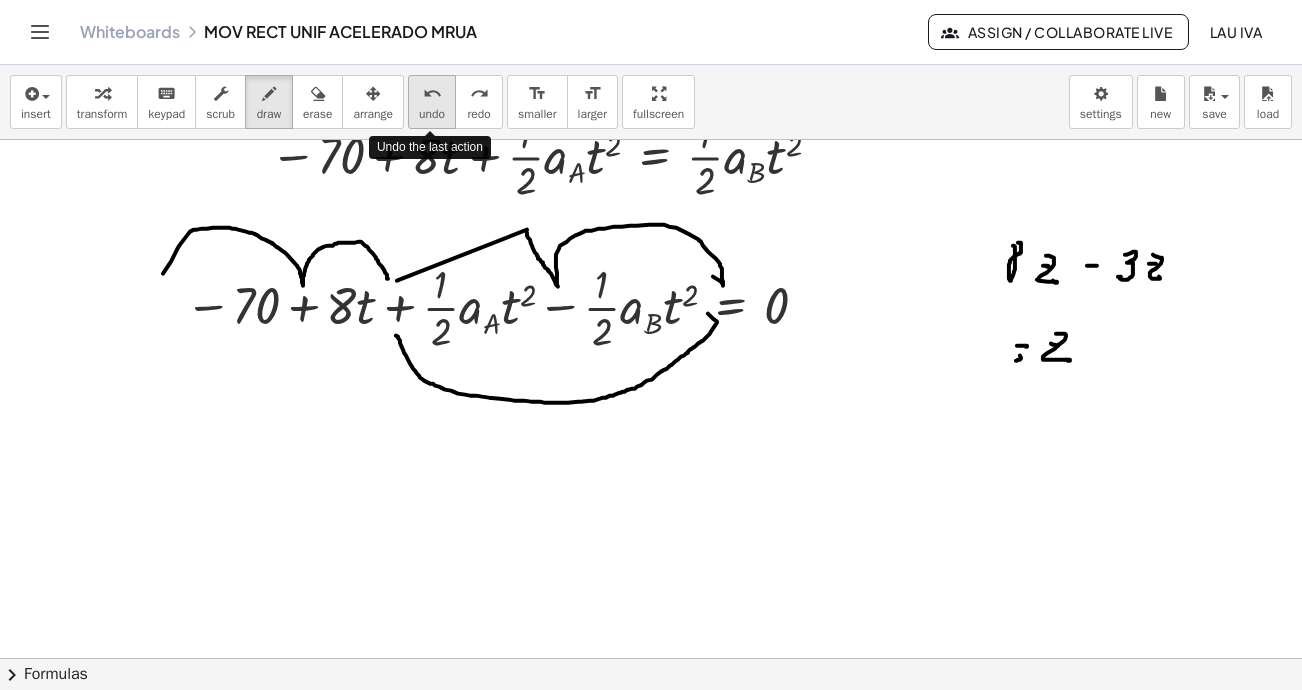 click on "undo" at bounding box center (432, 93) 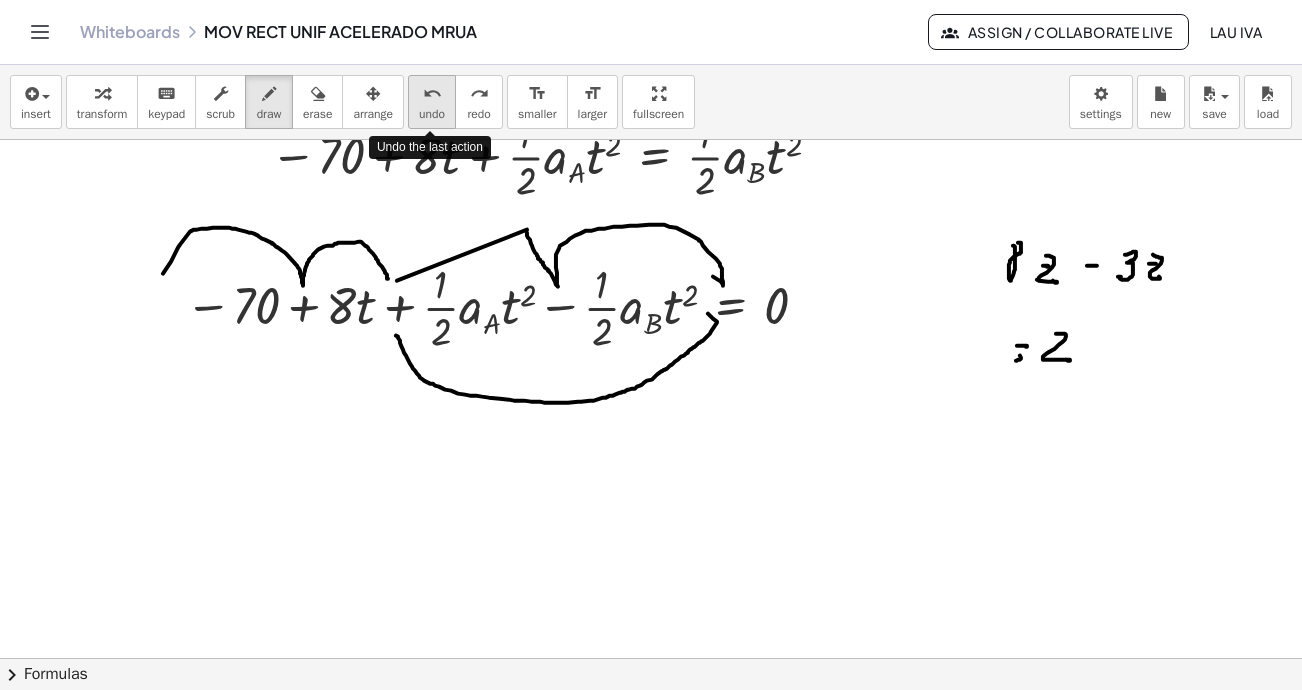 click on "undo" at bounding box center (432, 93) 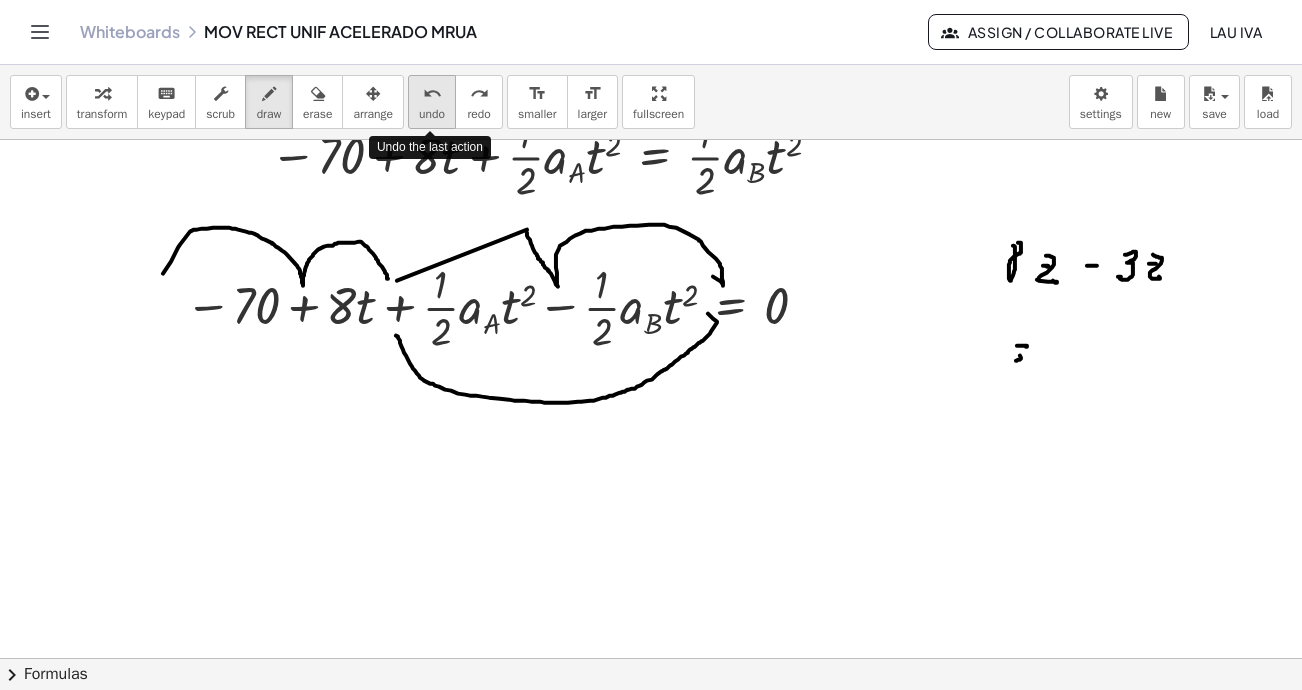click on "undo" at bounding box center [432, 93] 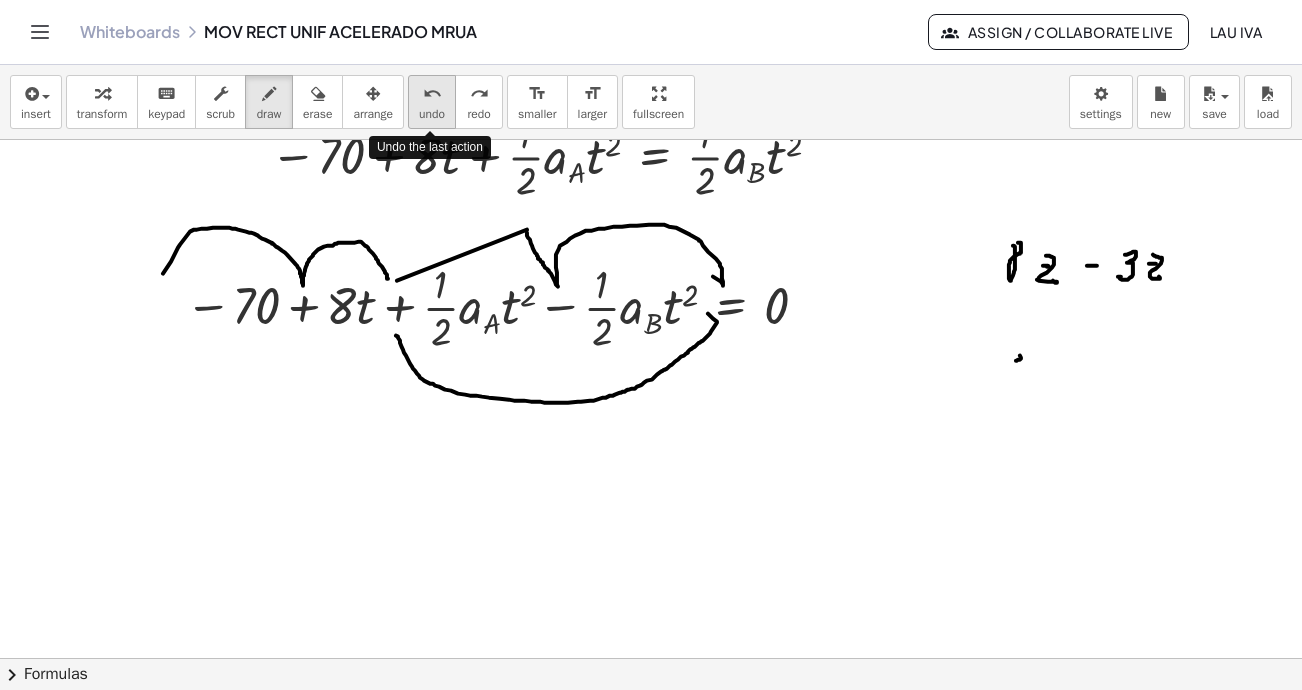 click on "undo" at bounding box center (432, 93) 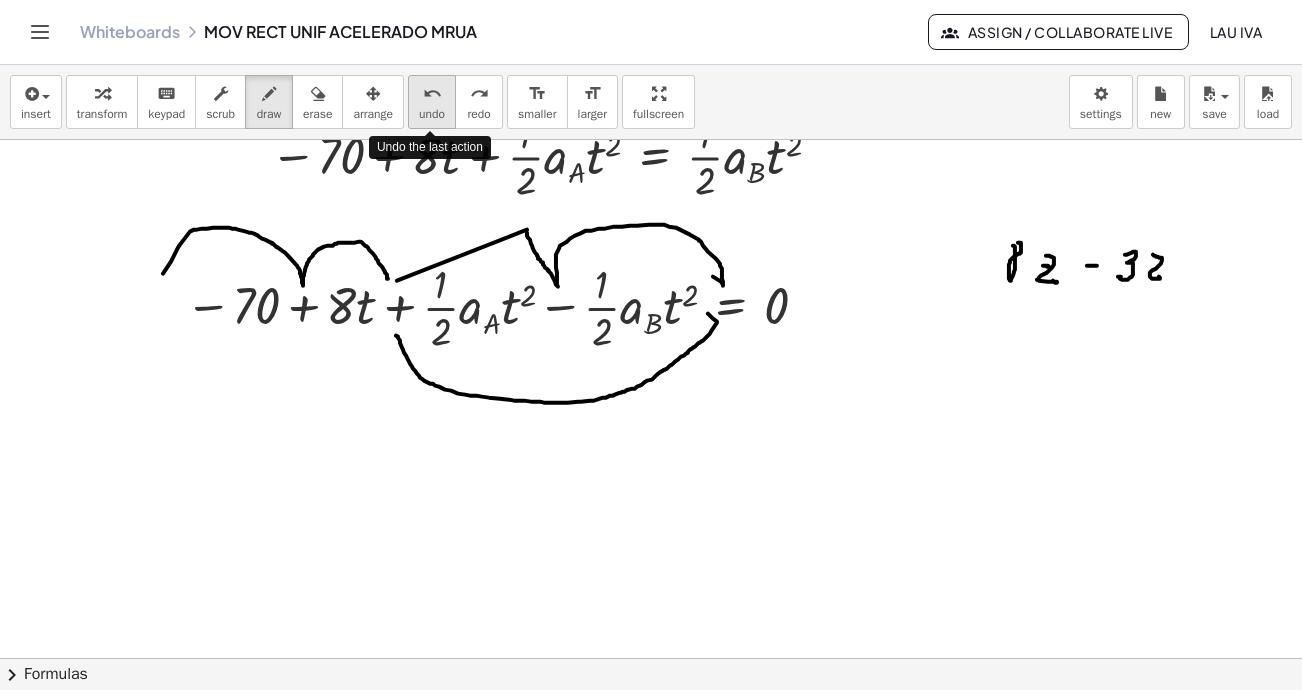 click on "undo undo" at bounding box center (432, 102) 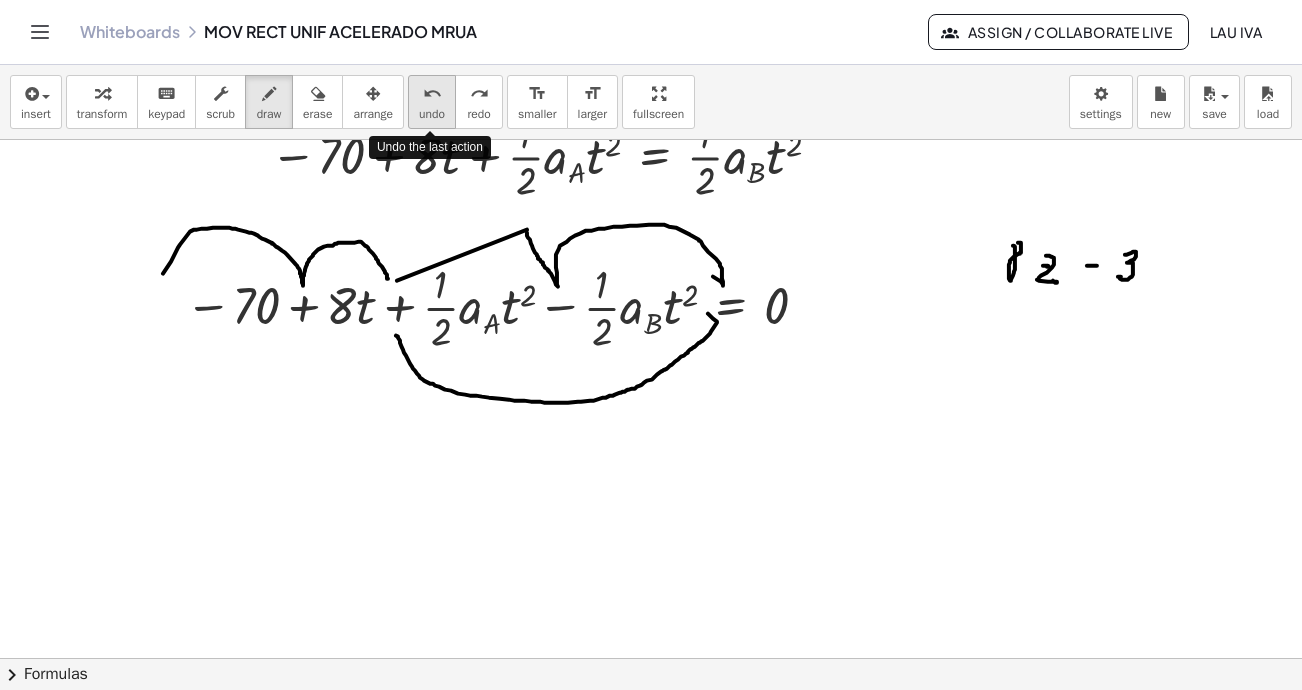 click on "undo undo" at bounding box center [432, 102] 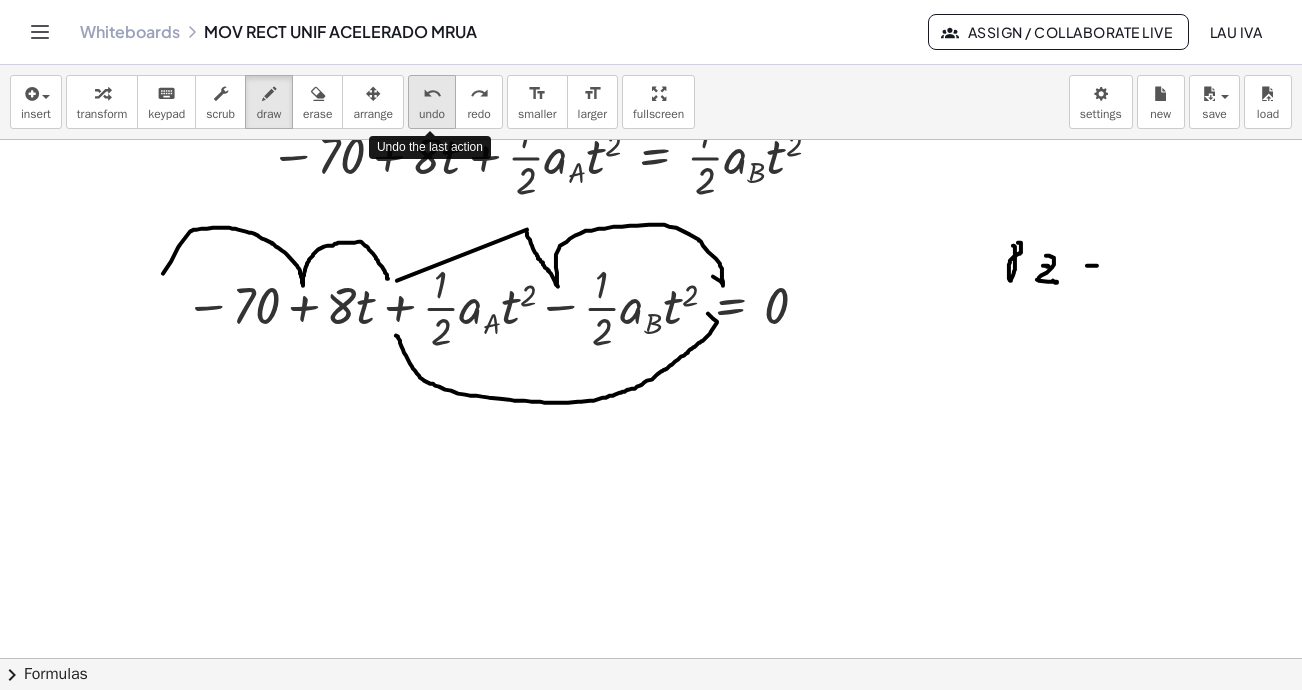 click on "undo undo" at bounding box center [432, 102] 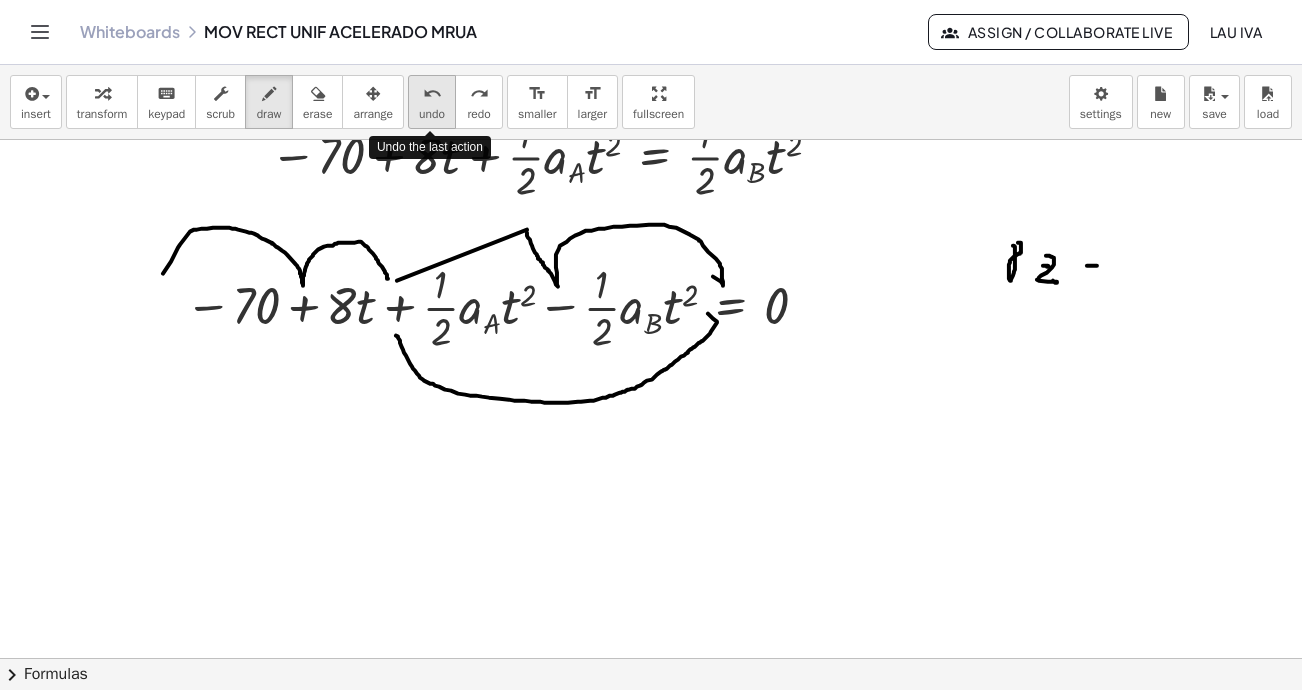 click on "undo undo" at bounding box center [432, 102] 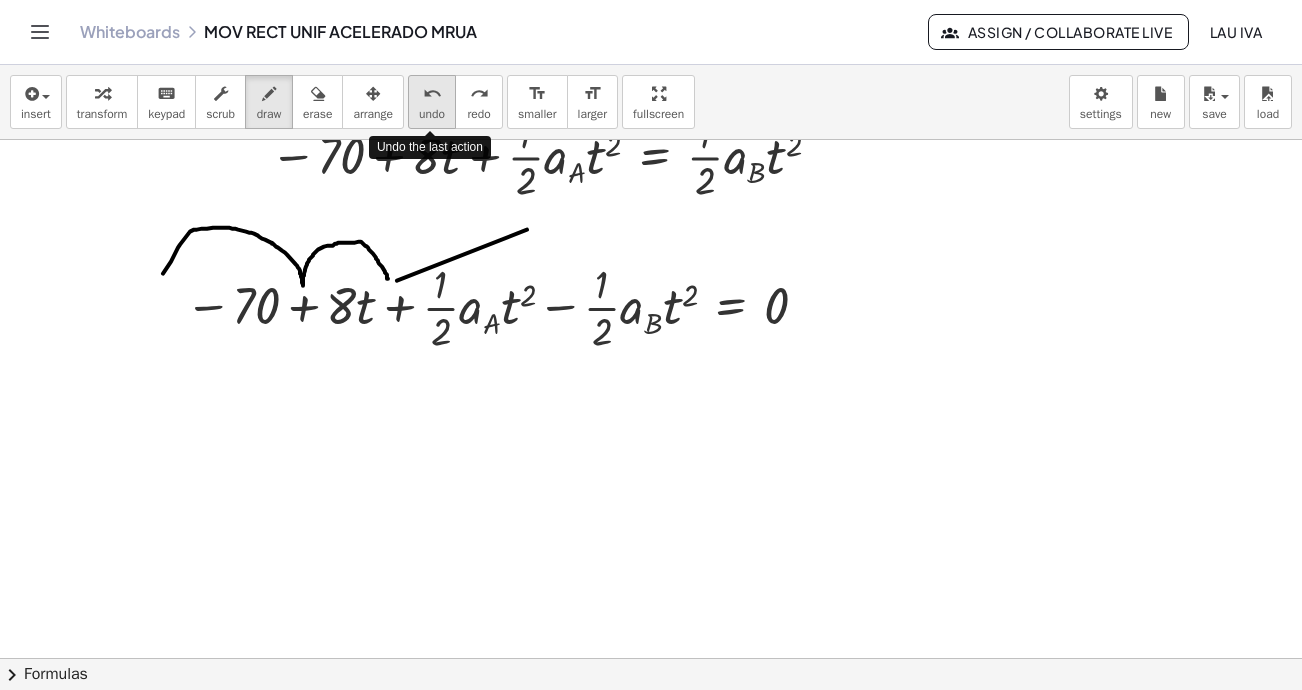 click on "undo" at bounding box center (432, 94) 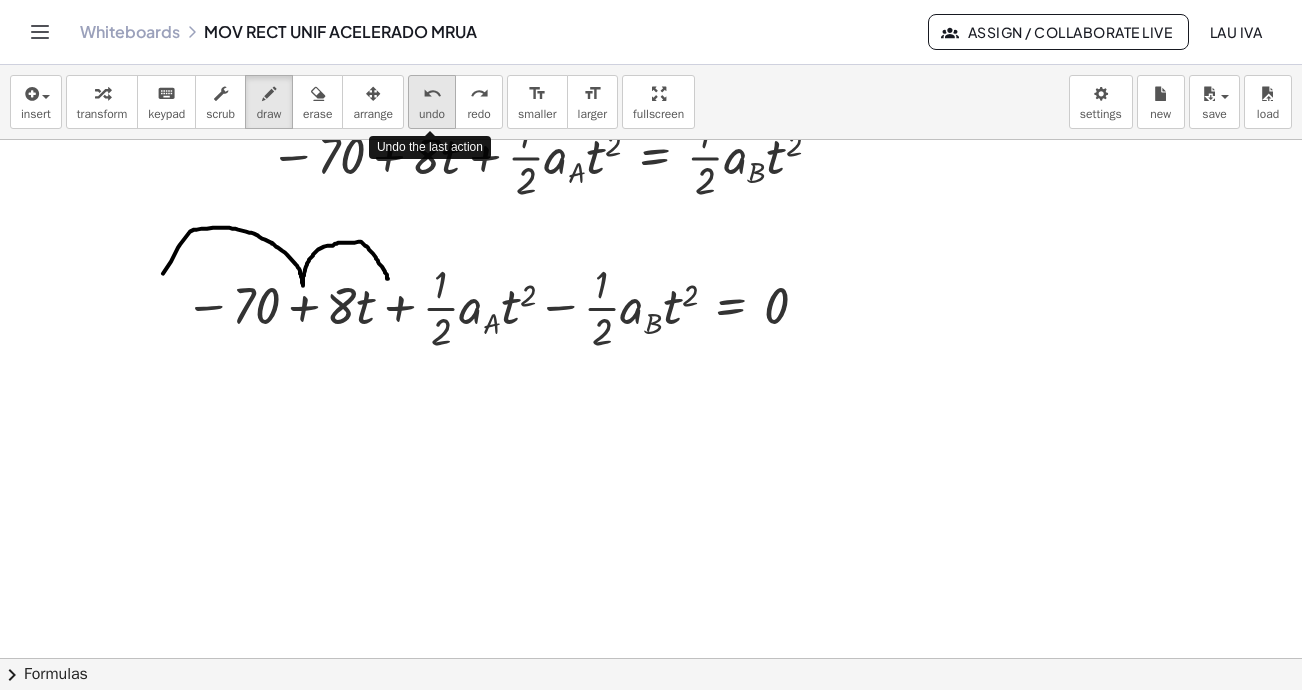 click on "undo" at bounding box center [432, 94] 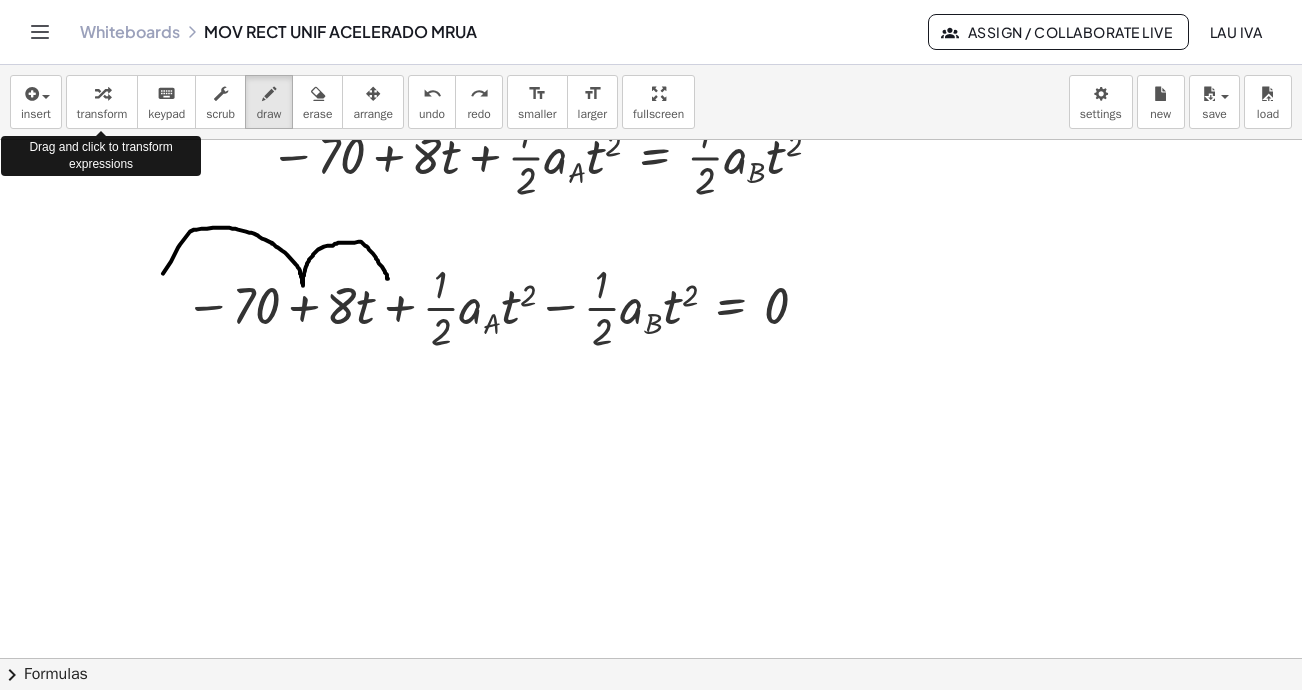click at bounding box center [102, 93] 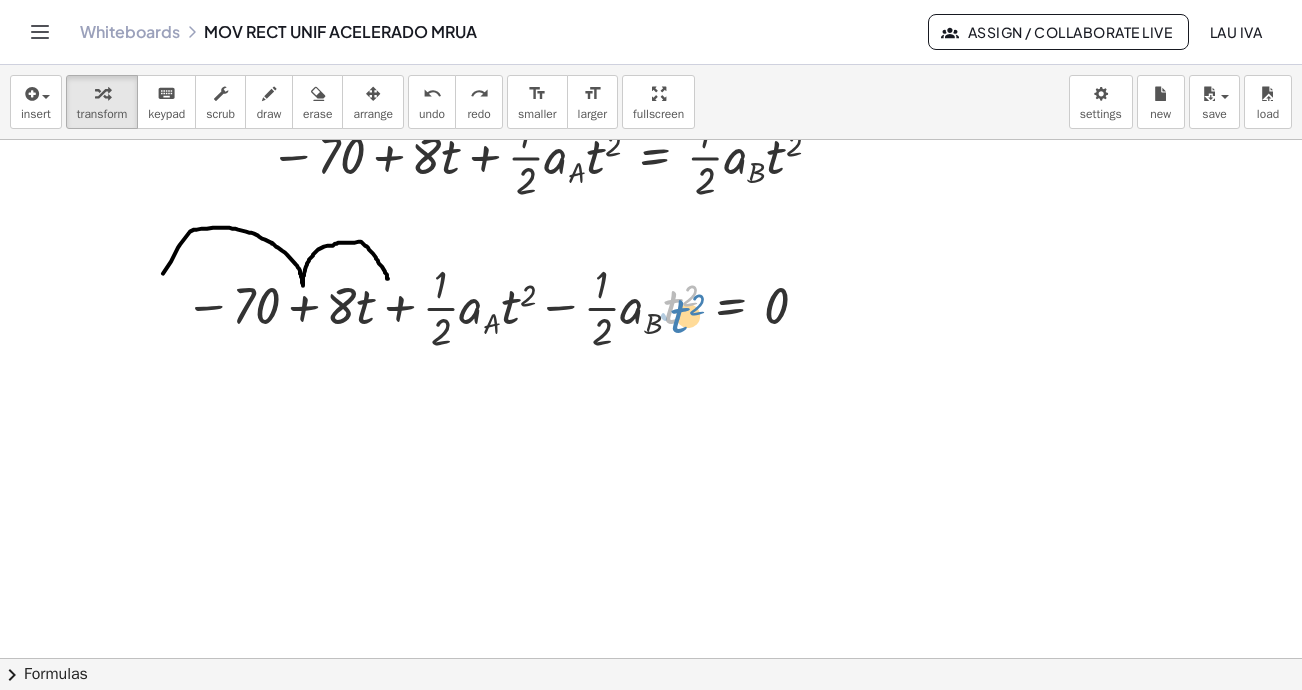 click at bounding box center [500, 306] 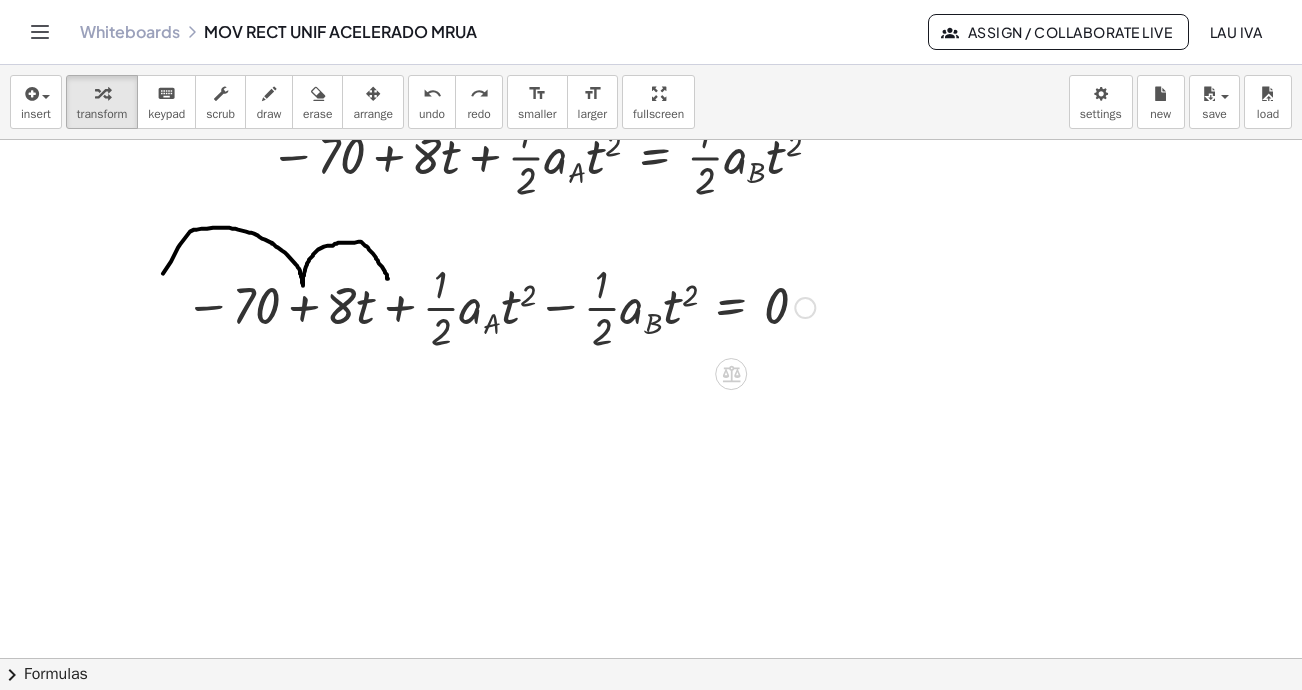 click at bounding box center (500, 306) 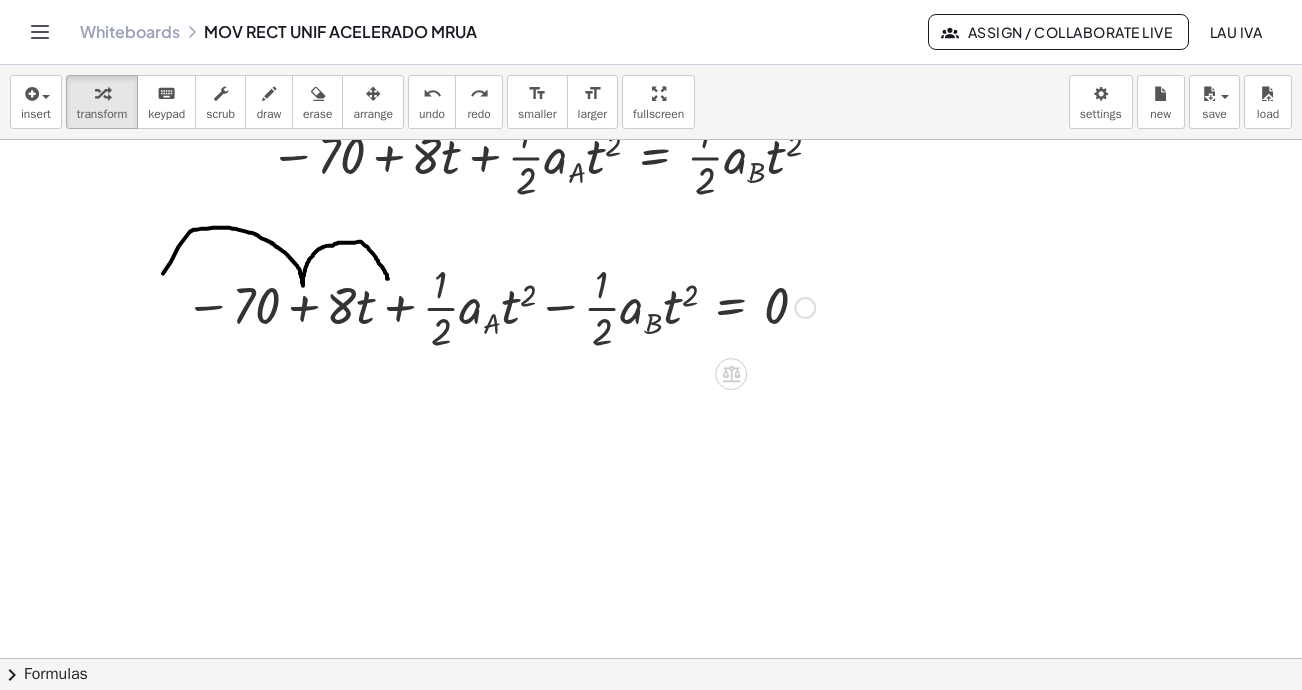 click at bounding box center (500, 306) 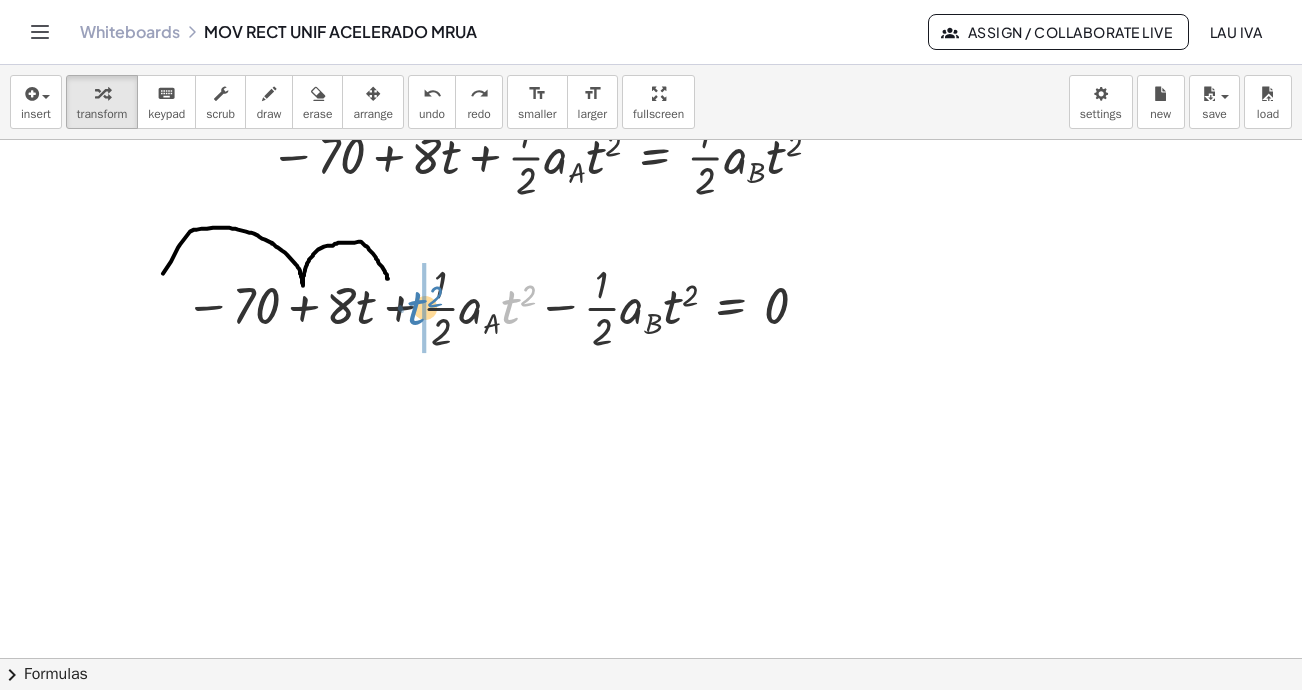 drag, startPoint x: 510, startPoint y: 310, endPoint x: 437, endPoint y: 328, distance: 75.18643 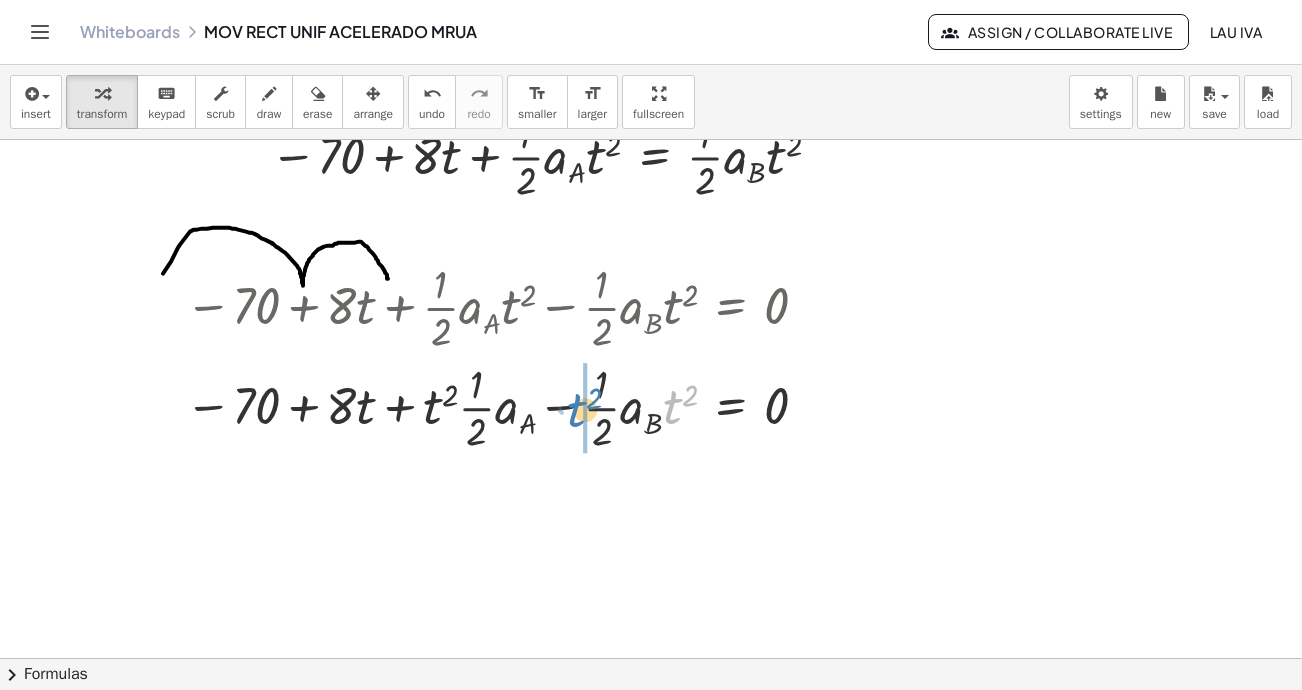 drag, startPoint x: 672, startPoint y: 414, endPoint x: 597, endPoint y: 443, distance: 80.411446 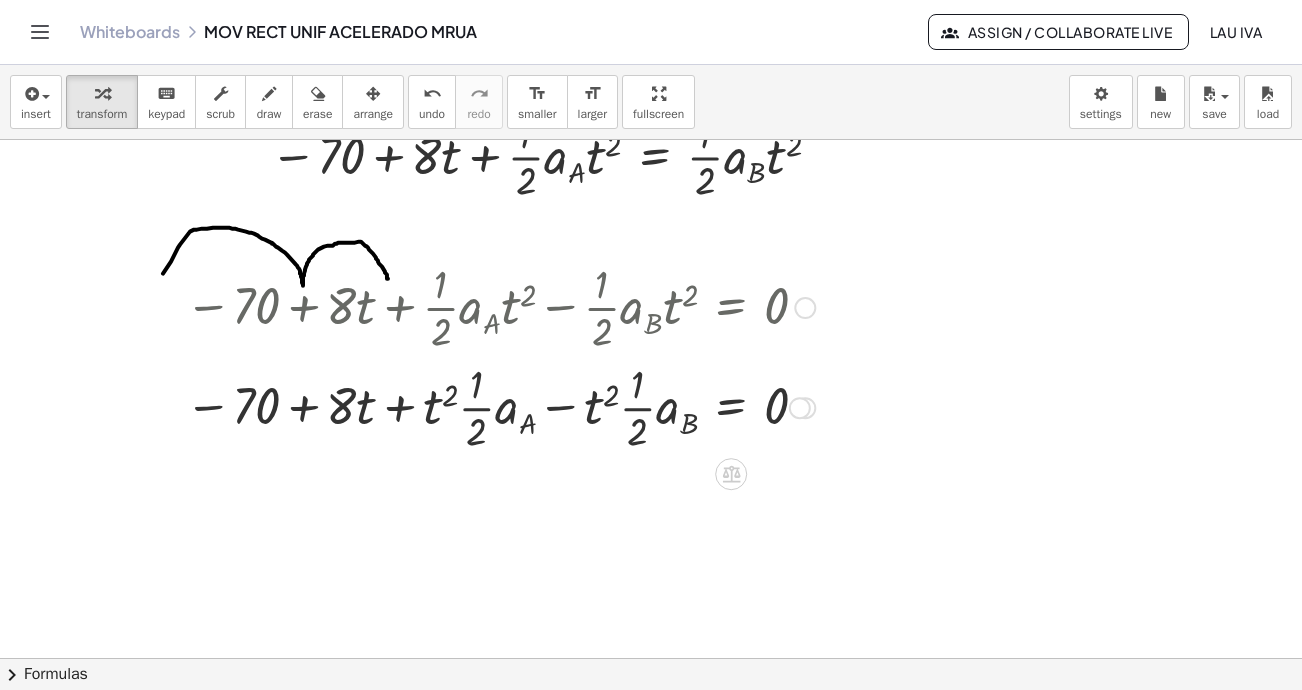 click at bounding box center [500, 406] 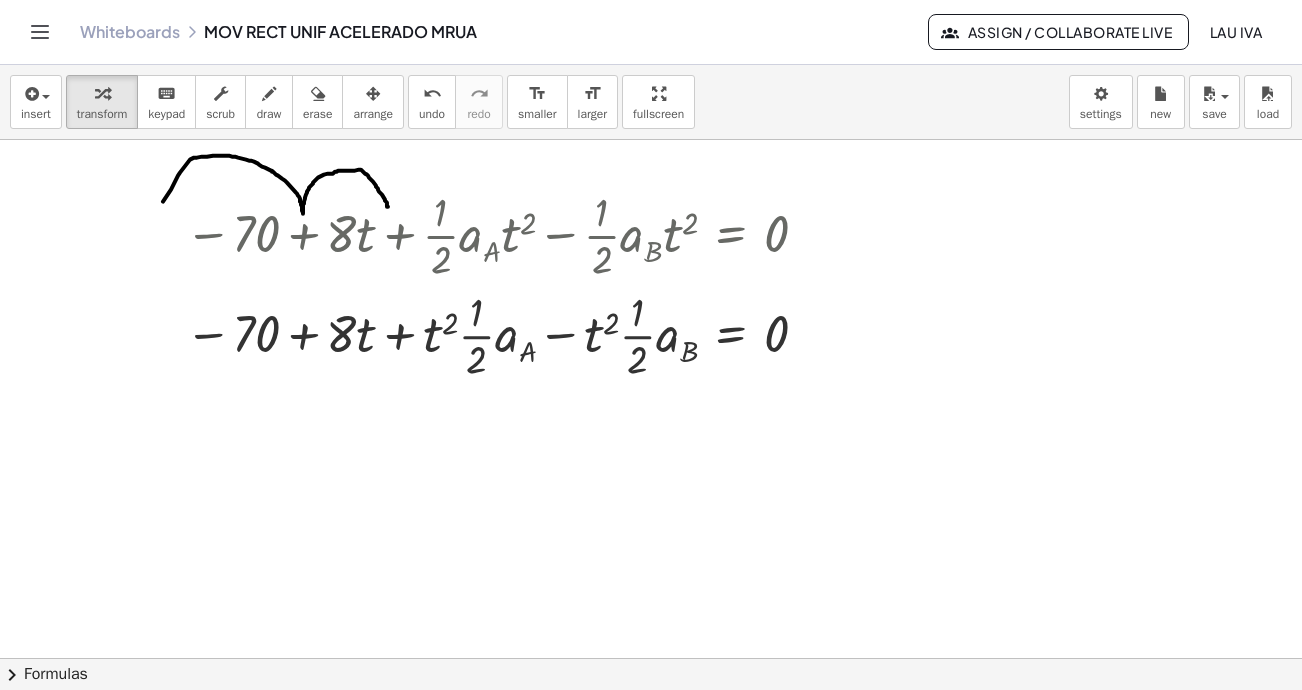 scroll, scrollTop: 4250, scrollLeft: 0, axis: vertical 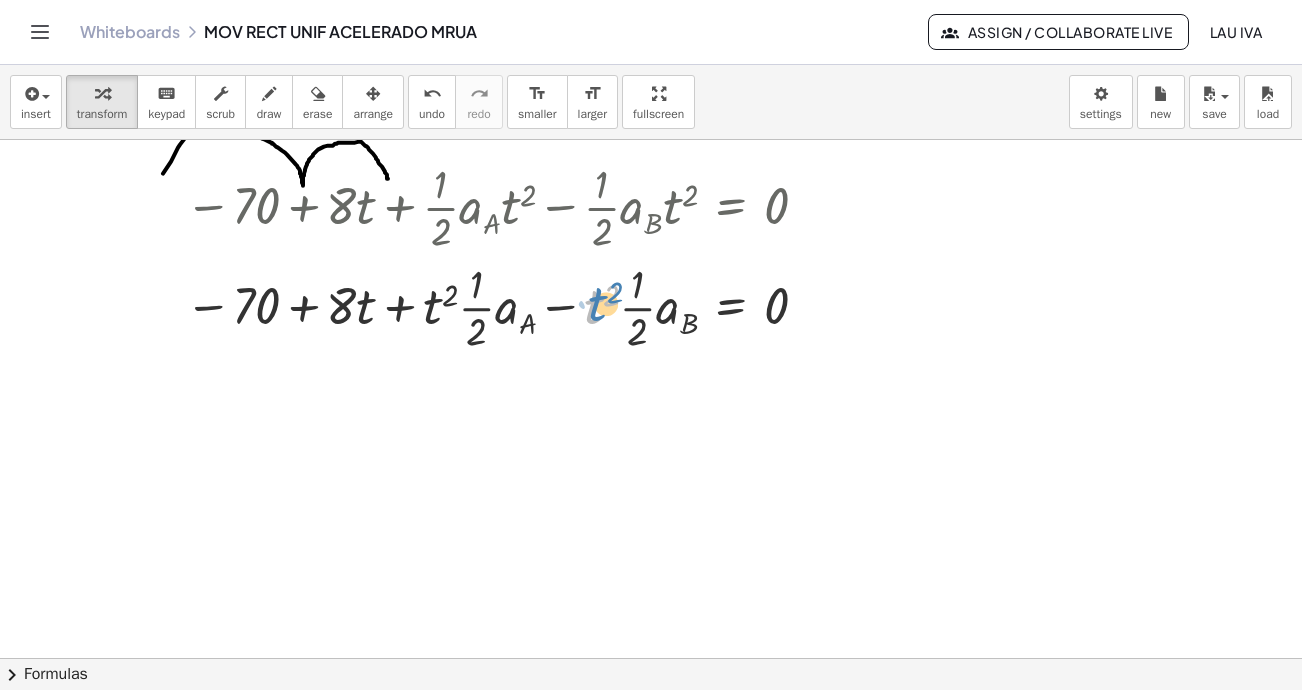 drag, startPoint x: 595, startPoint y: 314, endPoint x: 568, endPoint y: 331, distance: 31.906113 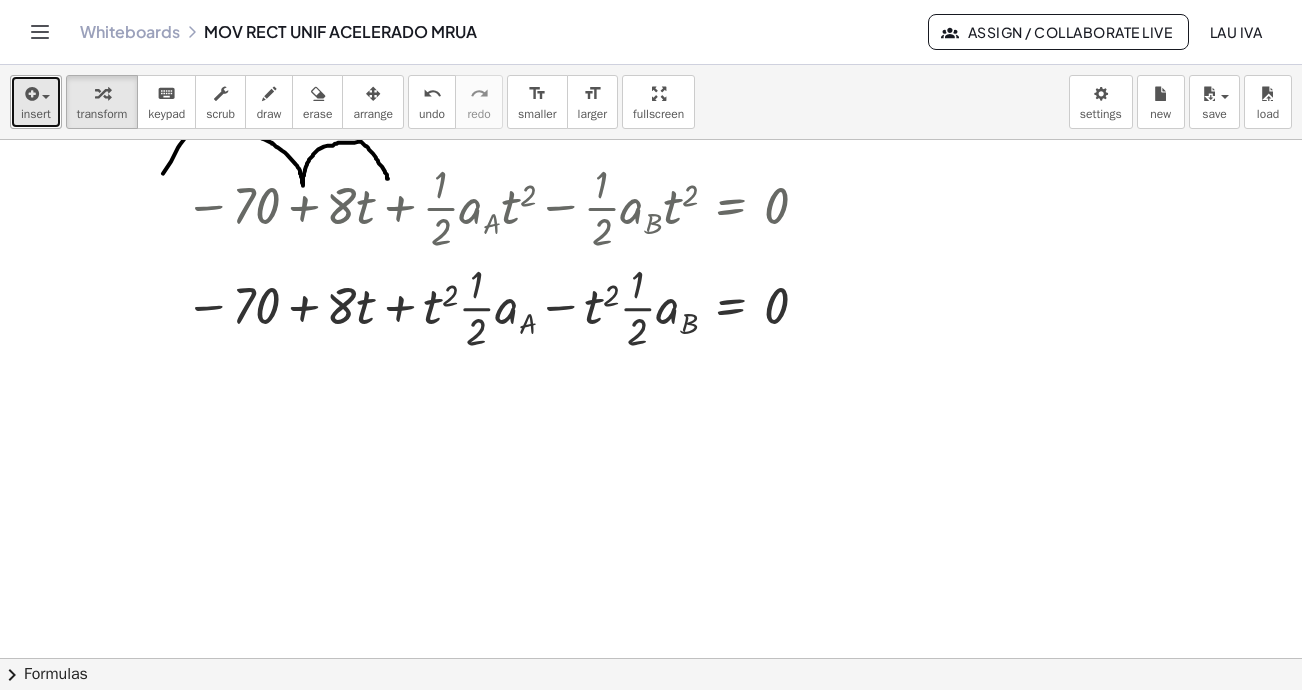 click on "insert" at bounding box center [36, 114] 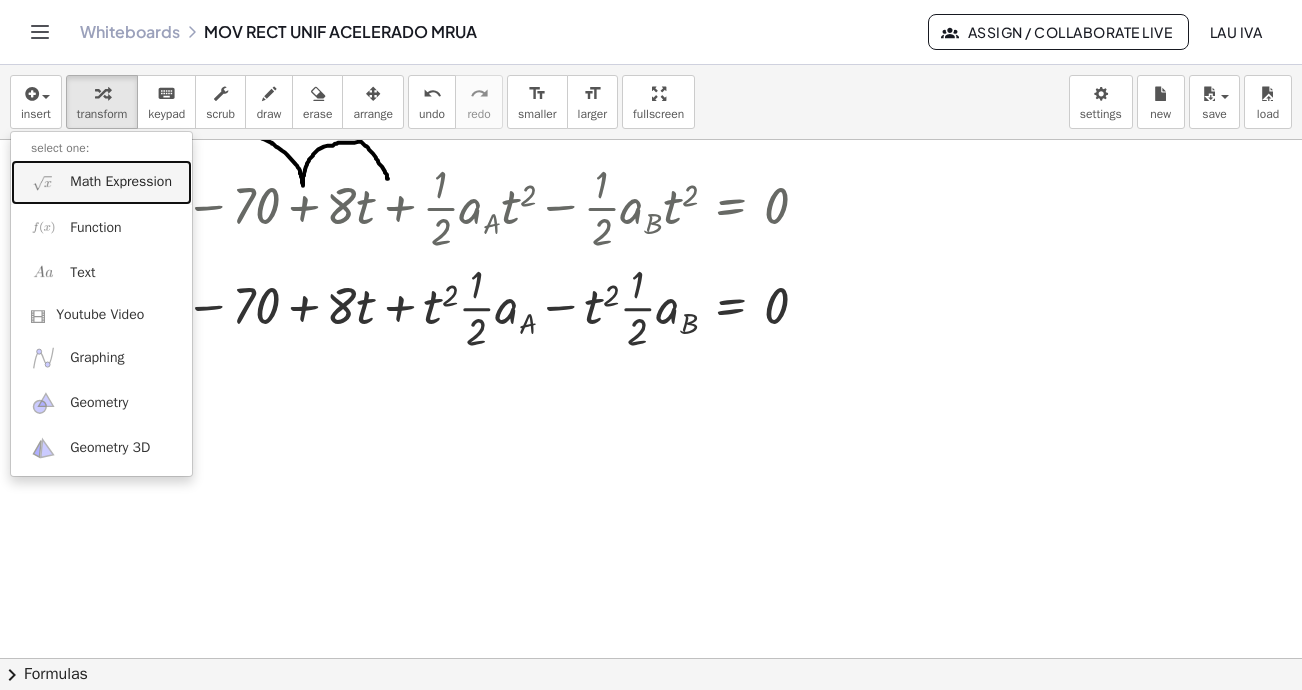 click on "Math Expression" at bounding box center (101, 182) 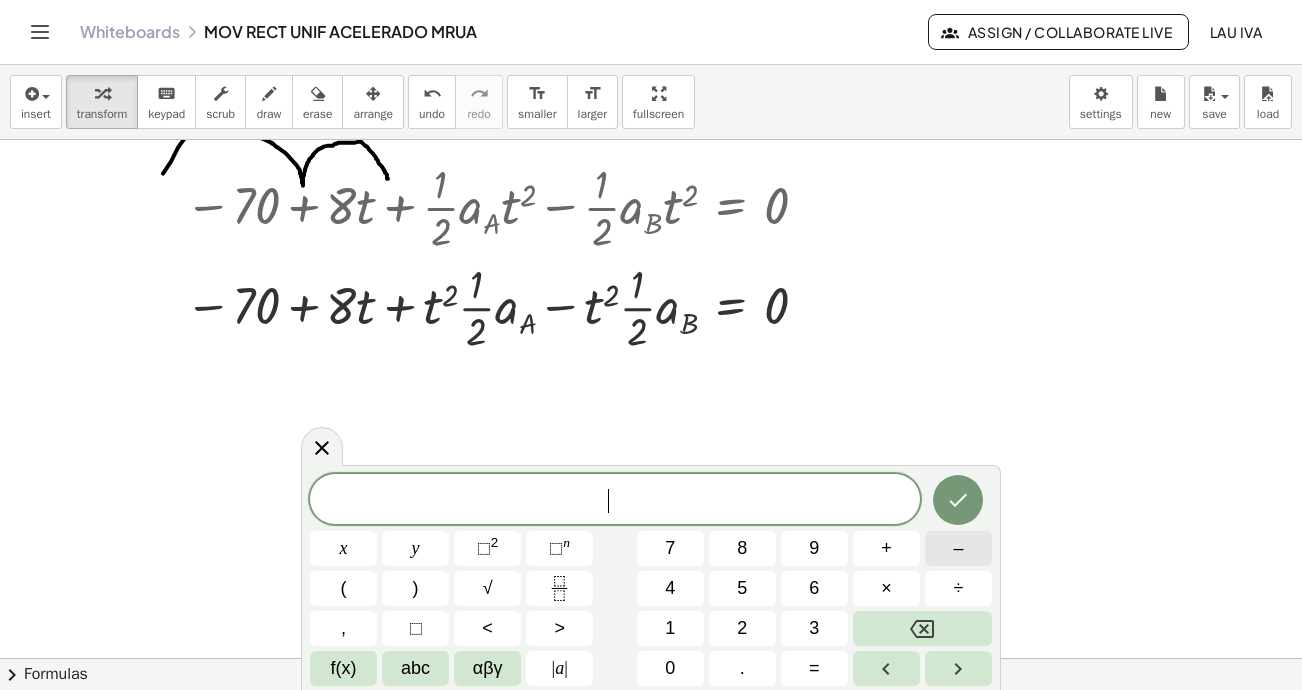 click on "–" at bounding box center (958, 548) 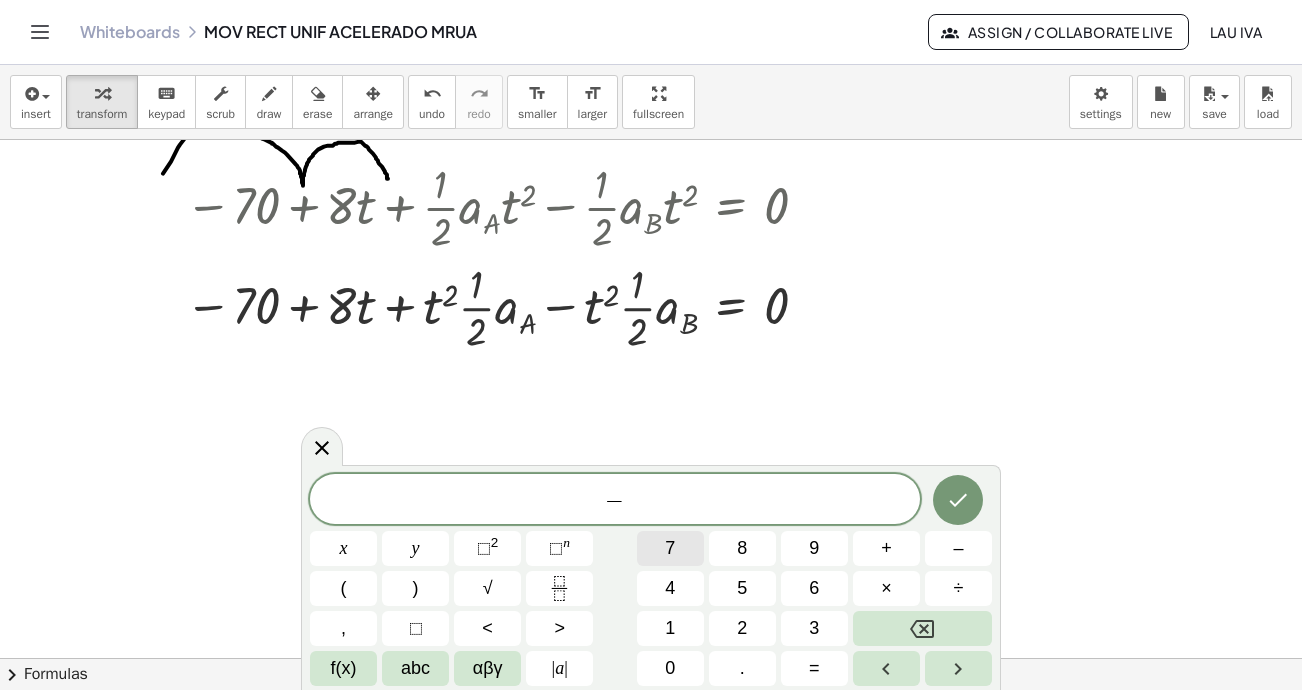 click on "7" at bounding box center [670, 548] 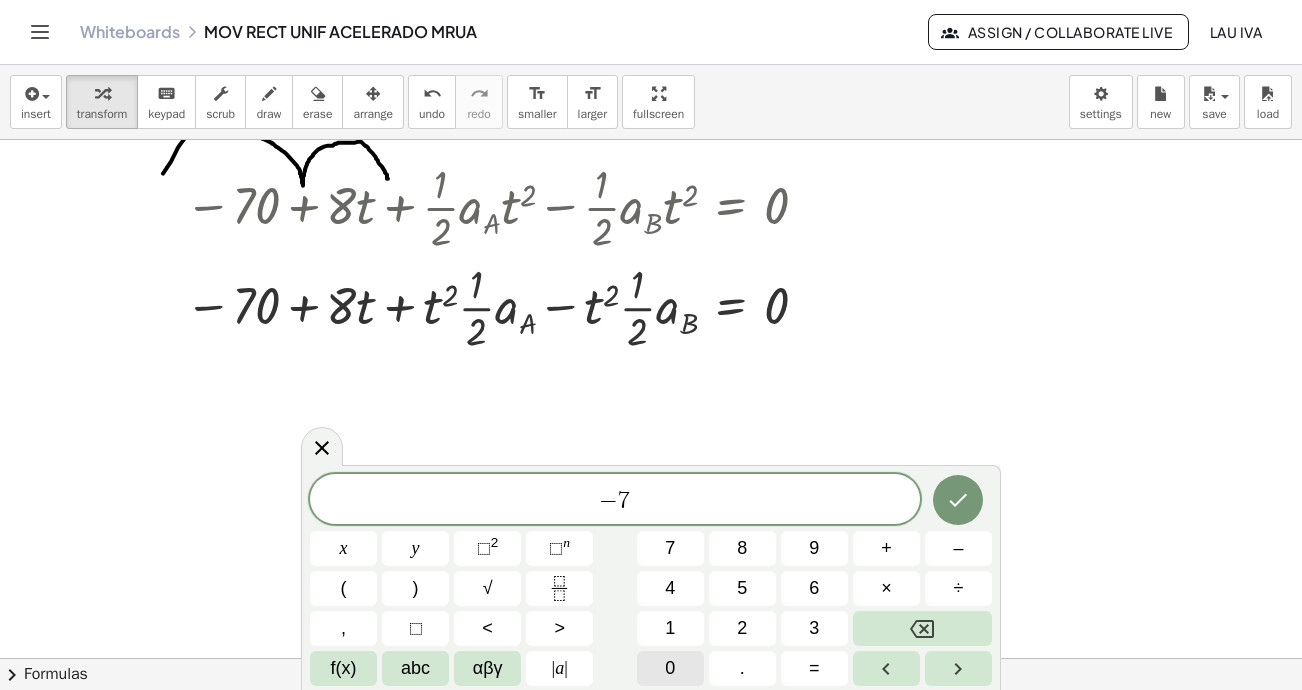click on "0" at bounding box center [670, 668] 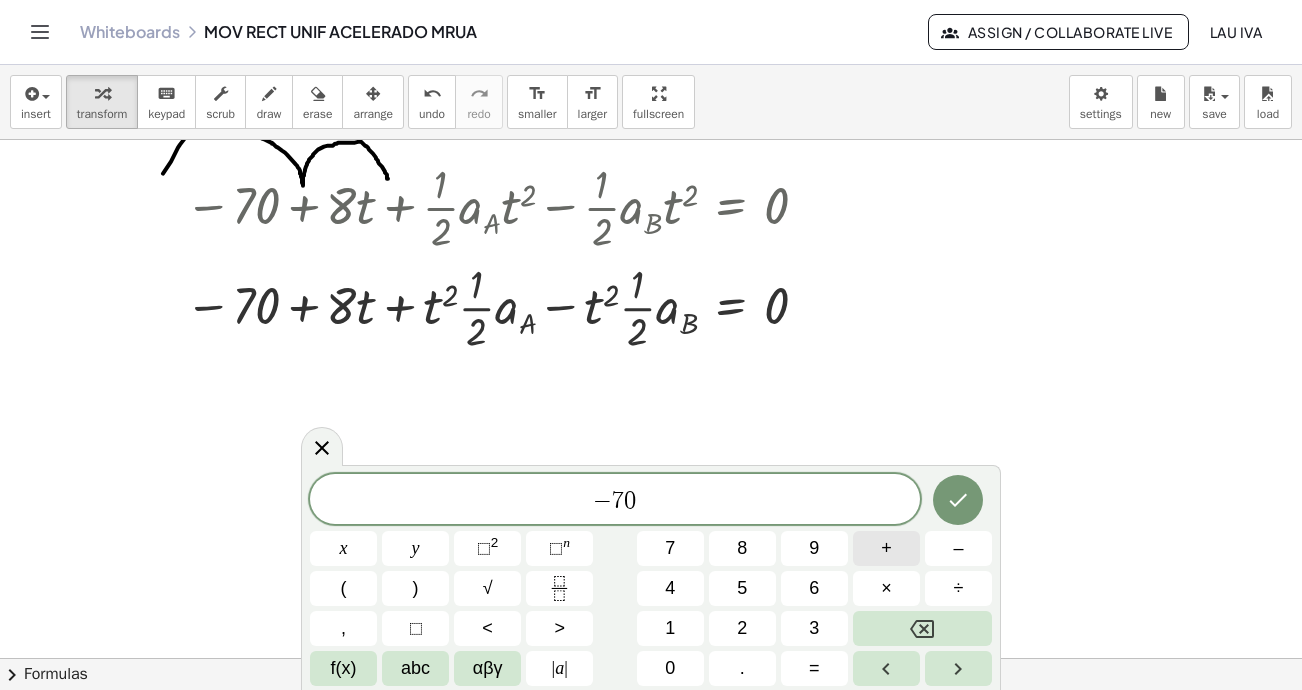 click on "+" at bounding box center (886, 548) 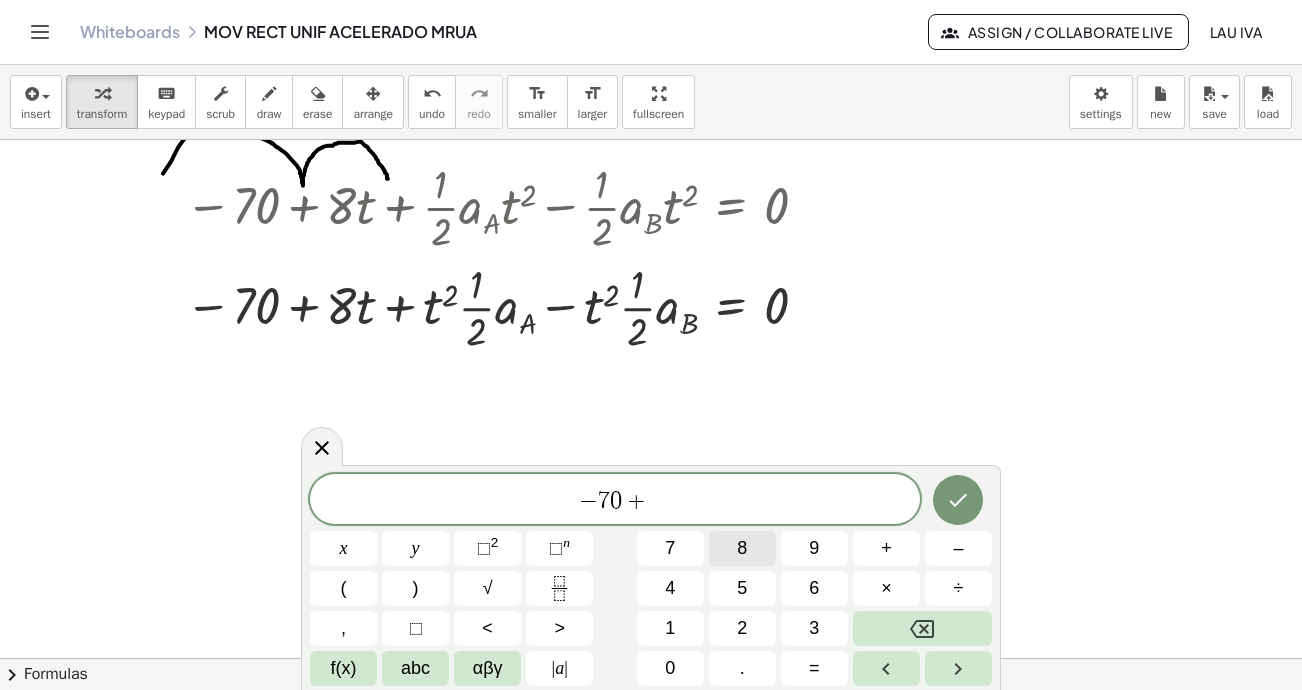 click on "8" at bounding box center [742, 548] 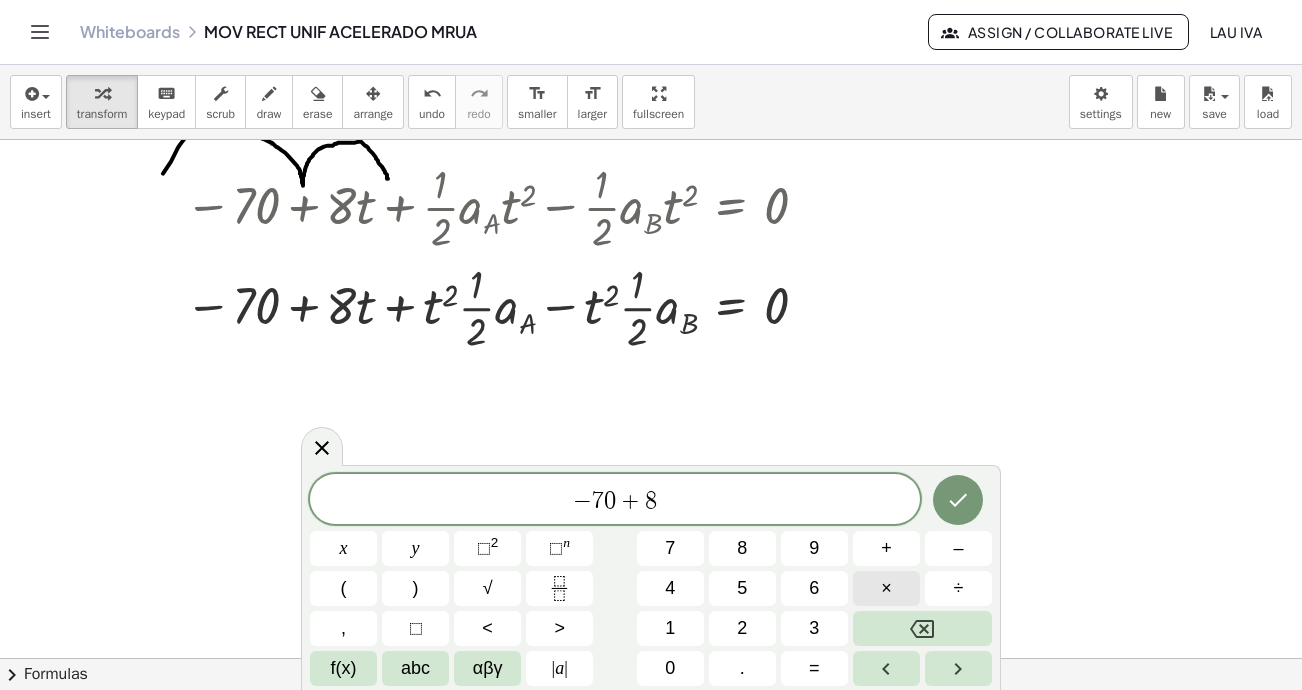 click on "×" at bounding box center (886, 588) 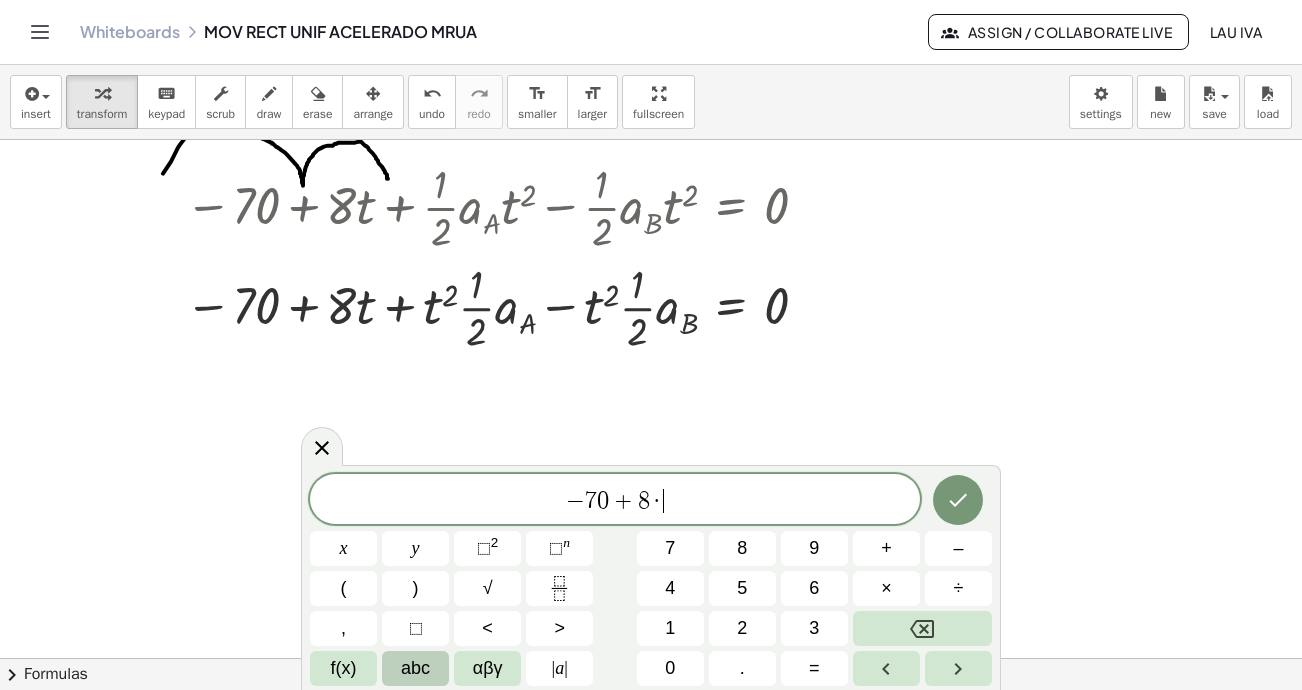 click on "abc" at bounding box center [415, 668] 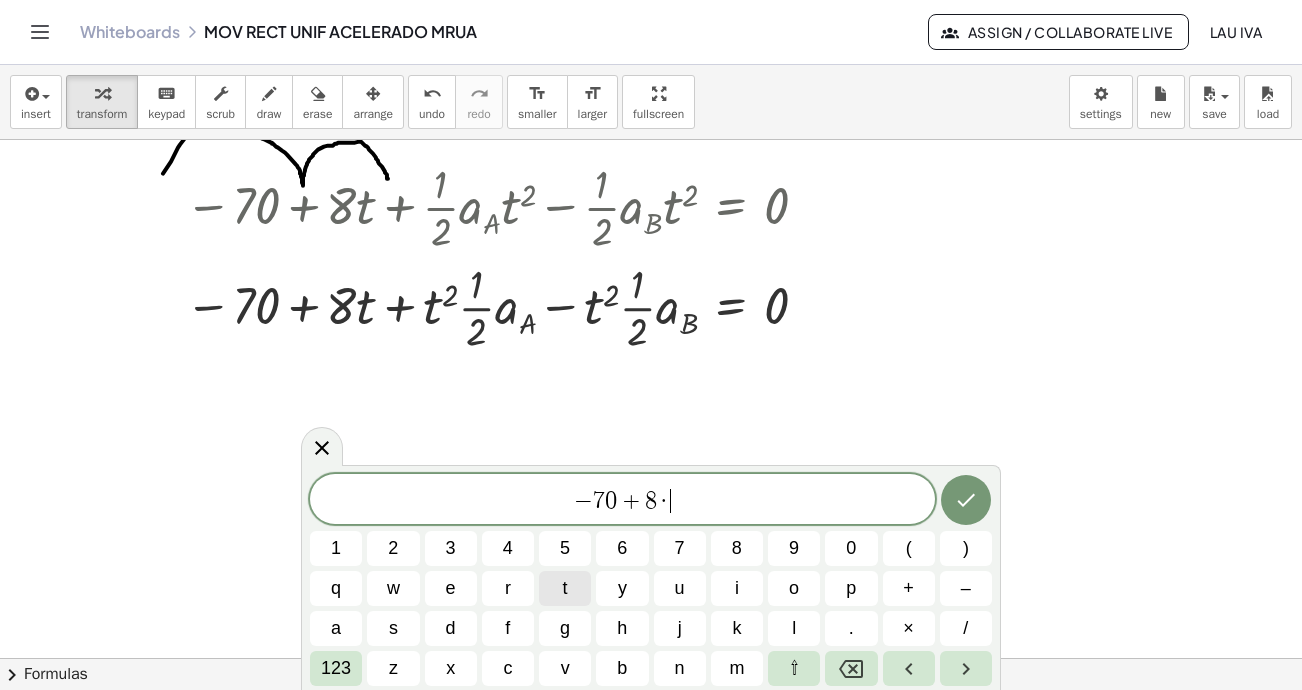click on "t" at bounding box center [565, 588] 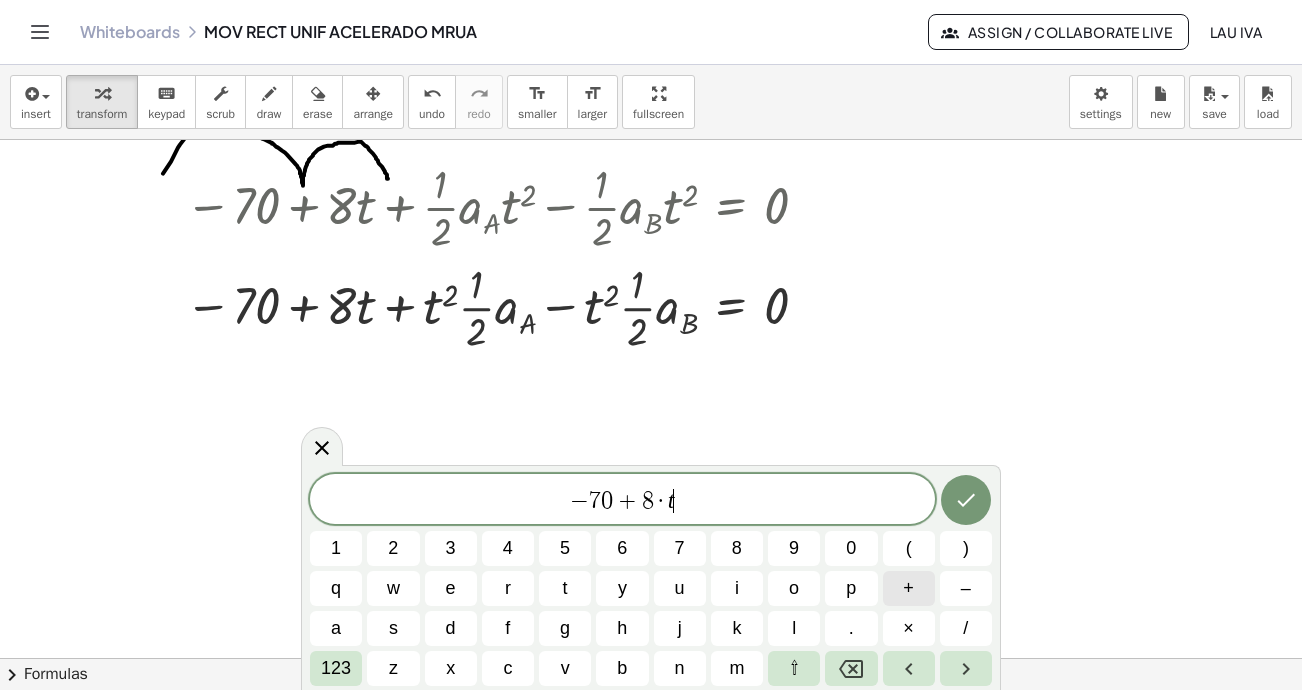click on "+" at bounding box center [908, 588] 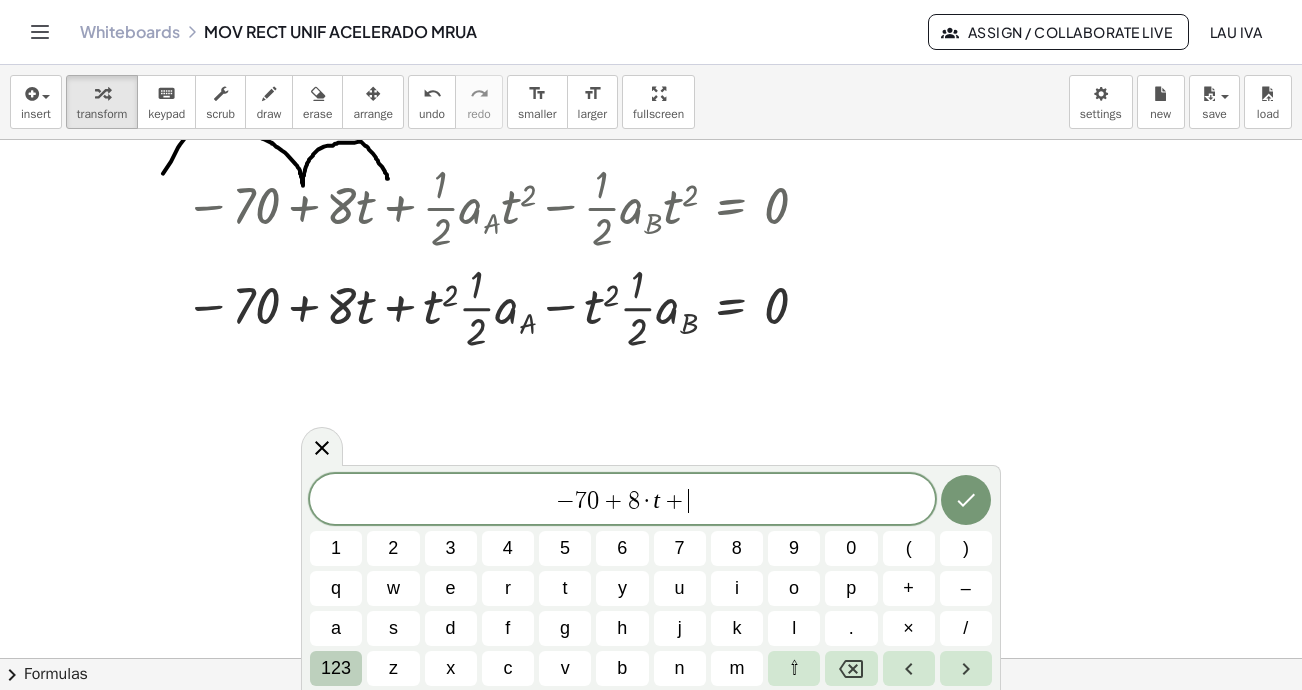 click on "123" at bounding box center (336, 668) 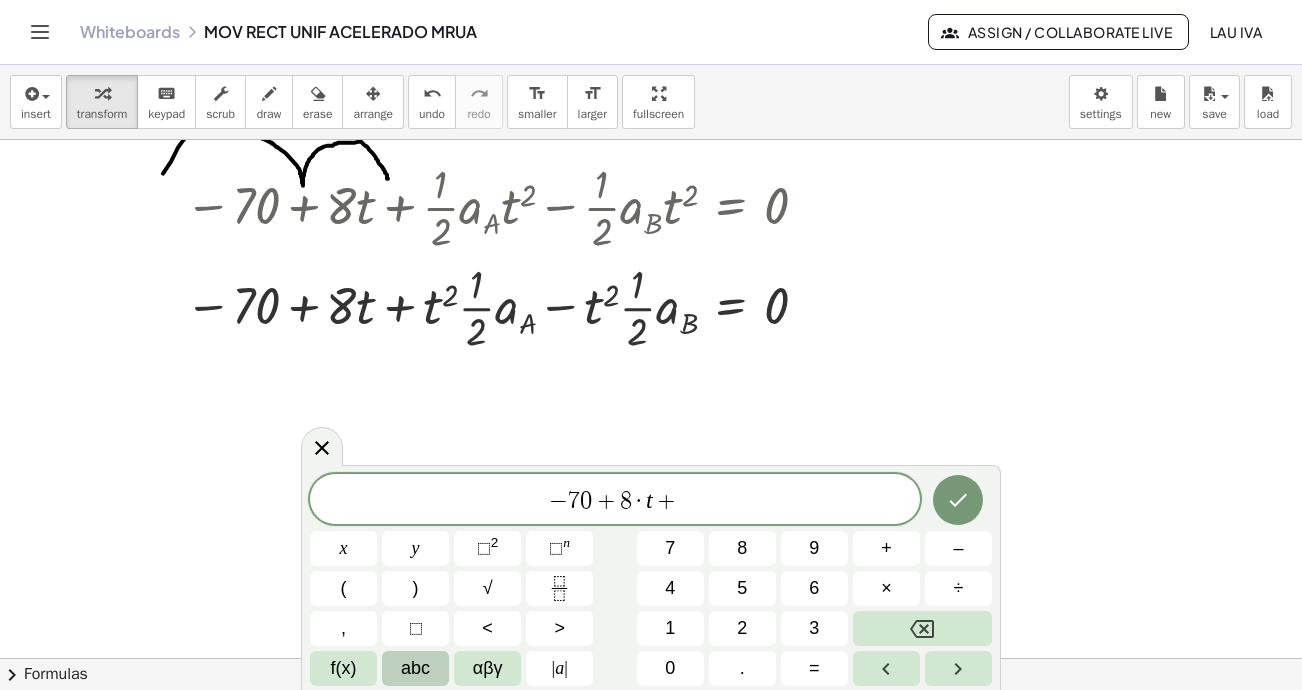 click on "abc" at bounding box center [415, 668] 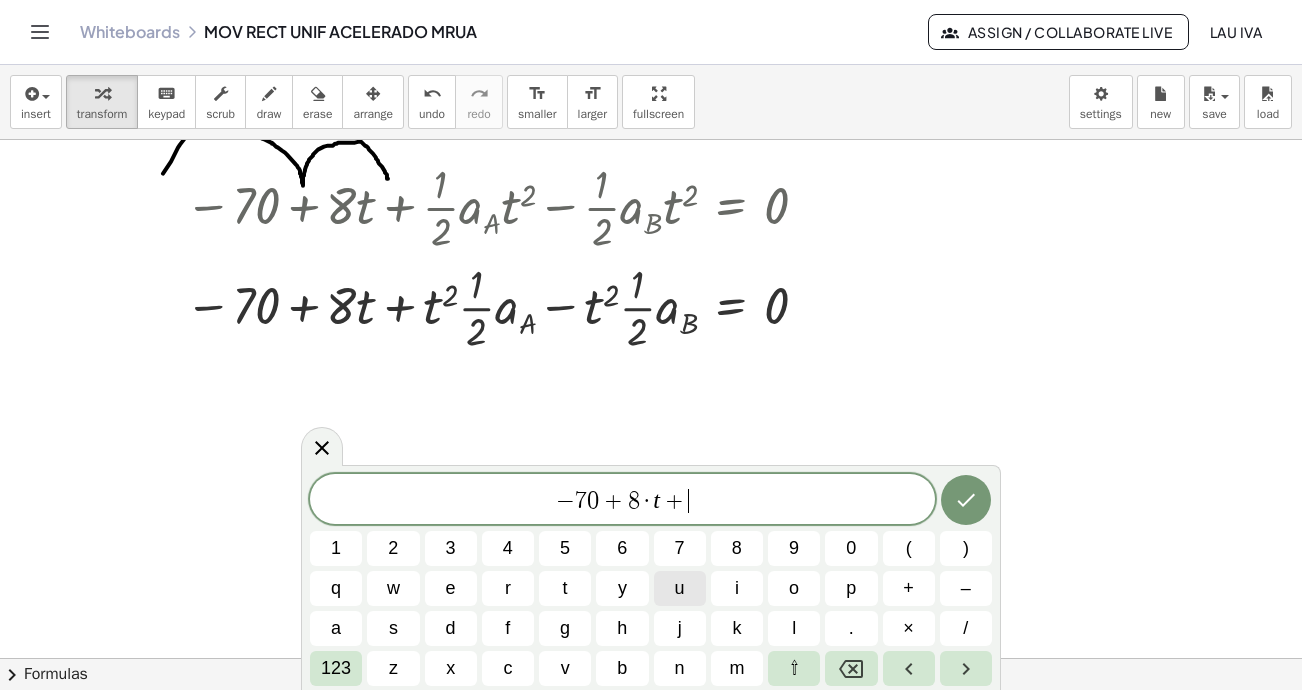 click on "t" at bounding box center (565, 588) 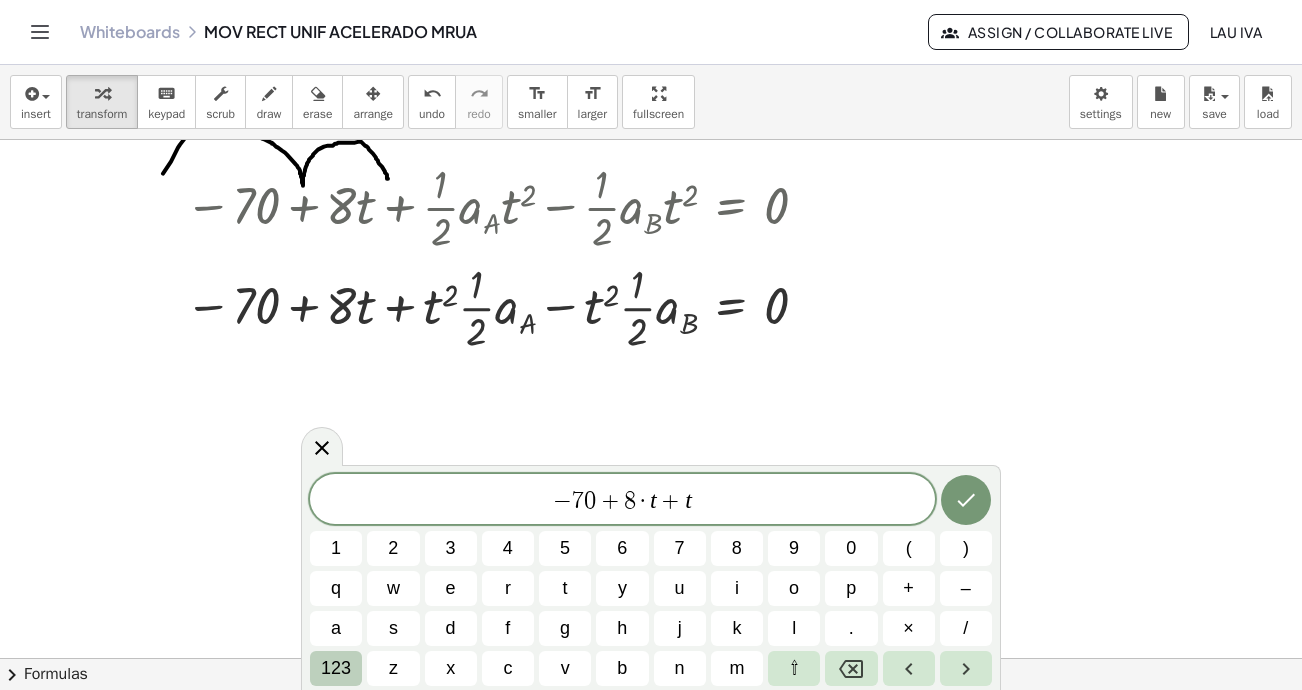 click on "123" at bounding box center [336, 668] 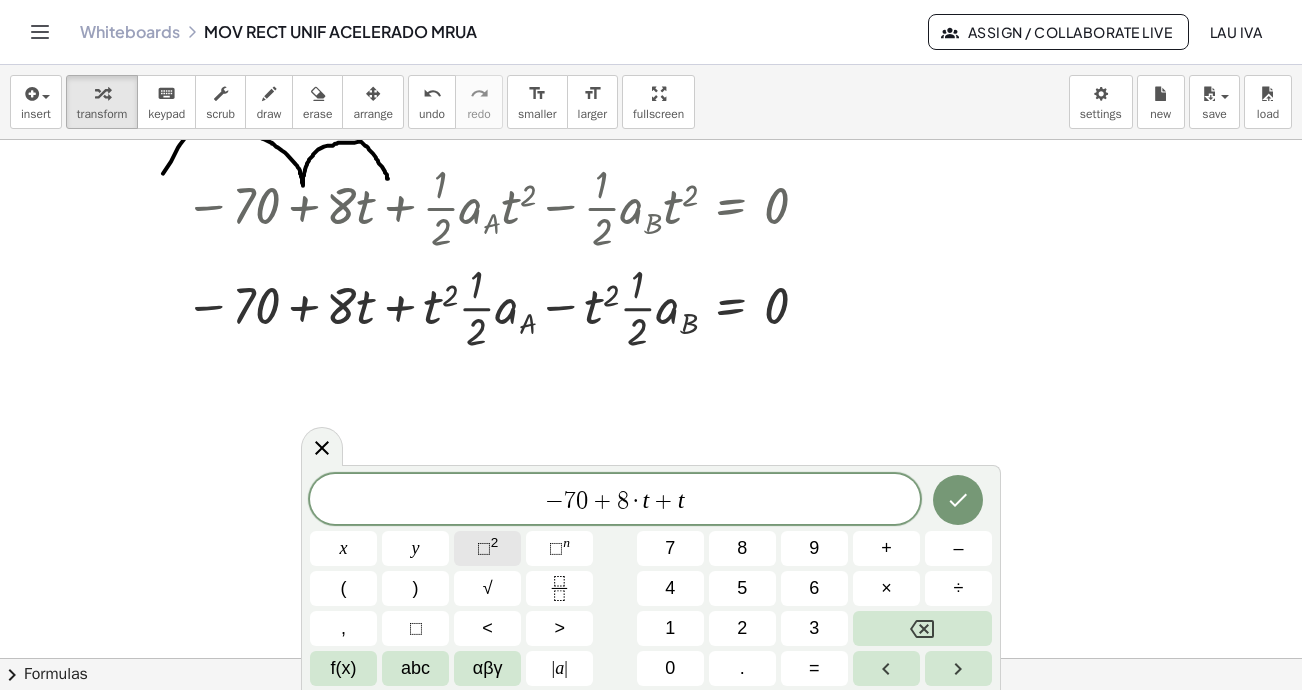 click on "⬚ 2" at bounding box center (487, 548) 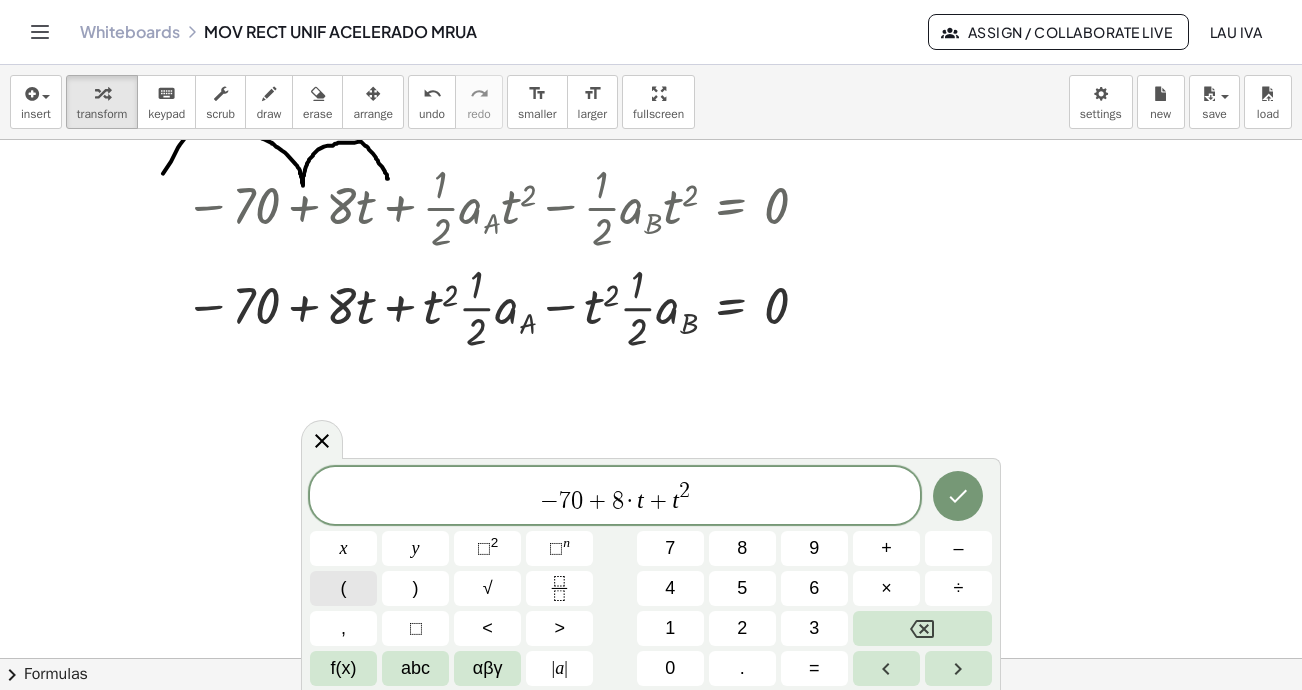 click on "(" at bounding box center [343, 588] 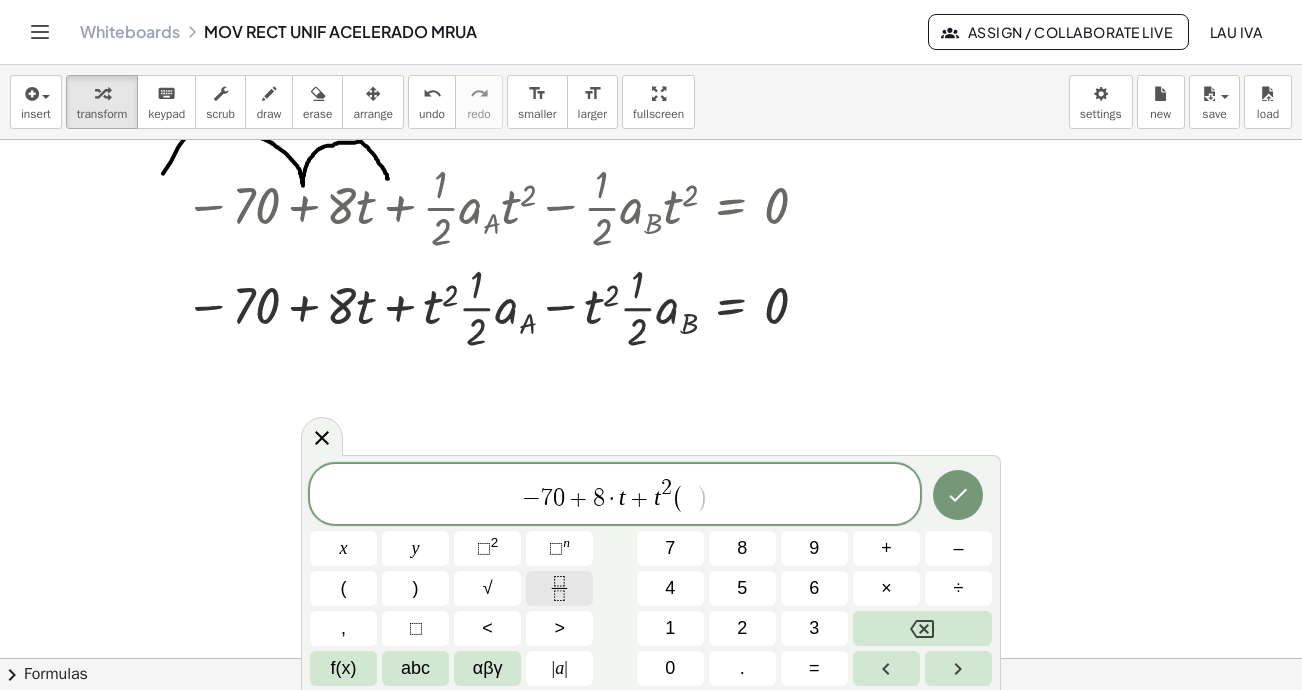 click 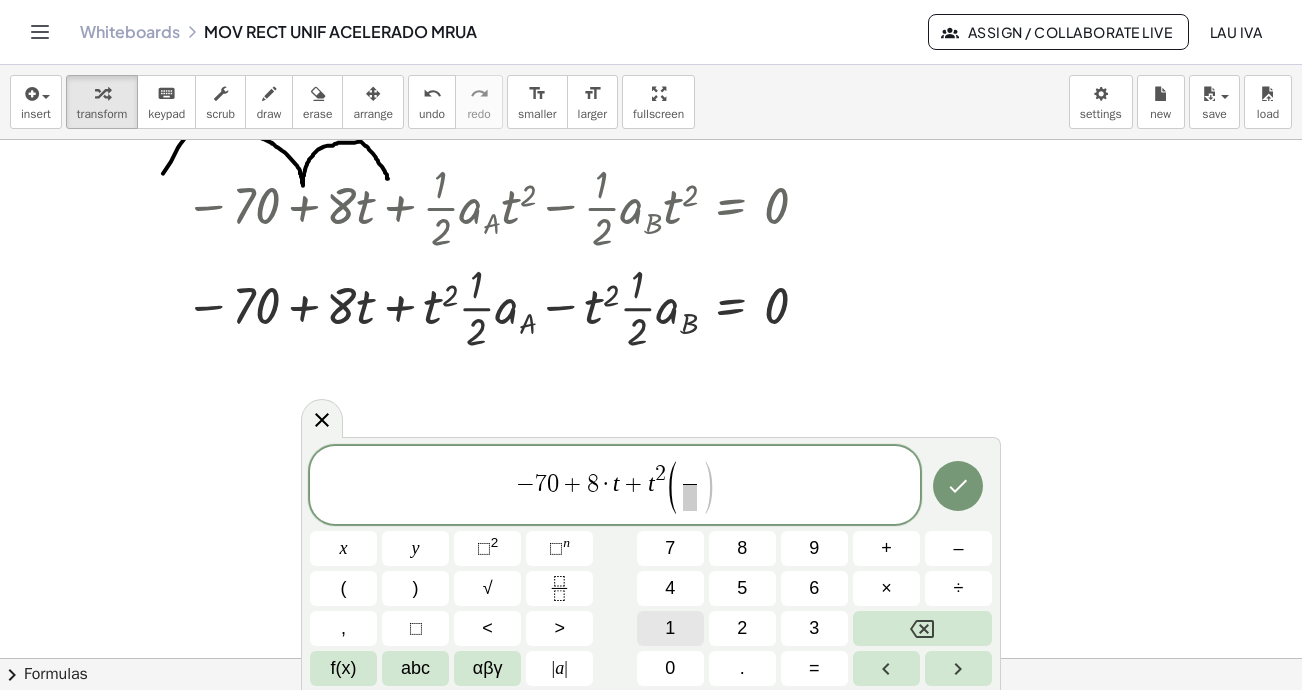 click on "1" at bounding box center (670, 628) 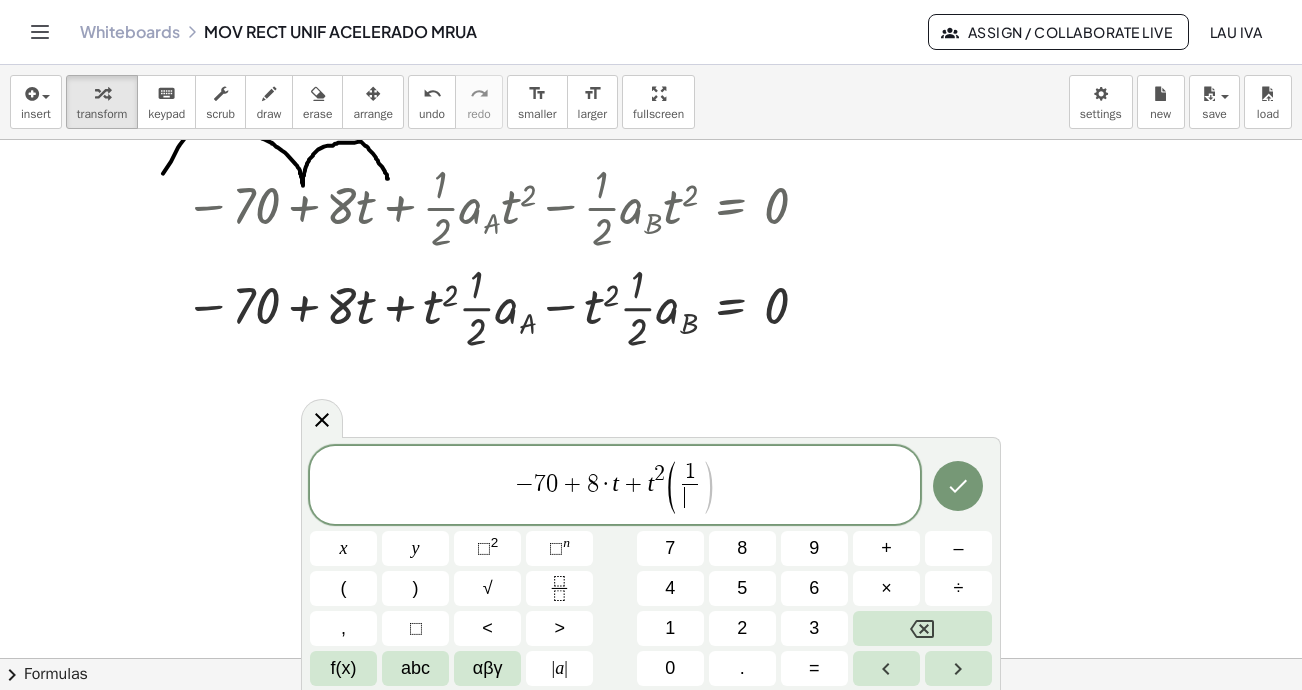 click on "​" at bounding box center [689, 497] 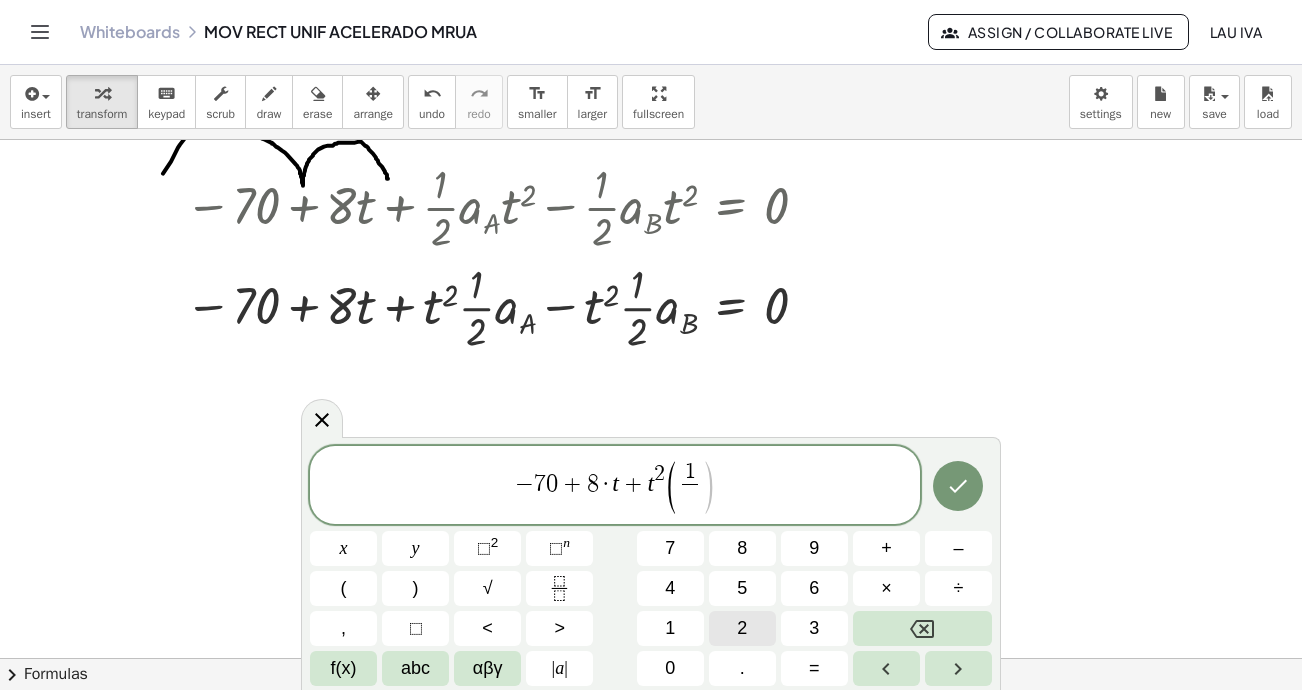 click on "2" at bounding box center (742, 628) 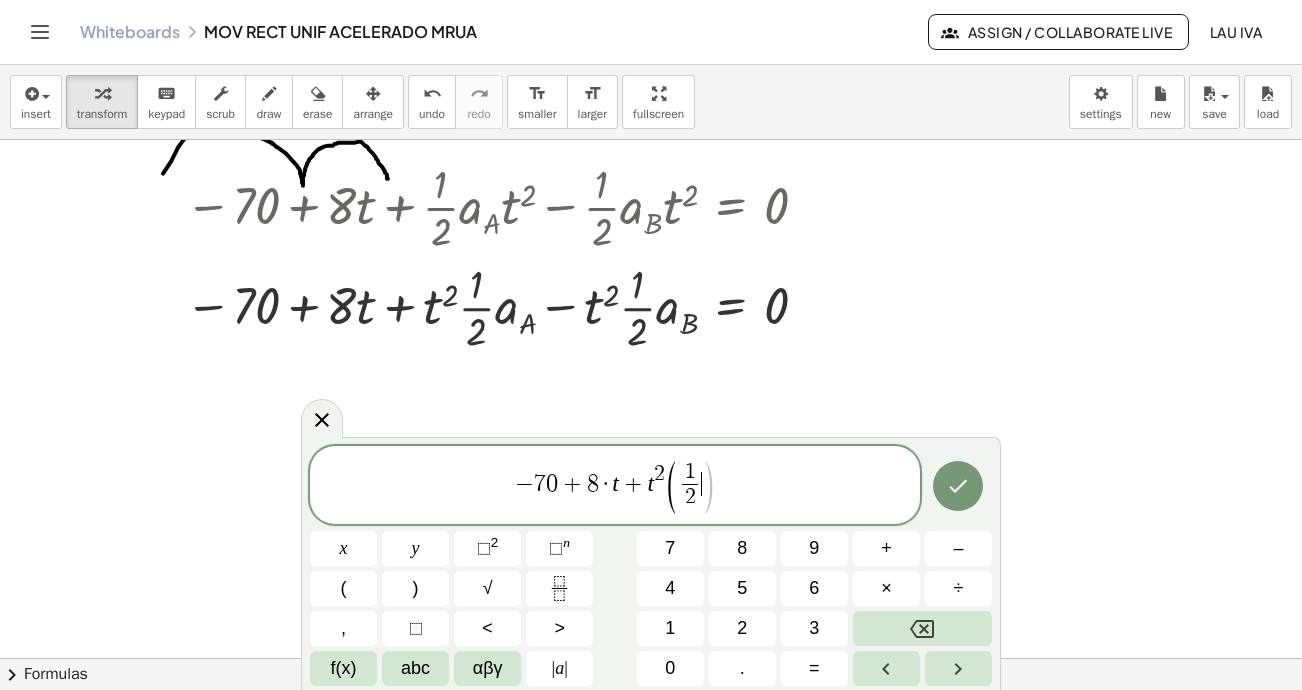 click on ")" at bounding box center [708, 487] 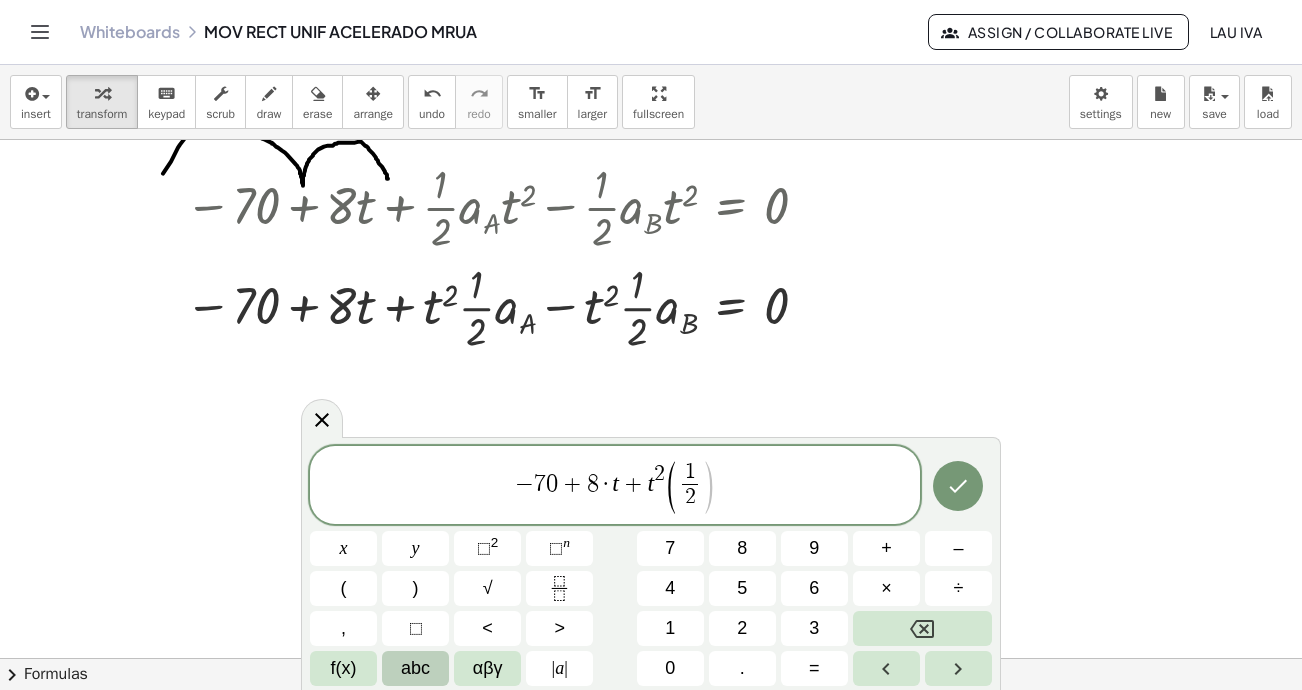 click on "abc" at bounding box center (415, 668) 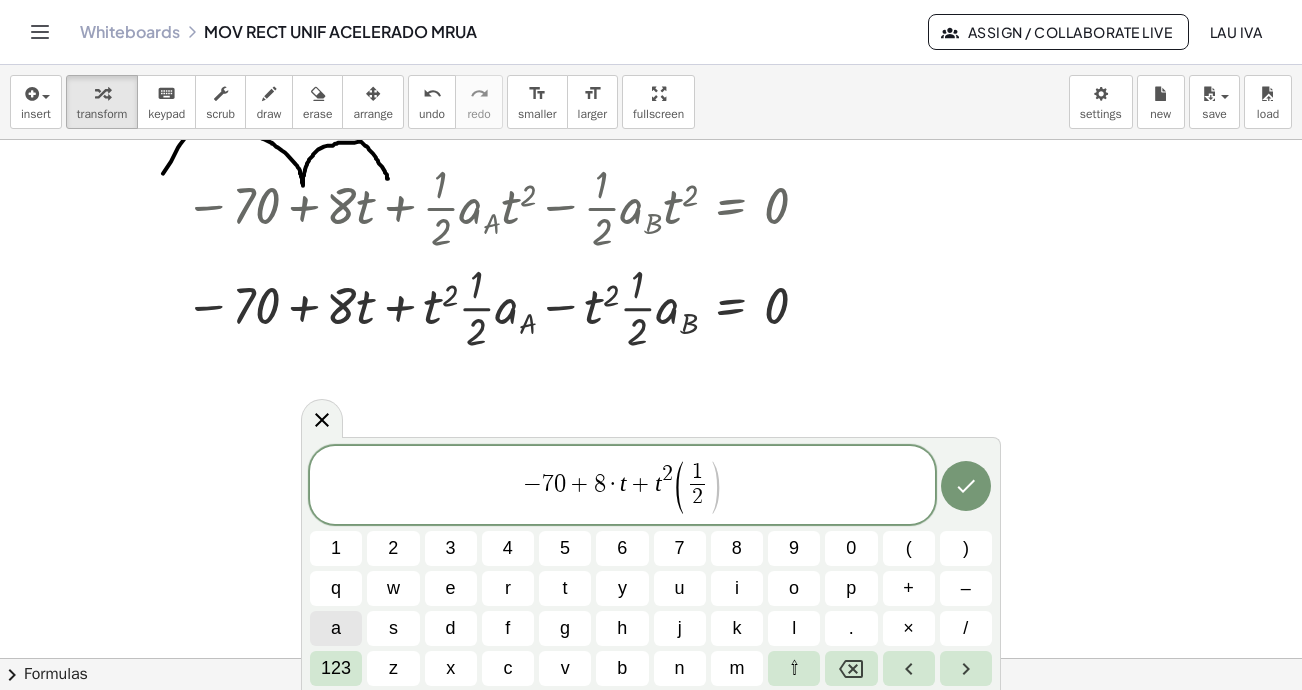 click on "a" at bounding box center (336, 628) 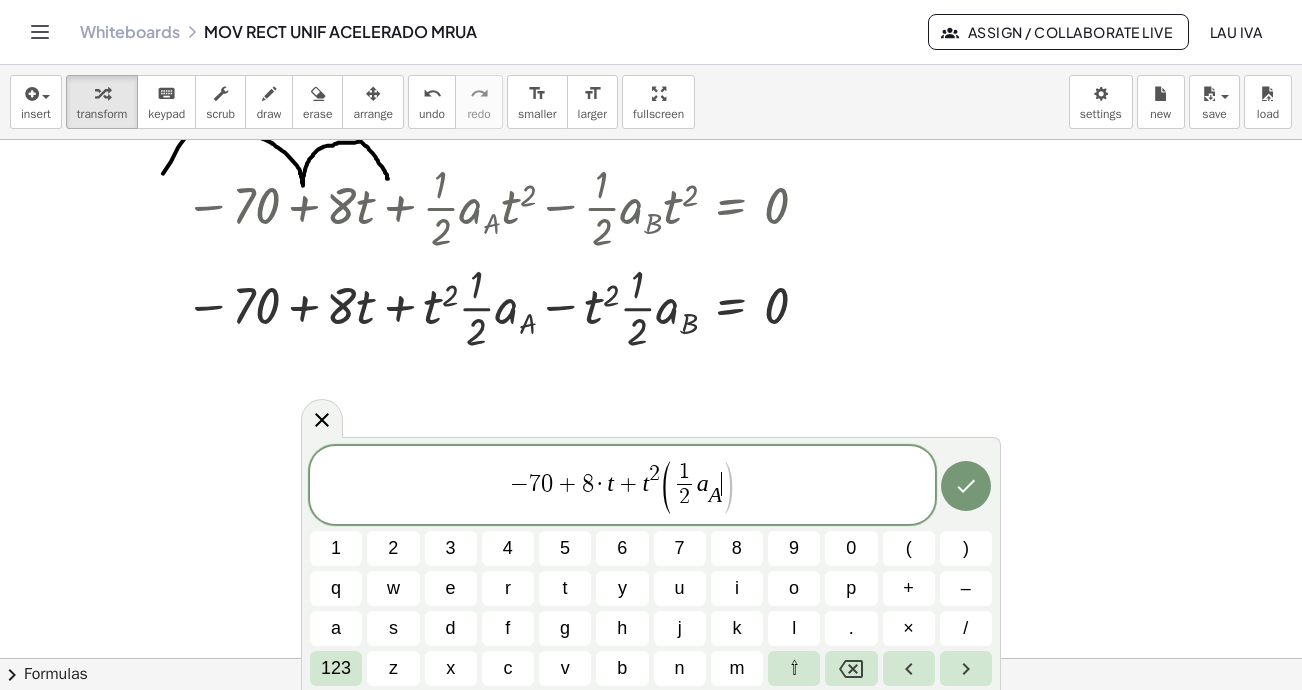click on ")" at bounding box center [728, 487] 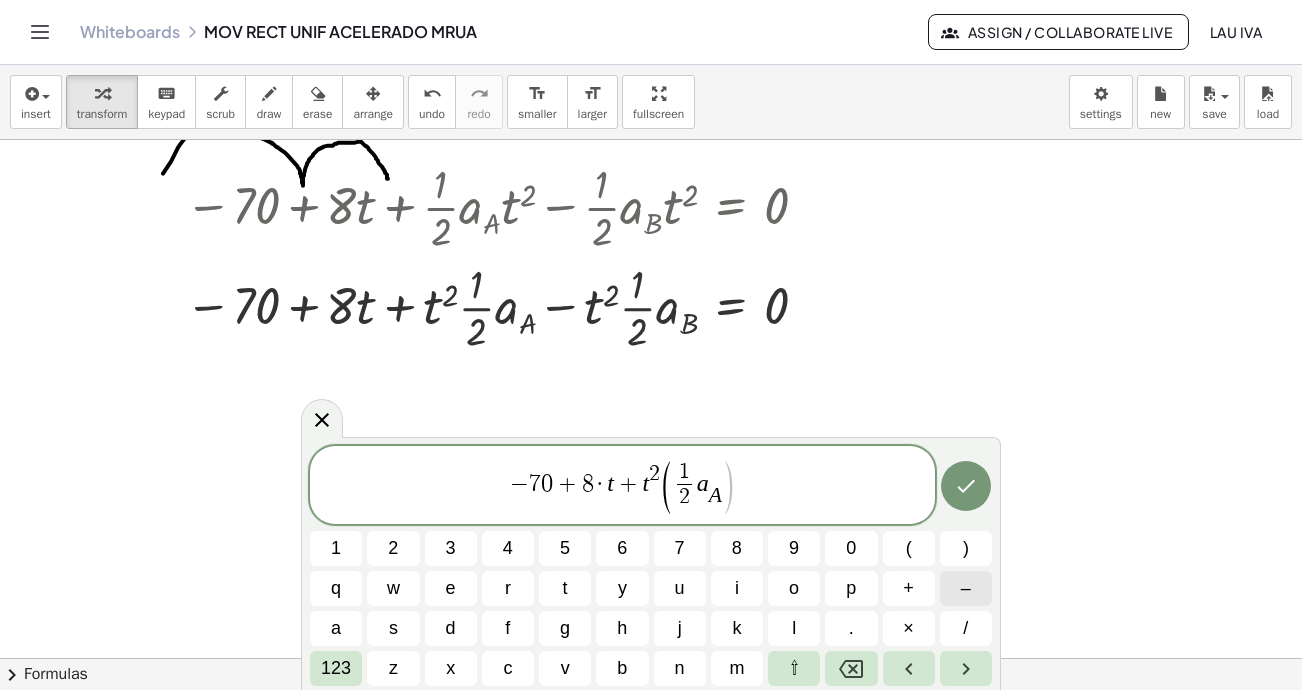 click on "–" at bounding box center (966, 588) 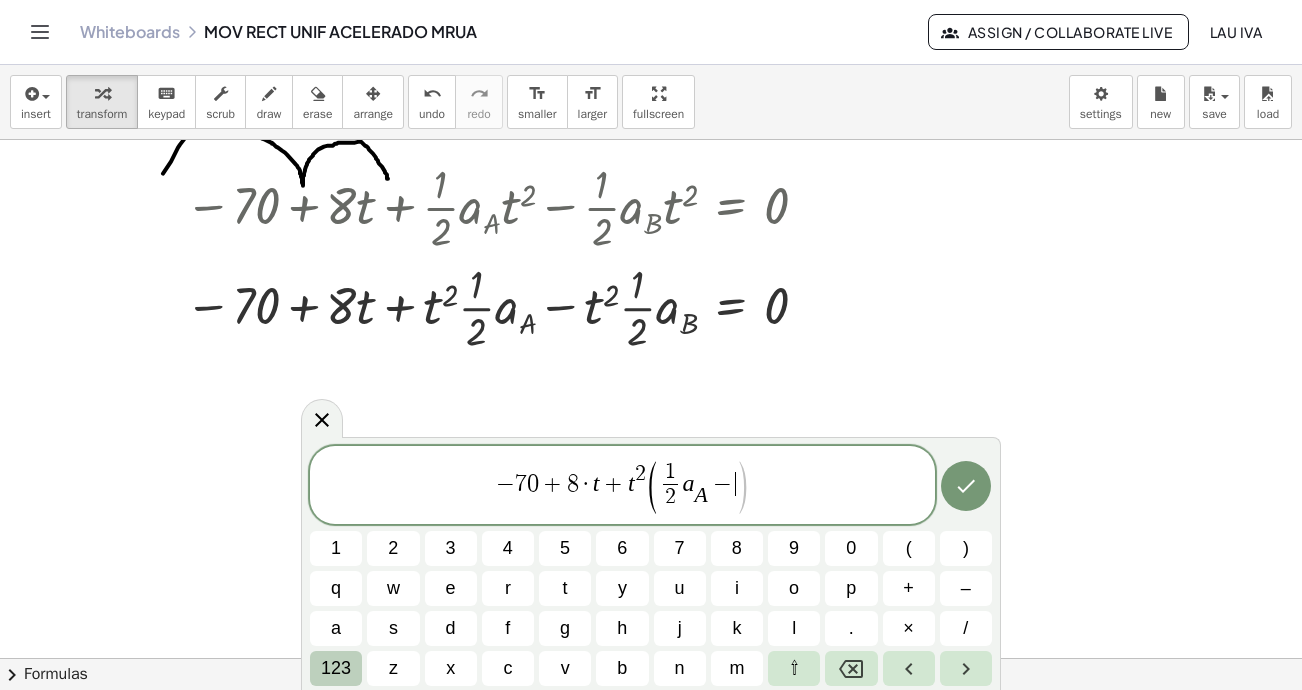 click on "123" at bounding box center [336, 668] 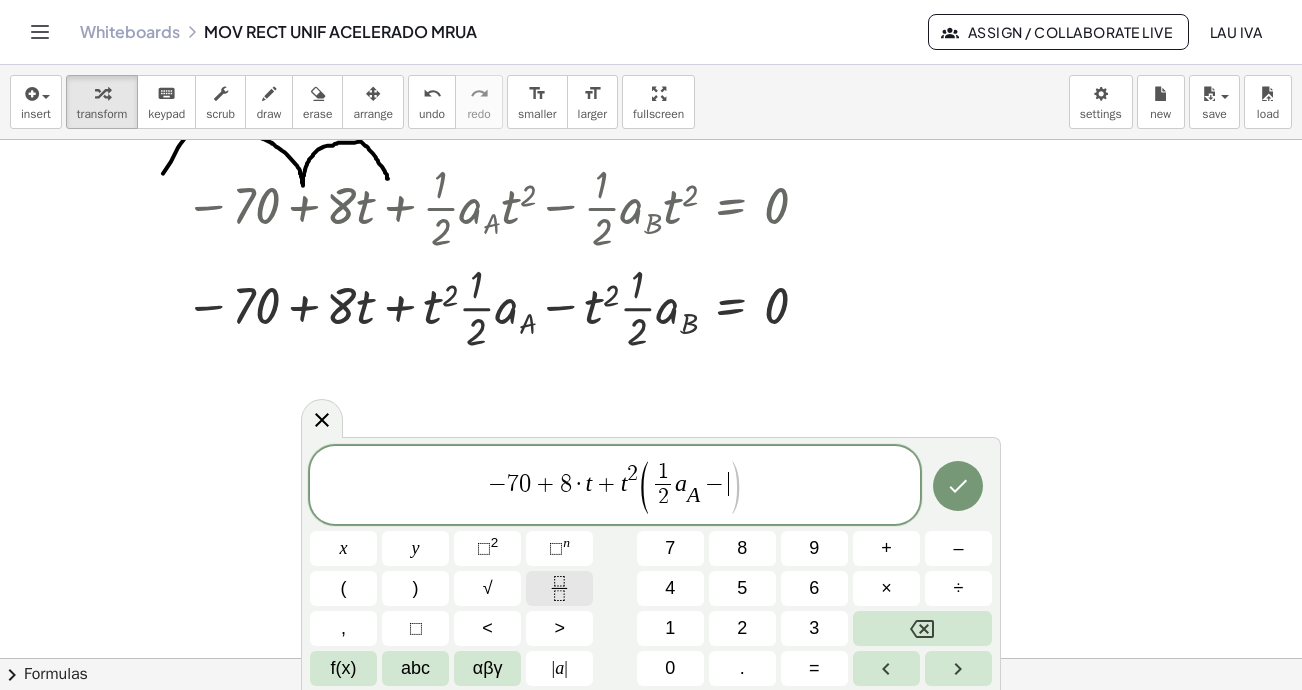 click 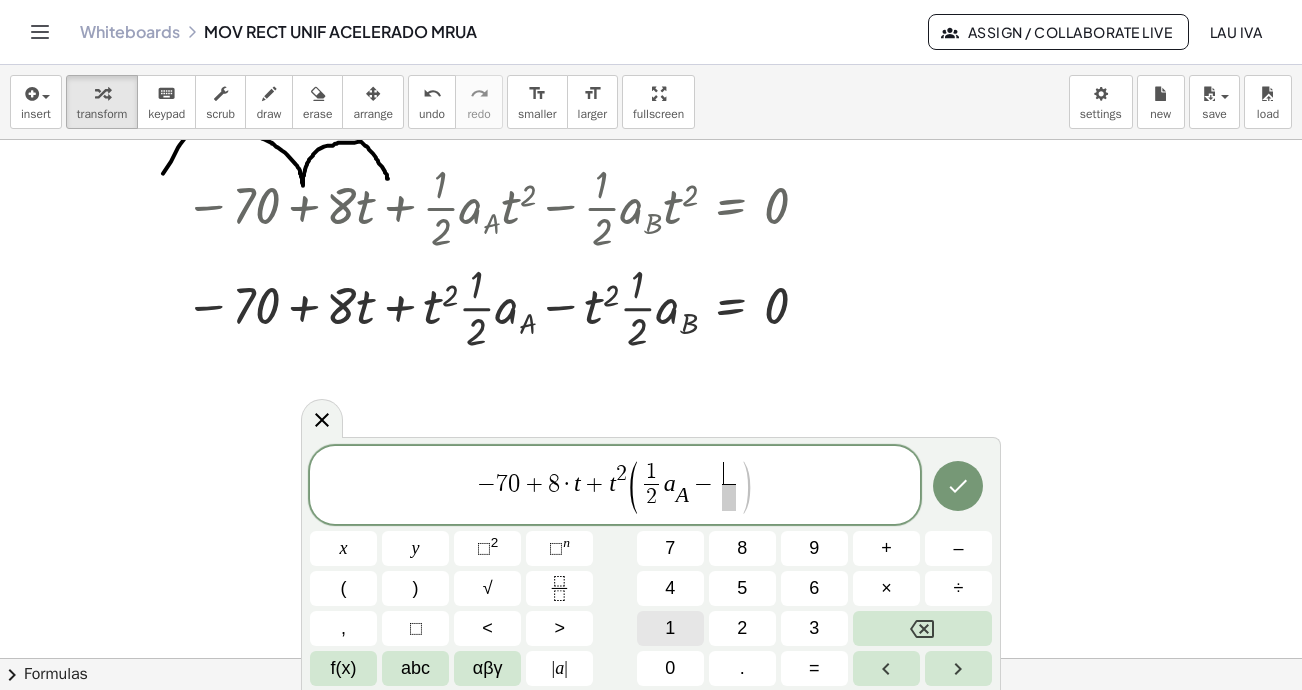 click on "1" at bounding box center [670, 628] 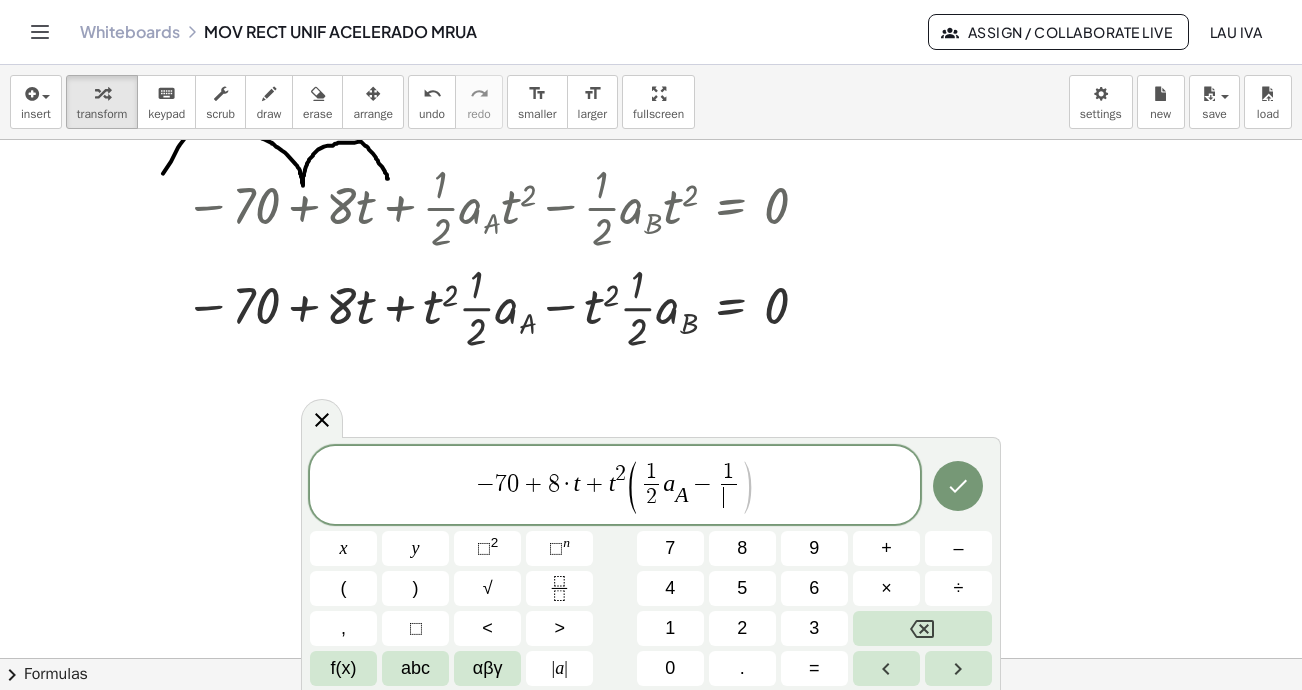 click on "​" at bounding box center (728, 497) 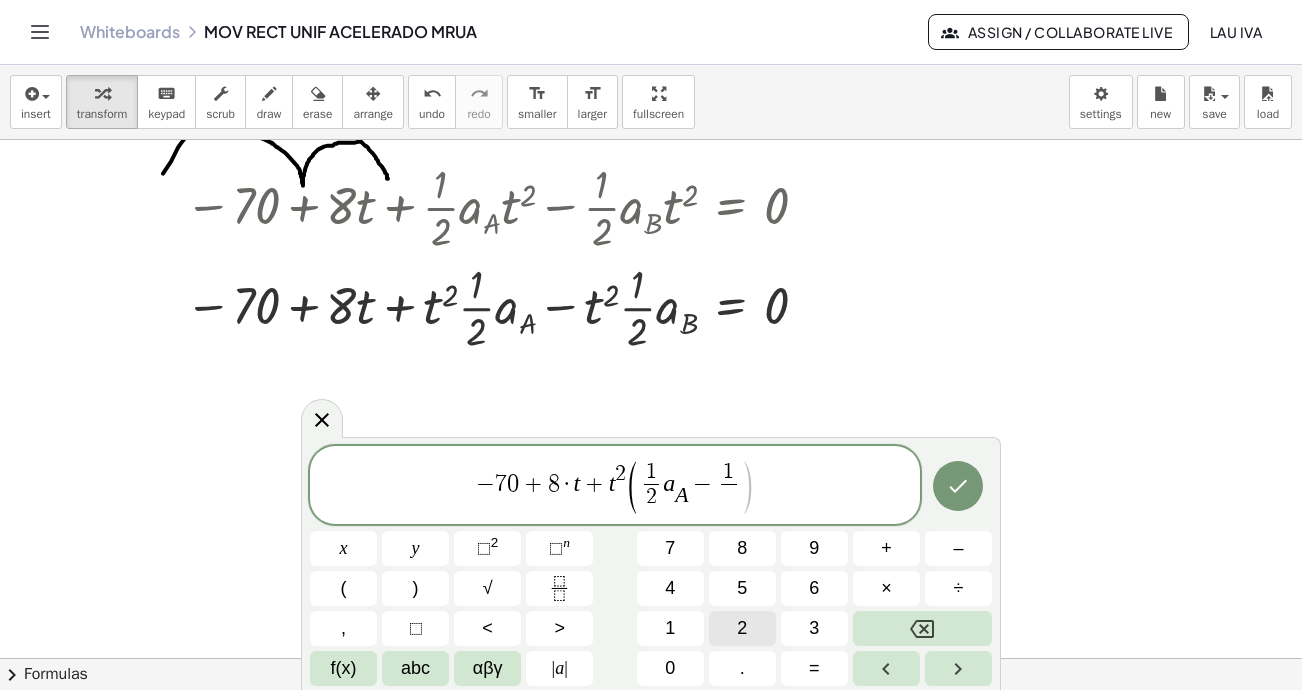 click on "2" at bounding box center [742, 628] 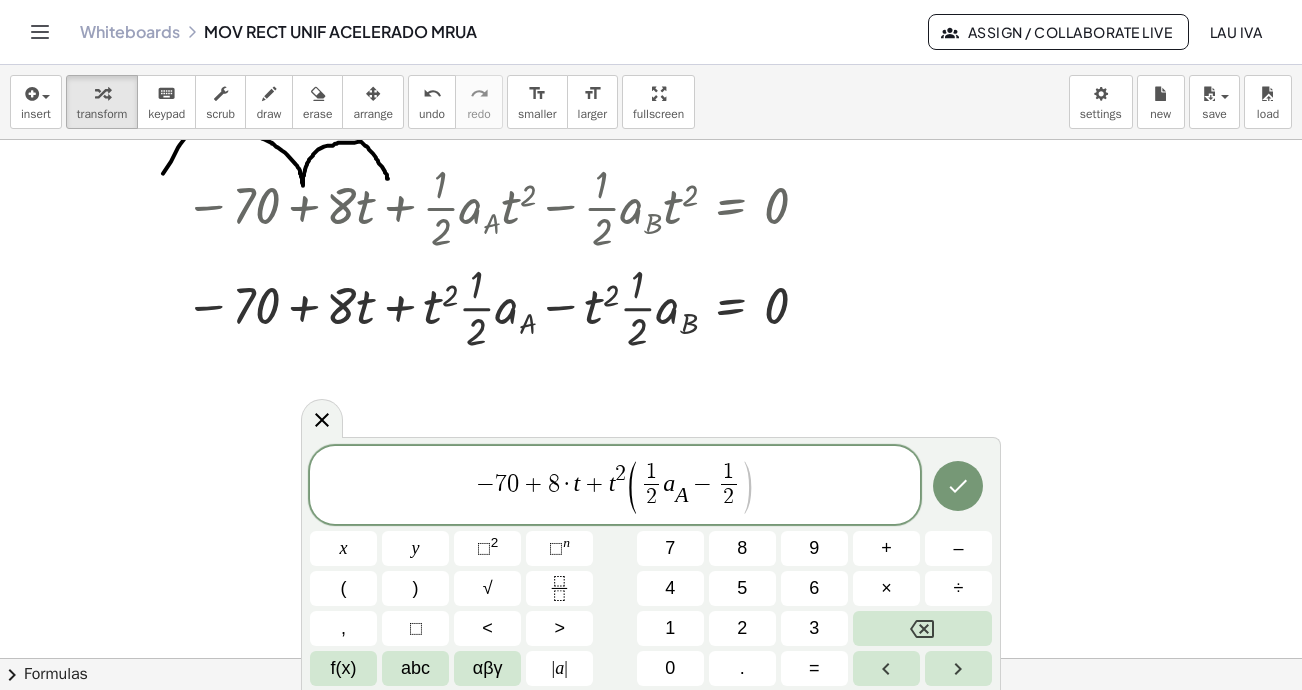 click on ")" at bounding box center (747, 487) 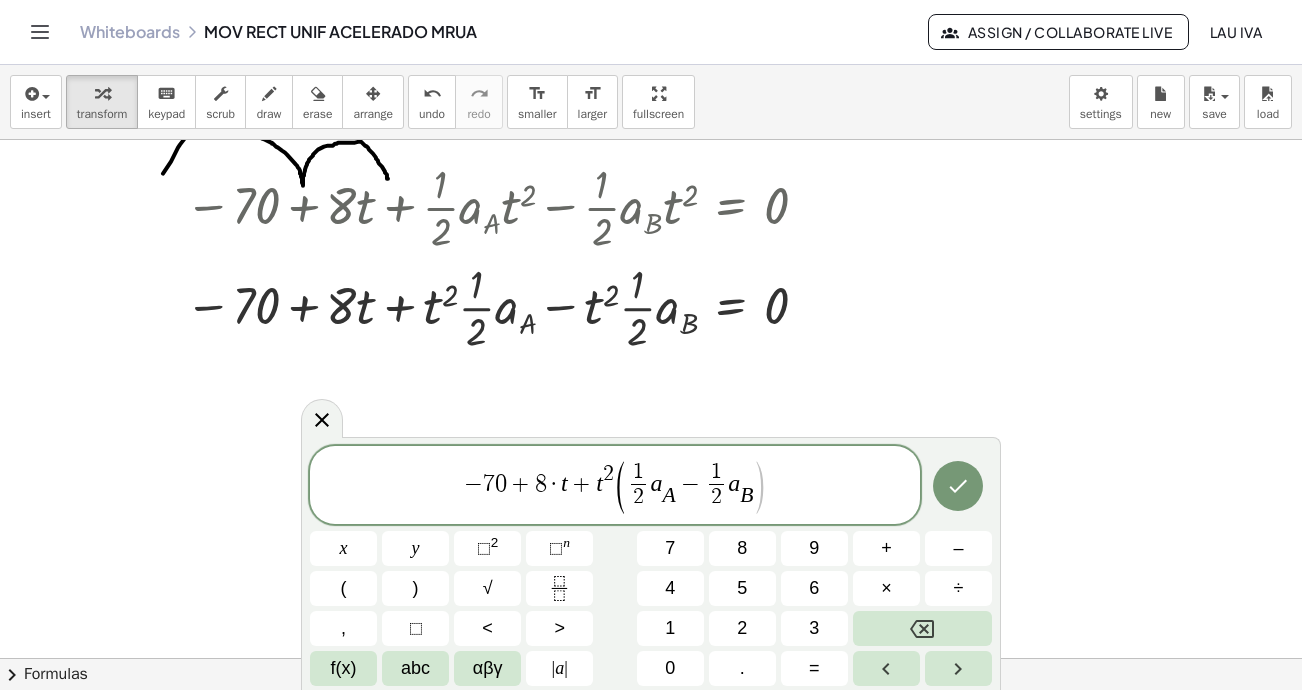 click on "− 7 0 + 8 · t + t 2 ( 1 2 ​ a A ​ − 1 2 ​ a B ​ ​ )" at bounding box center (615, 486) 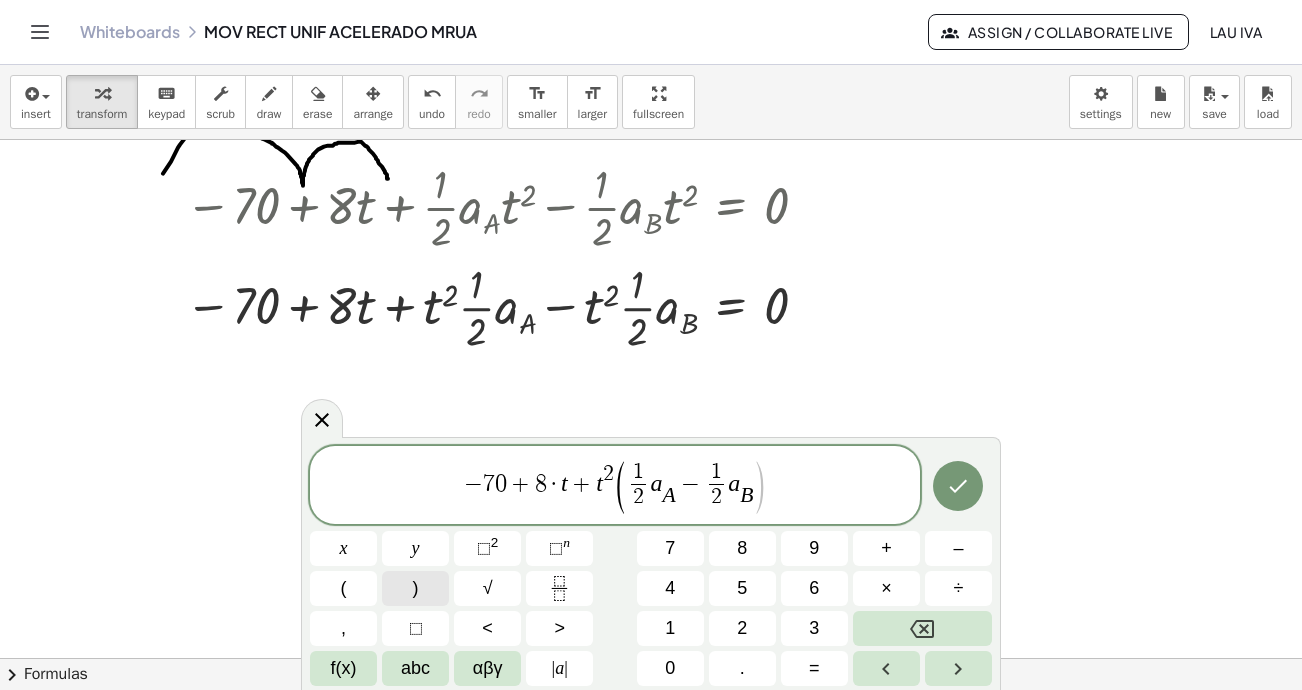 click on ")" at bounding box center (416, 588) 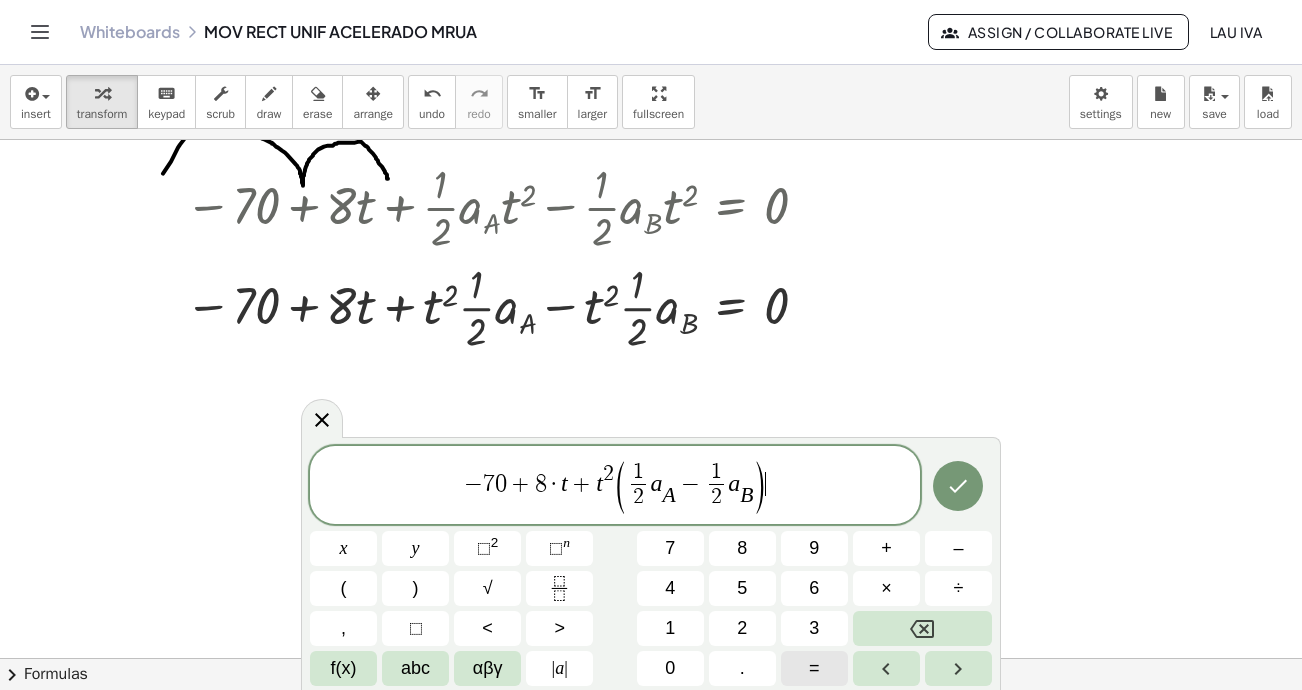 click on "=" at bounding box center (814, 668) 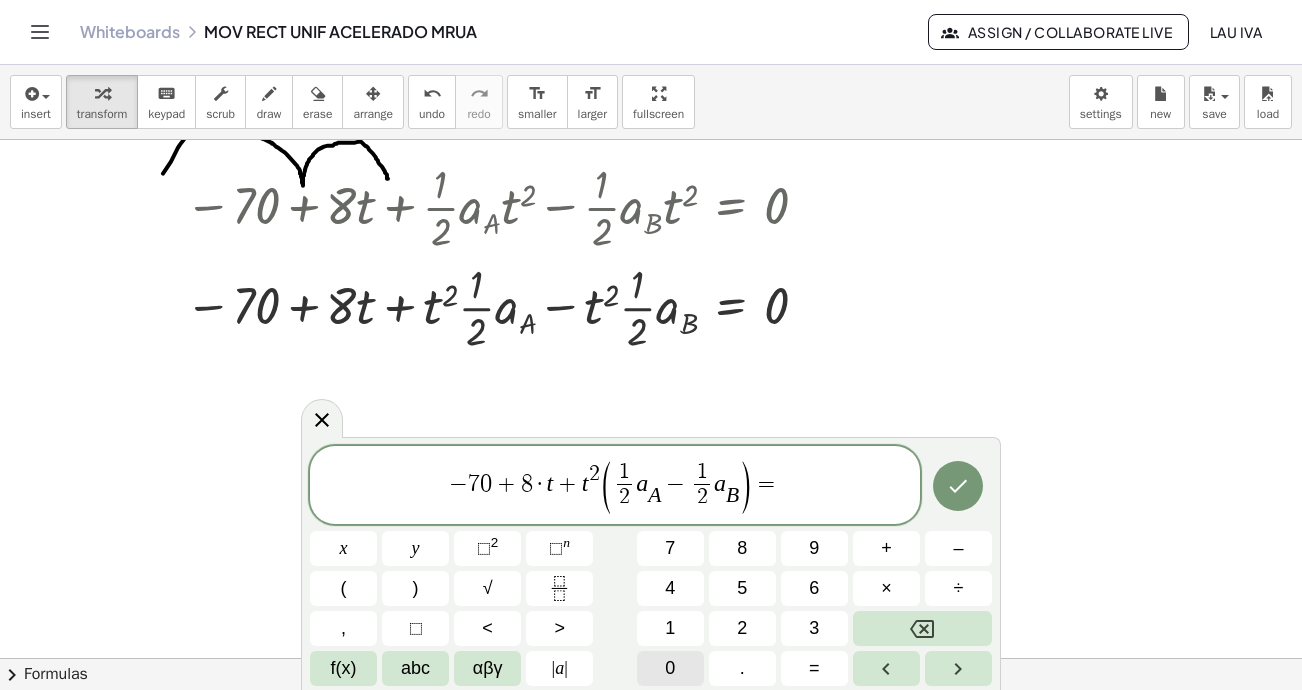 click on "0" at bounding box center [670, 668] 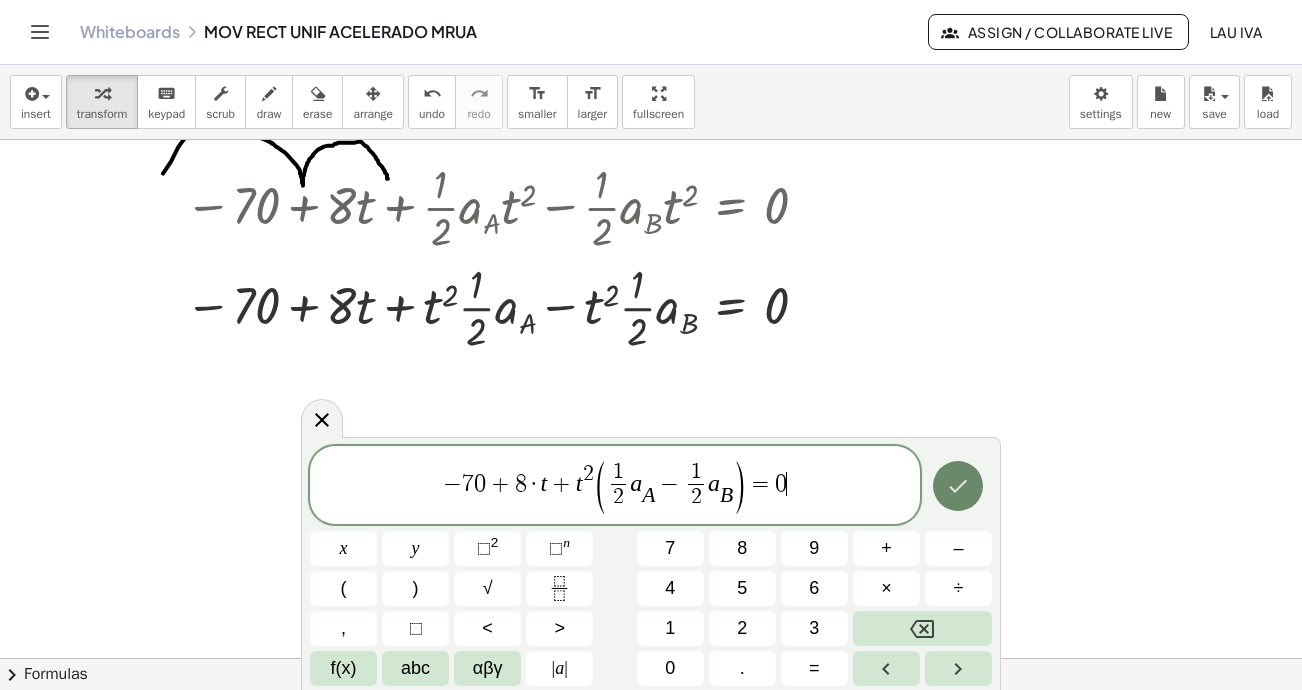 click at bounding box center [958, 486] 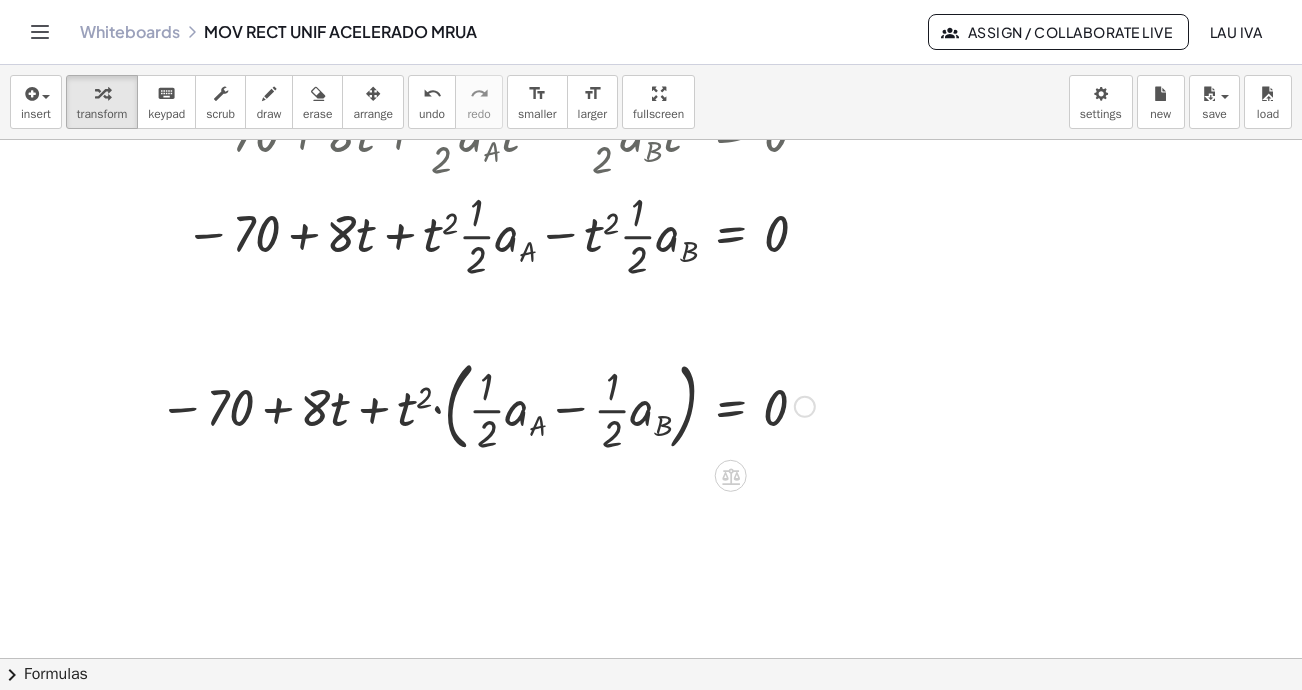 scroll, scrollTop: 4350, scrollLeft: 0, axis: vertical 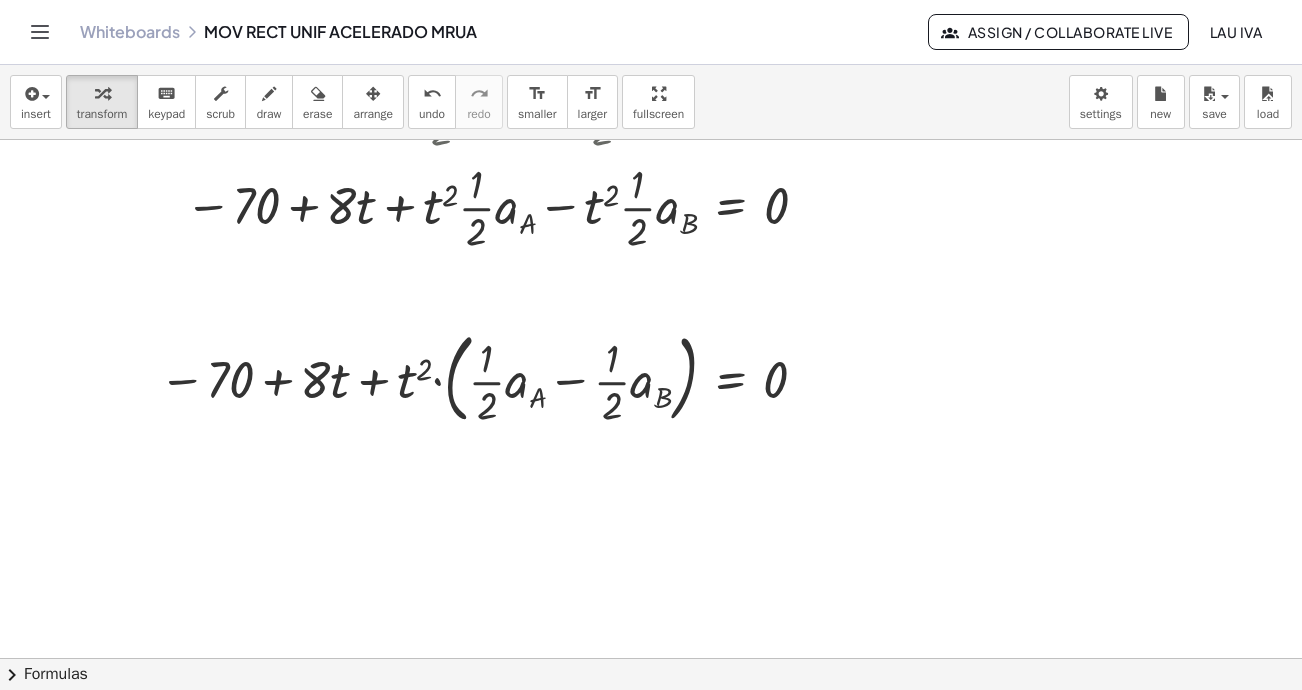 click at bounding box center (269, 94) 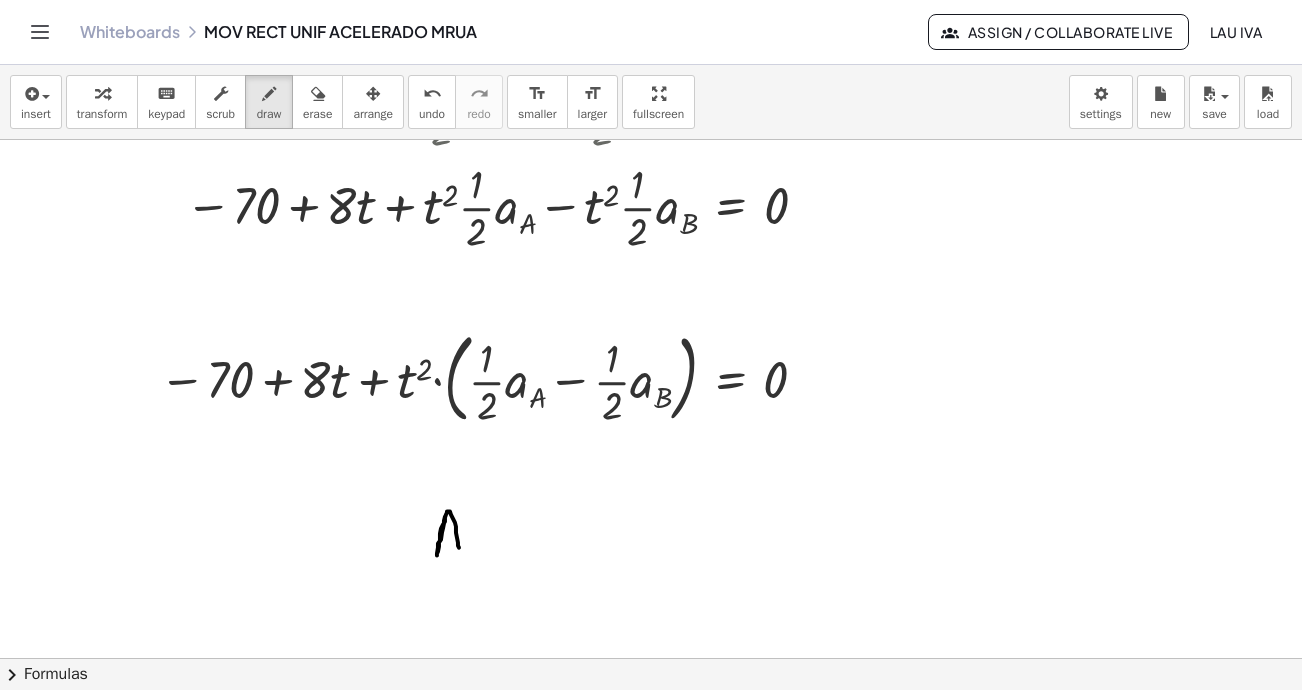 drag, startPoint x: 445, startPoint y: 515, endPoint x: 458, endPoint y: 544, distance: 31.780497 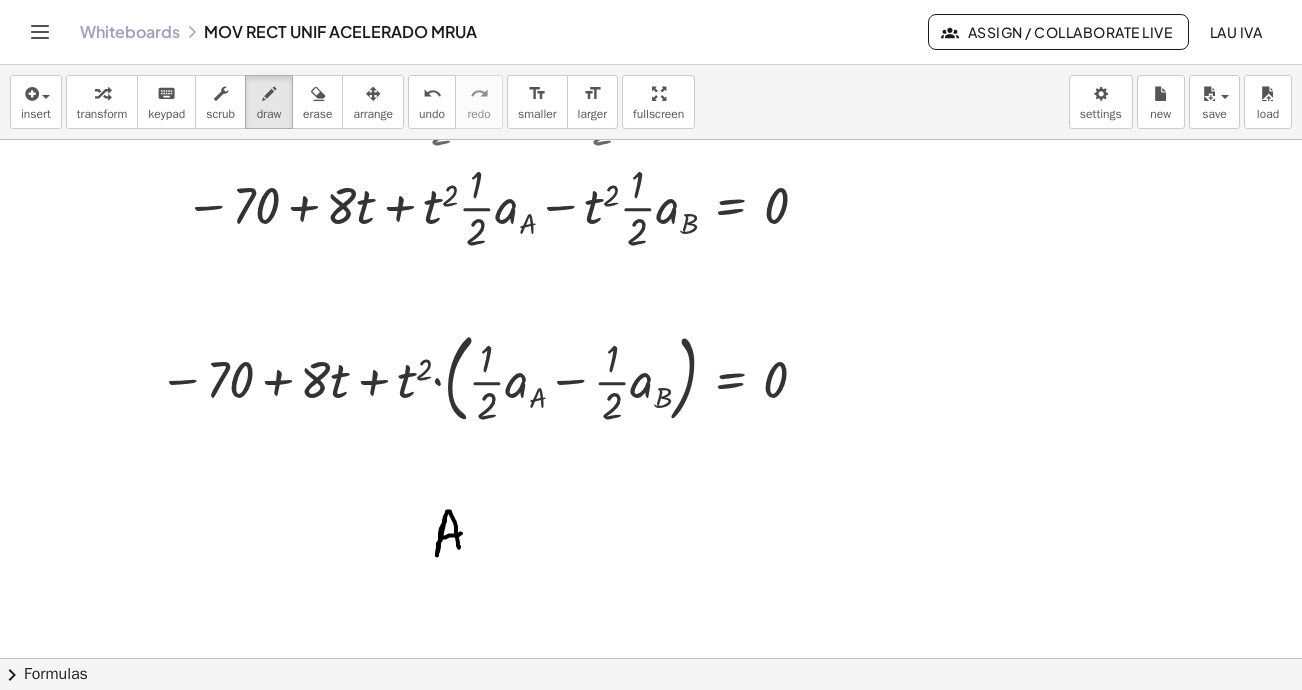drag, startPoint x: 440, startPoint y: 536, endPoint x: 461, endPoint y: 532, distance: 21.377558 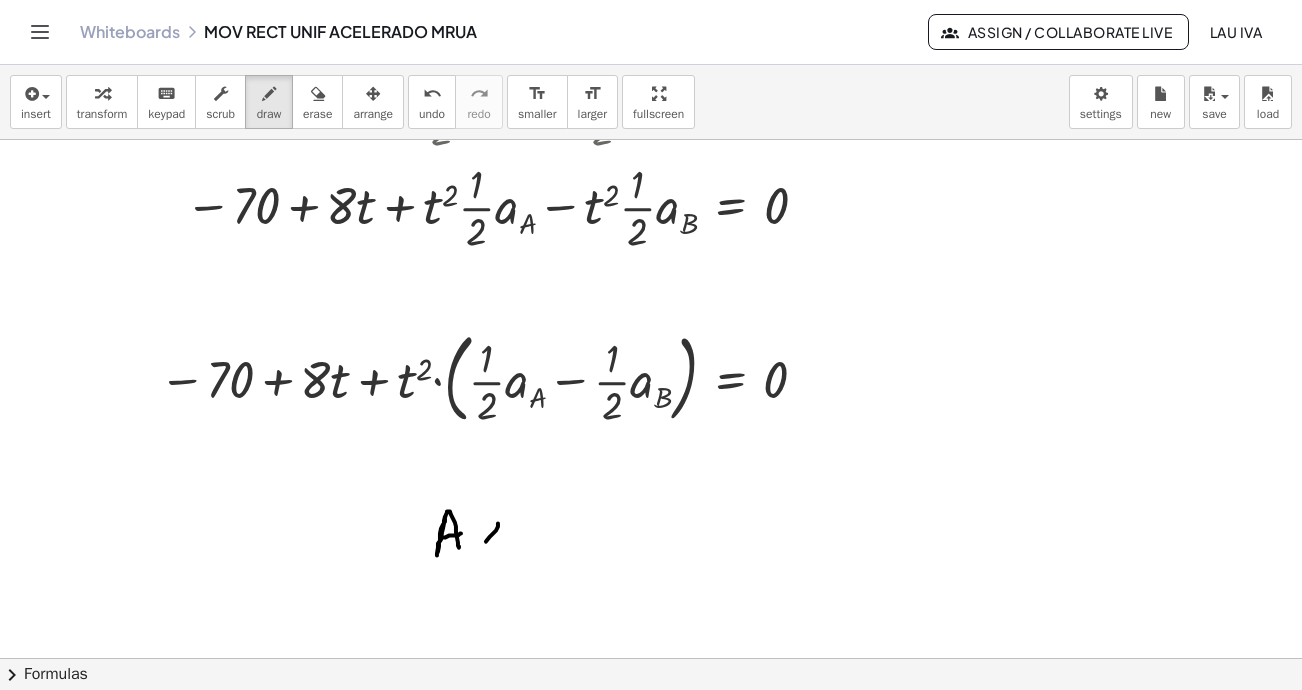 drag, startPoint x: 498, startPoint y: 522, endPoint x: 485, endPoint y: 537, distance: 19.849434 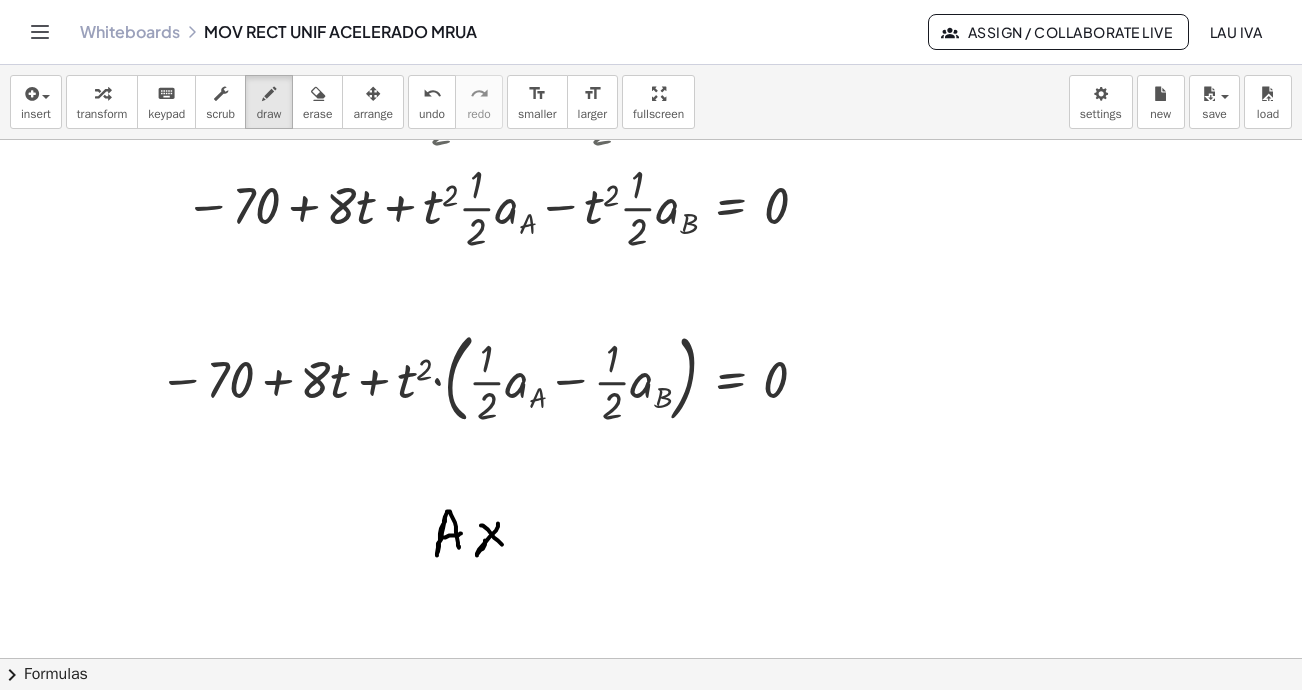 drag, startPoint x: 494, startPoint y: 536, endPoint x: 507, endPoint y: 537, distance: 13.038404 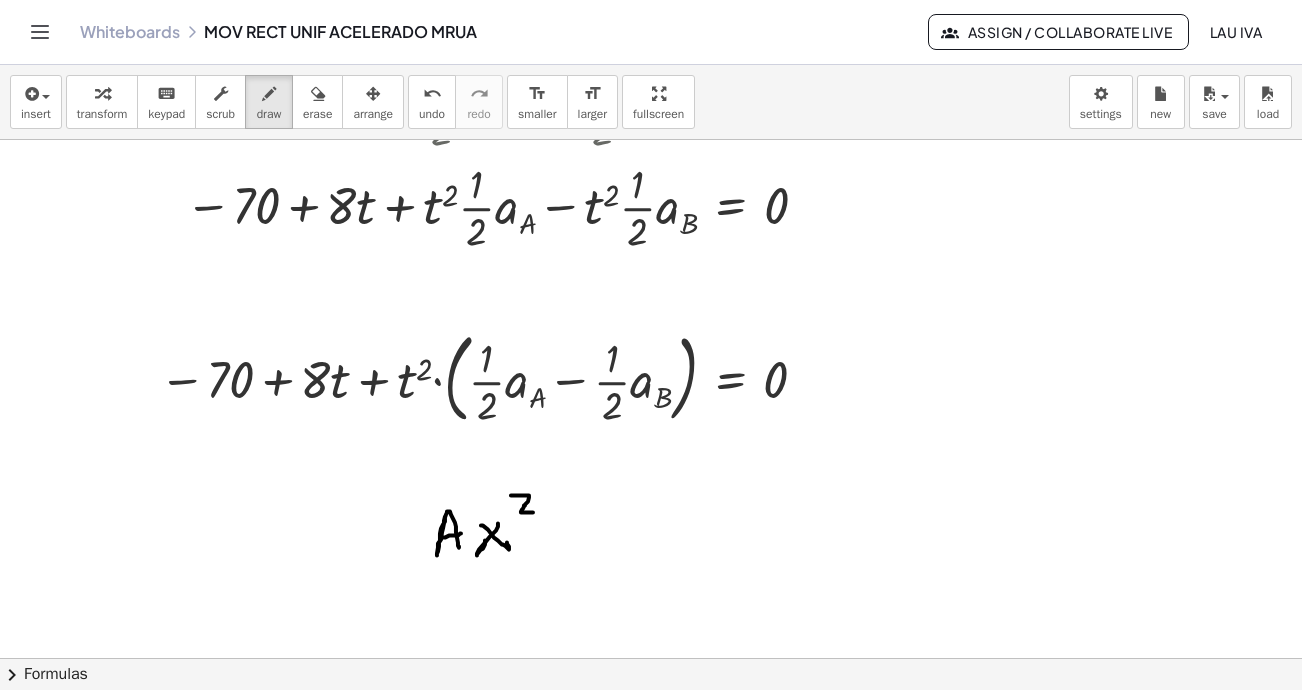 drag, startPoint x: 515, startPoint y: 494, endPoint x: 540, endPoint y: 518, distance: 34.655445 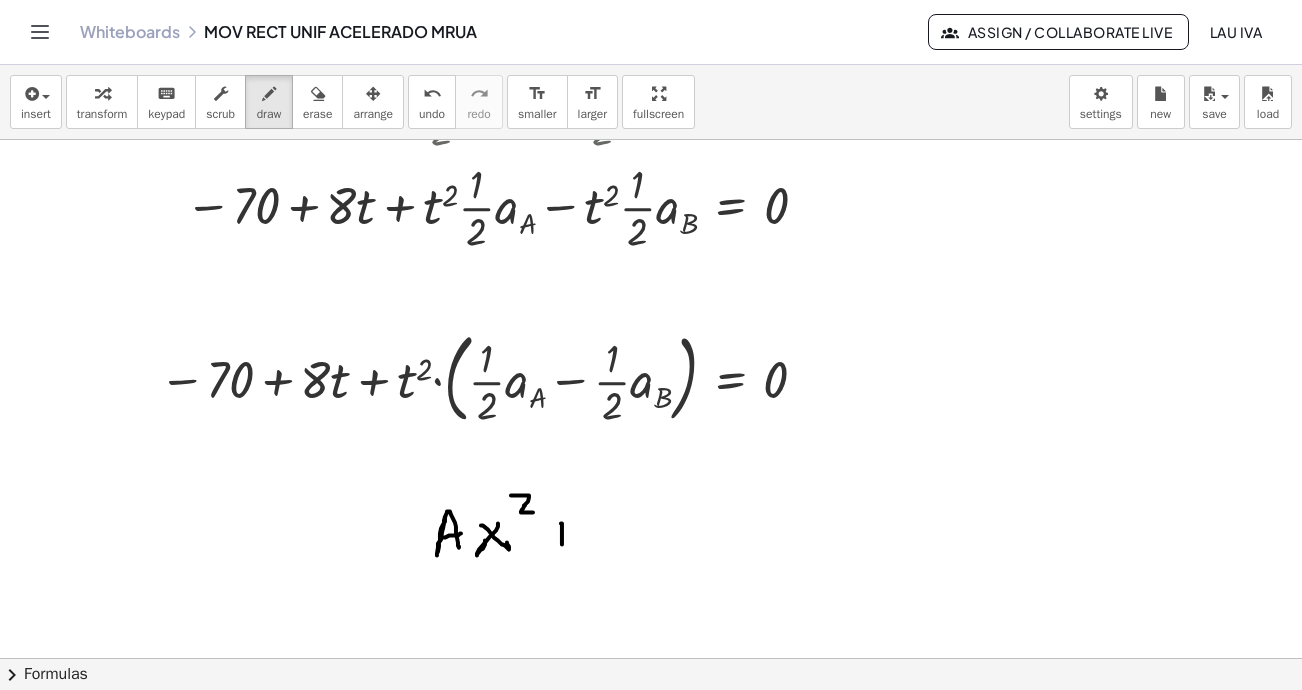 drag, startPoint x: 561, startPoint y: 522, endPoint x: 564, endPoint y: 545, distance: 23.194826 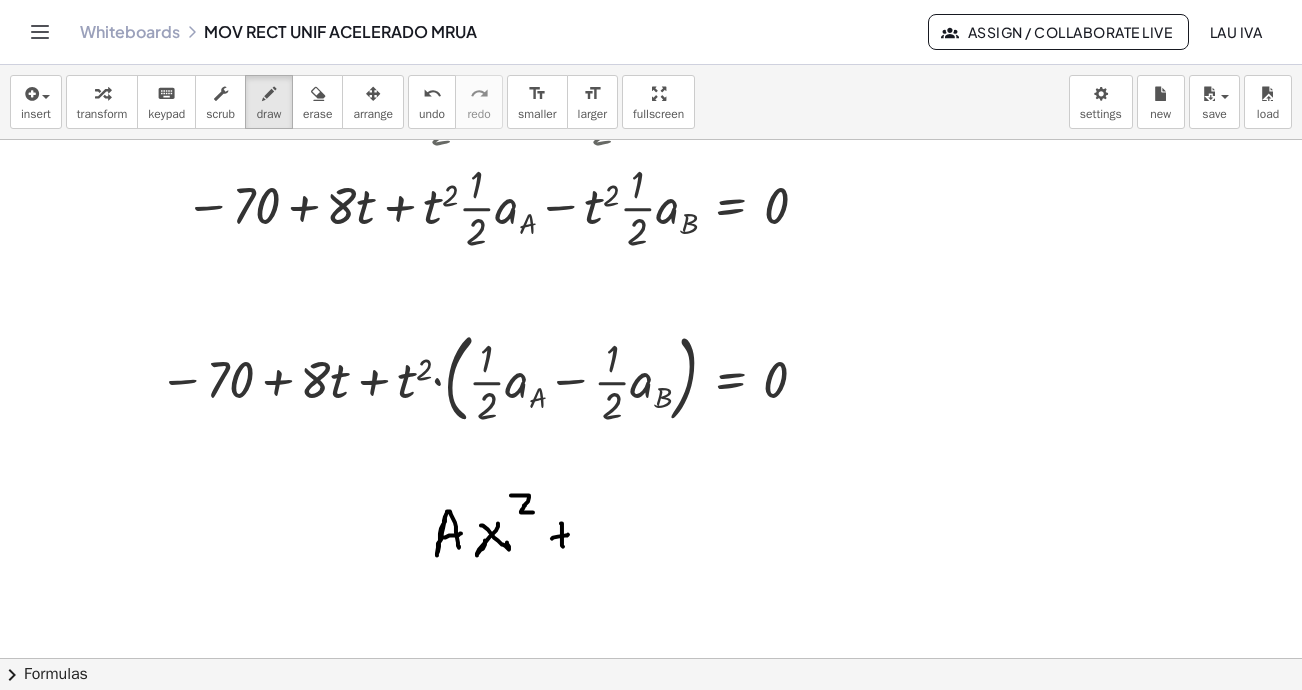 drag, startPoint x: 552, startPoint y: 537, endPoint x: 576, endPoint y: 522, distance: 28.301943 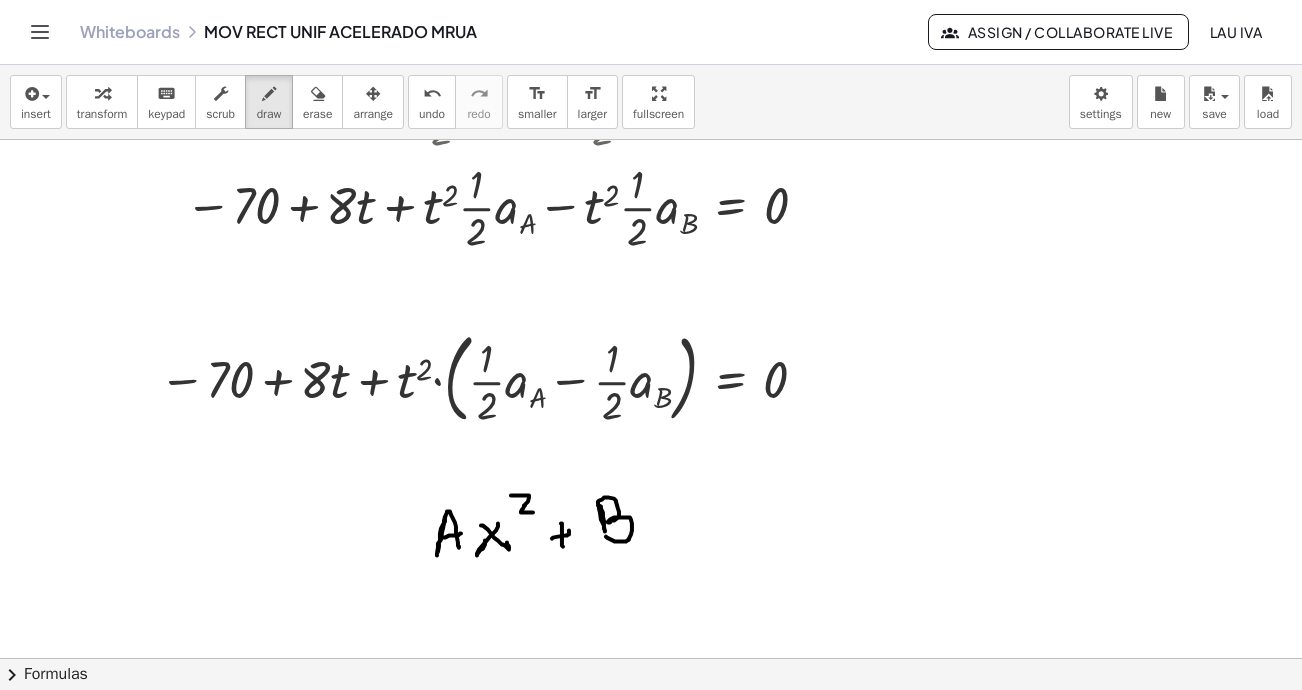 drag, startPoint x: 598, startPoint y: 504, endPoint x: 685, endPoint y: 525, distance: 89.498604 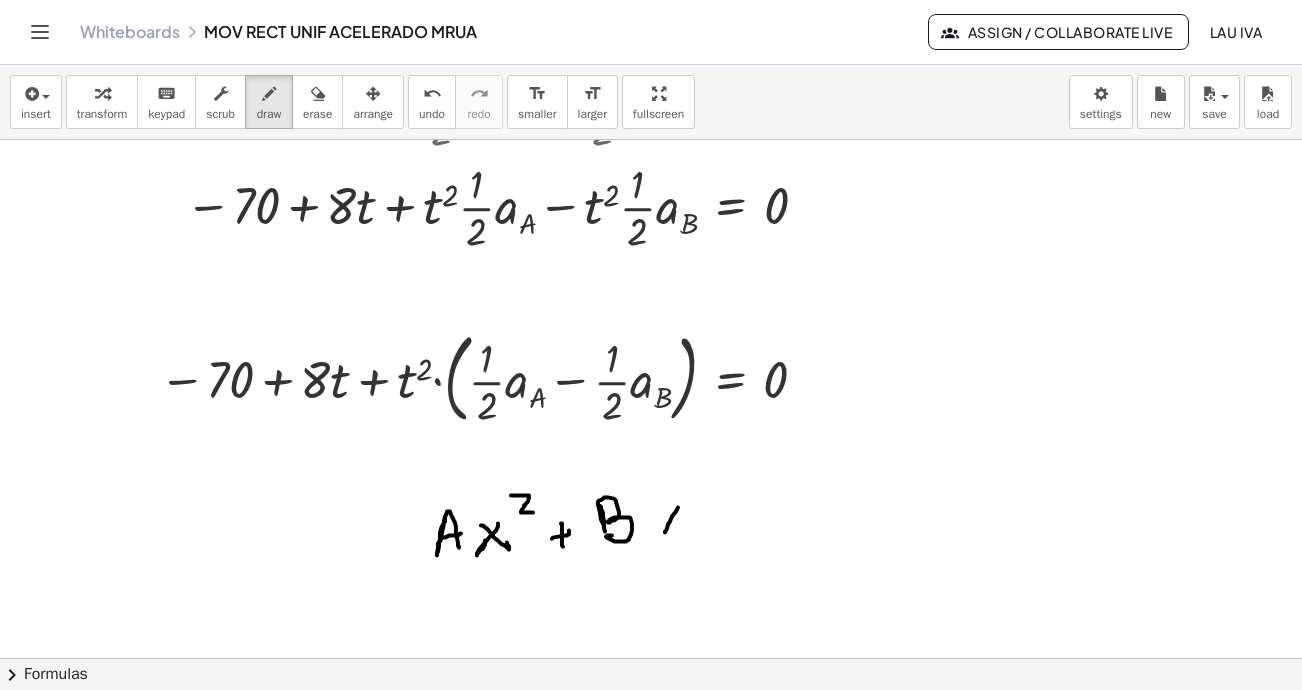 drag, startPoint x: 678, startPoint y: 506, endPoint x: 661, endPoint y: 512, distance: 18.027756 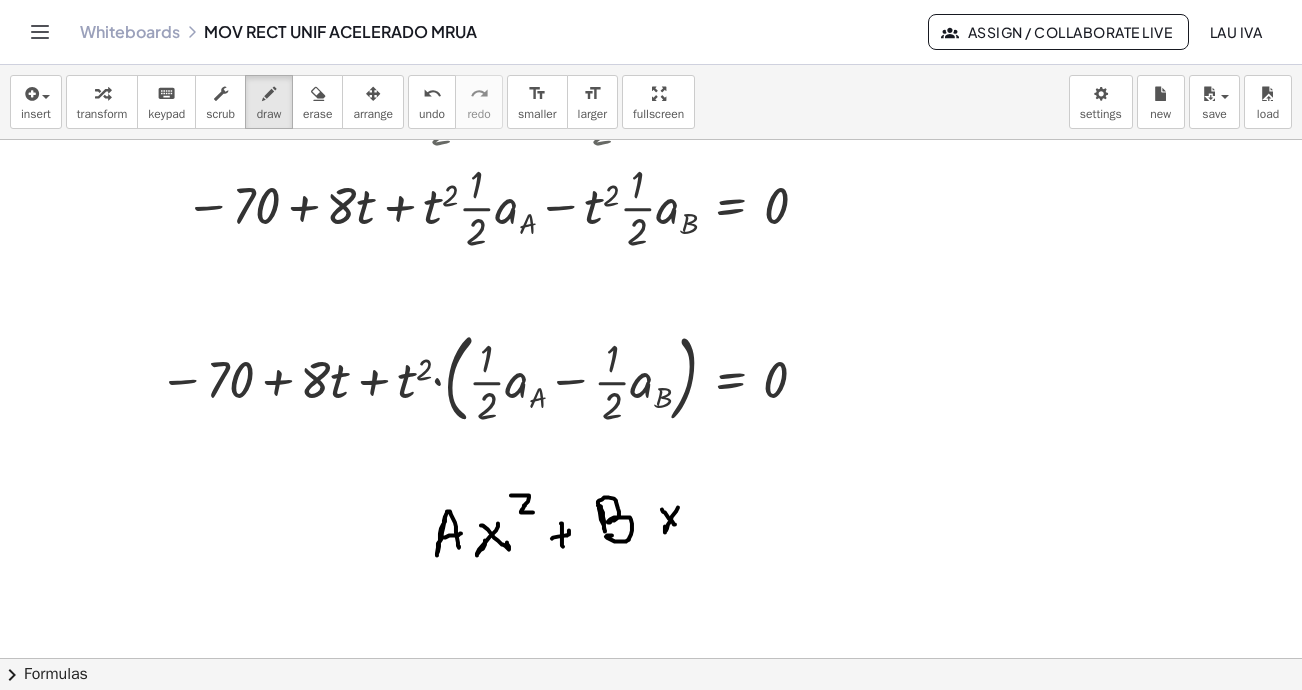 drag, startPoint x: 673, startPoint y: 521, endPoint x: 701, endPoint y: 508, distance: 30.870699 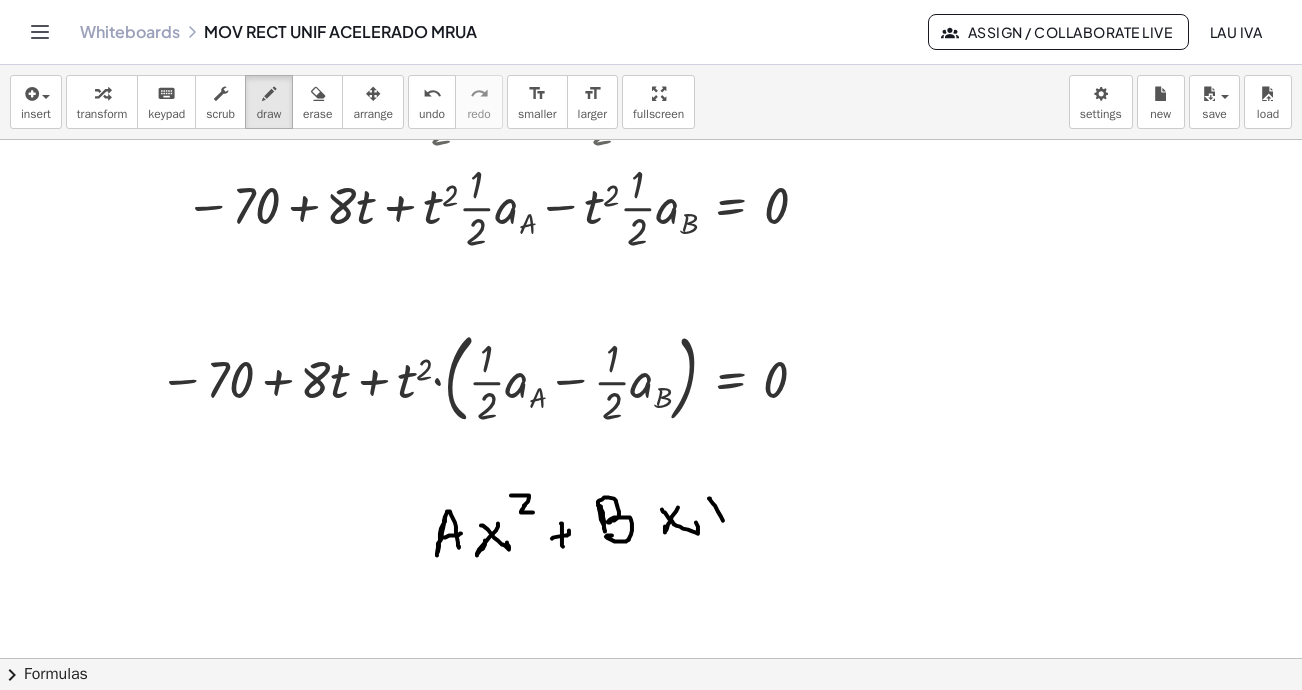 drag, startPoint x: 723, startPoint y: 519, endPoint x: 702, endPoint y: 517, distance: 21.095022 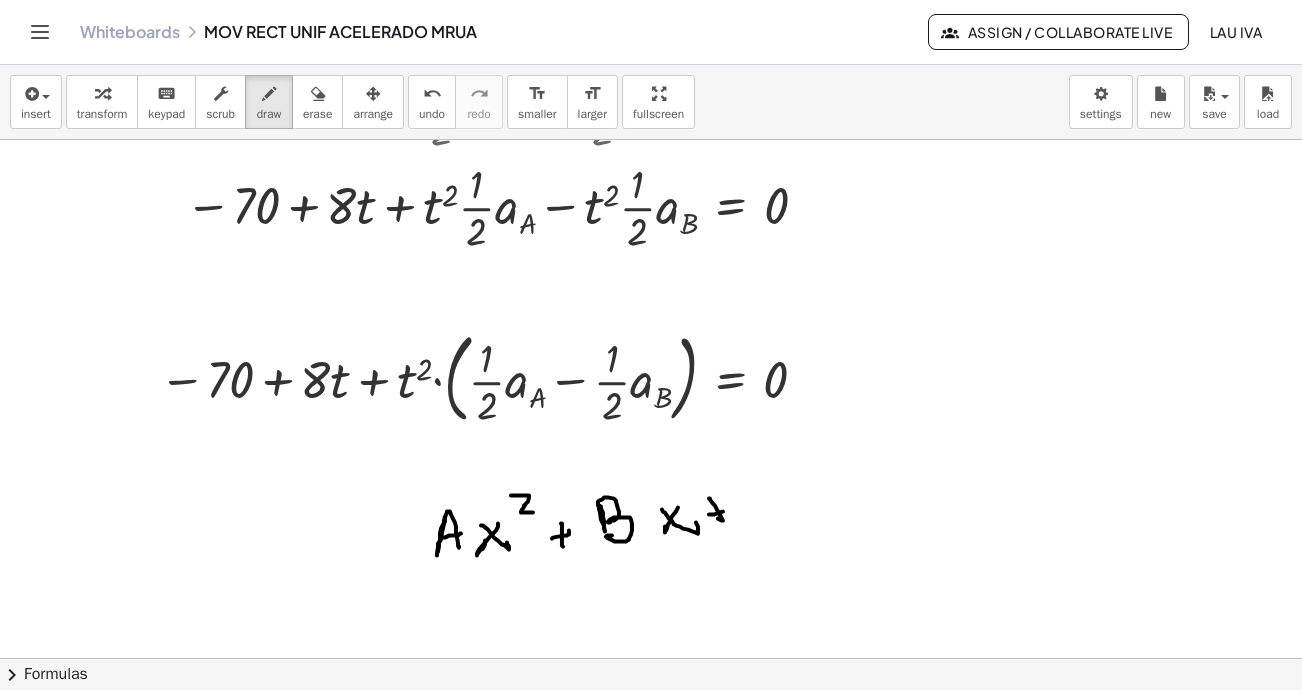 drag, startPoint x: 714, startPoint y: 513, endPoint x: 728, endPoint y: 506, distance: 15.652476 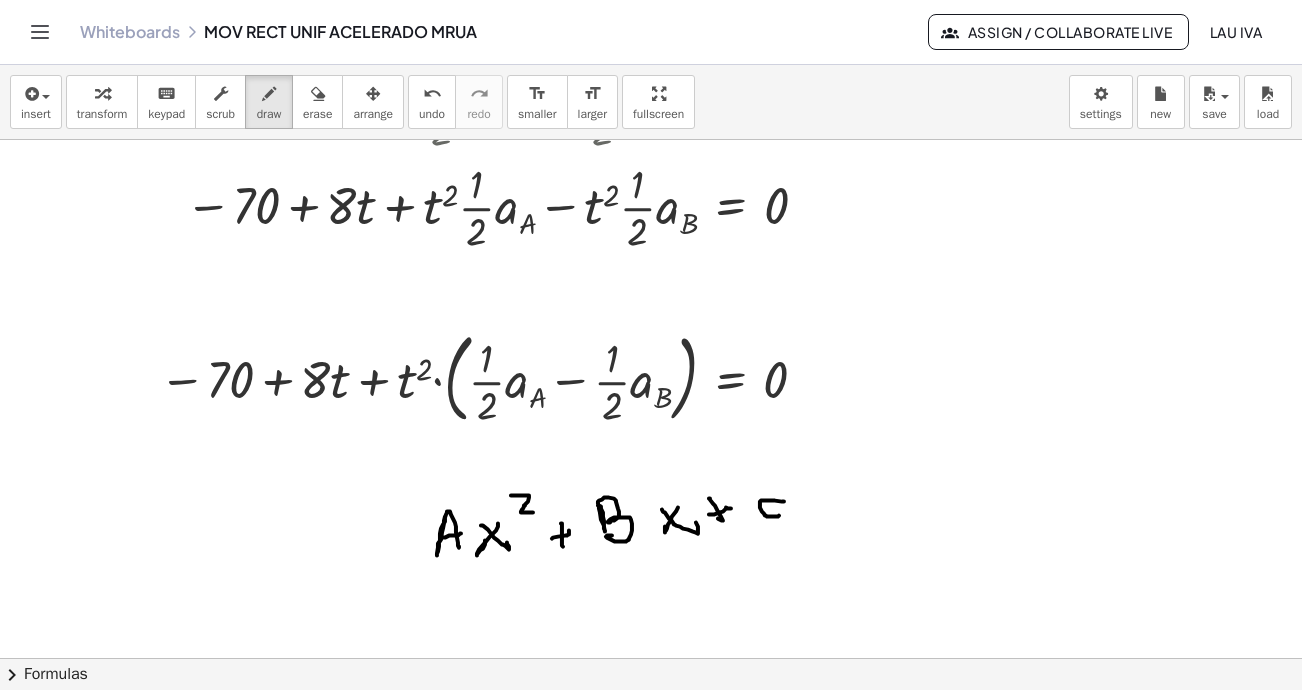 drag, startPoint x: 784, startPoint y: 500, endPoint x: 837, endPoint y: 516, distance: 55.362442 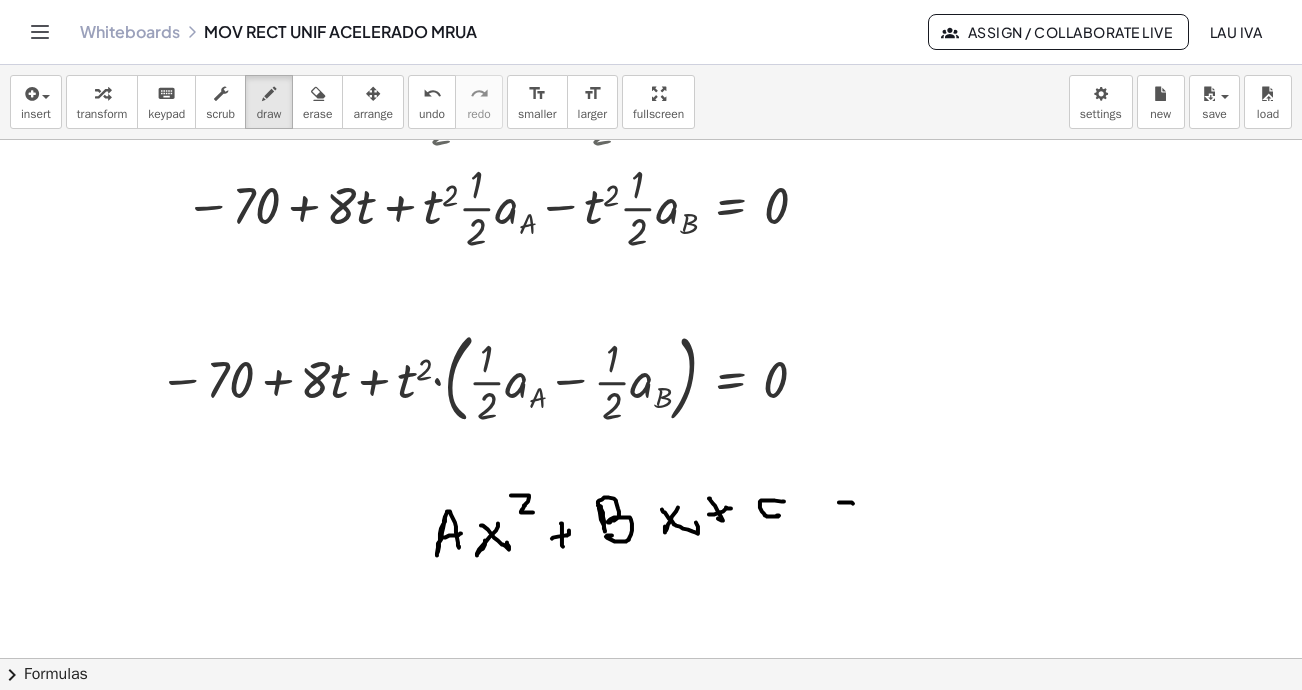drag, startPoint x: 839, startPoint y: 501, endPoint x: 836, endPoint y: 512, distance: 11.401754 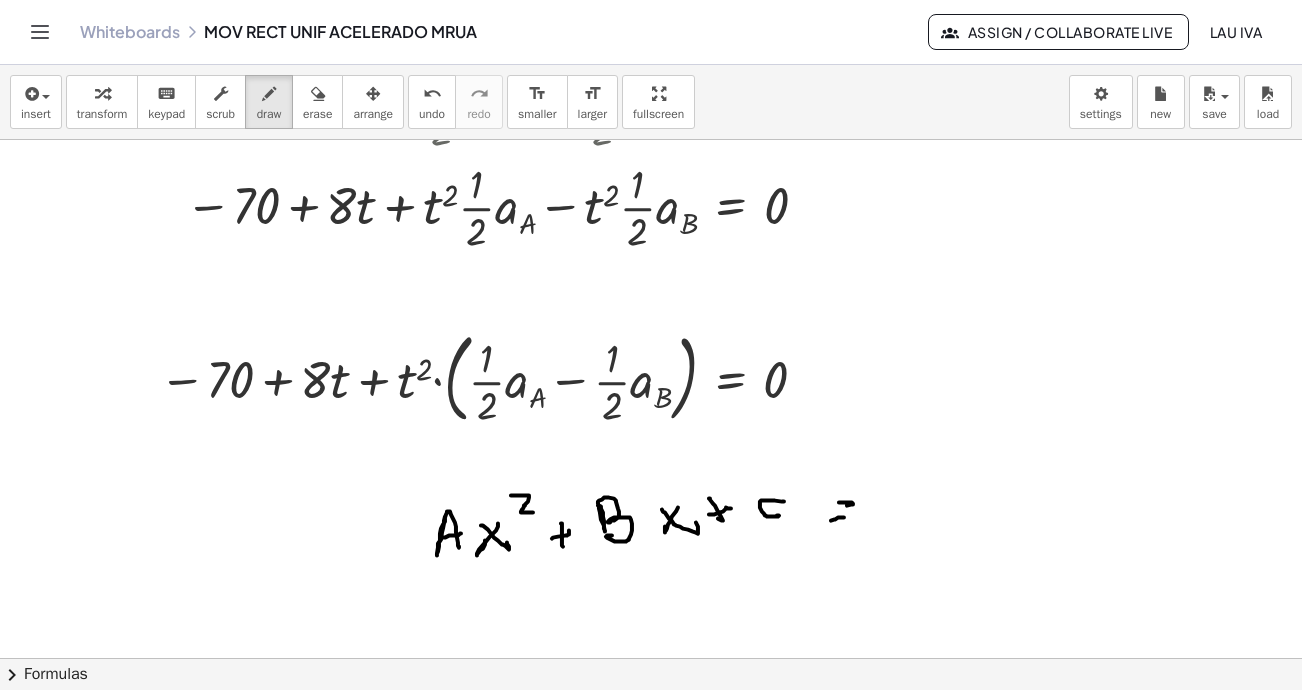 drag, startPoint x: 844, startPoint y: 516, endPoint x: 866, endPoint y: 514, distance: 22.090721 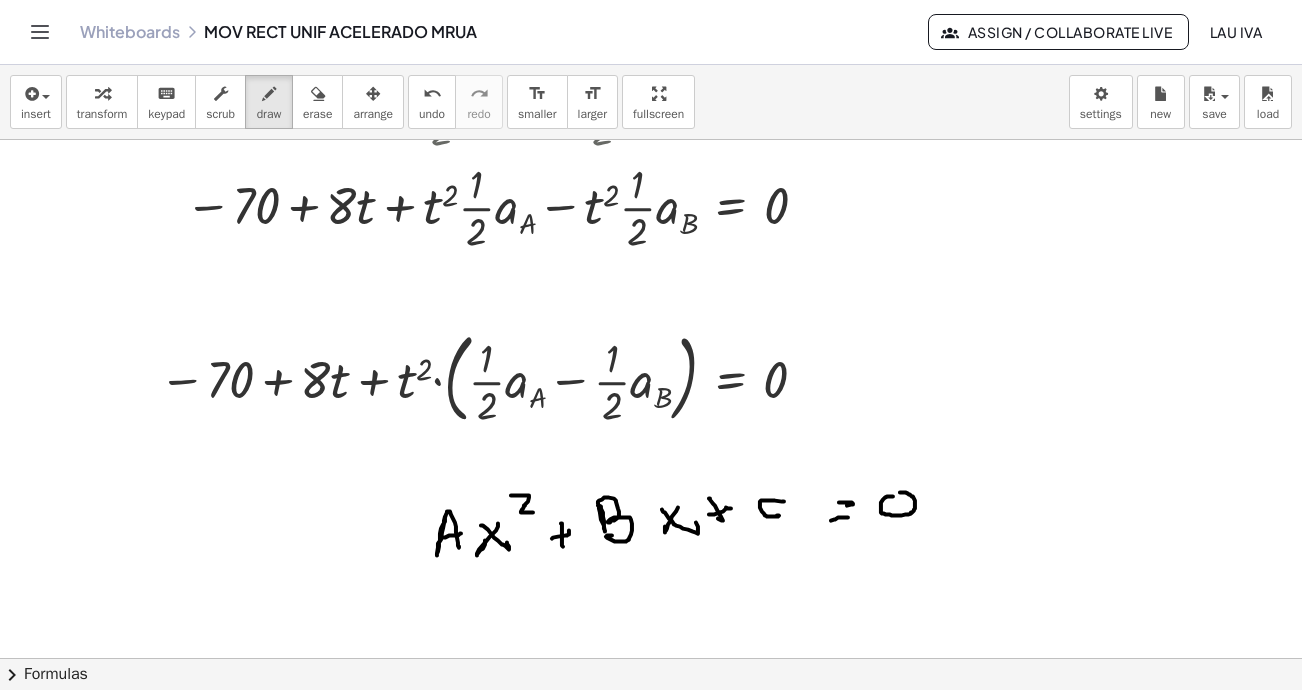 drag, startPoint x: 892, startPoint y: 495, endPoint x: 876, endPoint y: 507, distance: 20 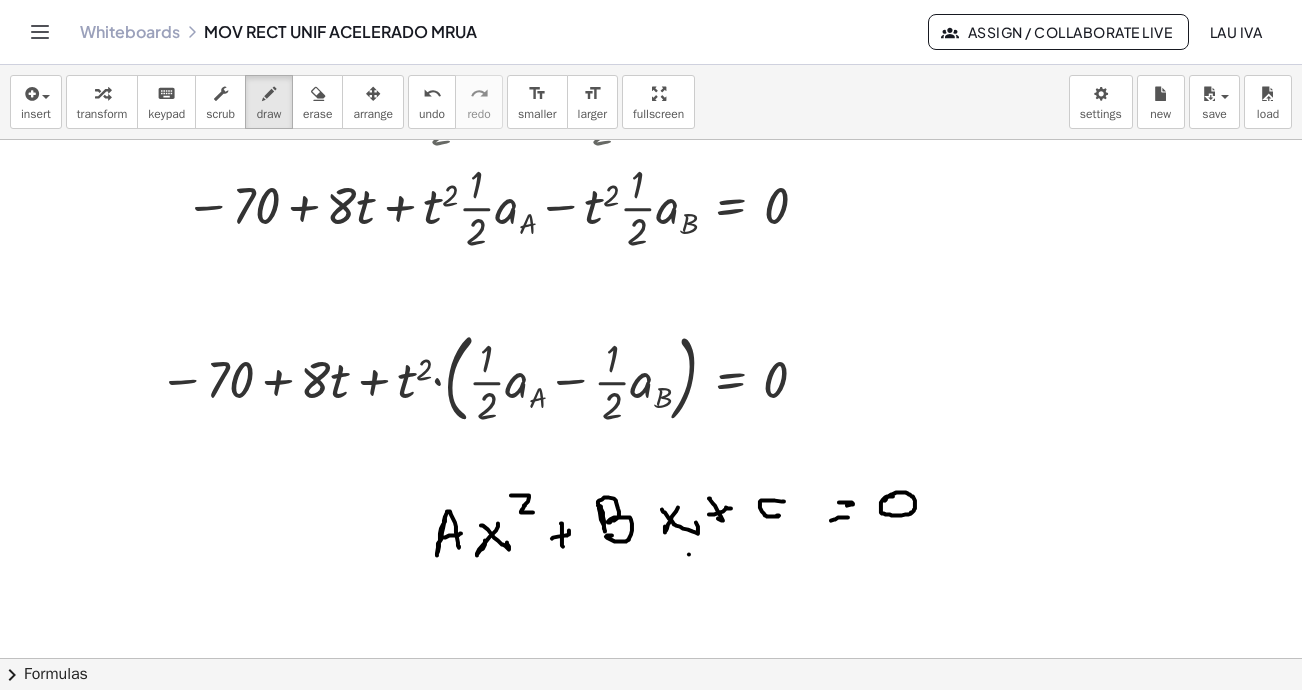 click at bounding box center [653, -1614] 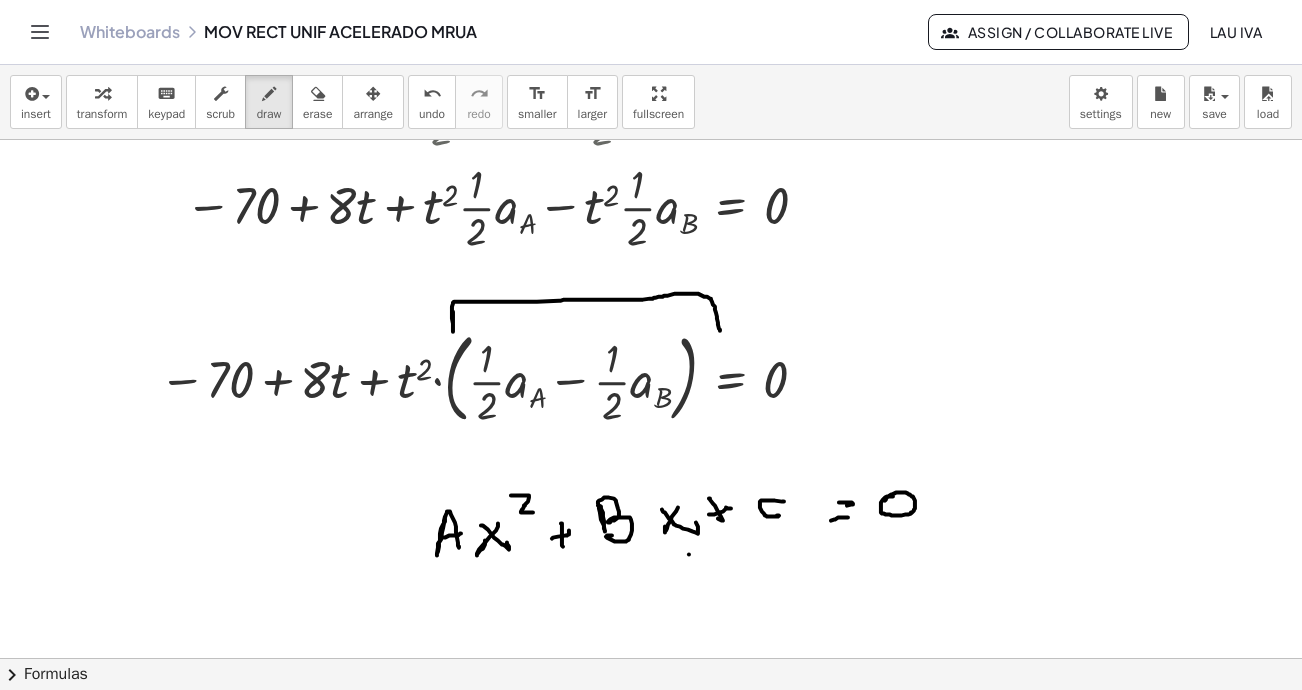 drag, startPoint x: 453, startPoint y: 310, endPoint x: 711, endPoint y: 326, distance: 258.49564 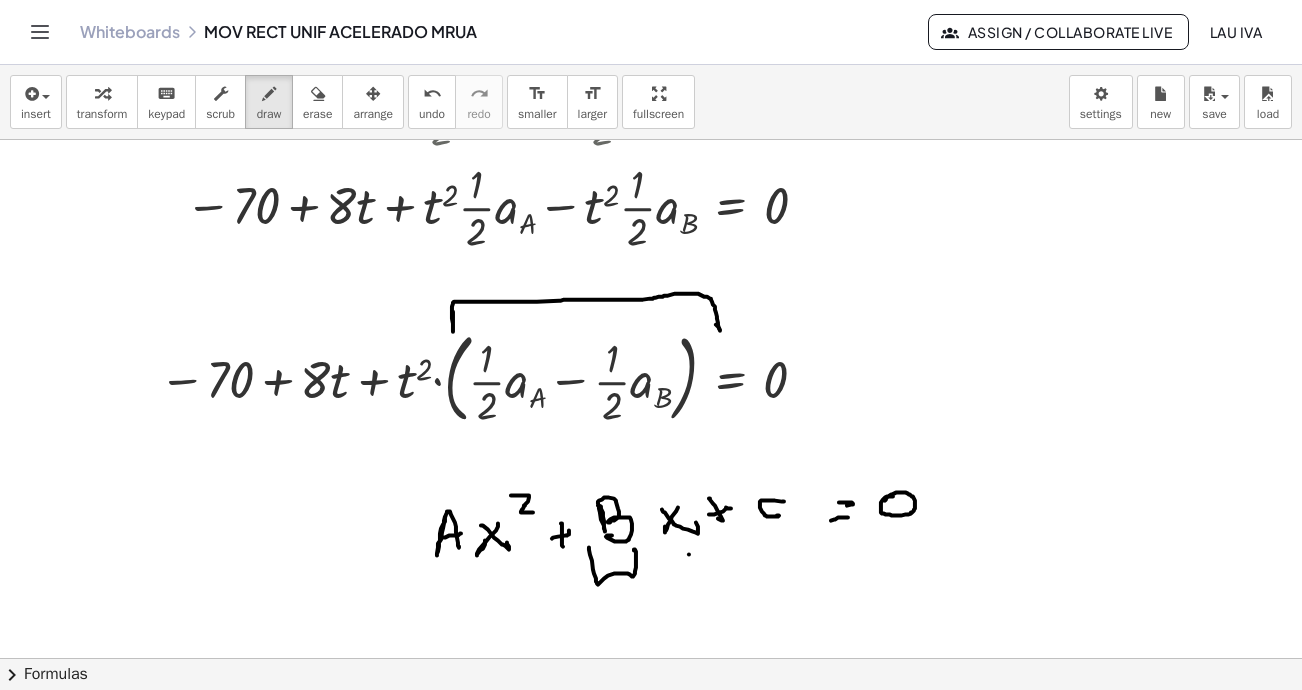 drag, startPoint x: 589, startPoint y: 546, endPoint x: 634, endPoint y: 549, distance: 45.099888 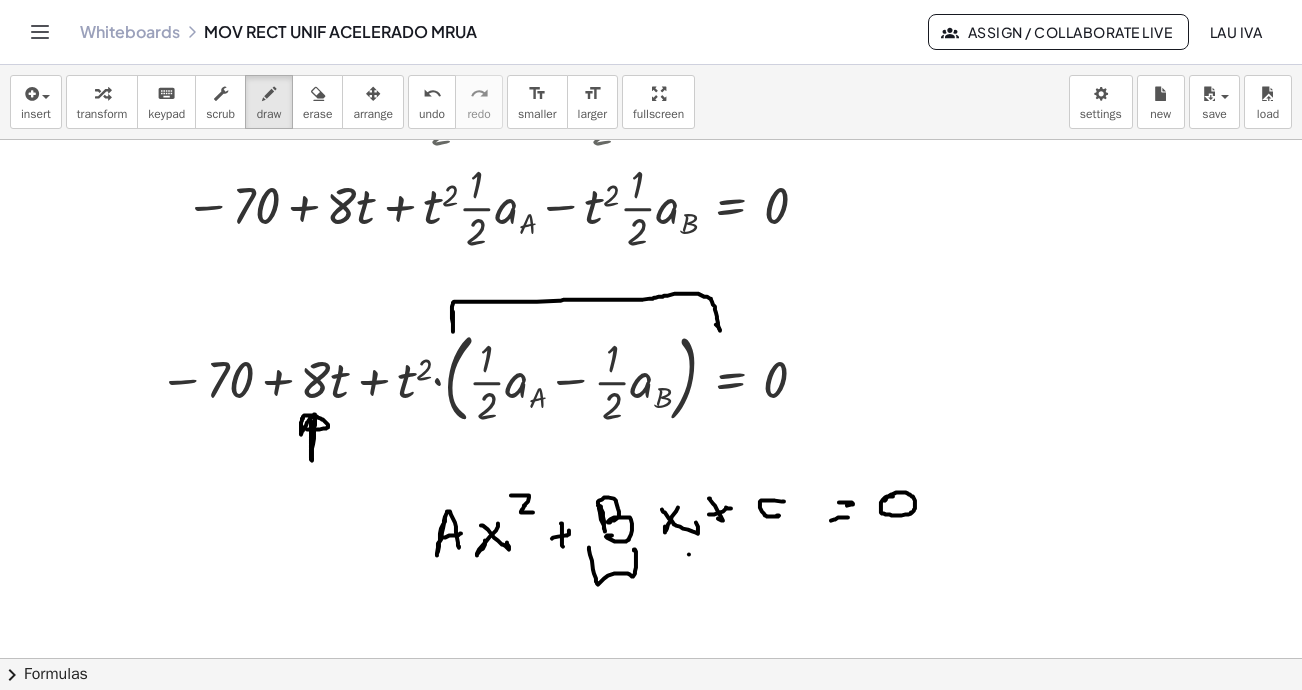 drag, startPoint x: 311, startPoint y: 419, endPoint x: 303, endPoint y: 428, distance: 12.0415945 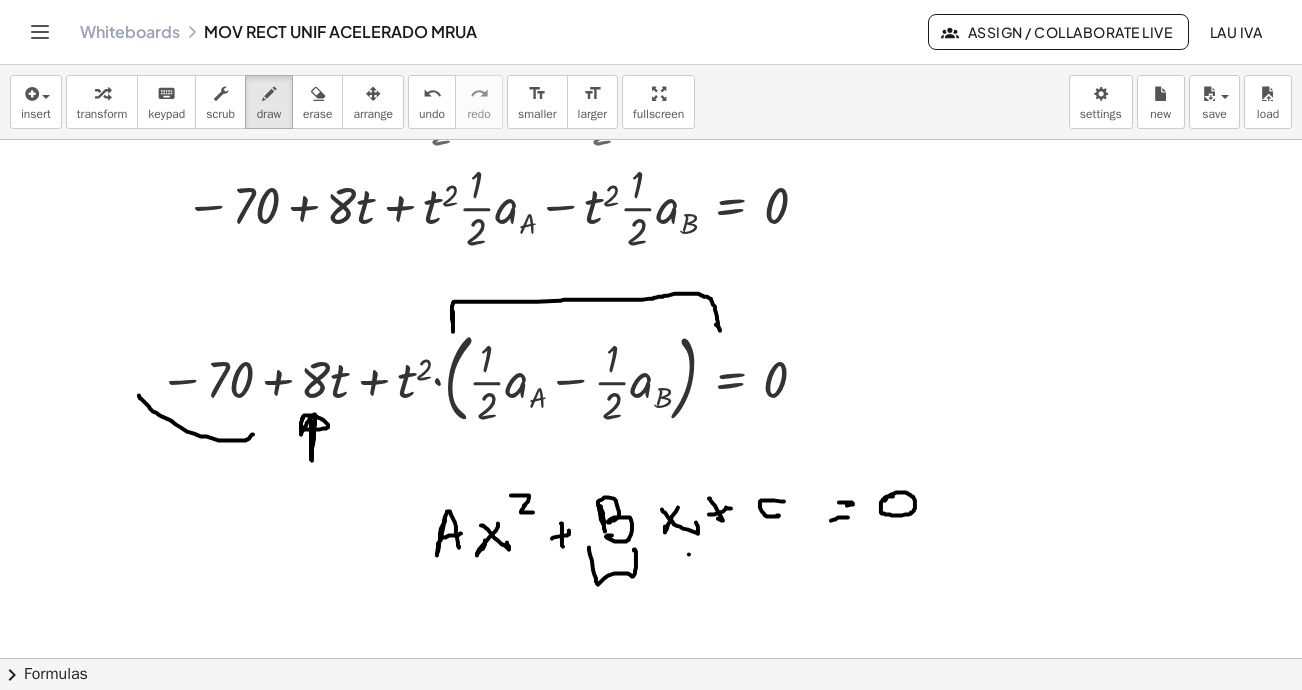 drag, startPoint x: 139, startPoint y: 394, endPoint x: 231, endPoint y: 440, distance: 102.85912 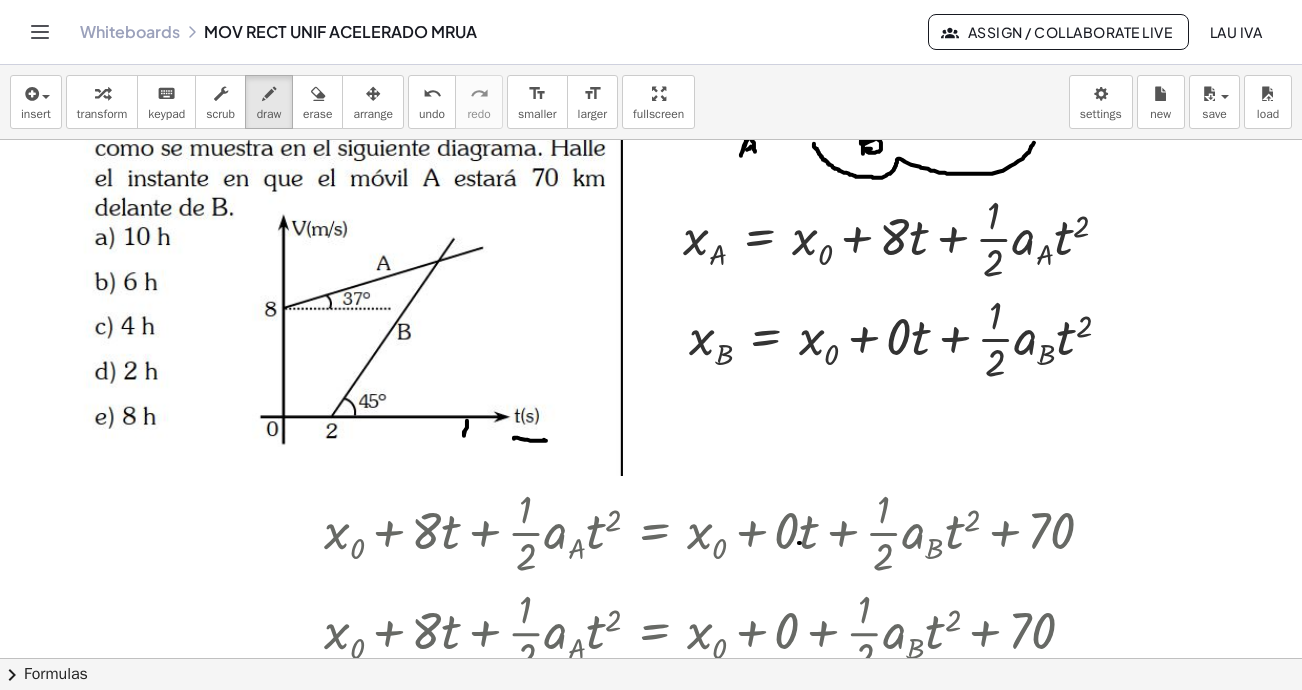 scroll, scrollTop: 3350, scrollLeft: 0, axis: vertical 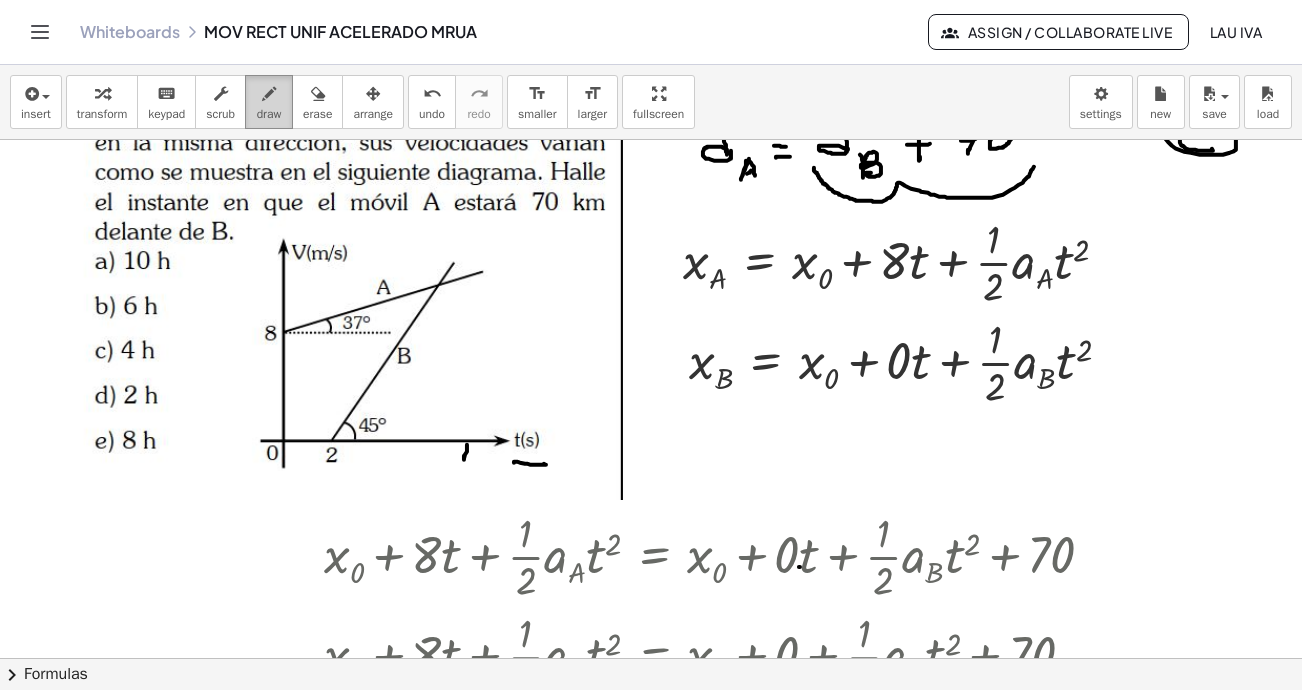 click on "draw" at bounding box center (269, 114) 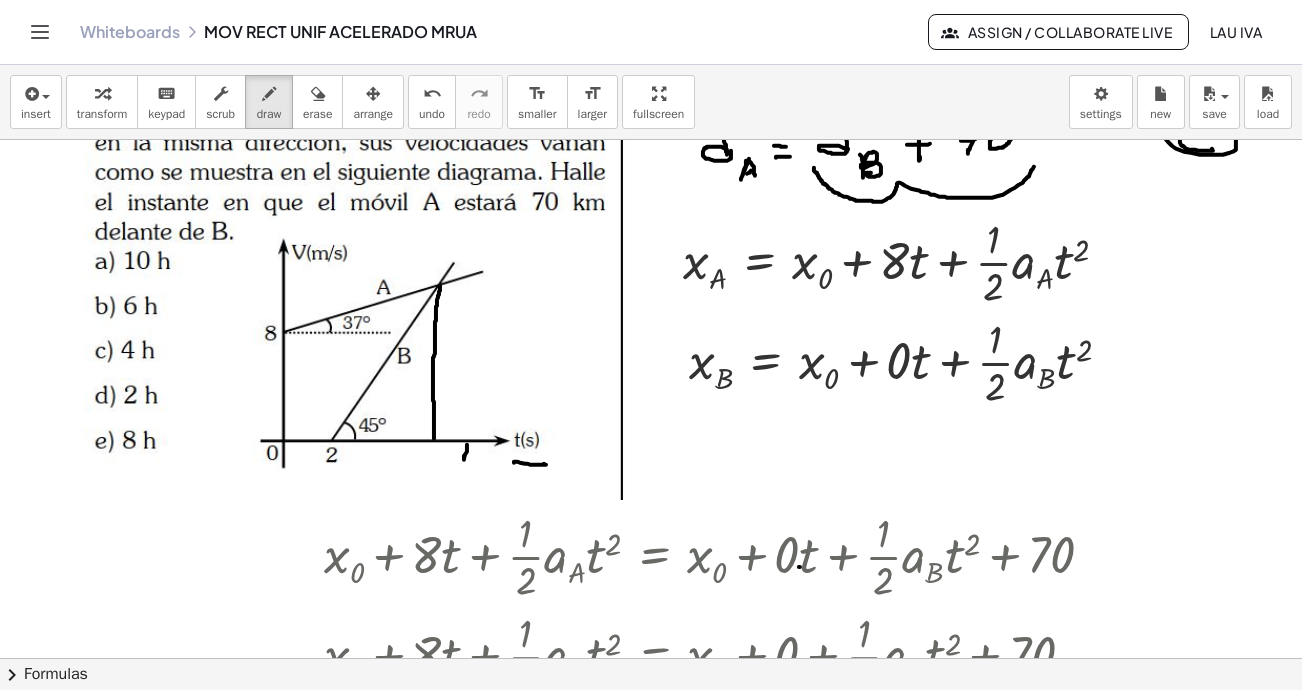drag, startPoint x: 440, startPoint y: 284, endPoint x: 434, endPoint y: 437, distance: 153.1176 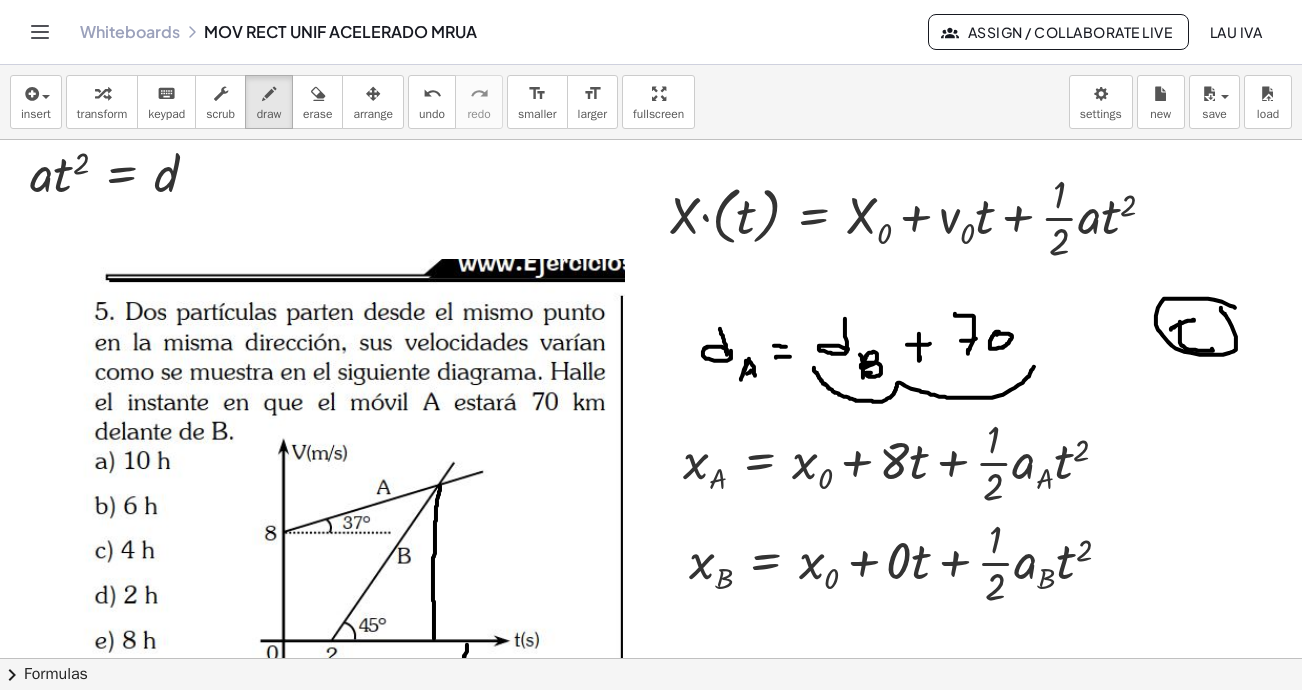 scroll, scrollTop: 3250, scrollLeft: 0, axis: vertical 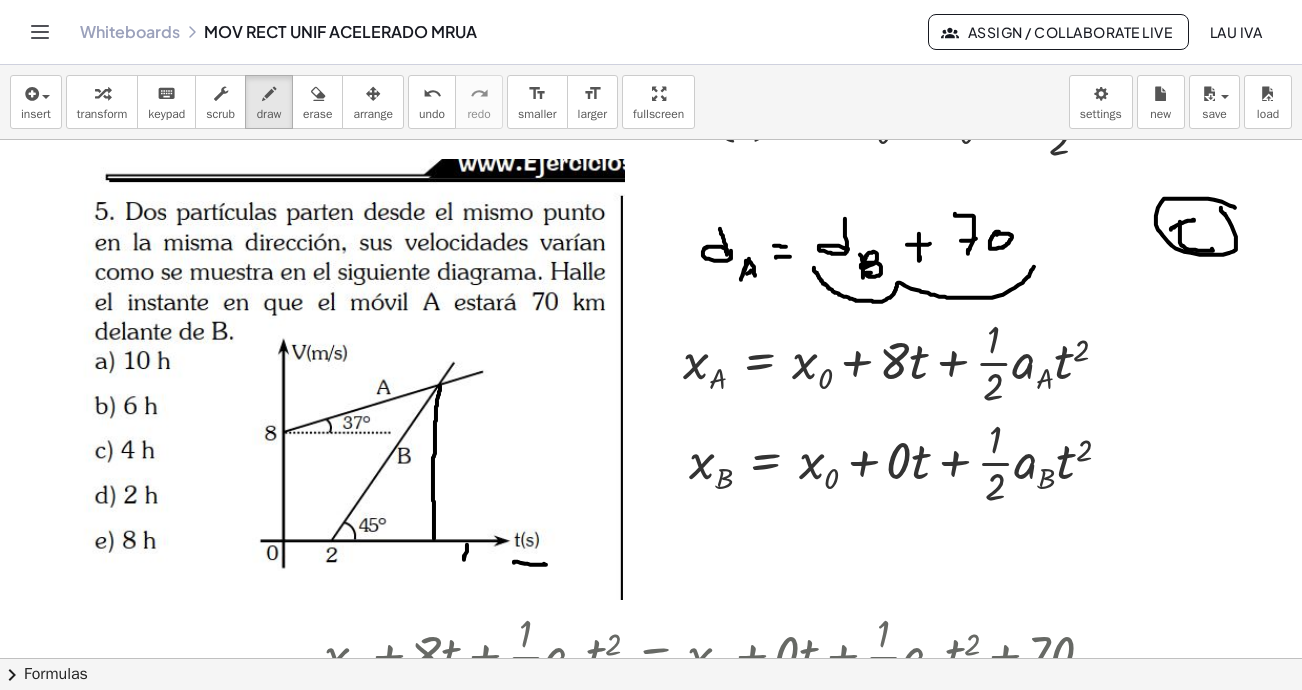 click at bounding box center (653, -514) 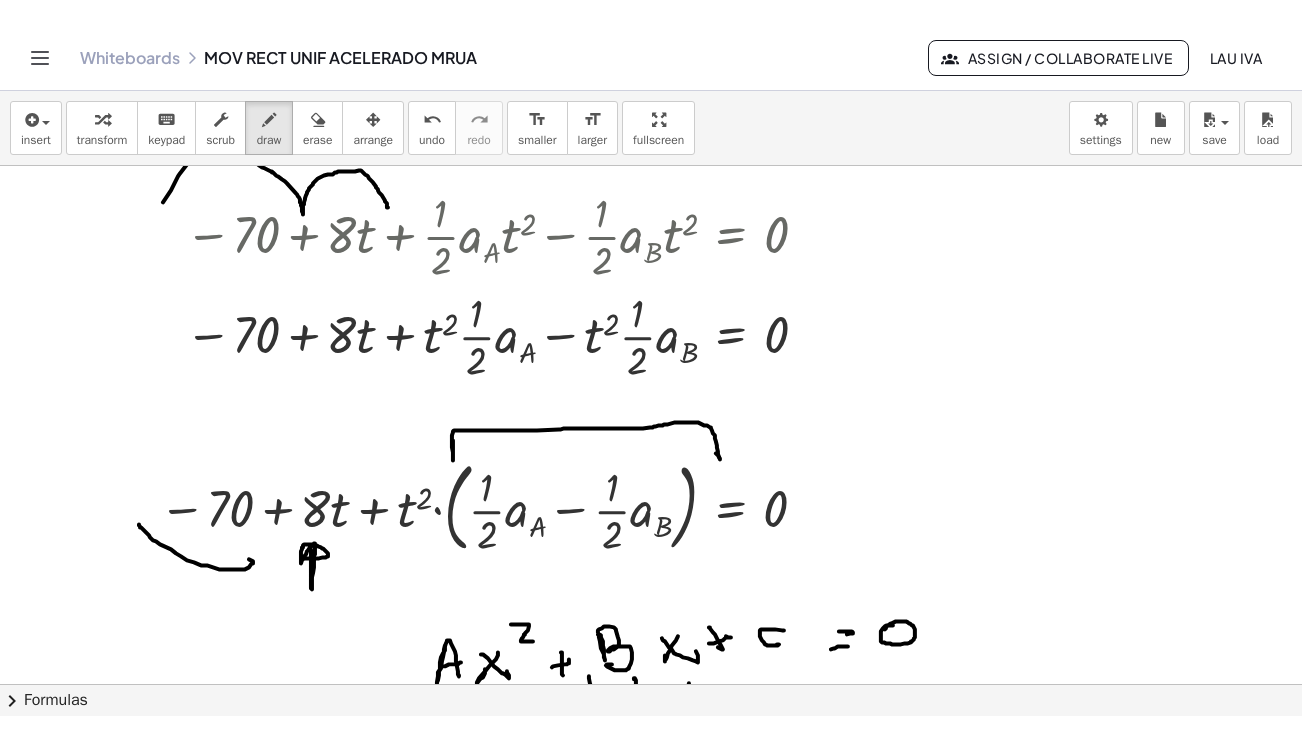 scroll, scrollTop: 3889, scrollLeft: 0, axis: vertical 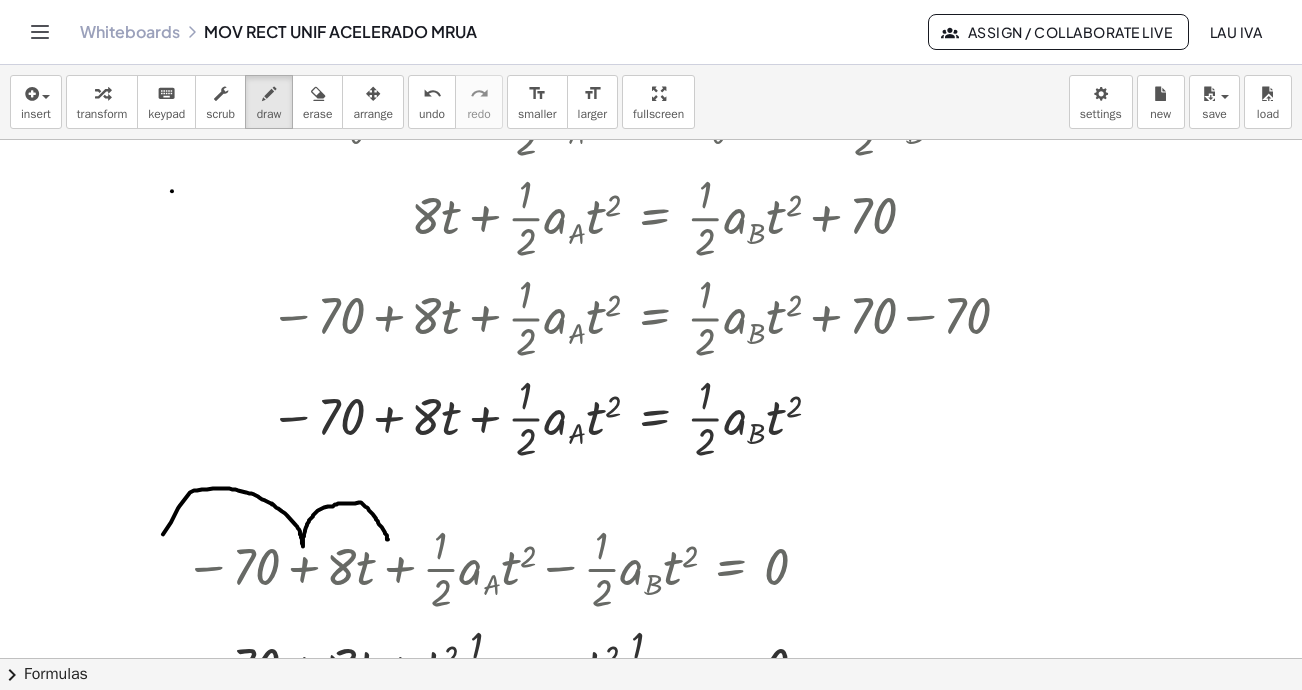 click at bounding box center (653, -893) 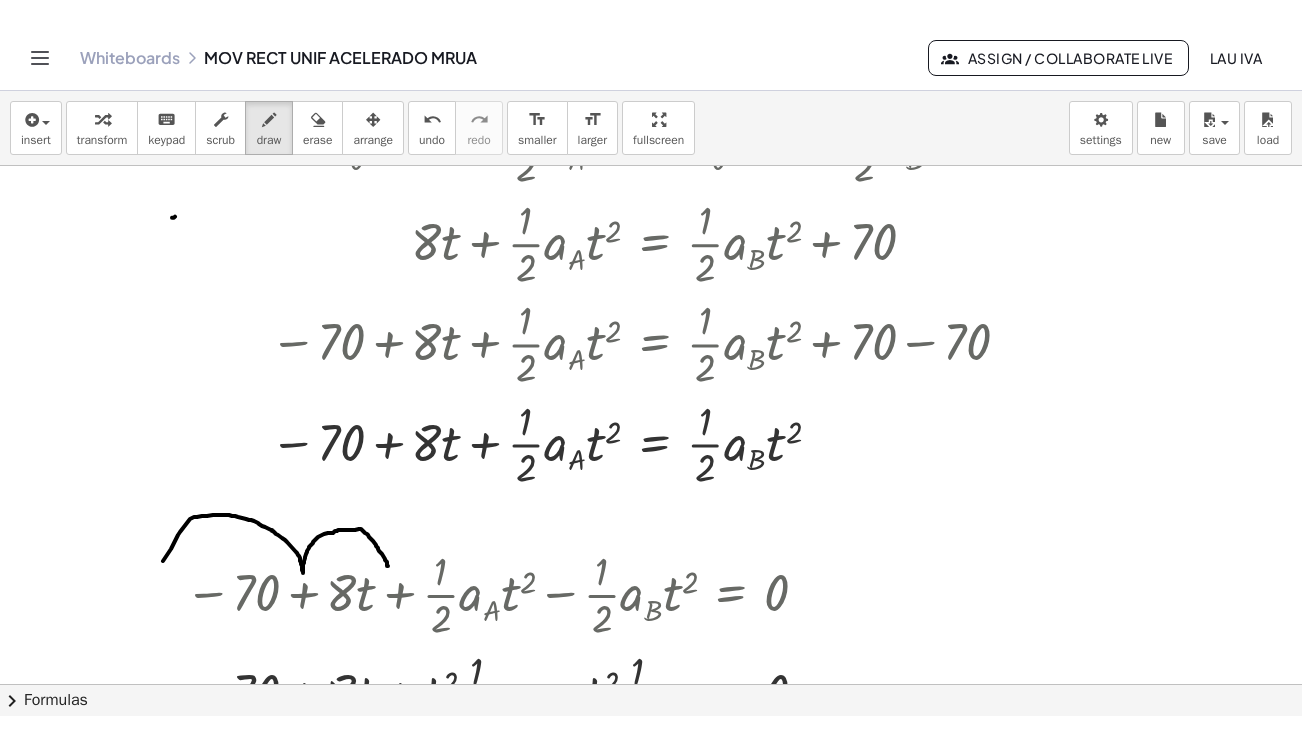 scroll, scrollTop: 3889, scrollLeft: 0, axis: vertical 